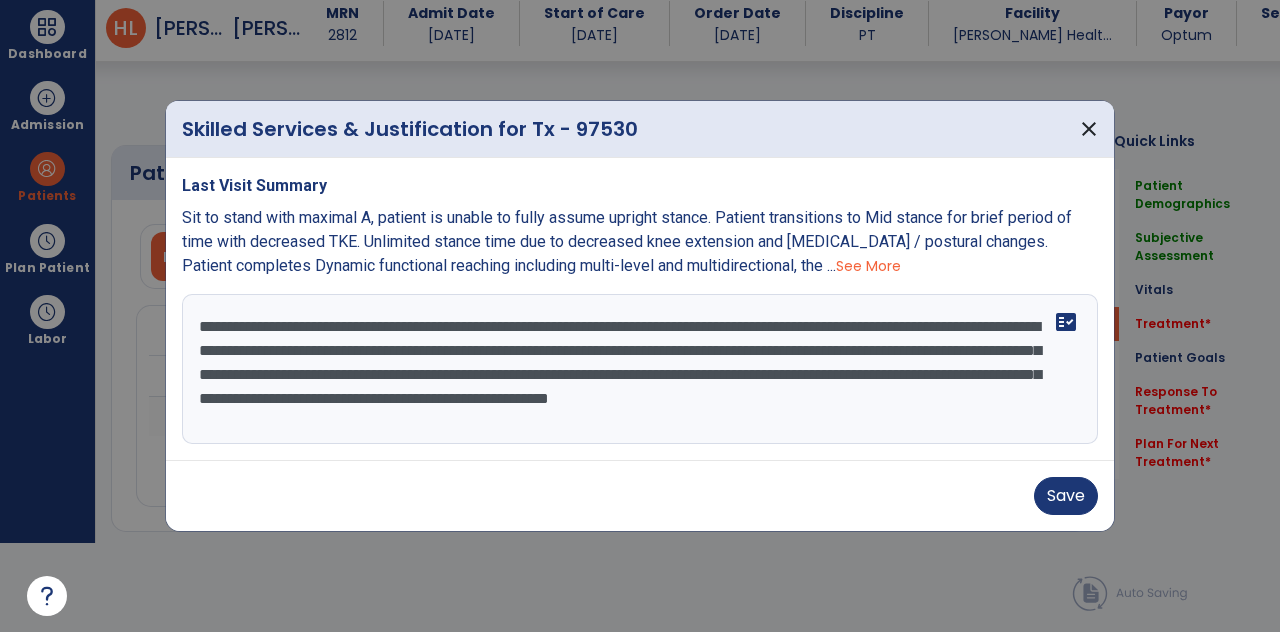 select on "*" 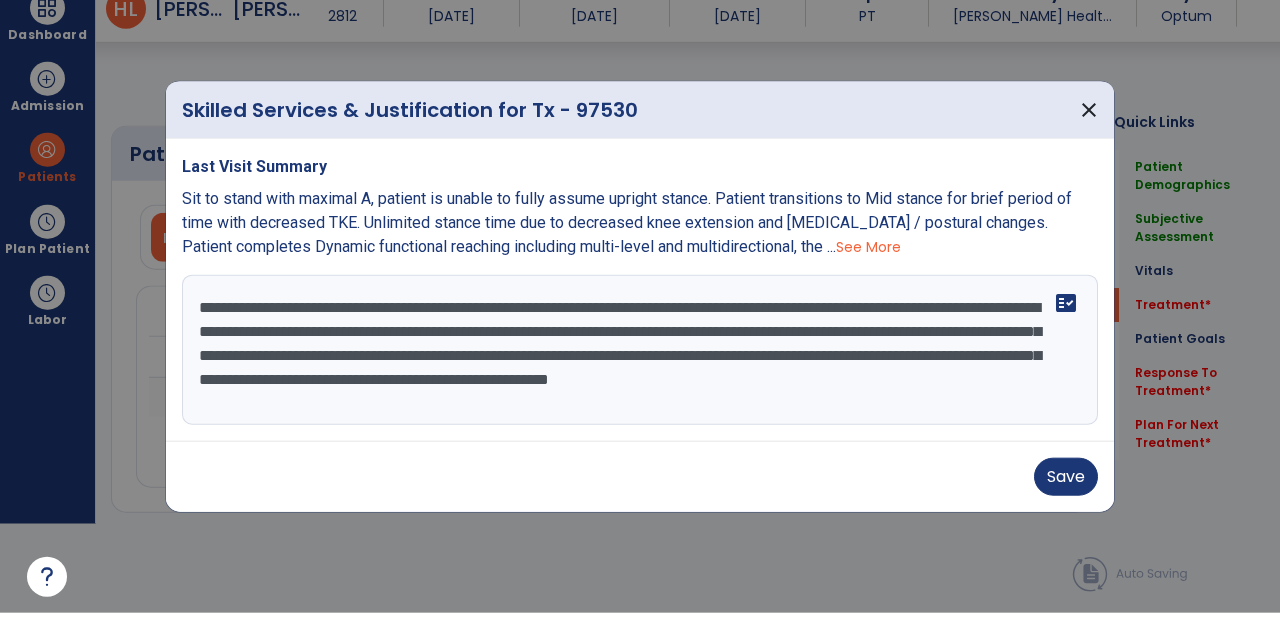 scroll, scrollTop: 1078, scrollLeft: 0, axis: vertical 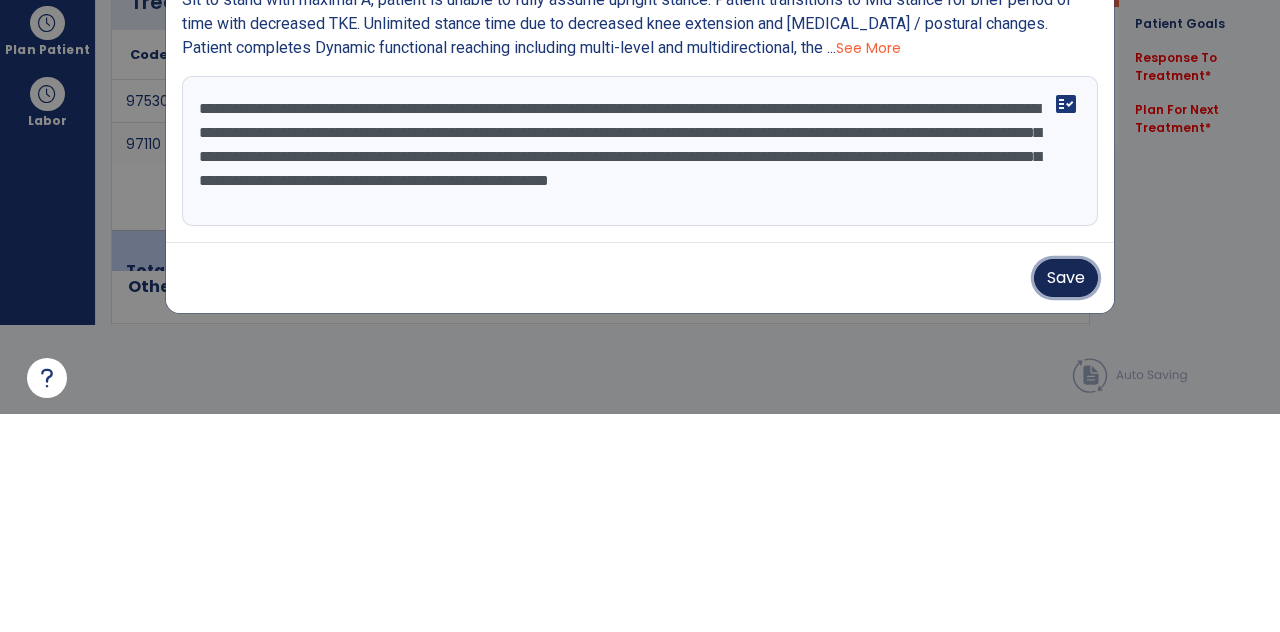 click on "Save" at bounding box center [1066, 496] 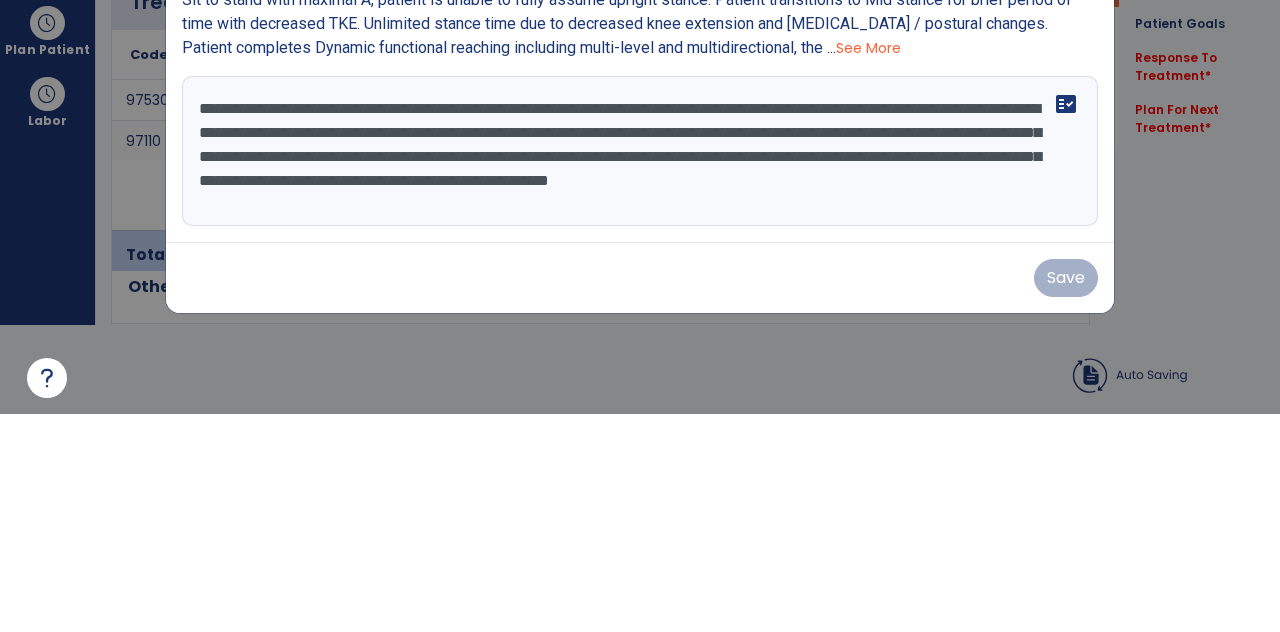 click on "Last Visit Summary Sit to stand with maximal A, patient is unable to fully assume upright stance. Patient transitions to Mid stance for brief period of time with decreased TKE. Unlimited stance time due to decreased knee extension and generalized weakness / postural changes. Patient completes Dynamic functional reaching including multi-level and multidirectional, the ...  See More   fact_check" at bounding box center [640, 309] 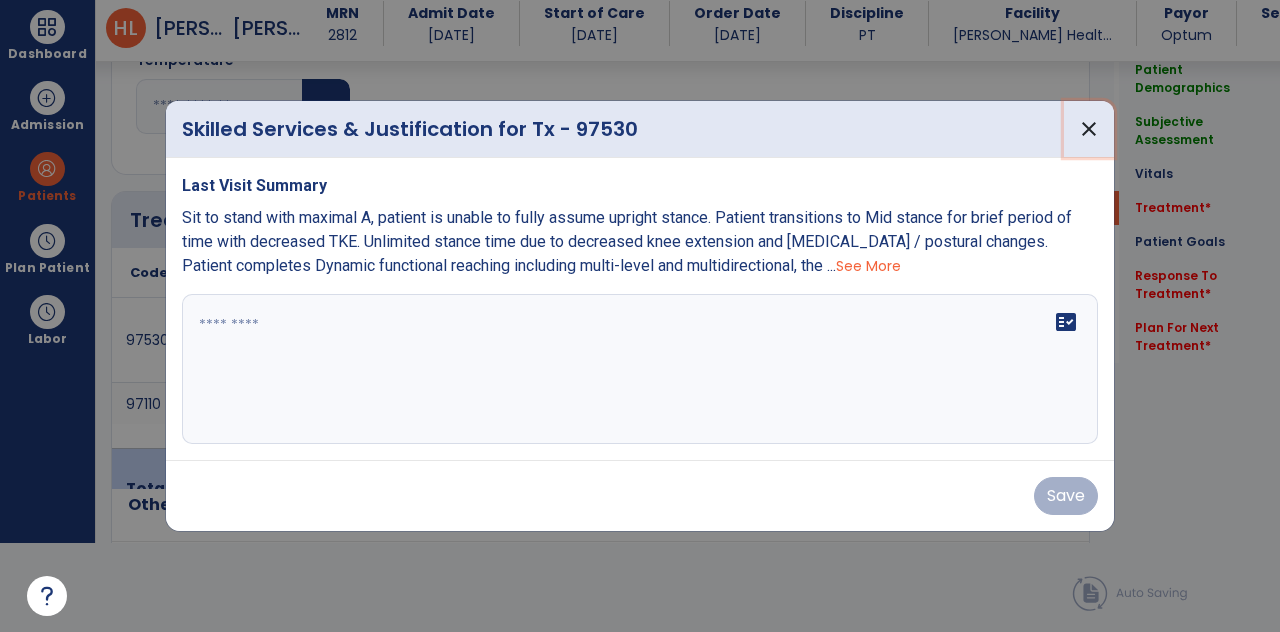 click on "close" at bounding box center [1089, 129] 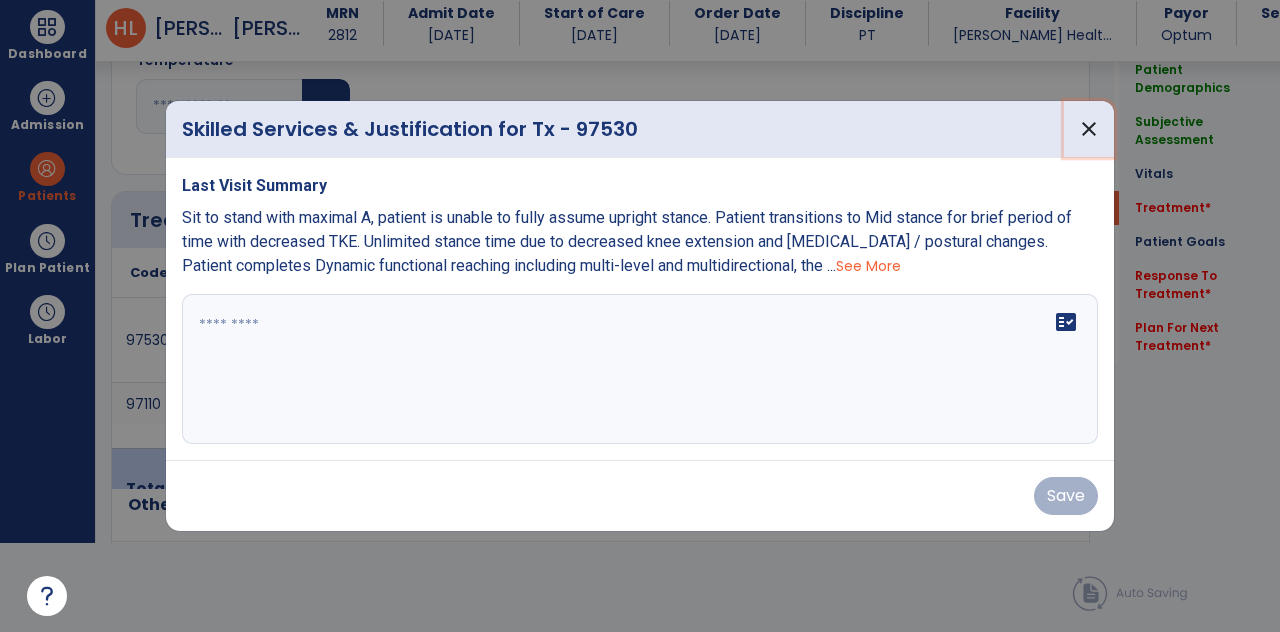 click on "close" at bounding box center [1089, 129] 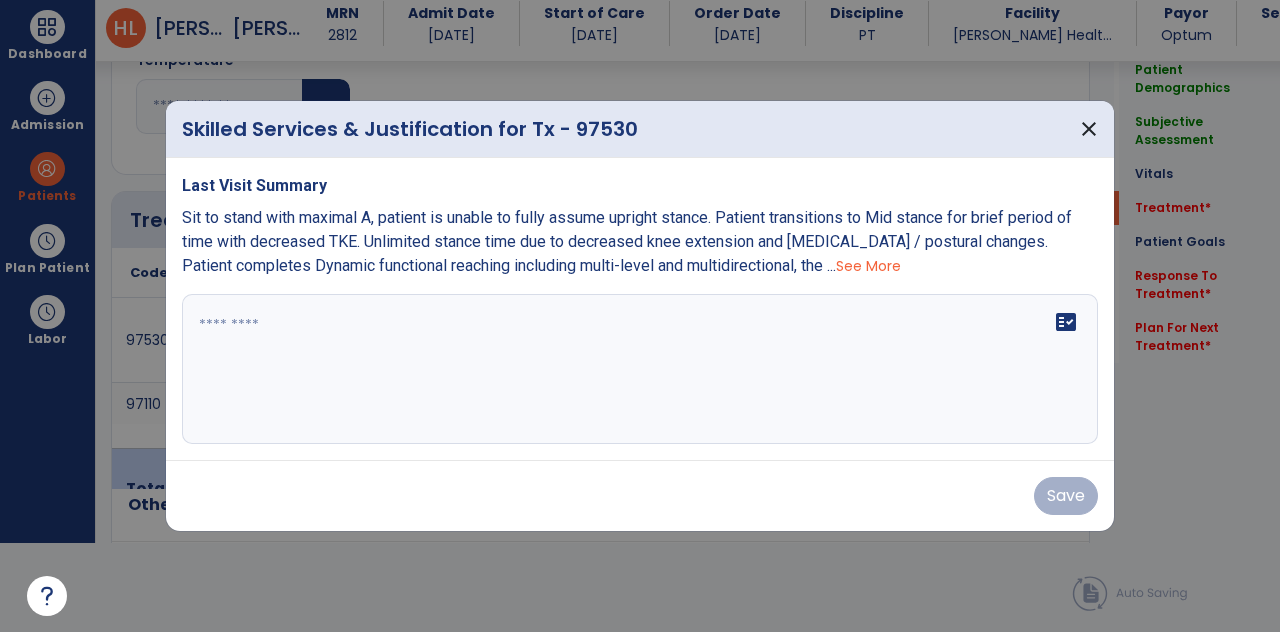 scroll, scrollTop: 89, scrollLeft: 0, axis: vertical 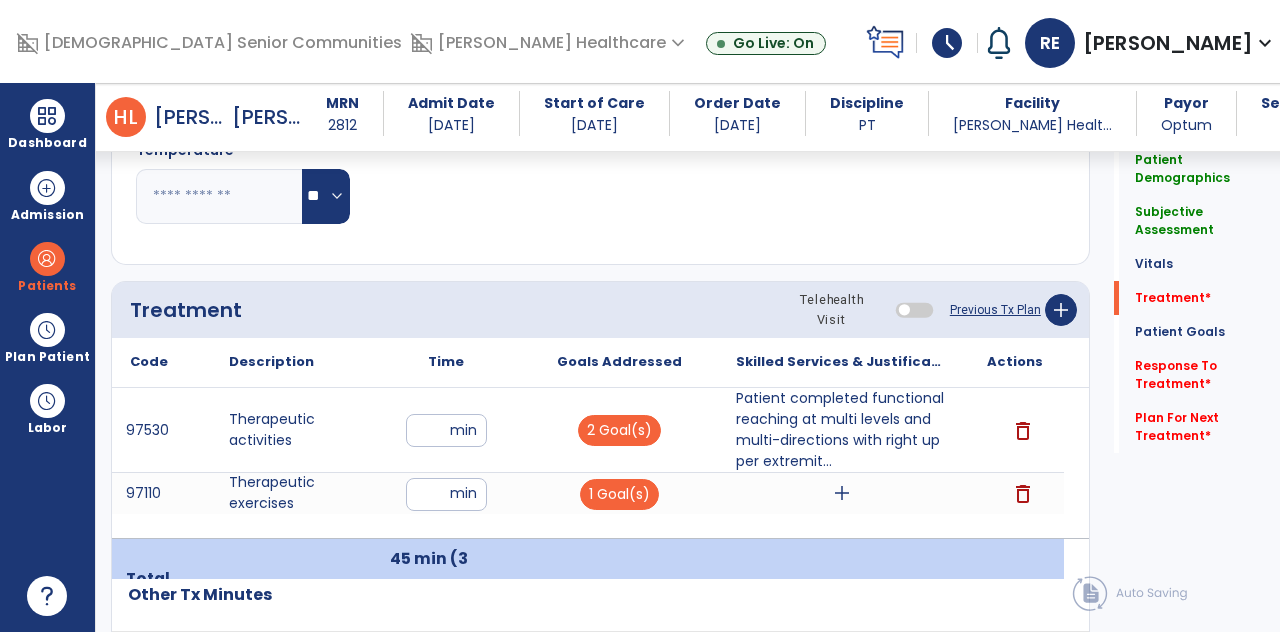 click on "add" at bounding box center (841, 493) 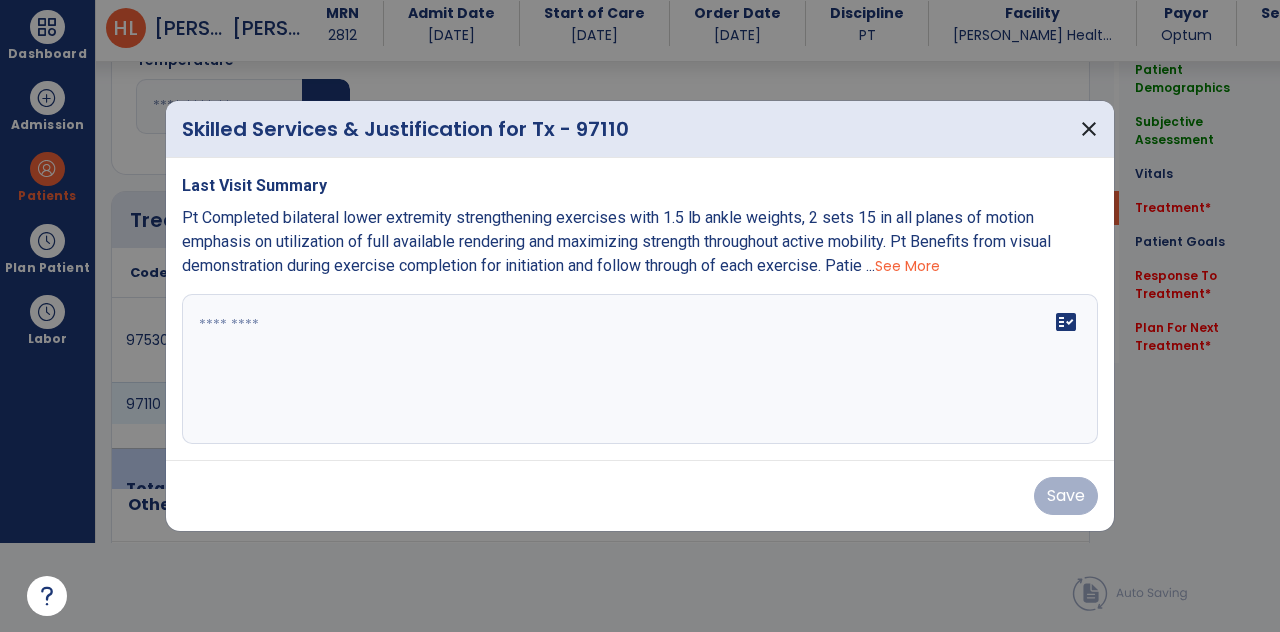 click on "fact_check" at bounding box center [640, 369] 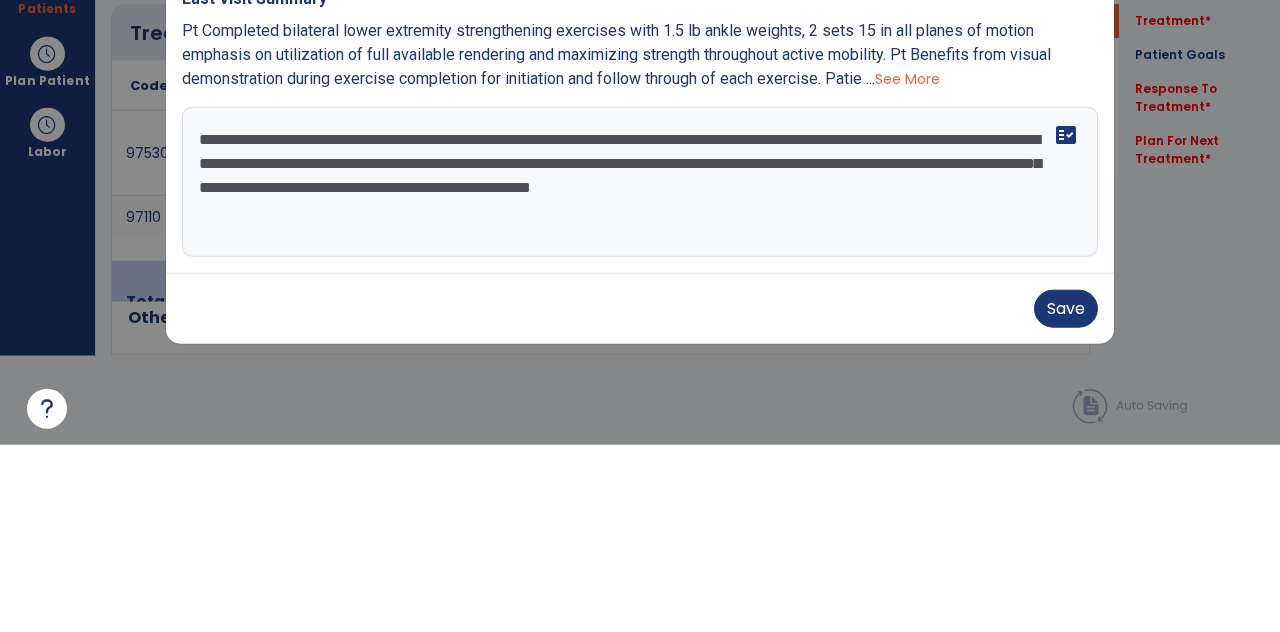 click on "**********" at bounding box center (640, 369) 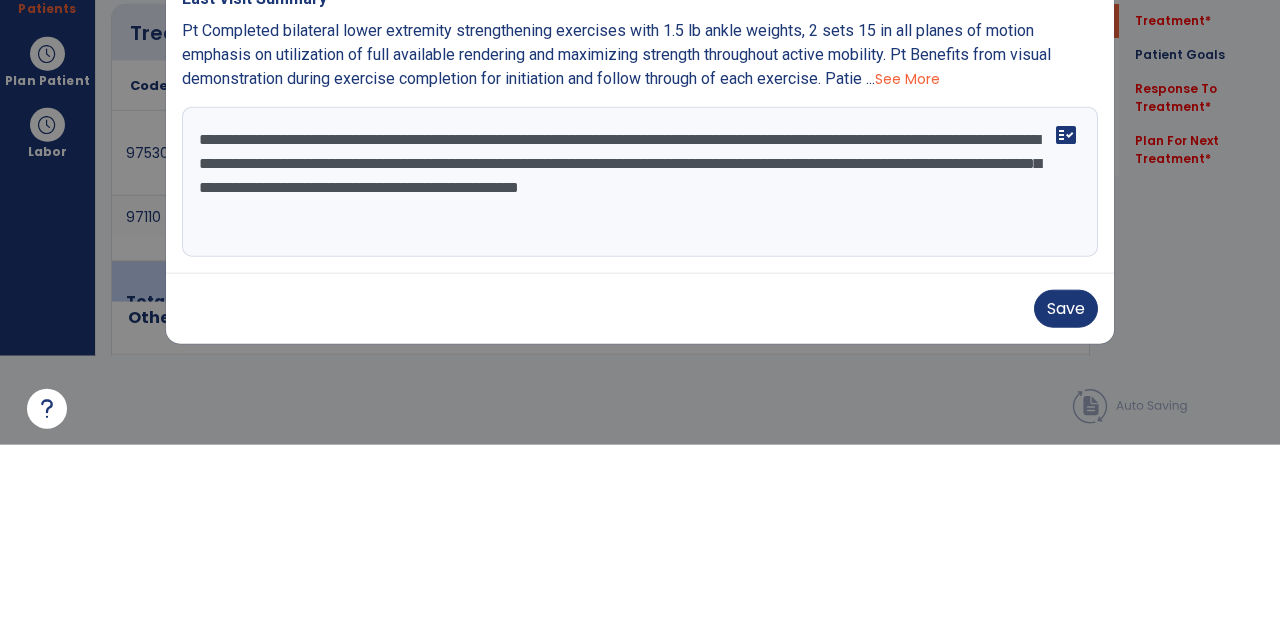 click on "**********" at bounding box center [640, 369] 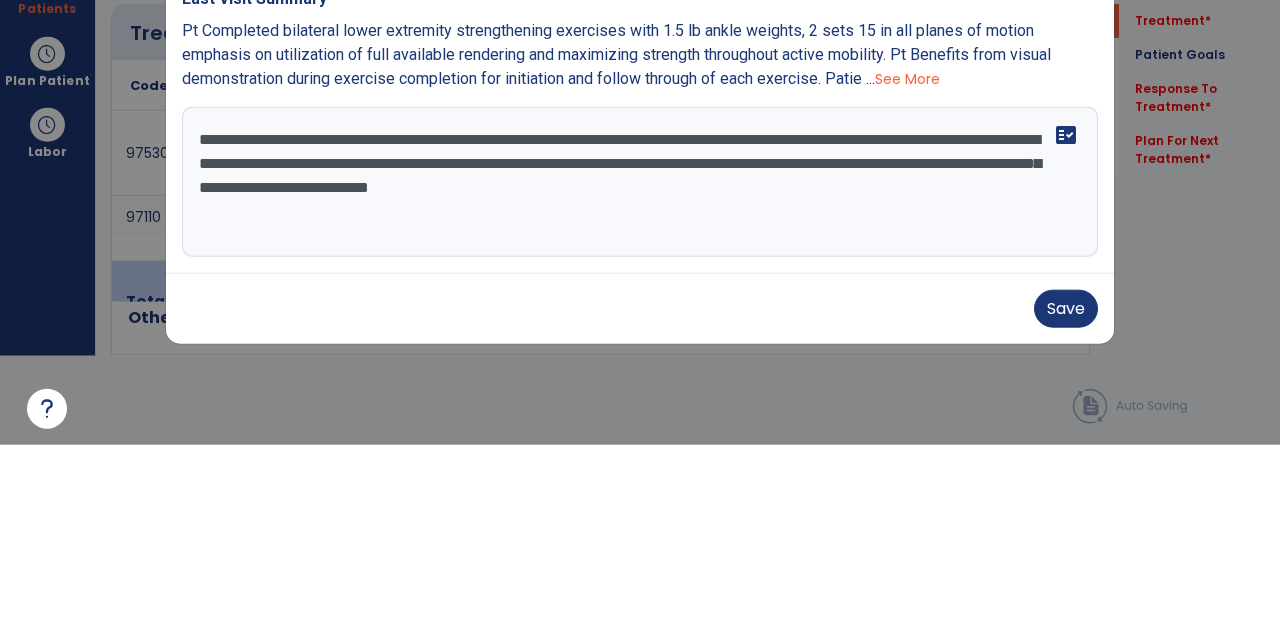 click on "**********" at bounding box center [640, 369] 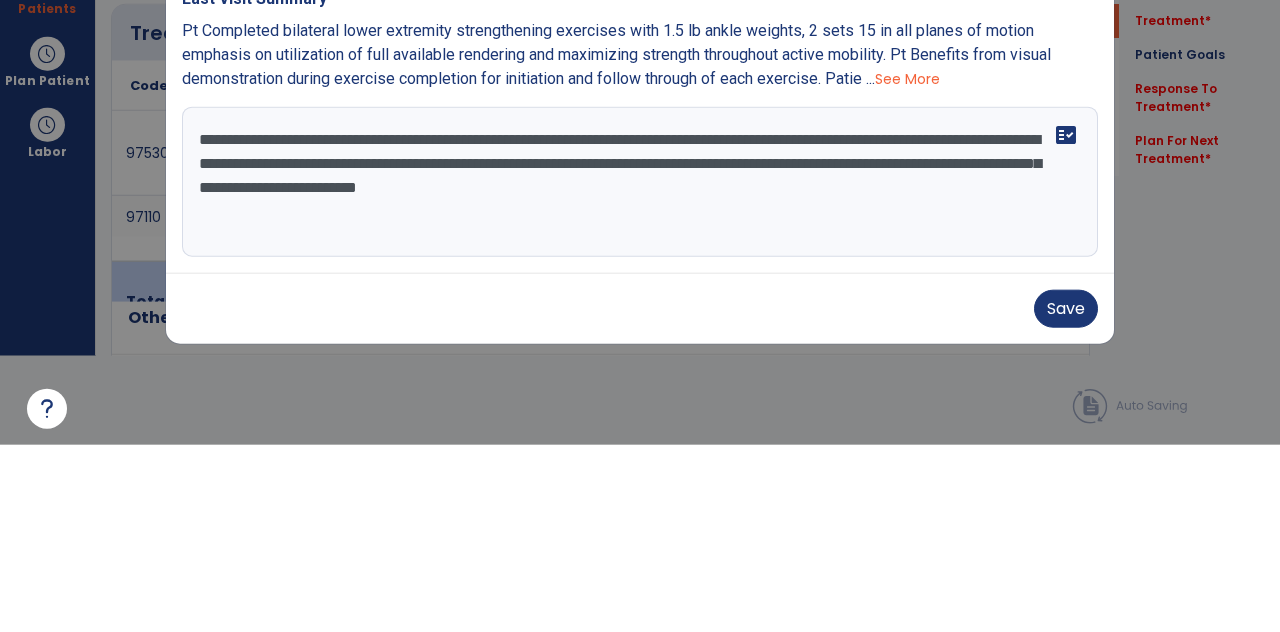 click on "**********" at bounding box center (640, 369) 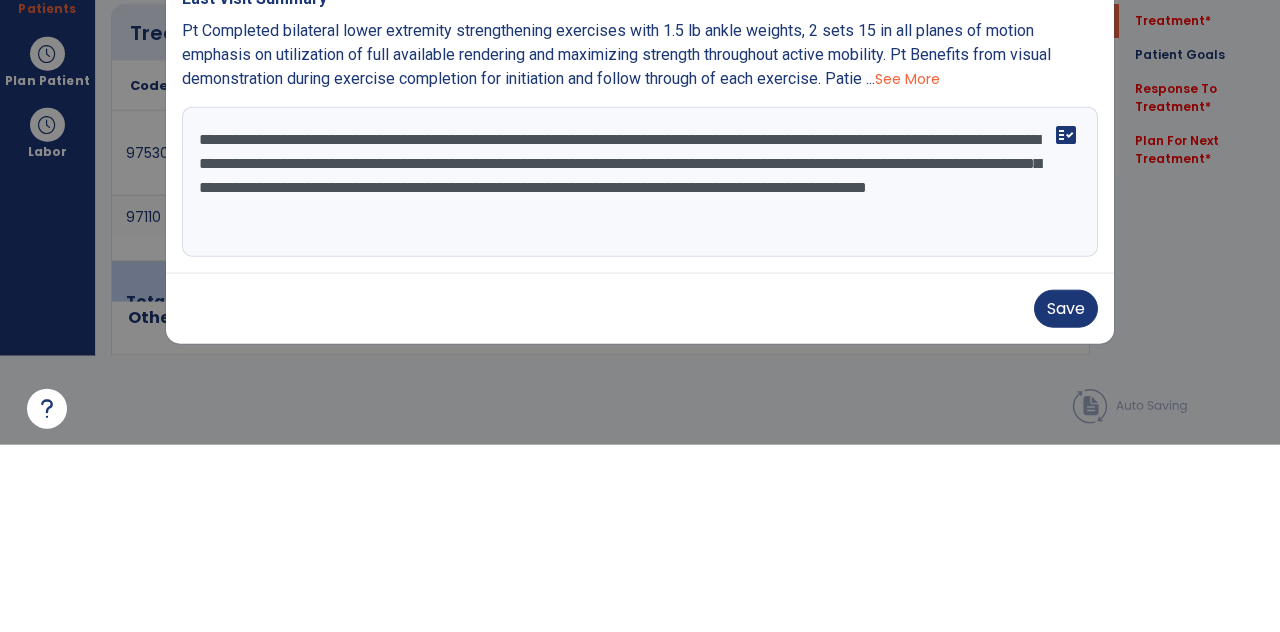 click on "**********" at bounding box center (640, 369) 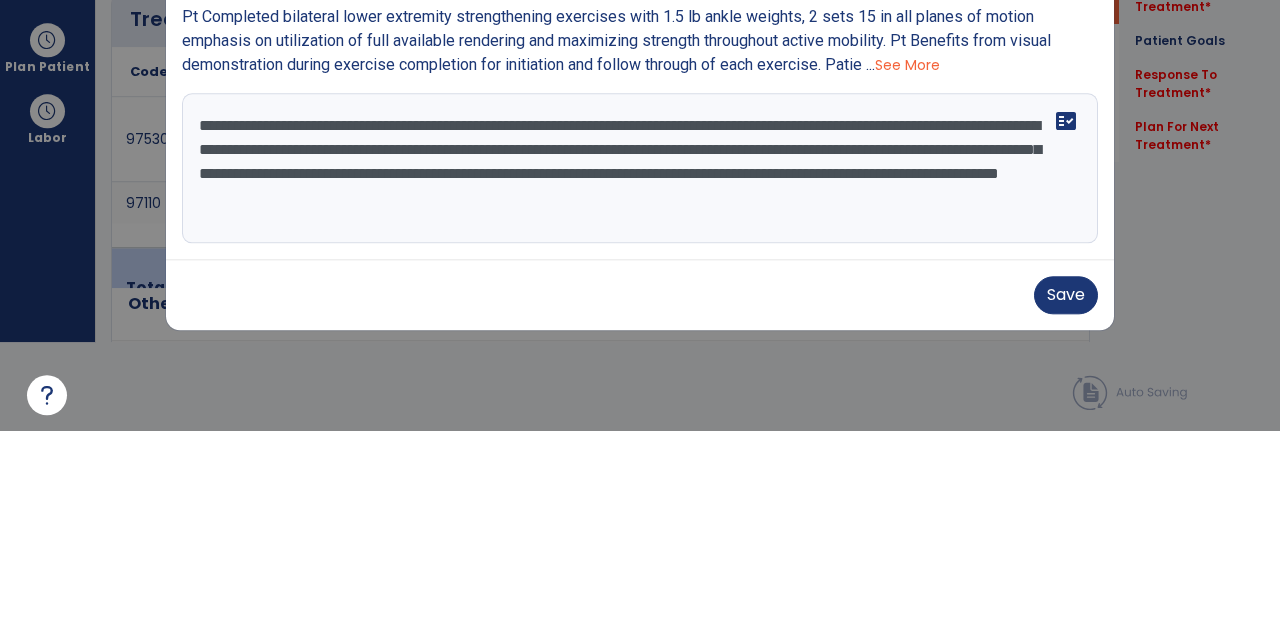 click on "**********" at bounding box center (640, 369) 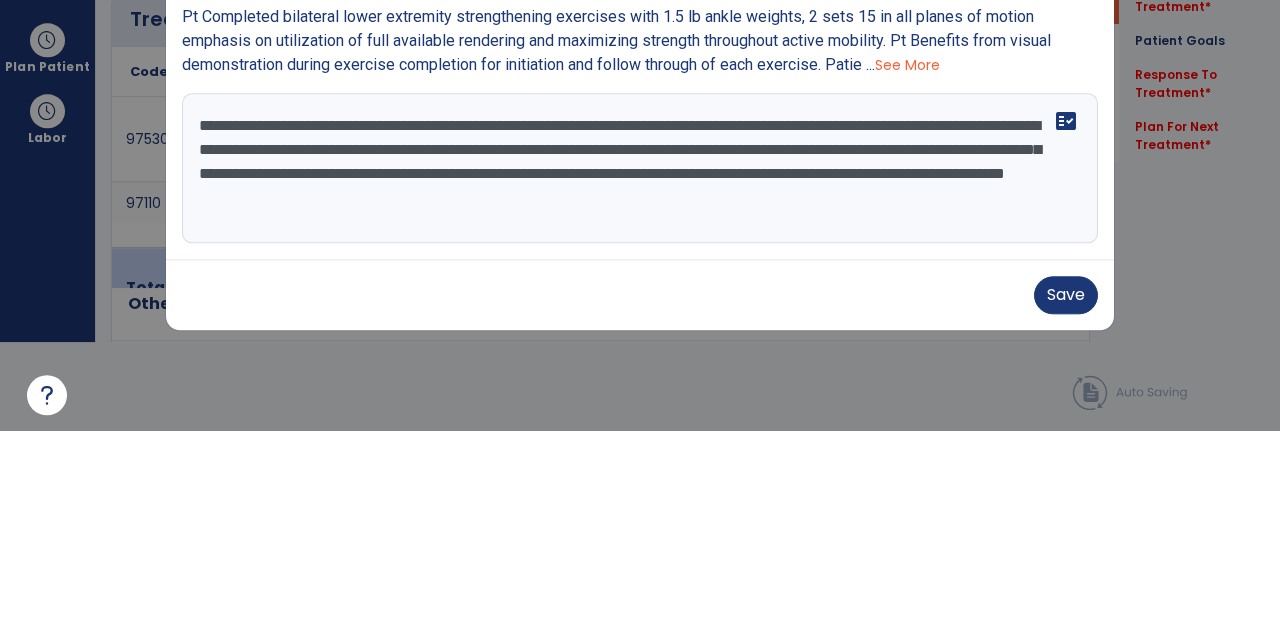 click on "**********" at bounding box center [640, 369] 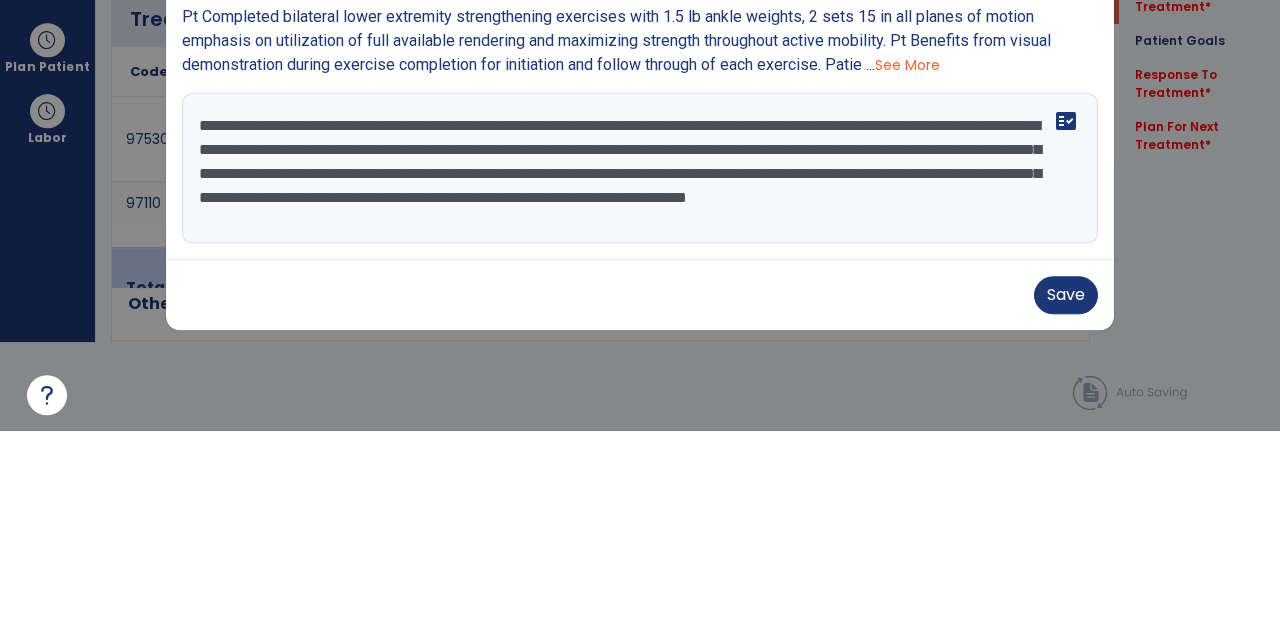 type on "**********" 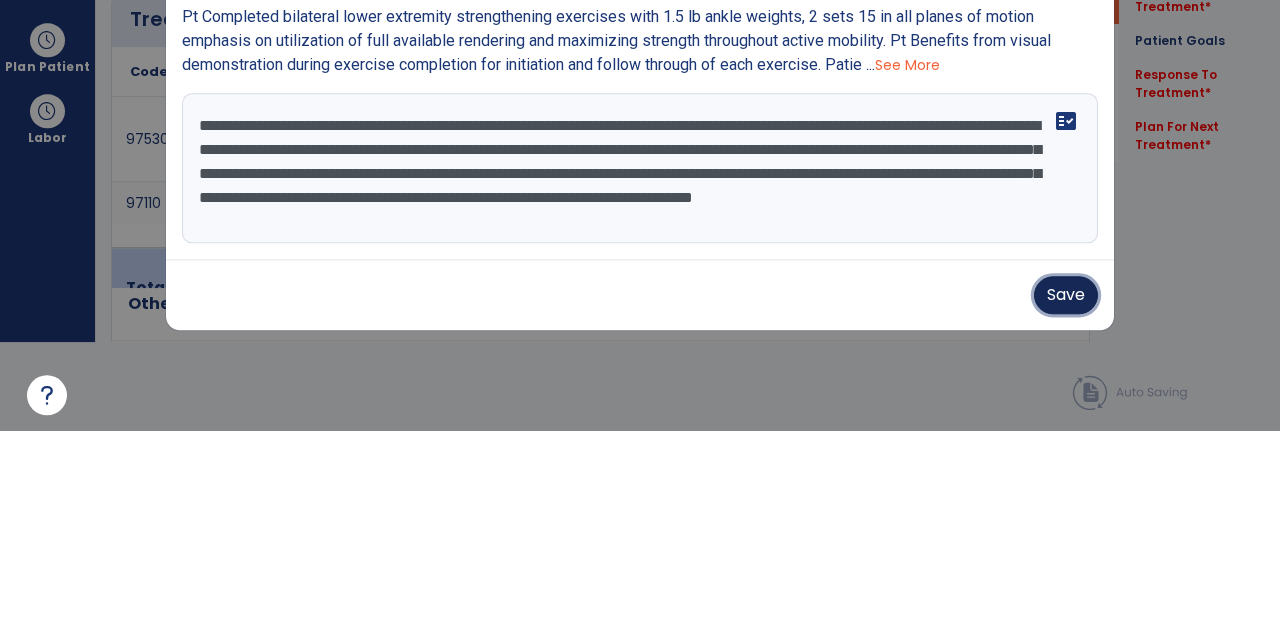 click on "Save" at bounding box center [1066, 496] 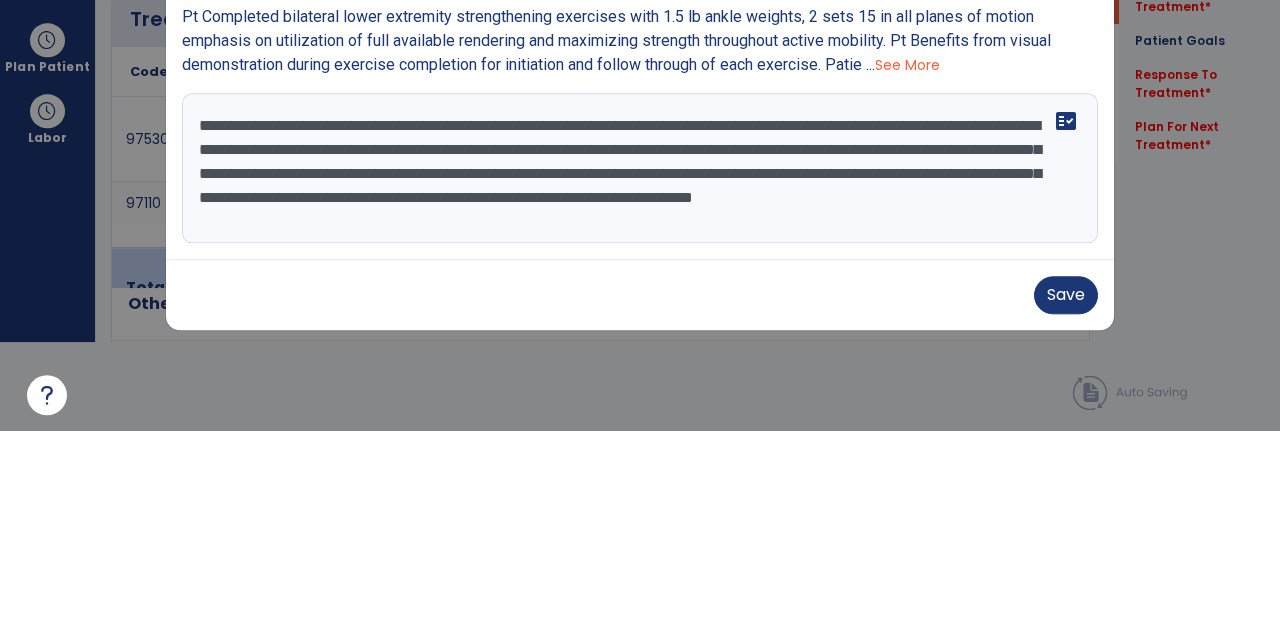 click on "Save" at bounding box center (640, 496) 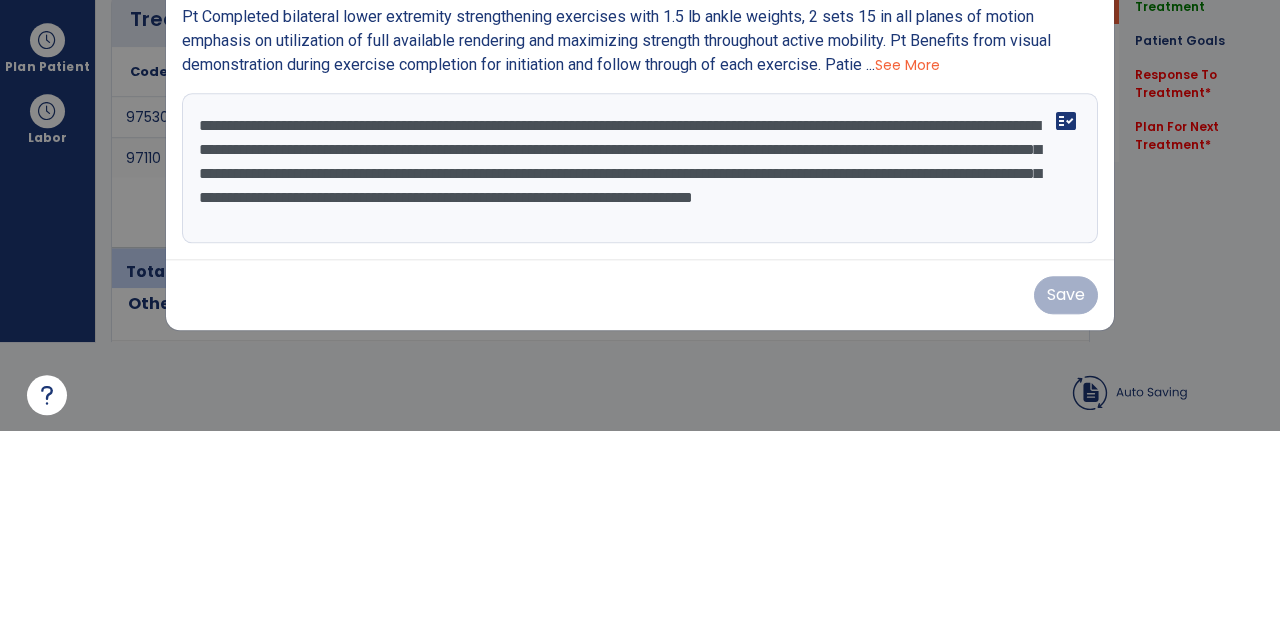 scroll, scrollTop: 89, scrollLeft: 0, axis: vertical 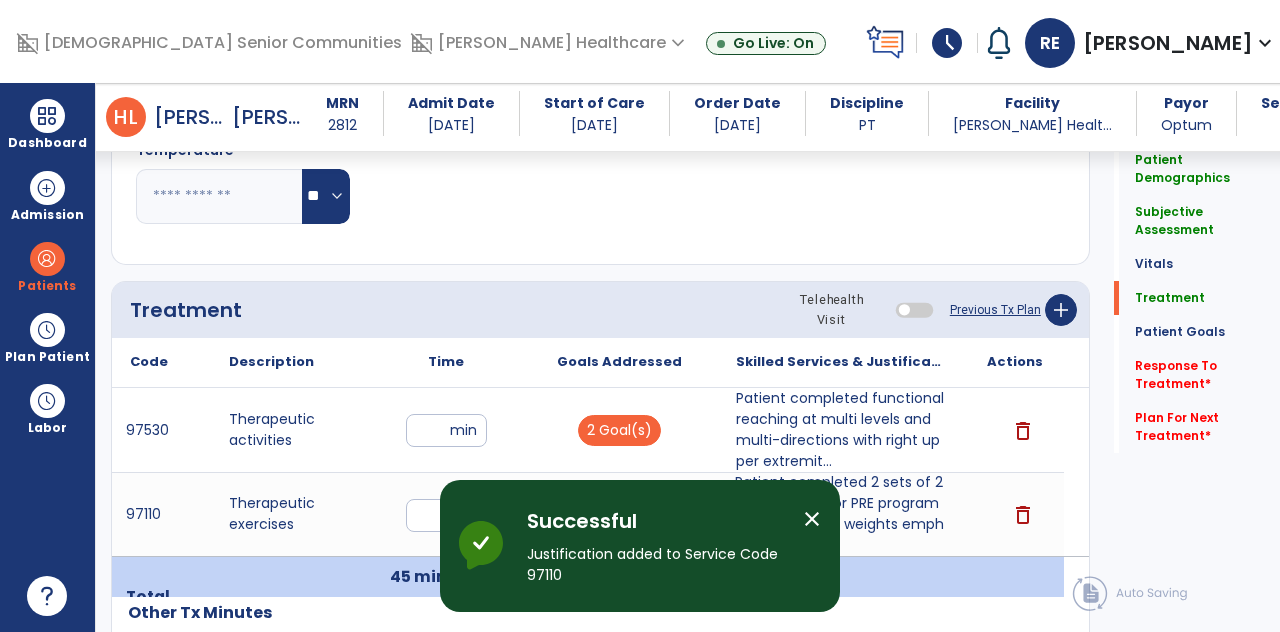 click on "Response To Treatment   *" 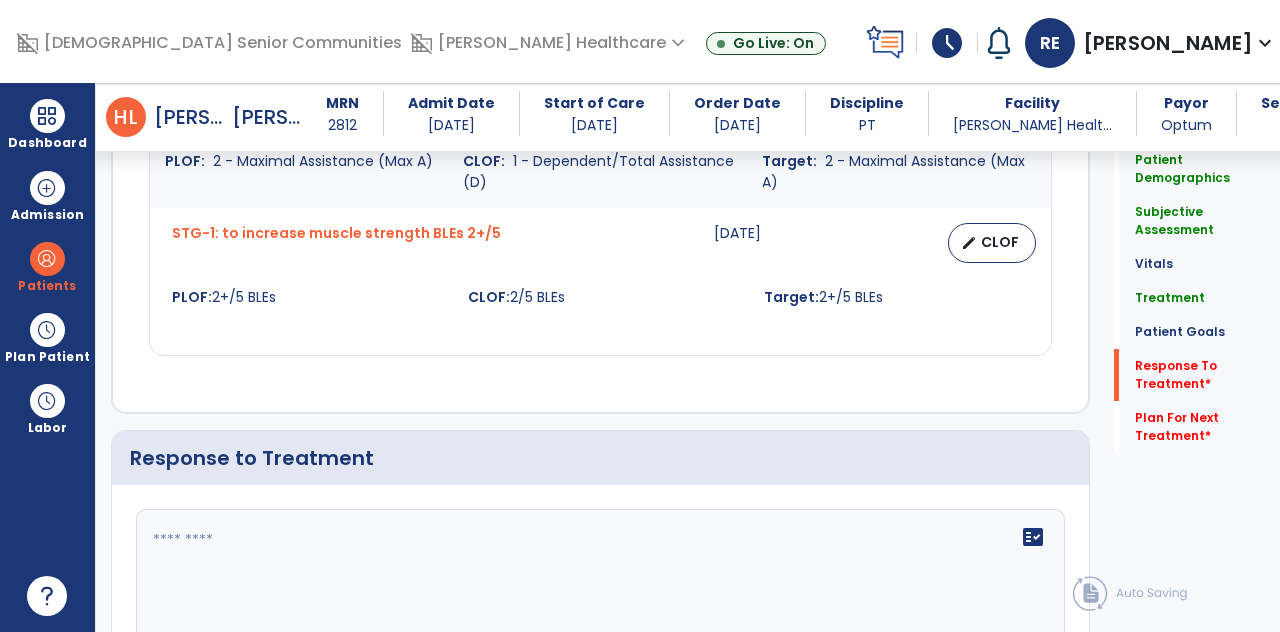 scroll, scrollTop: 2578, scrollLeft: 0, axis: vertical 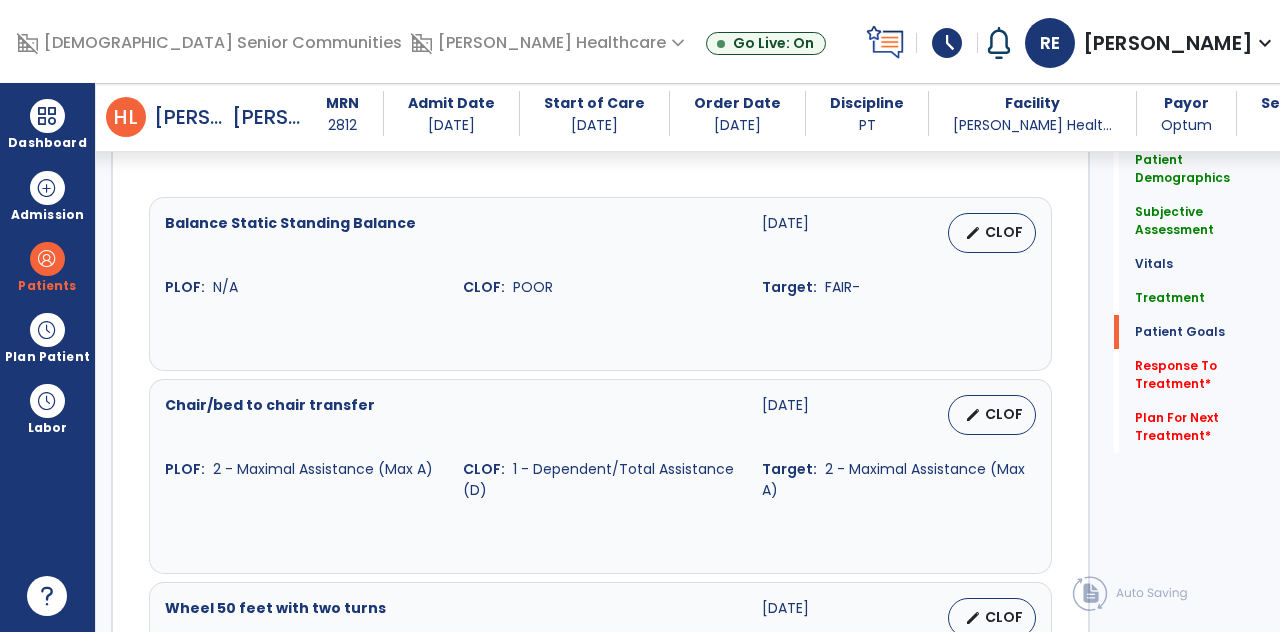 click on "Response To Treatment   *" 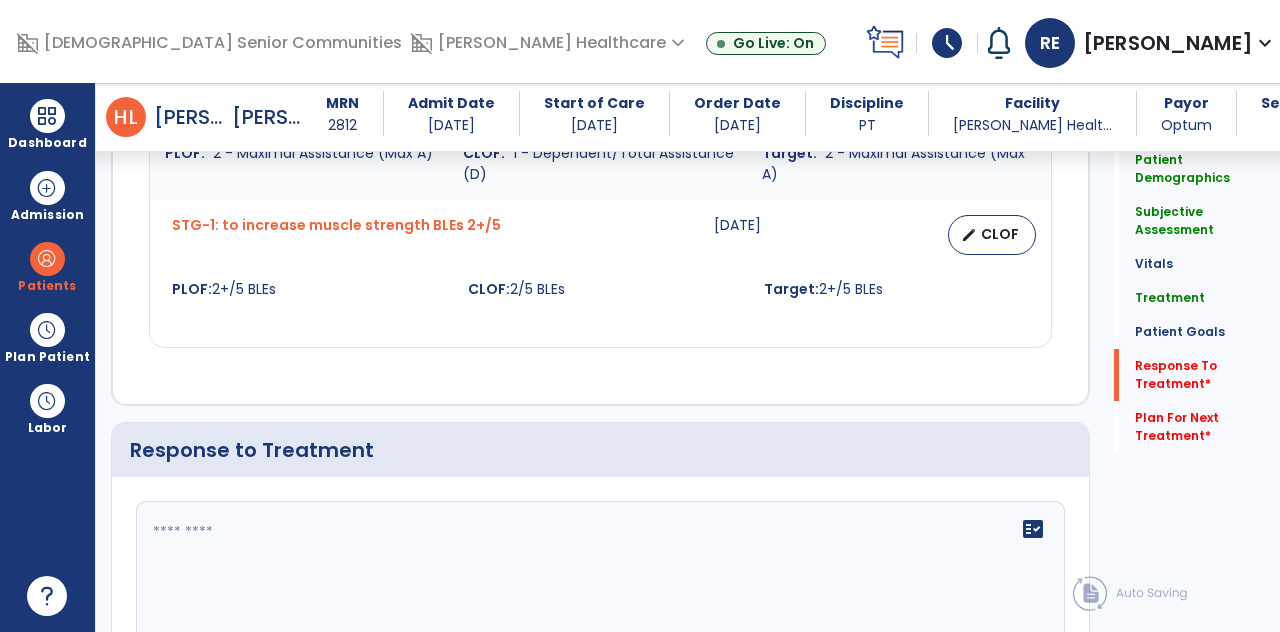 scroll, scrollTop: 2578, scrollLeft: 0, axis: vertical 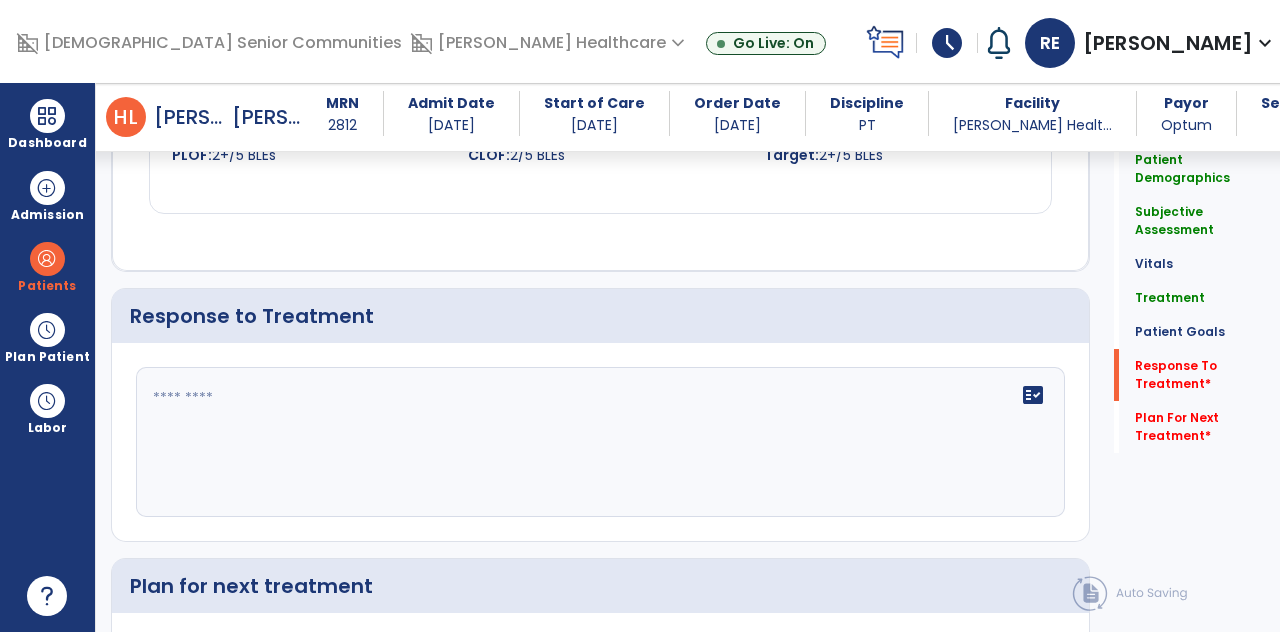 click 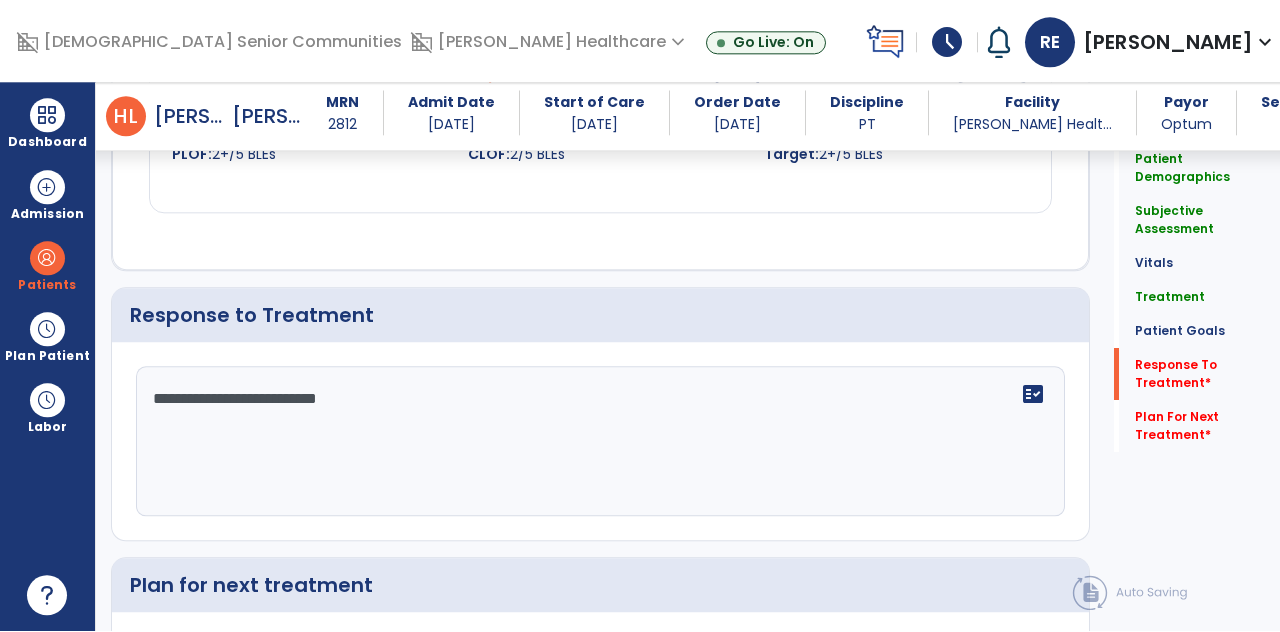 scroll, scrollTop: 89, scrollLeft: 0, axis: vertical 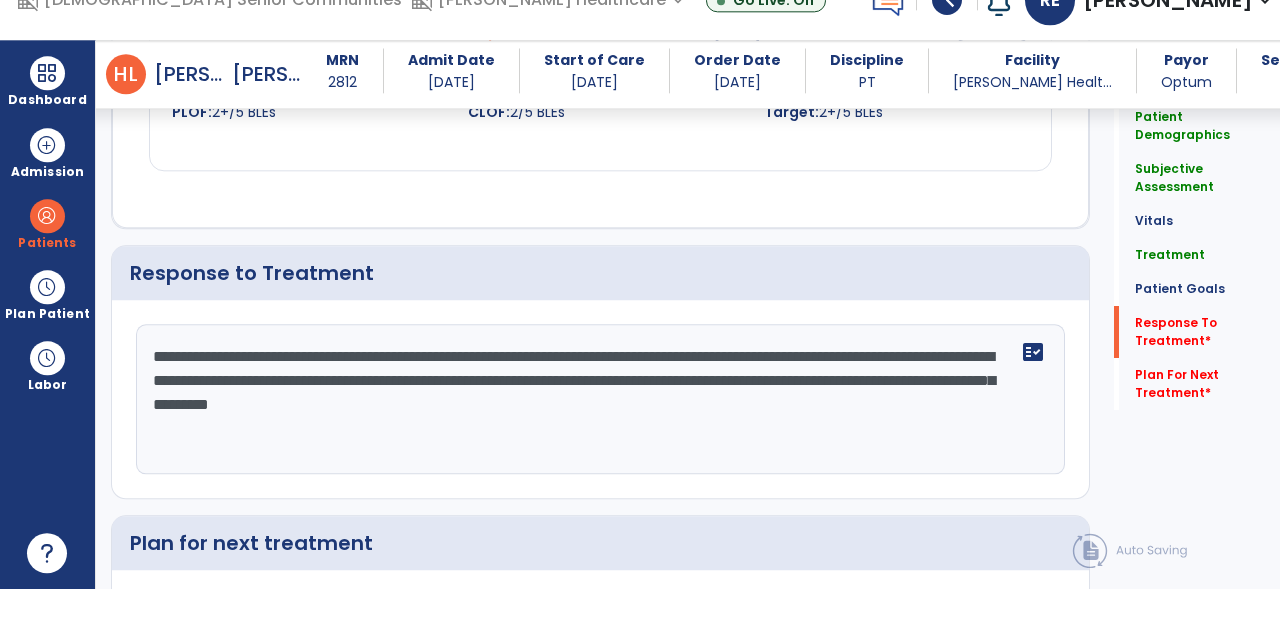 type on "**********" 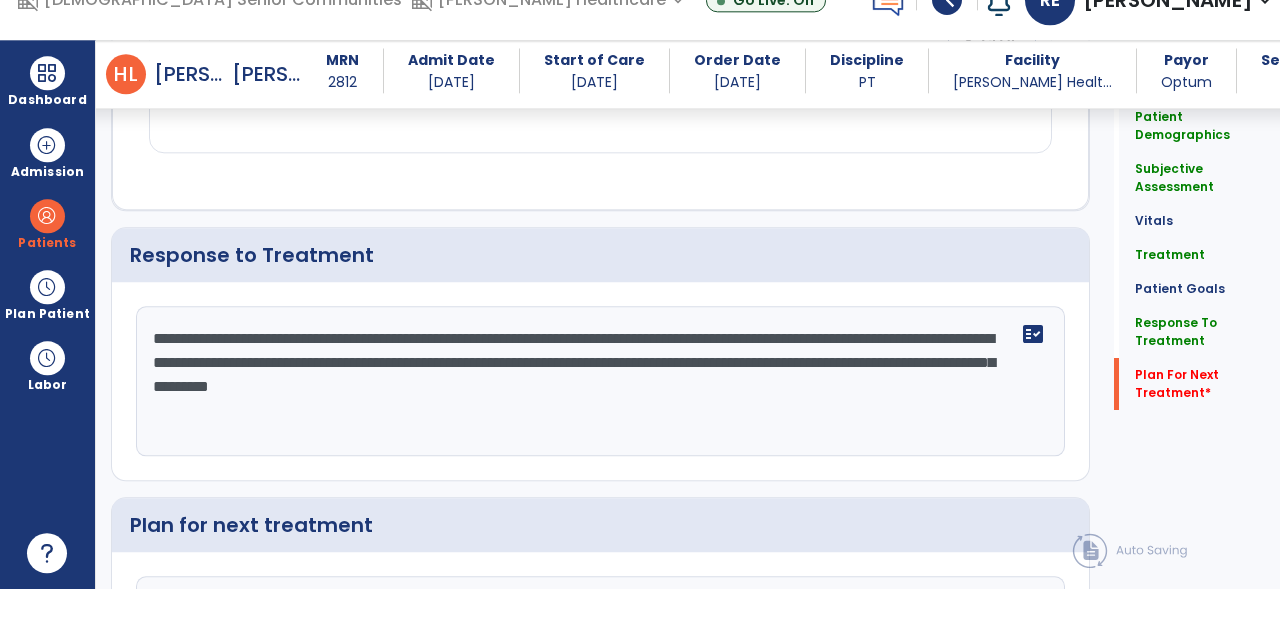 scroll, scrollTop: 89, scrollLeft: 0, axis: vertical 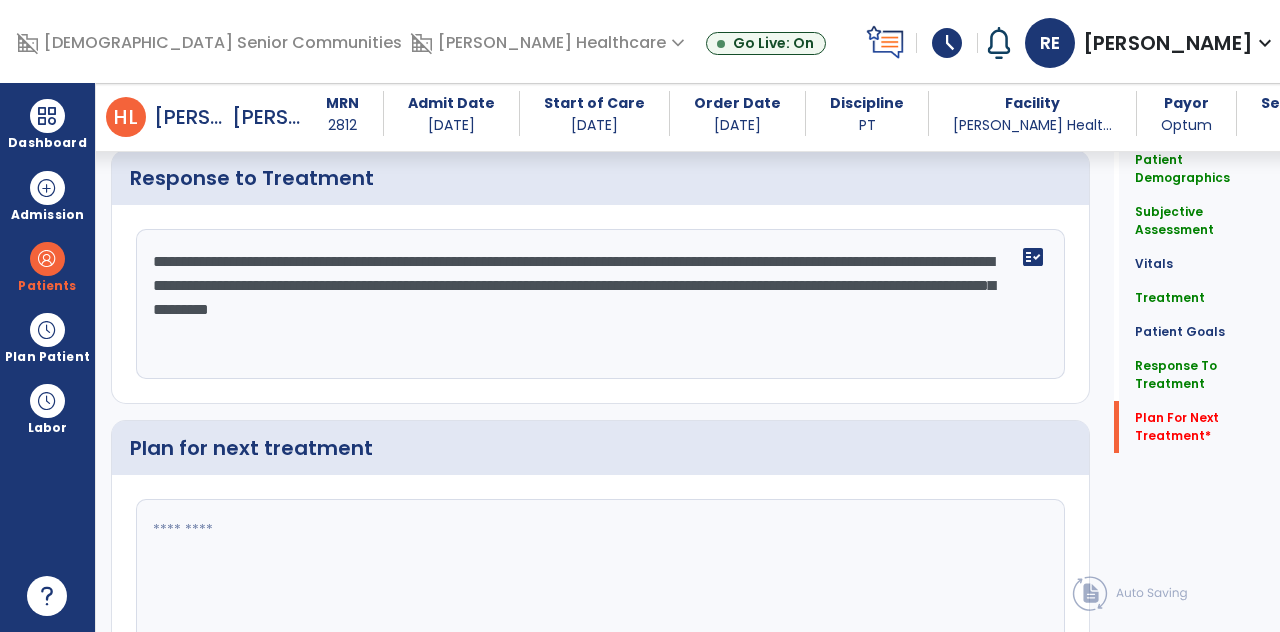 click 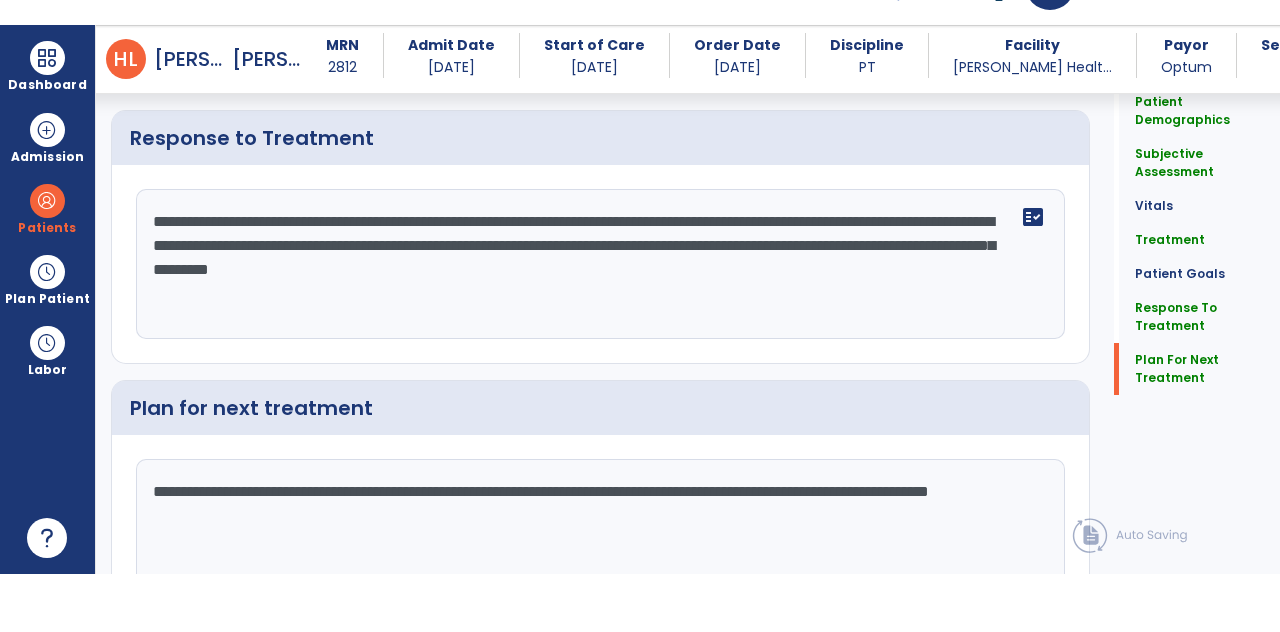 scroll, scrollTop: 2716, scrollLeft: 0, axis: vertical 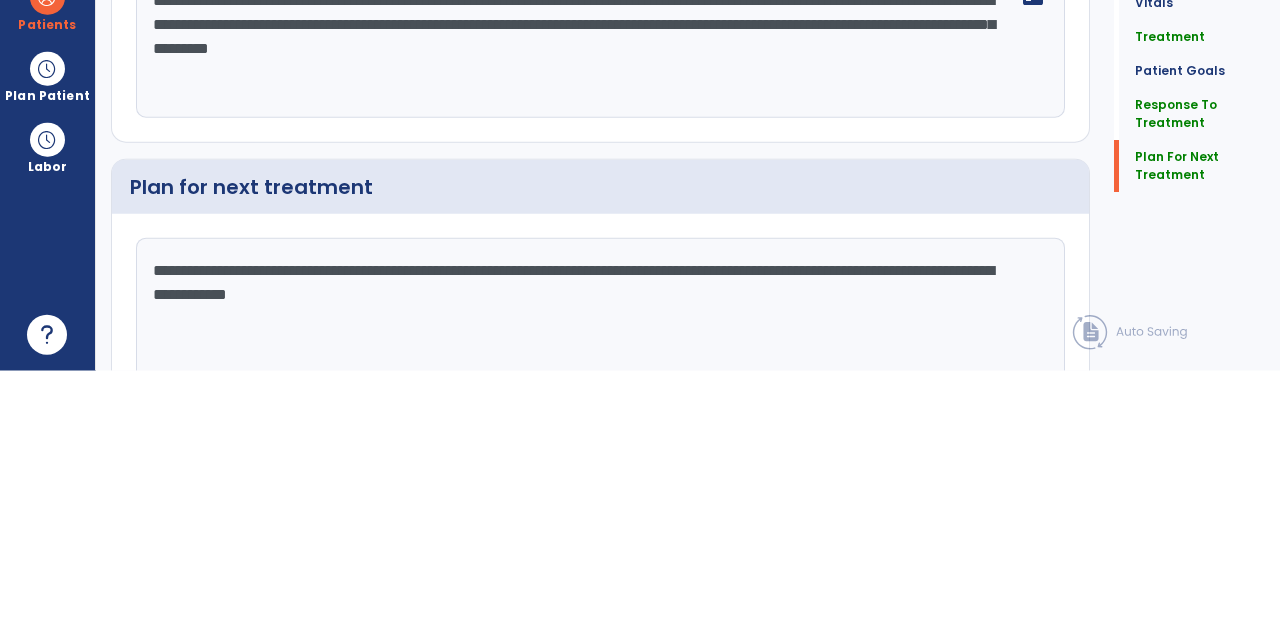 click on "**********" 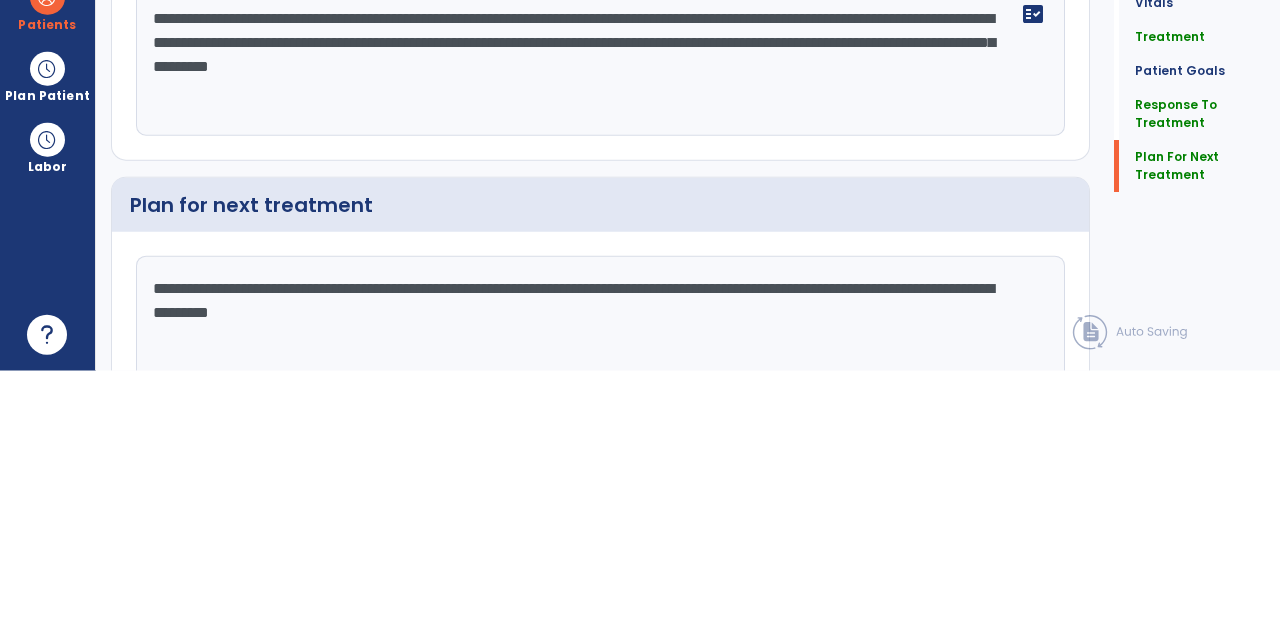 scroll, scrollTop: 2716, scrollLeft: 0, axis: vertical 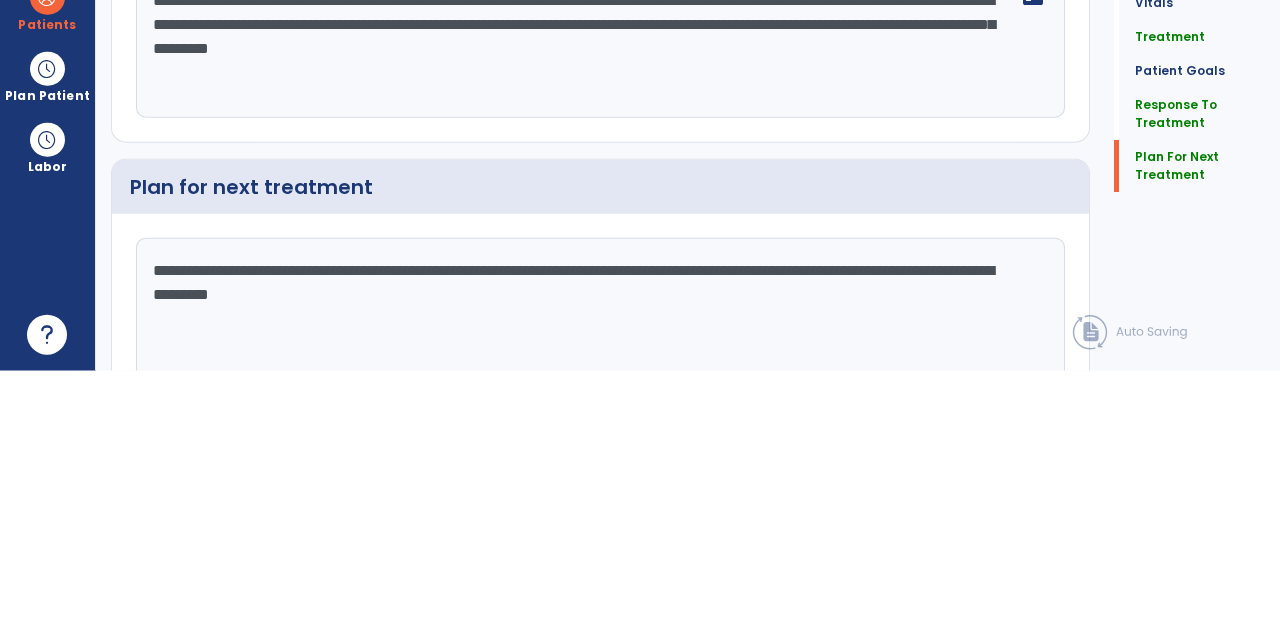 click on "**********" 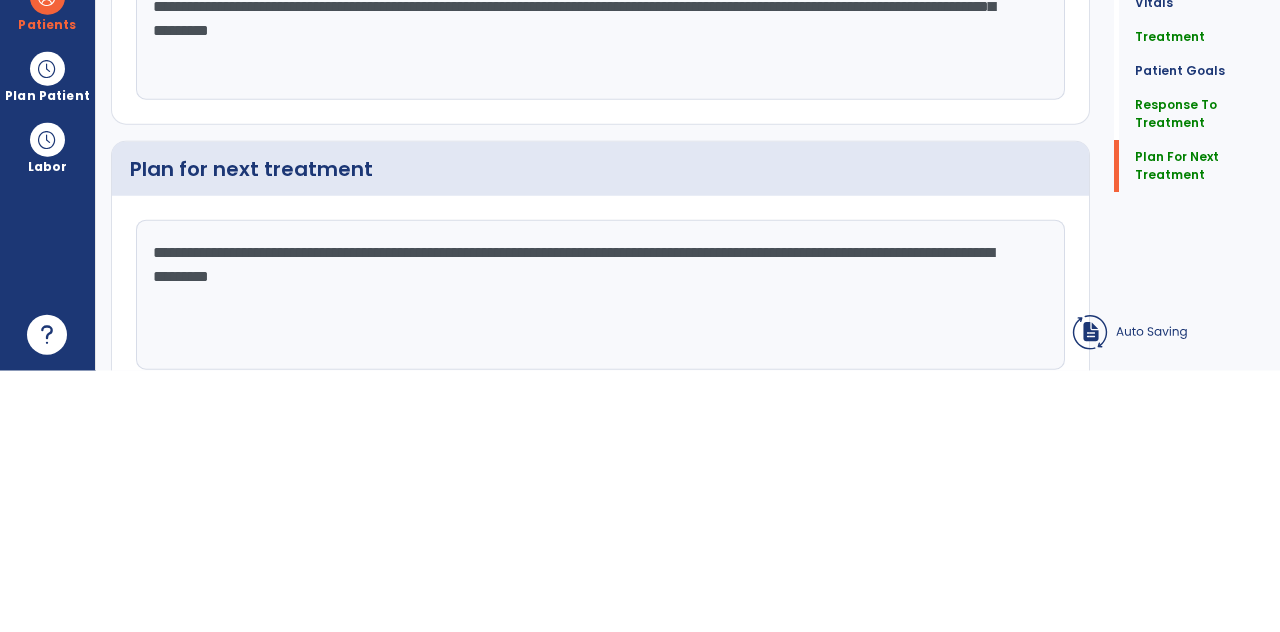 type on "**********" 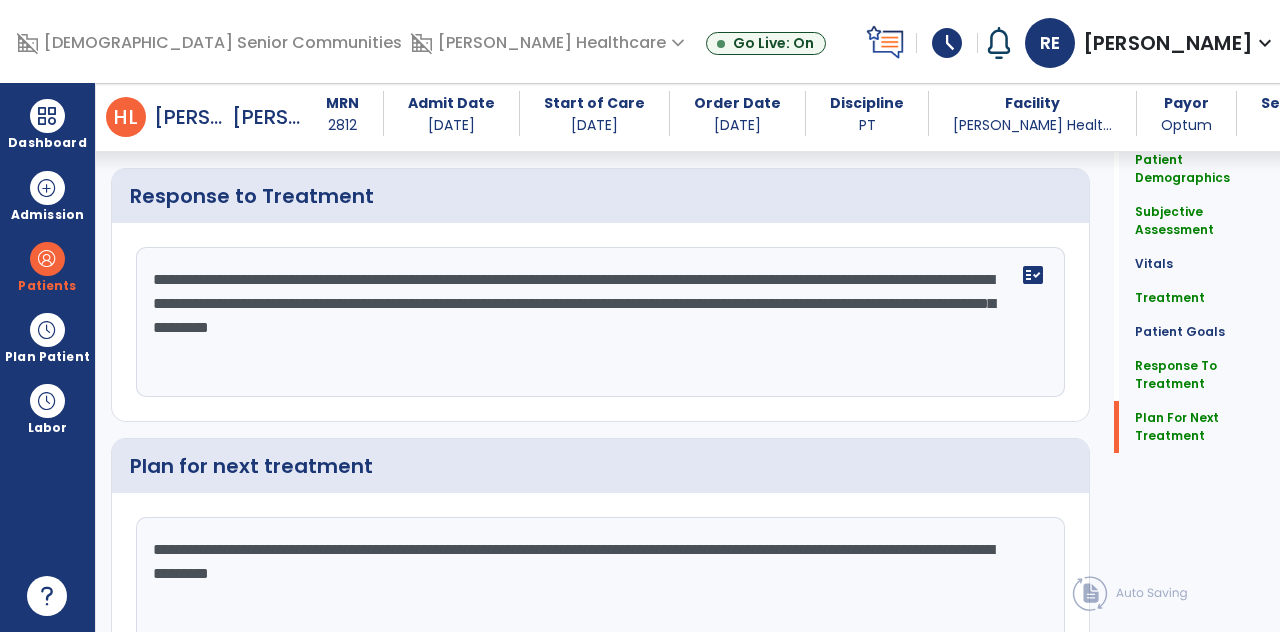 scroll, scrollTop: 2716, scrollLeft: 0, axis: vertical 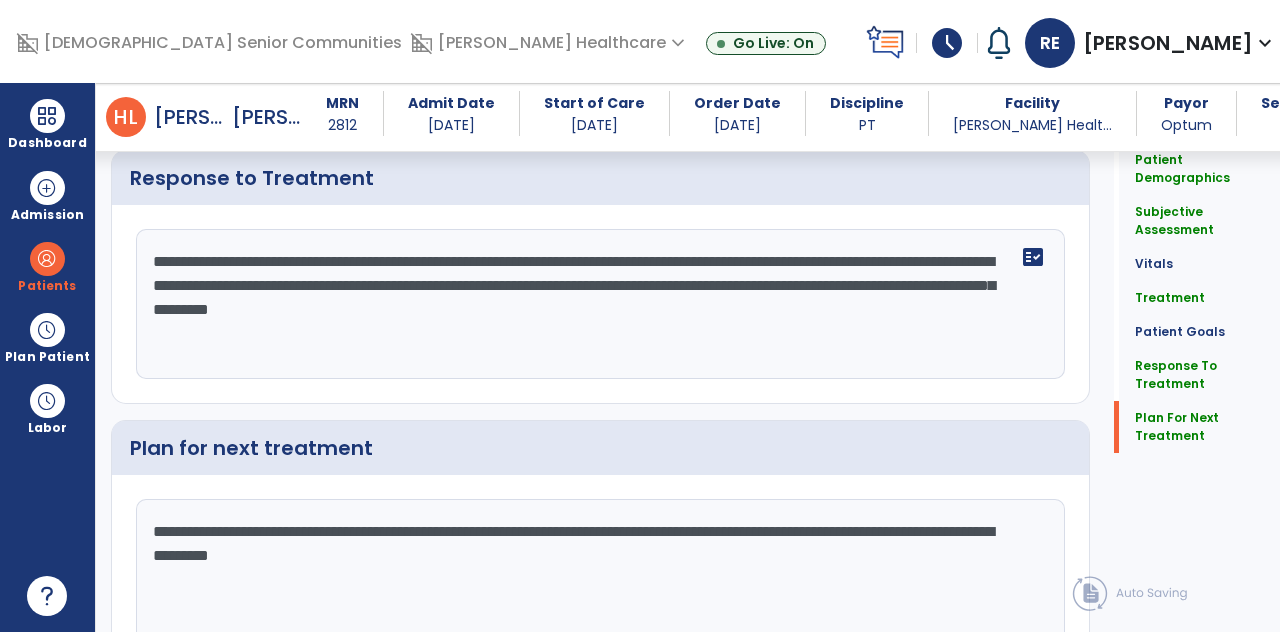 click on "Sign Doc" 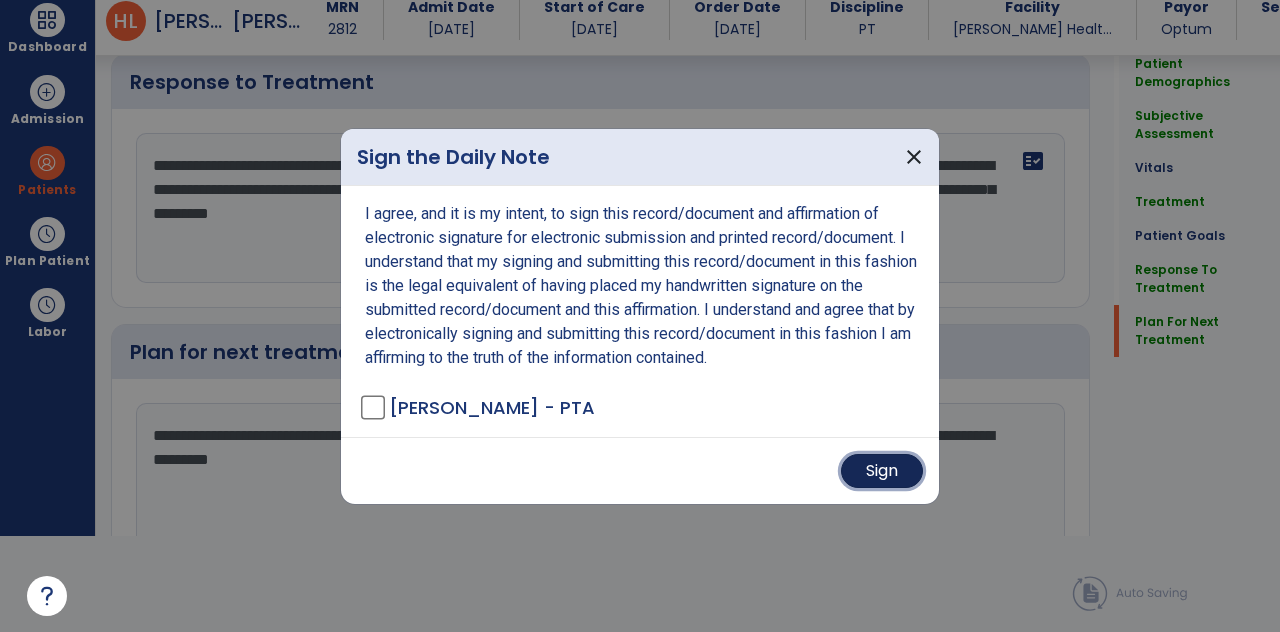 click on "Sign" at bounding box center [882, 471] 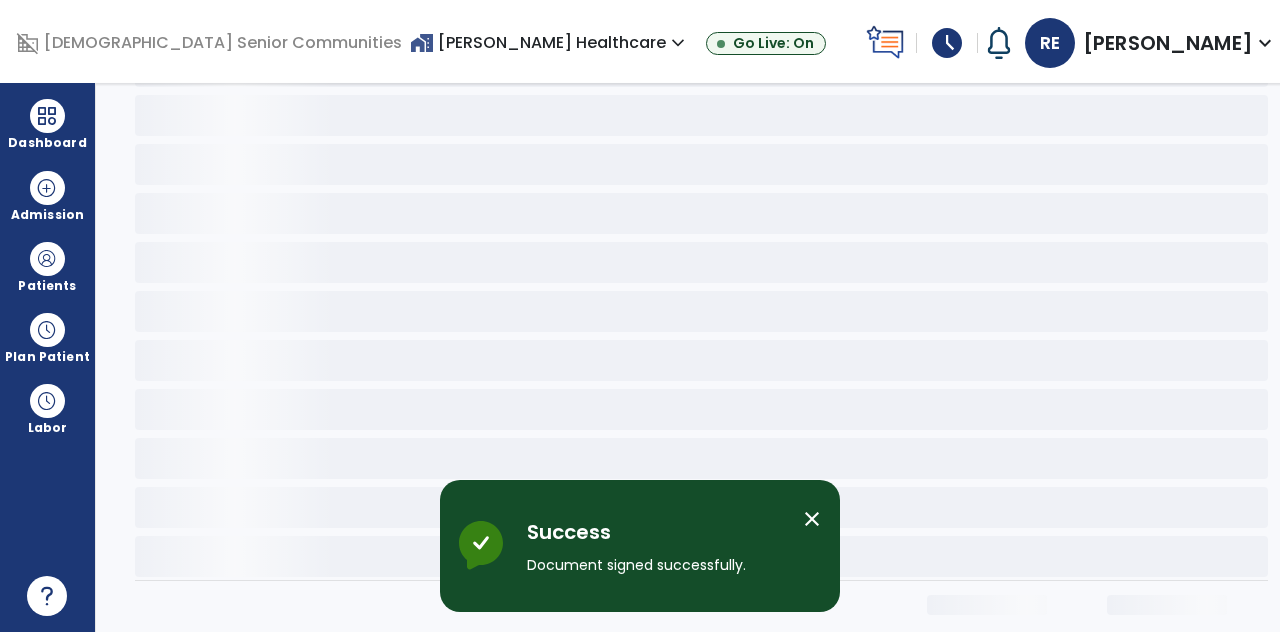 scroll, scrollTop: 0, scrollLeft: 0, axis: both 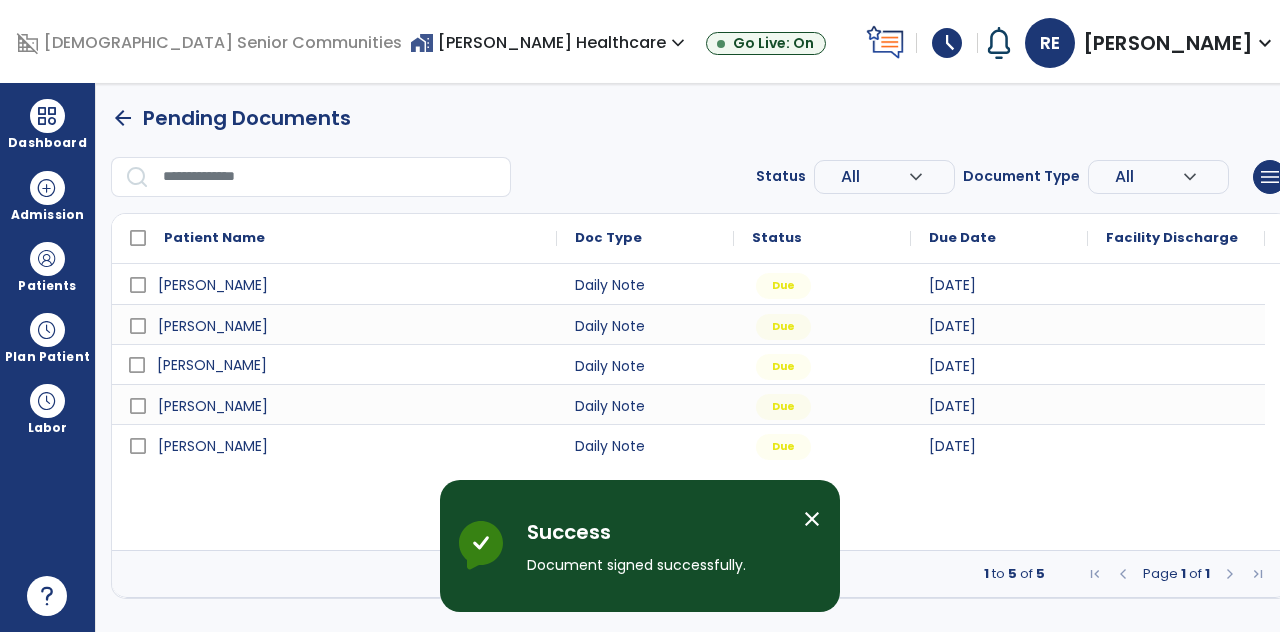 click on "Honkoski, Mary" at bounding box center (348, 365) 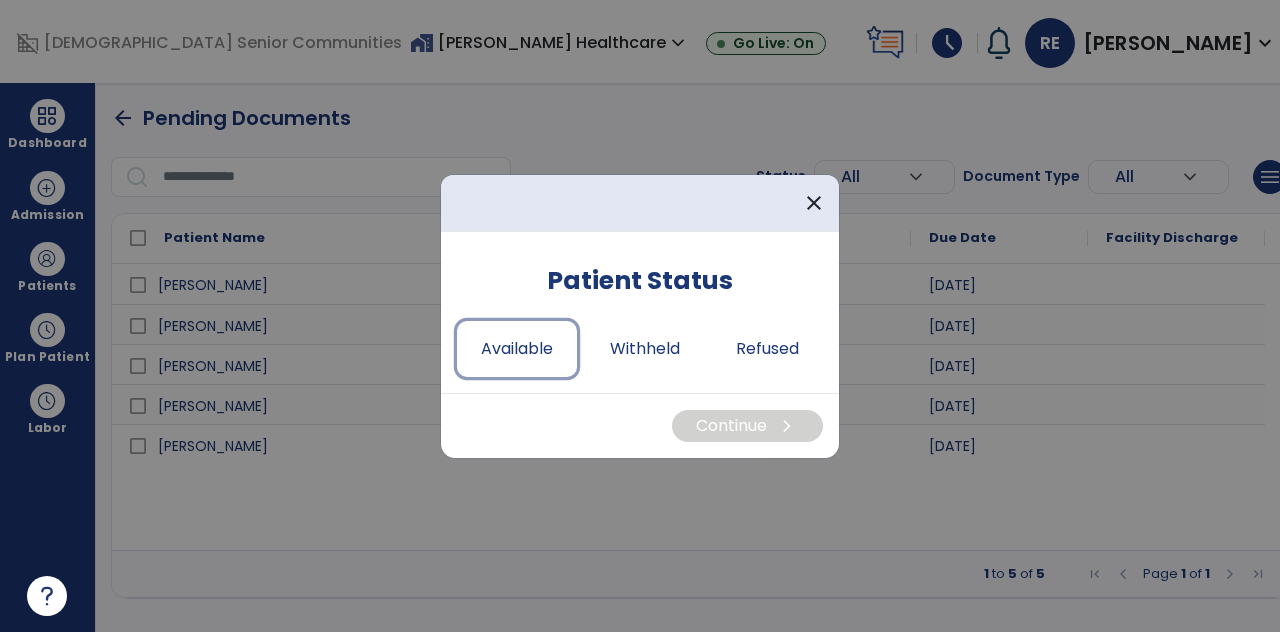 click on "Available" at bounding box center (517, 349) 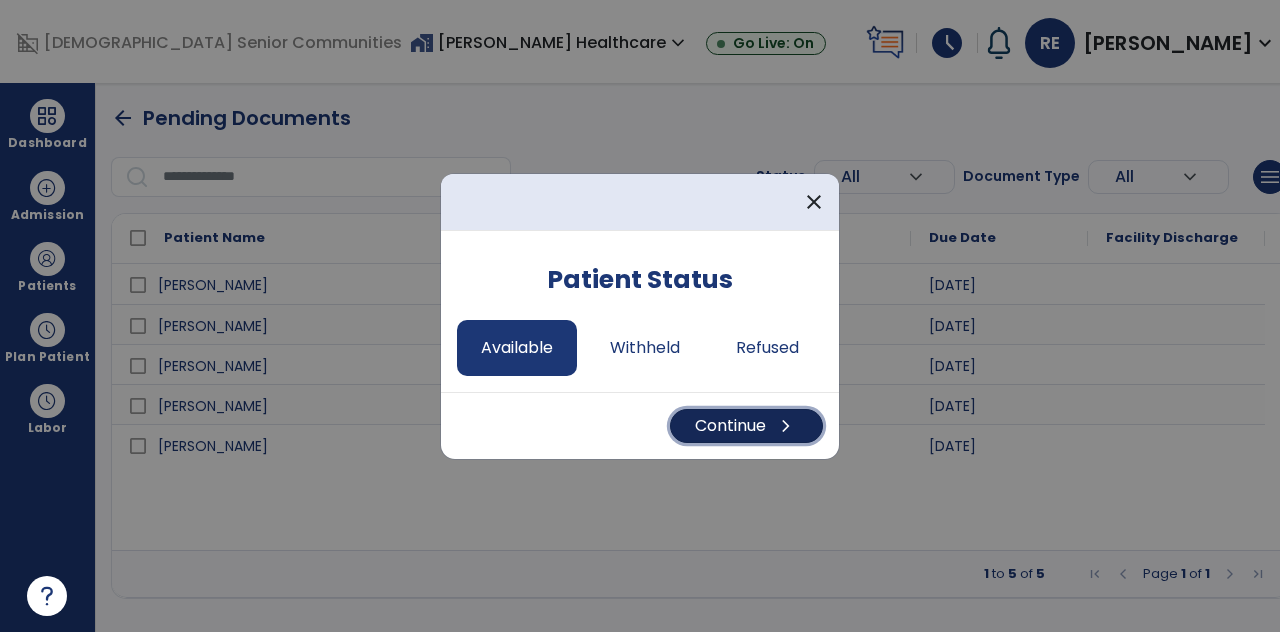 click on "Continue   chevron_right" at bounding box center (746, 426) 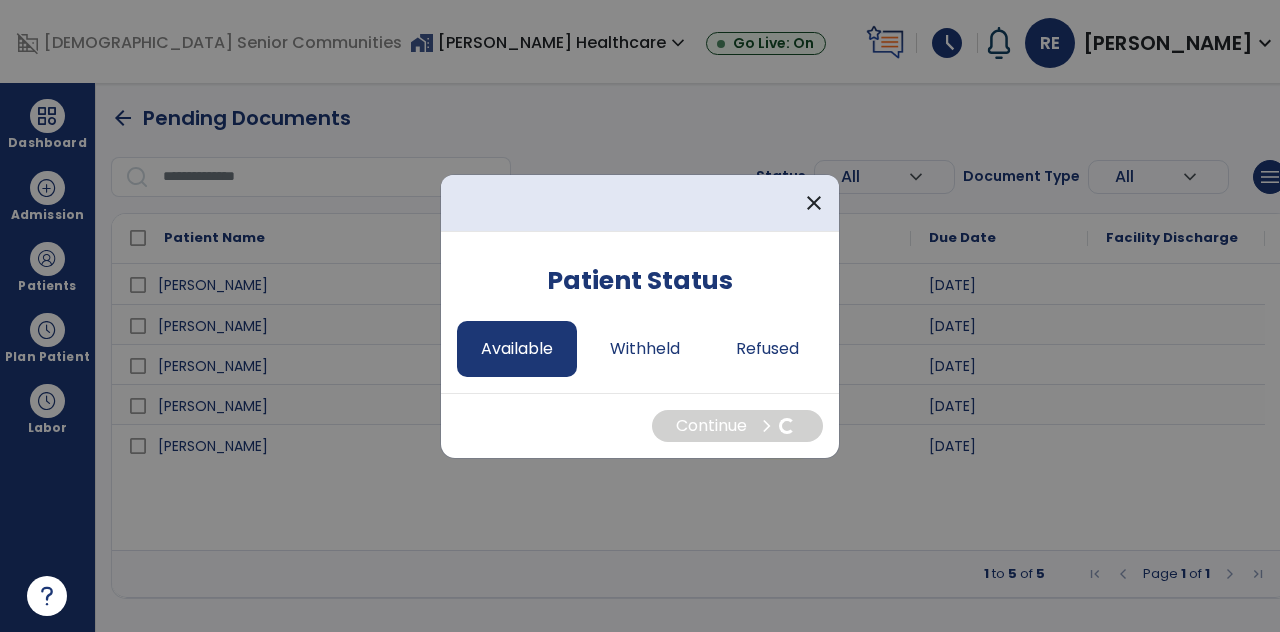 select on "*" 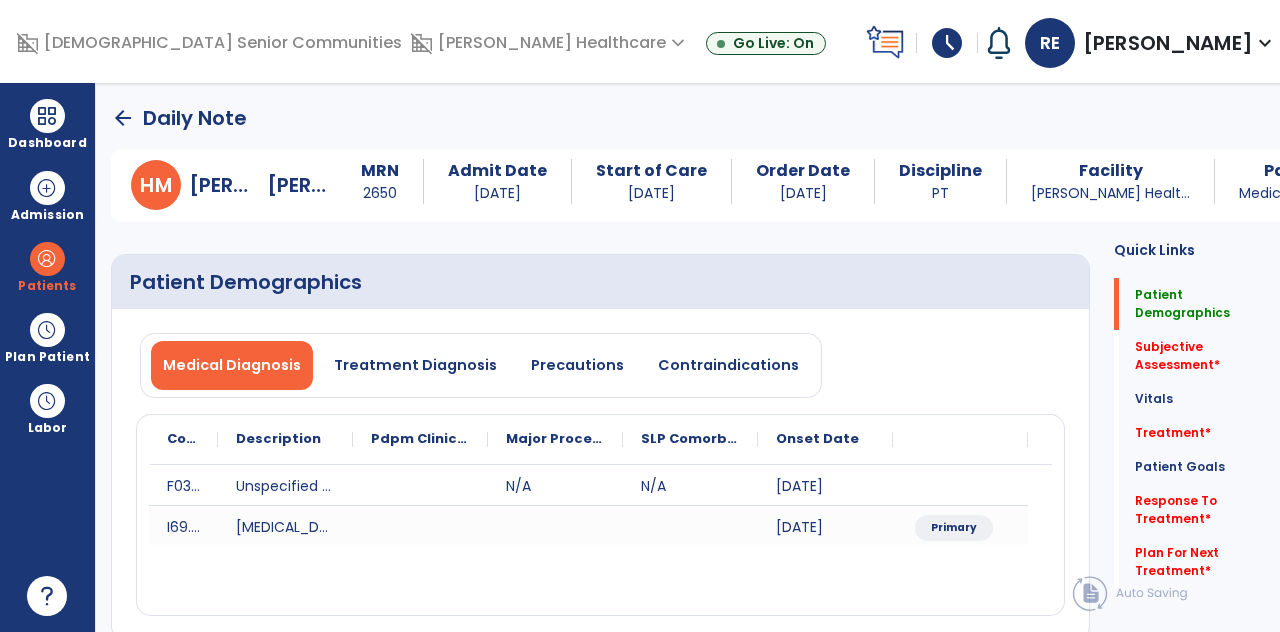 click on "Subjective Assessment   *" 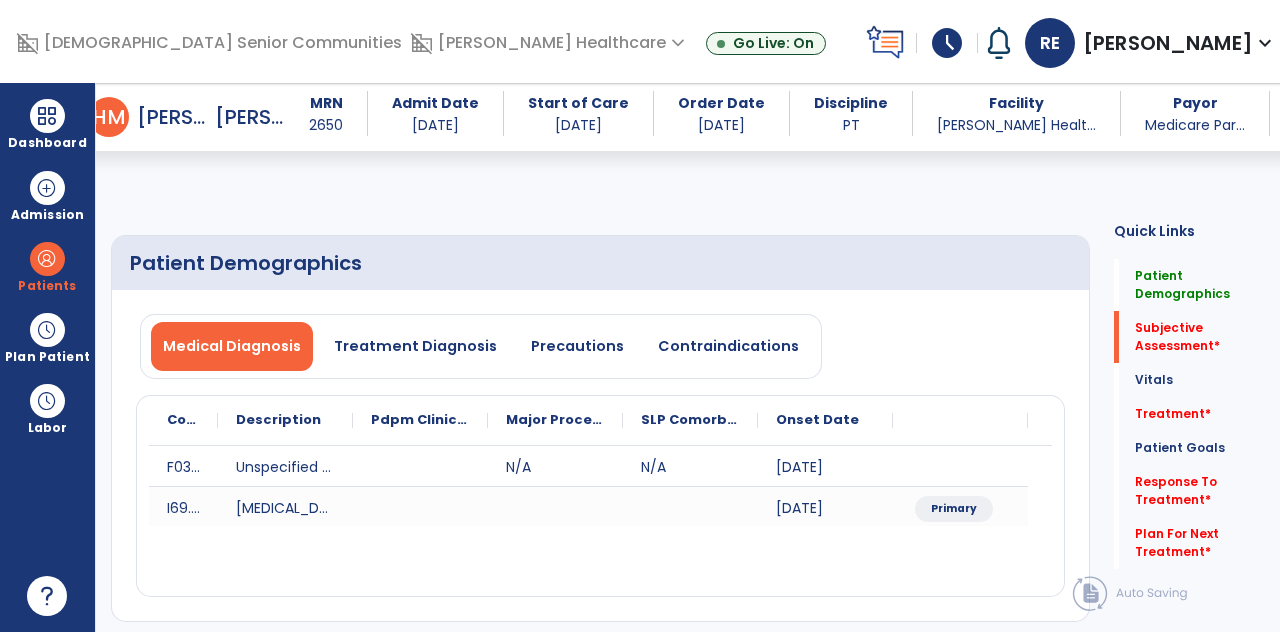 scroll, scrollTop: 89, scrollLeft: 0, axis: vertical 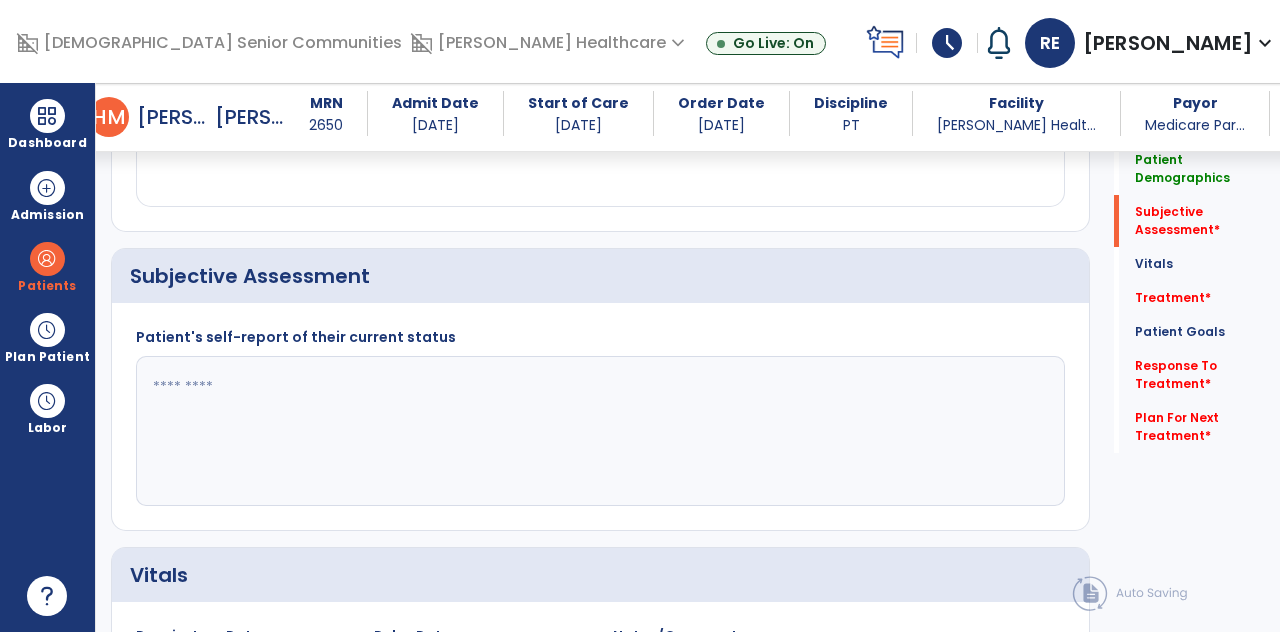 click 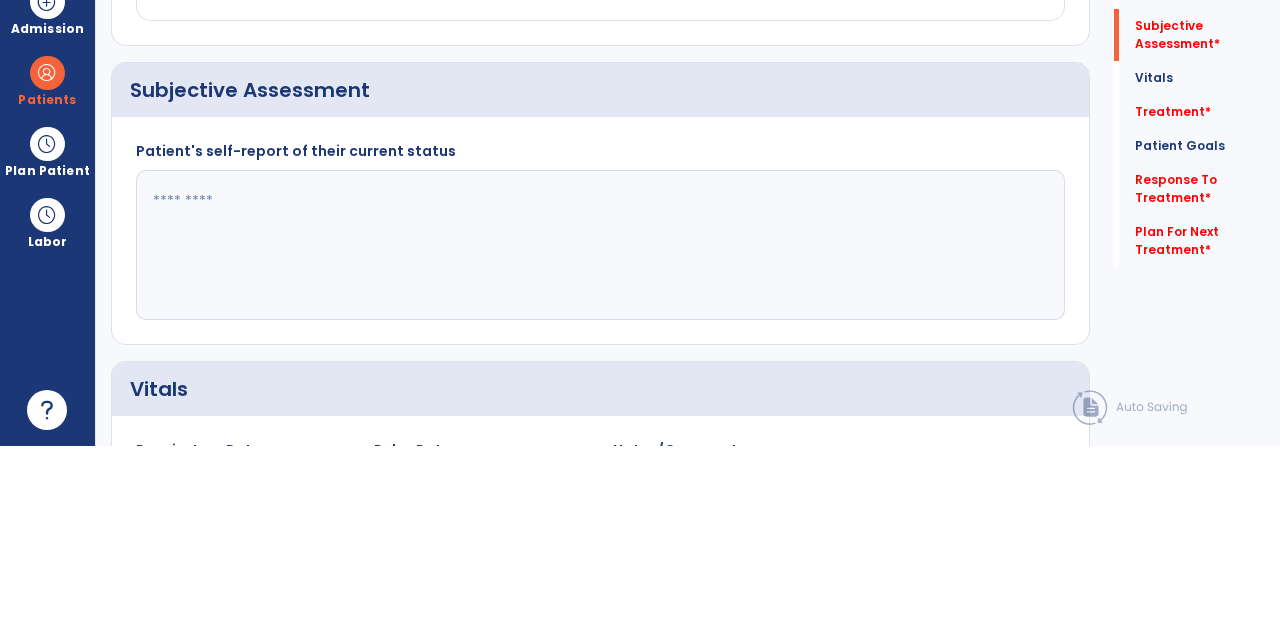 scroll, scrollTop: 89, scrollLeft: 0, axis: vertical 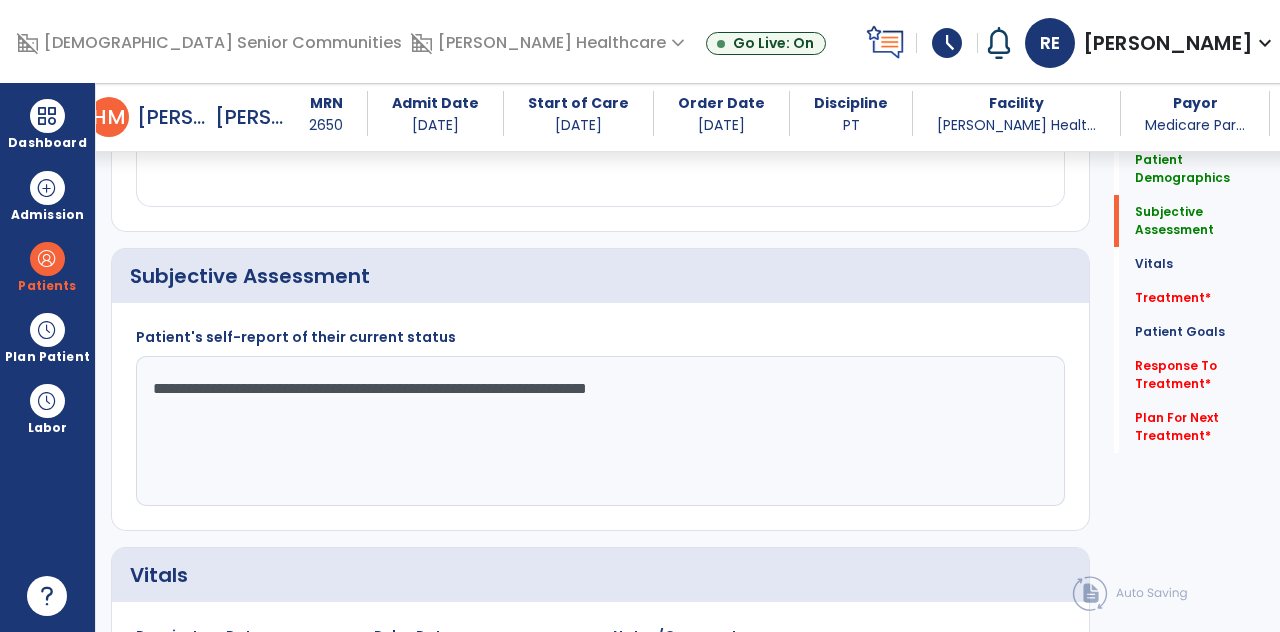 type on "**********" 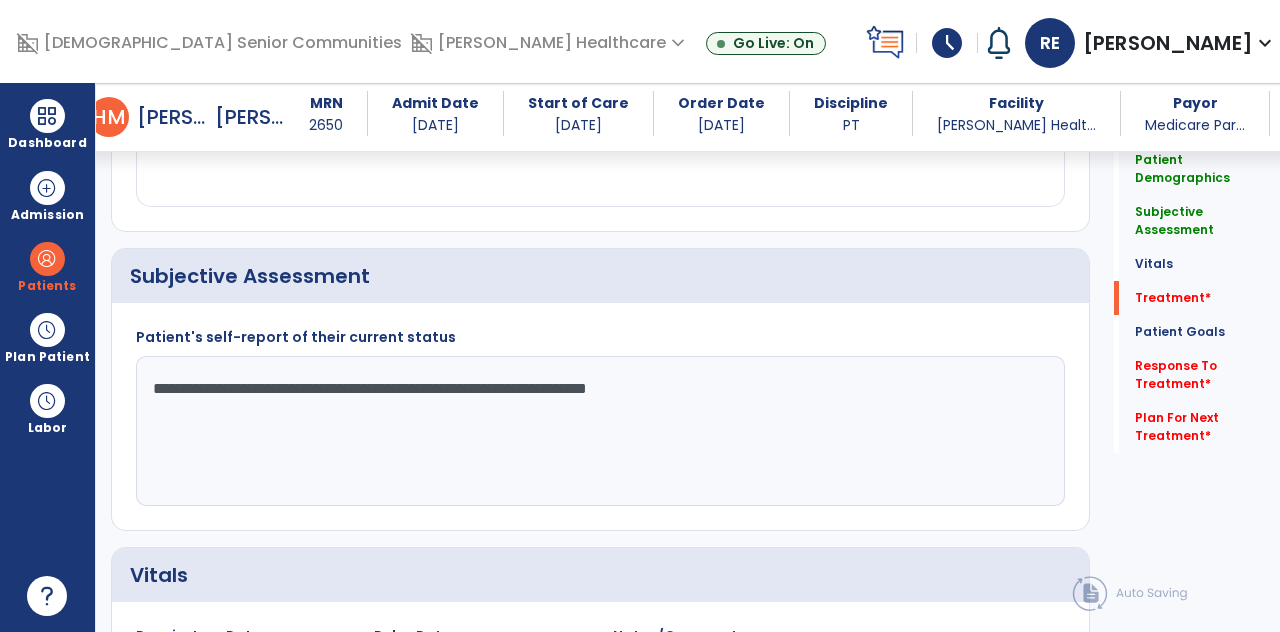 click on "add  Add Service Code" 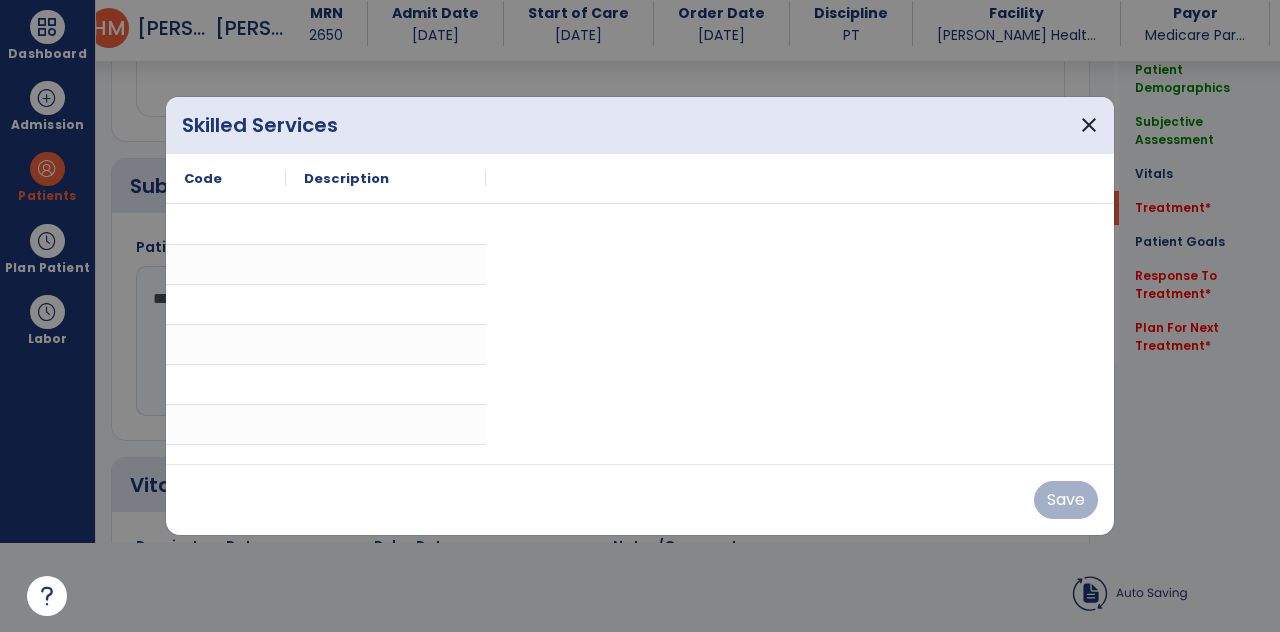 scroll, scrollTop: 1078, scrollLeft: 0, axis: vertical 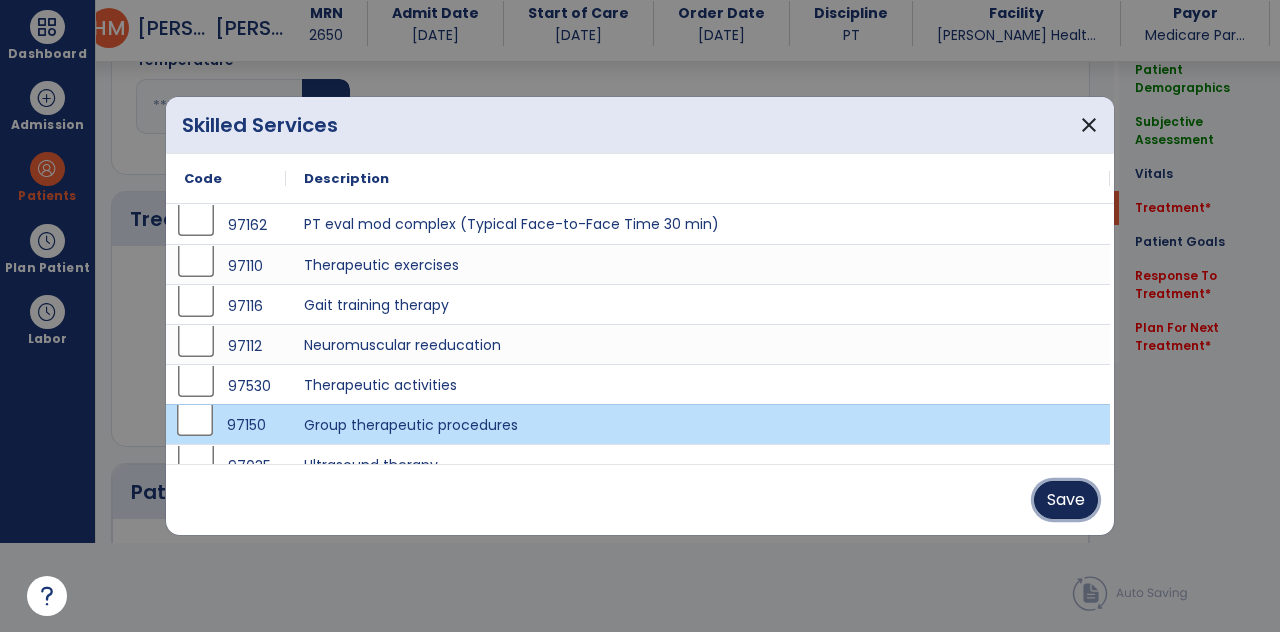 click on "Save" at bounding box center [1066, 500] 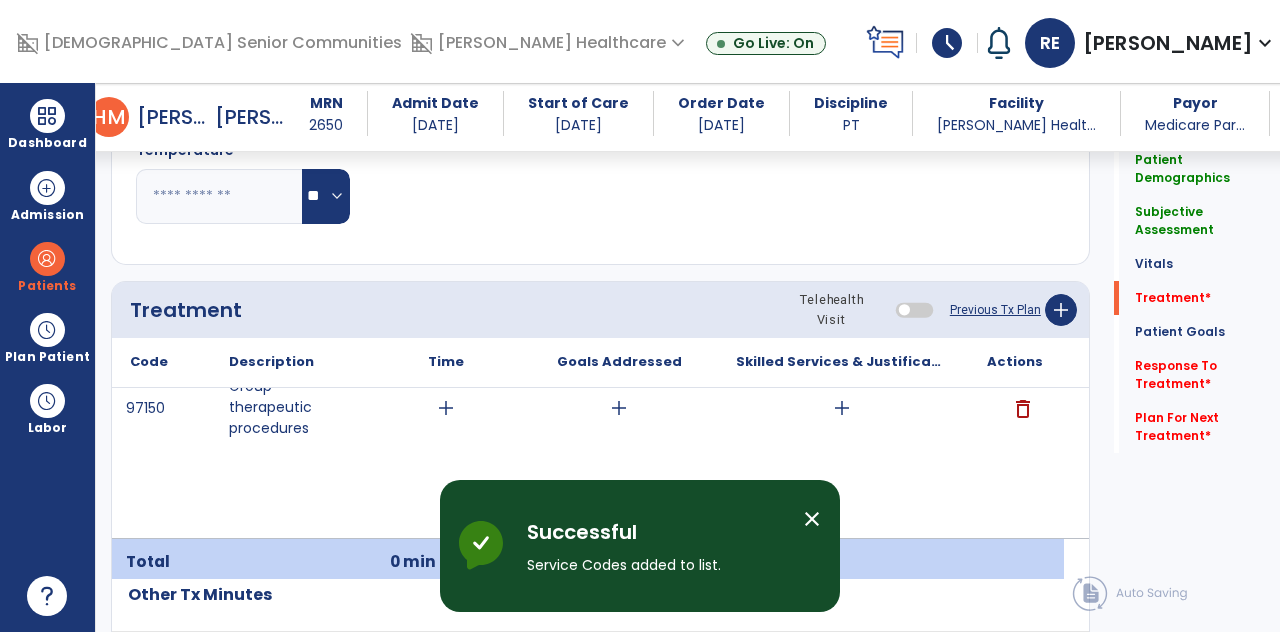 scroll, scrollTop: 89, scrollLeft: 0, axis: vertical 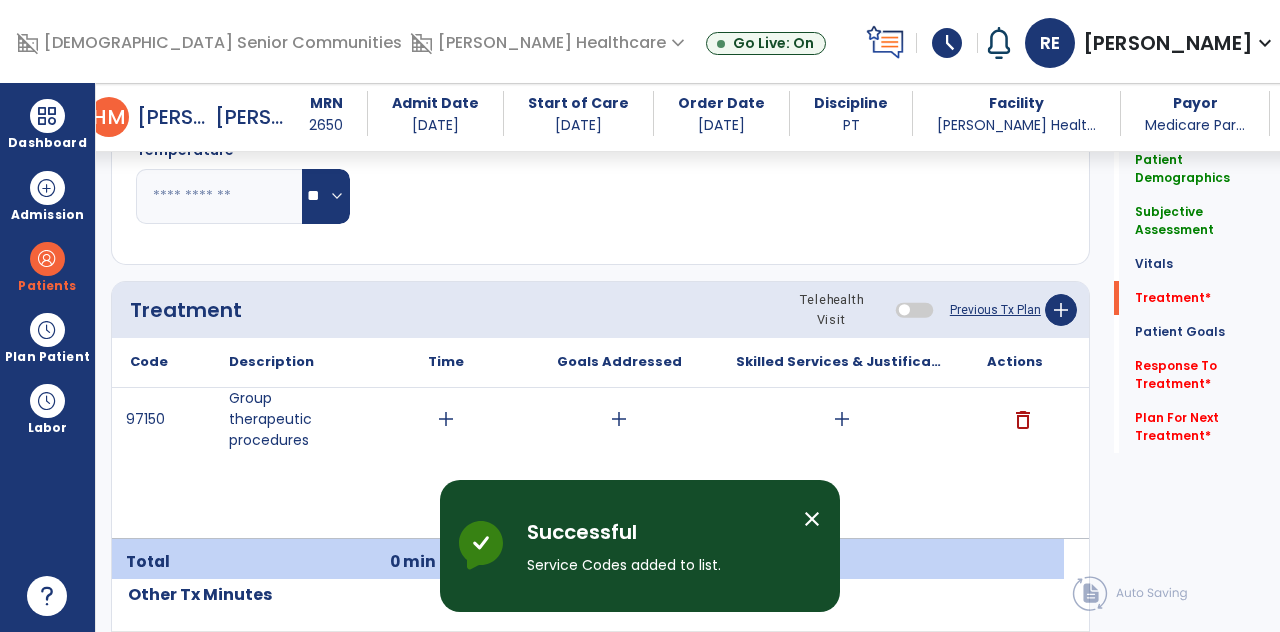 click on "add" at bounding box center [446, 419] 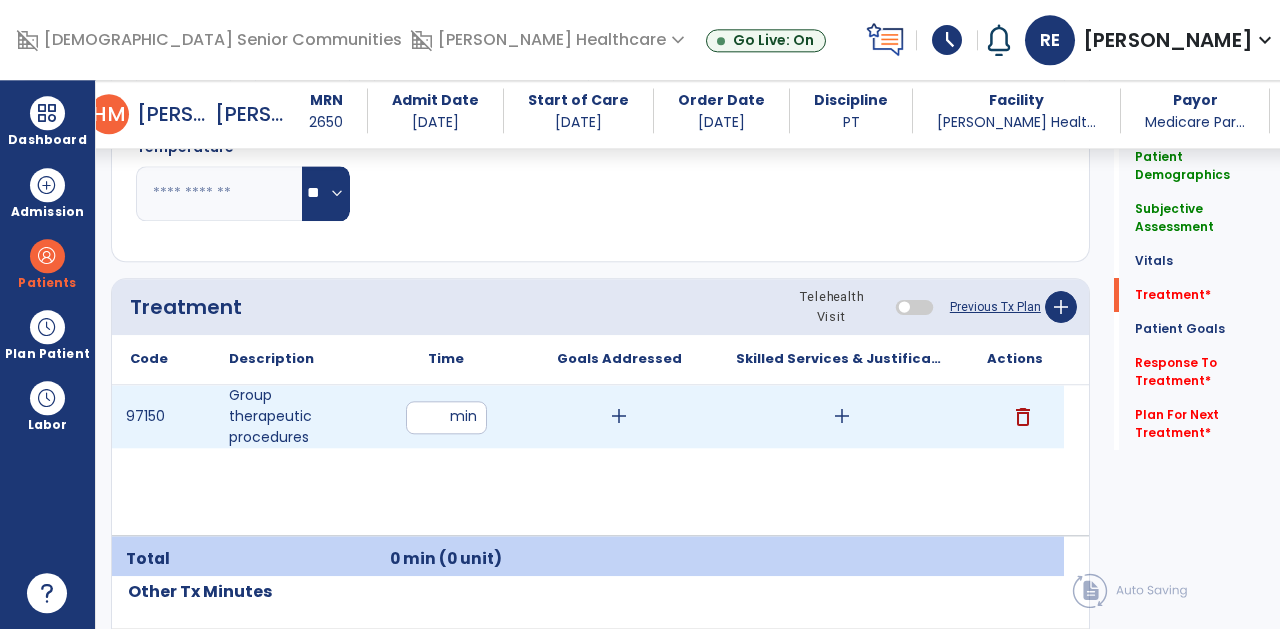 scroll, scrollTop: 89, scrollLeft: 0, axis: vertical 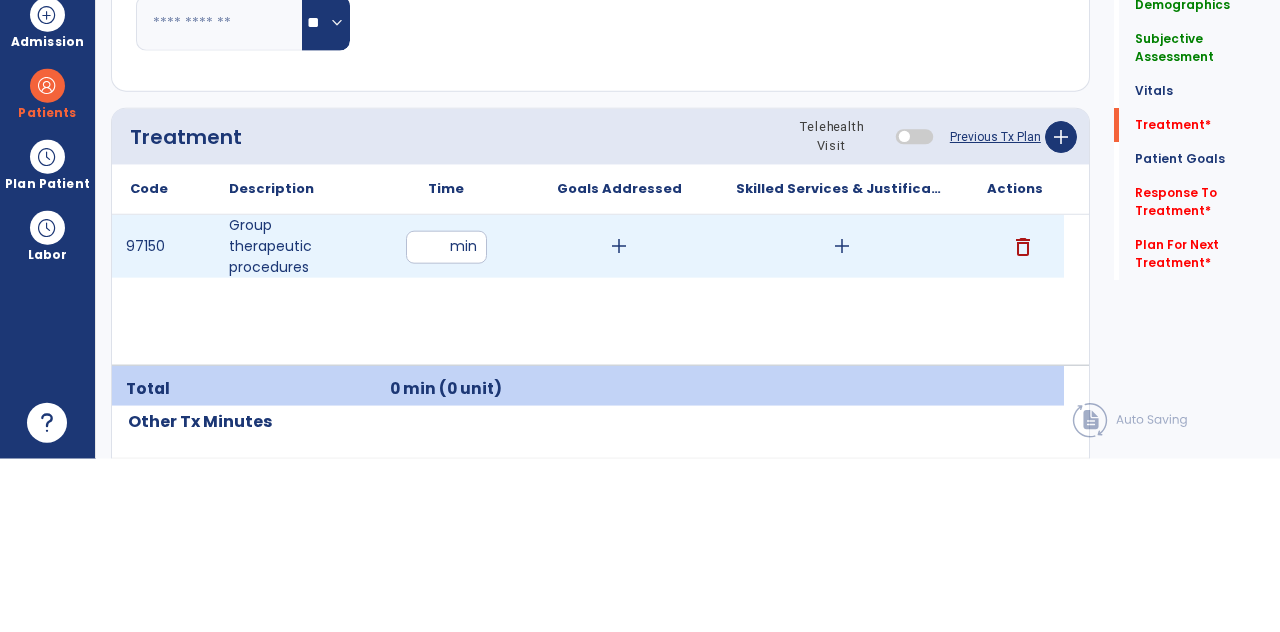 type on "**" 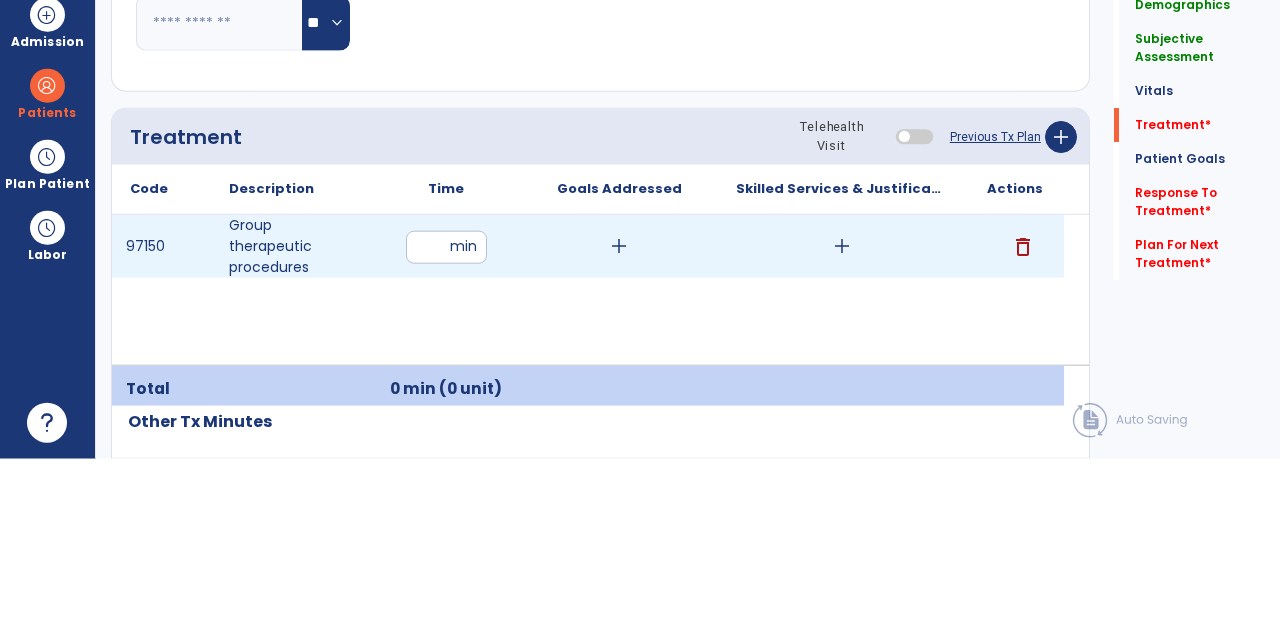 click on "Respiratory Rate  BPM Blood Pressure   SBP   DBP Temperature  ** ** Pulse Rate  BPM O2 Saturation  % Notes/Comments" 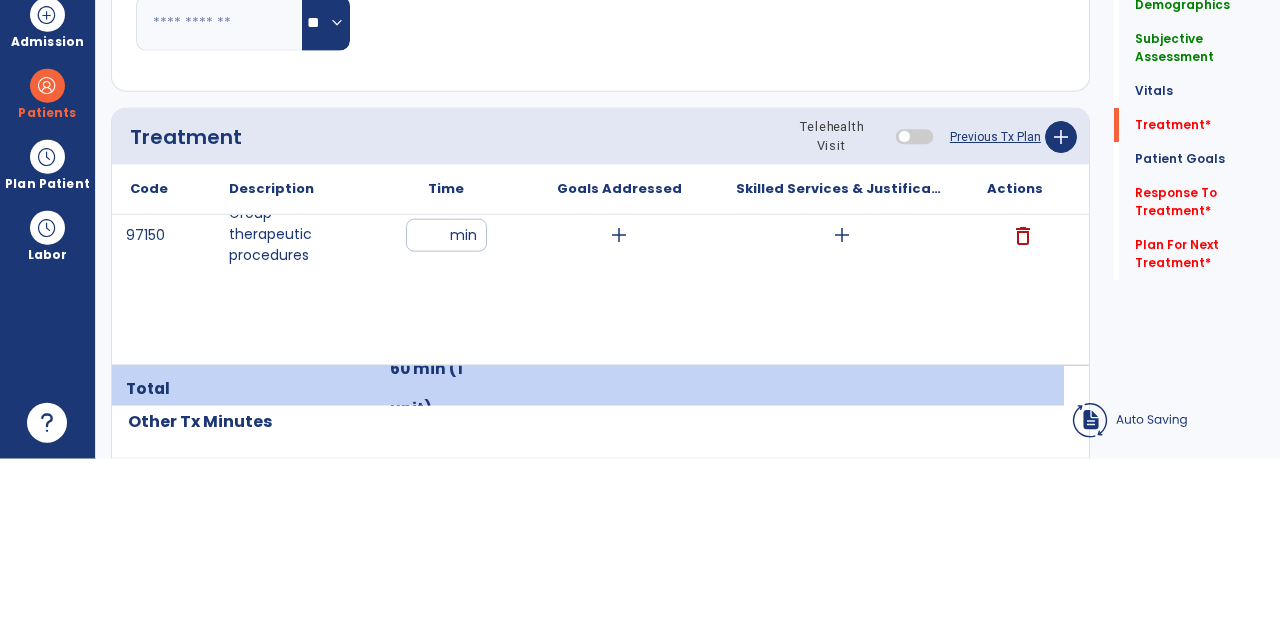 click on "add" at bounding box center (619, 408) 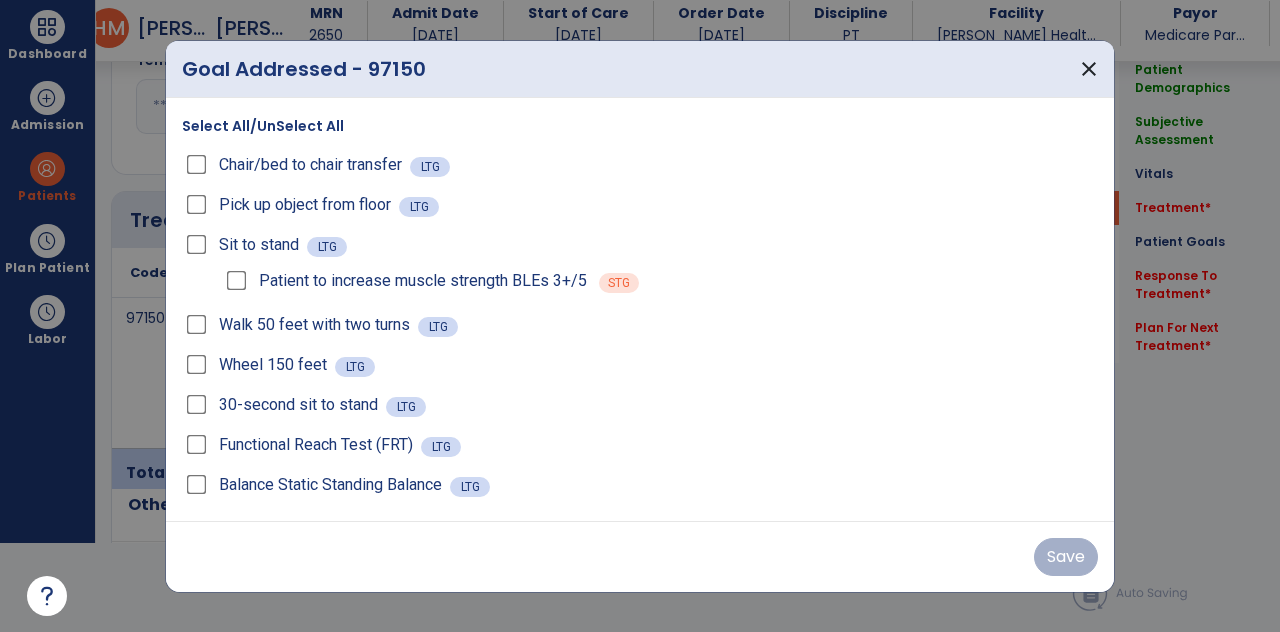 scroll, scrollTop: 0, scrollLeft: 0, axis: both 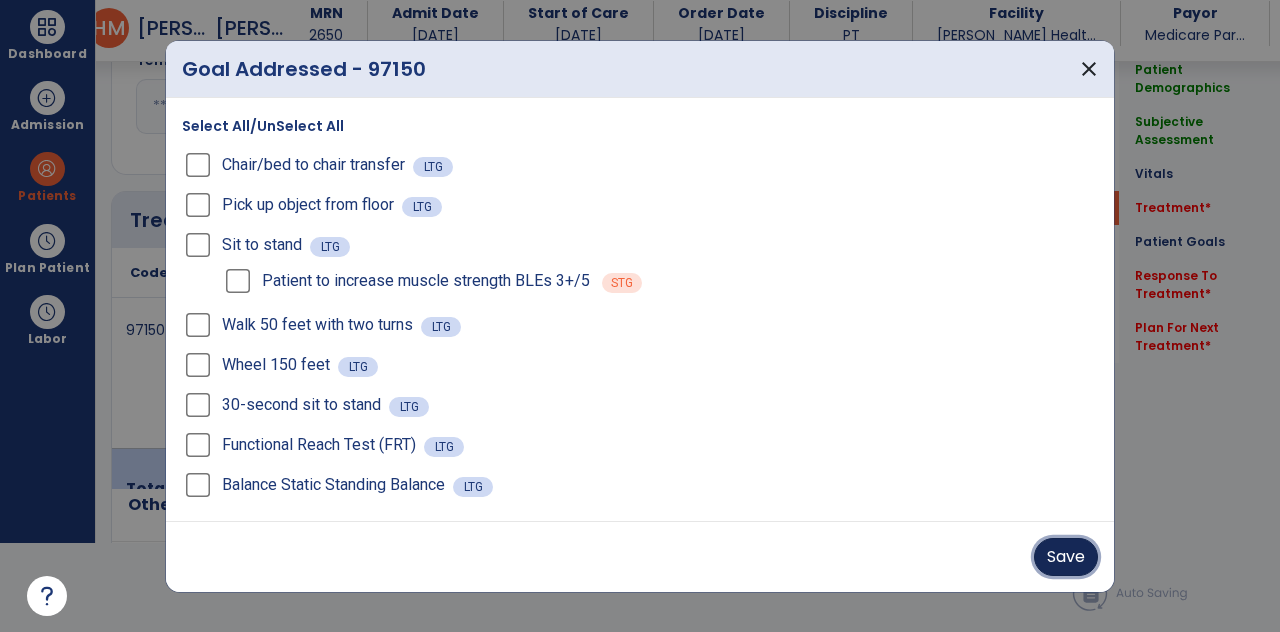 click on "Save" at bounding box center [1066, 557] 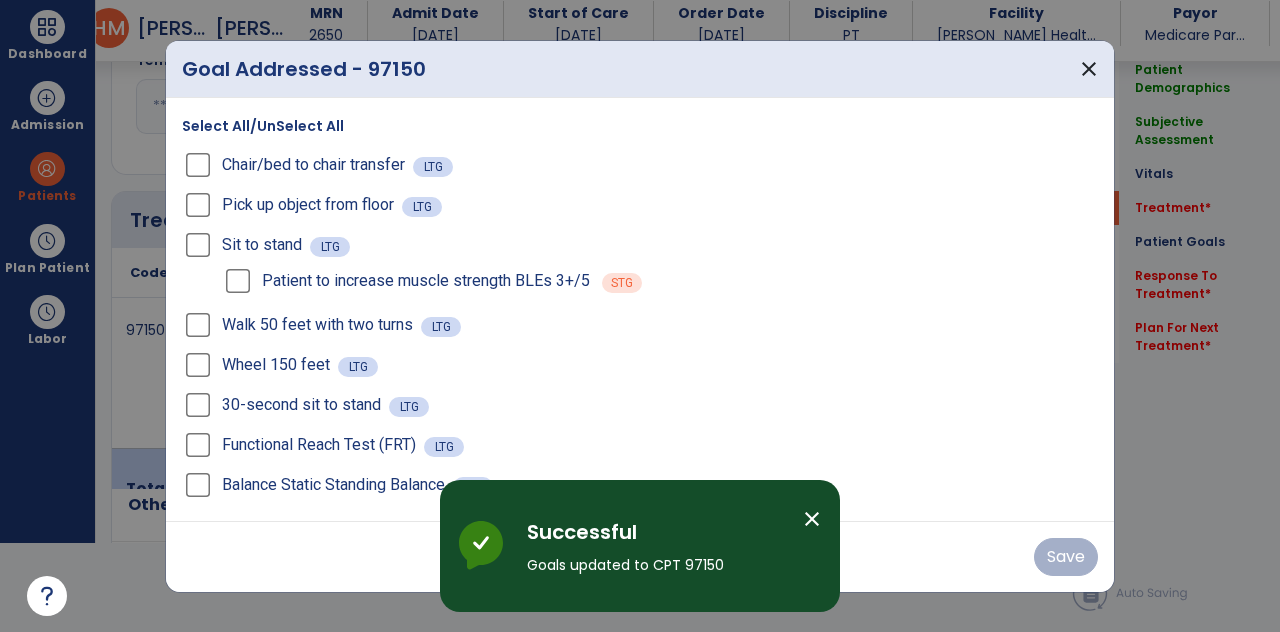 click on "close" at bounding box center (812, 519) 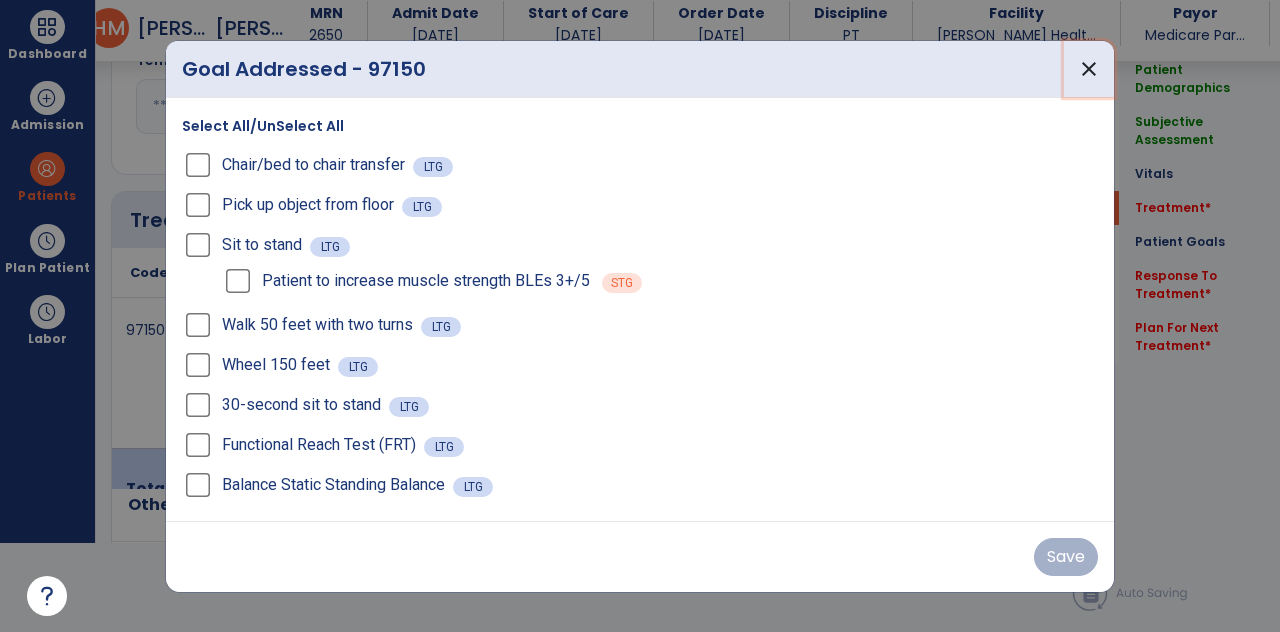 click on "close" at bounding box center (1089, 69) 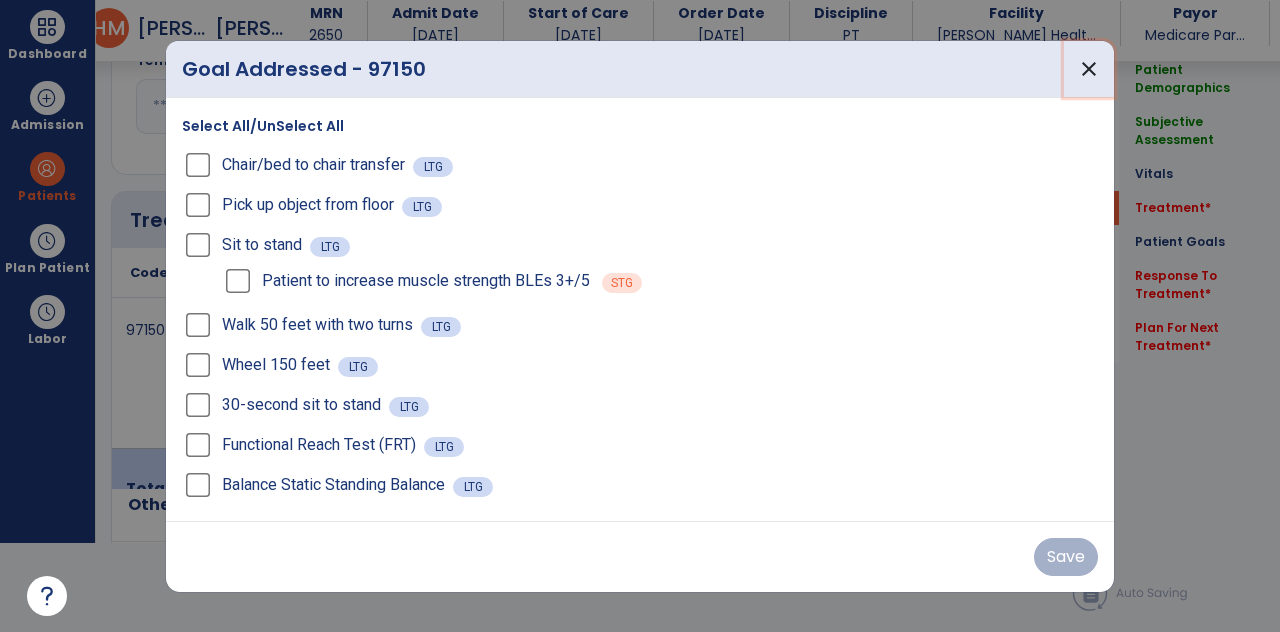 click on "close" at bounding box center (1089, 69) 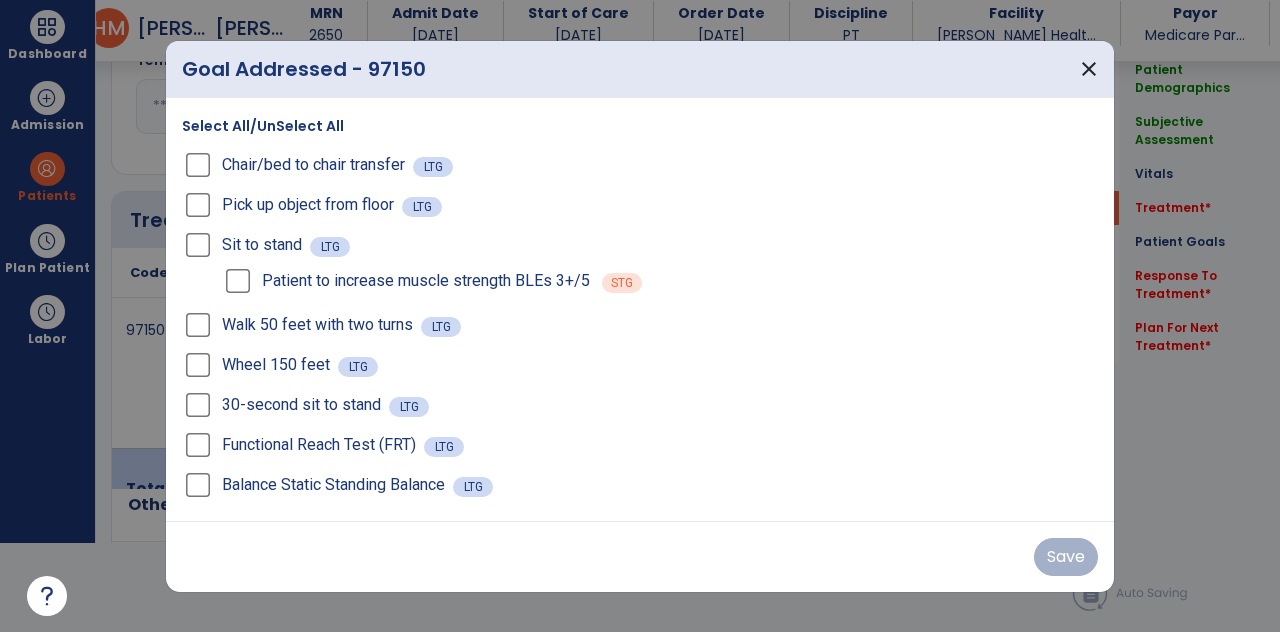 scroll, scrollTop: 89, scrollLeft: 0, axis: vertical 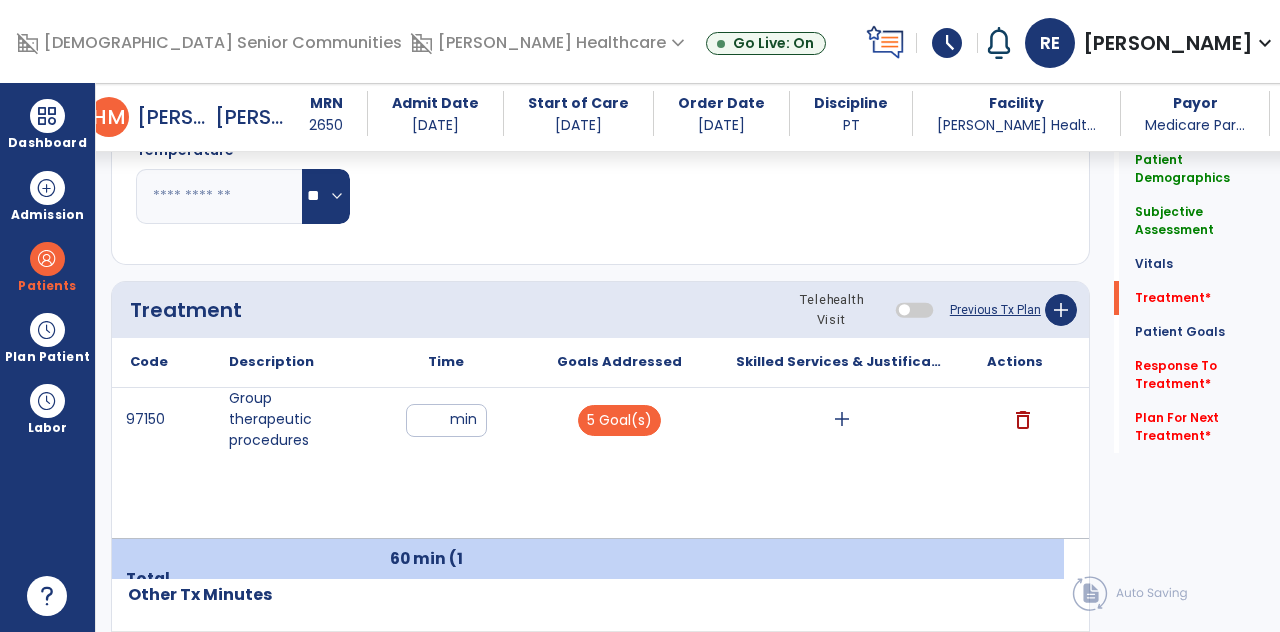 click on "add" at bounding box center (842, 419) 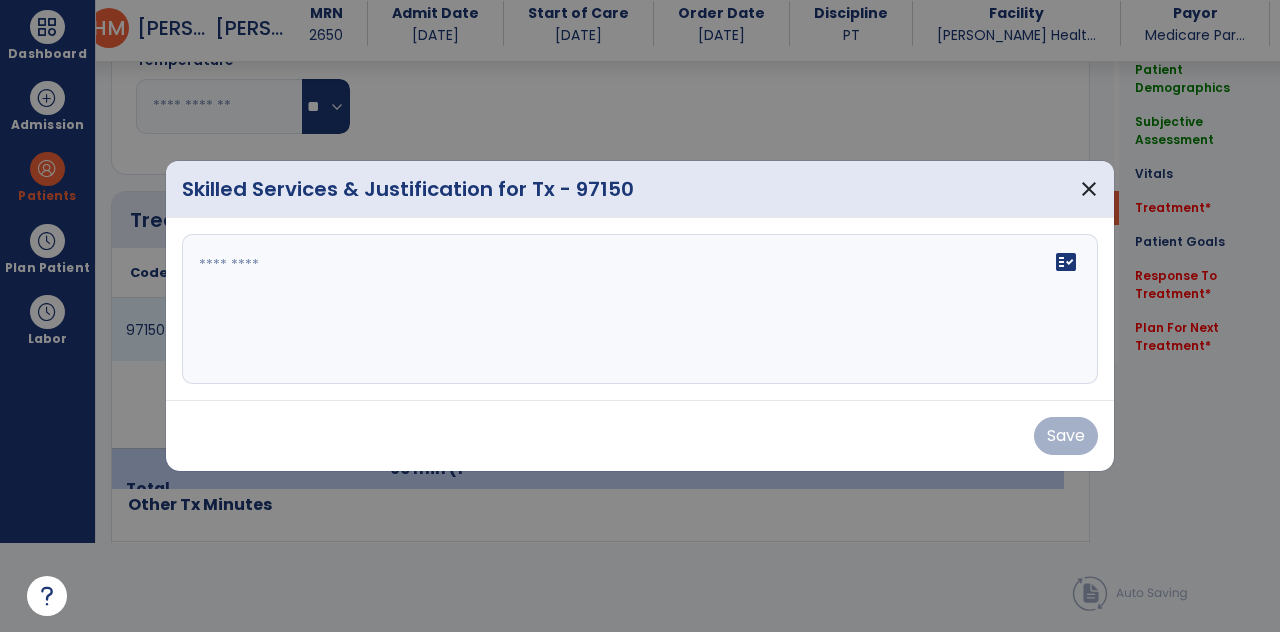 scroll, scrollTop: 0, scrollLeft: 0, axis: both 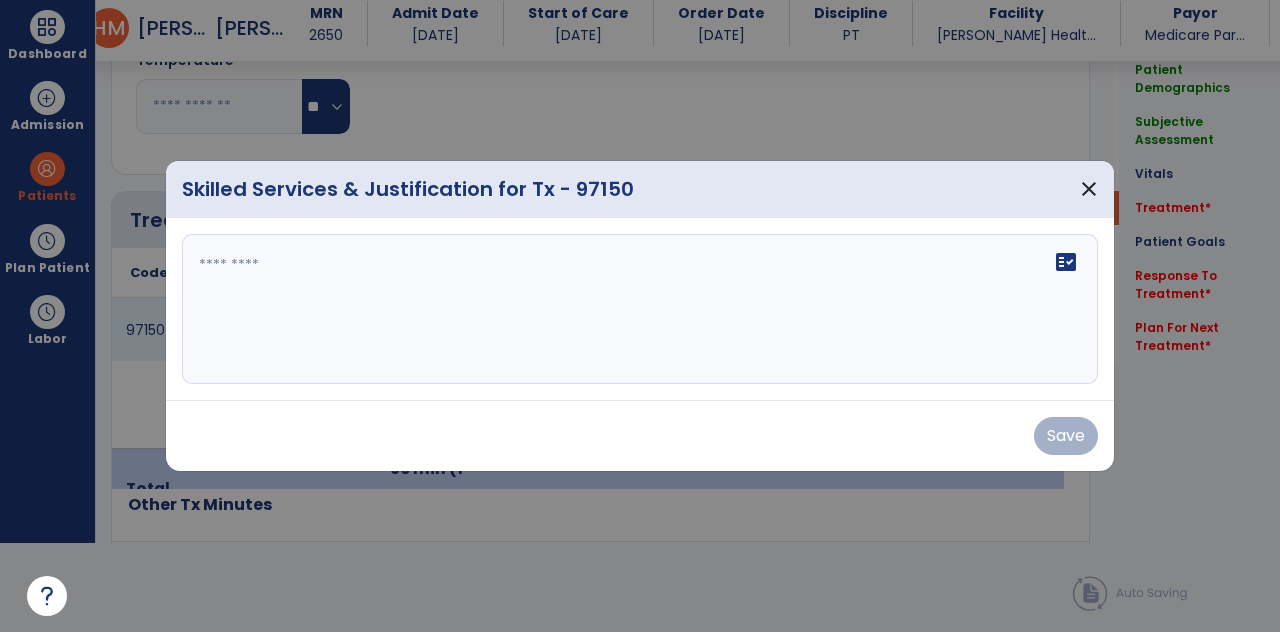 click on "fact_check" at bounding box center [640, 309] 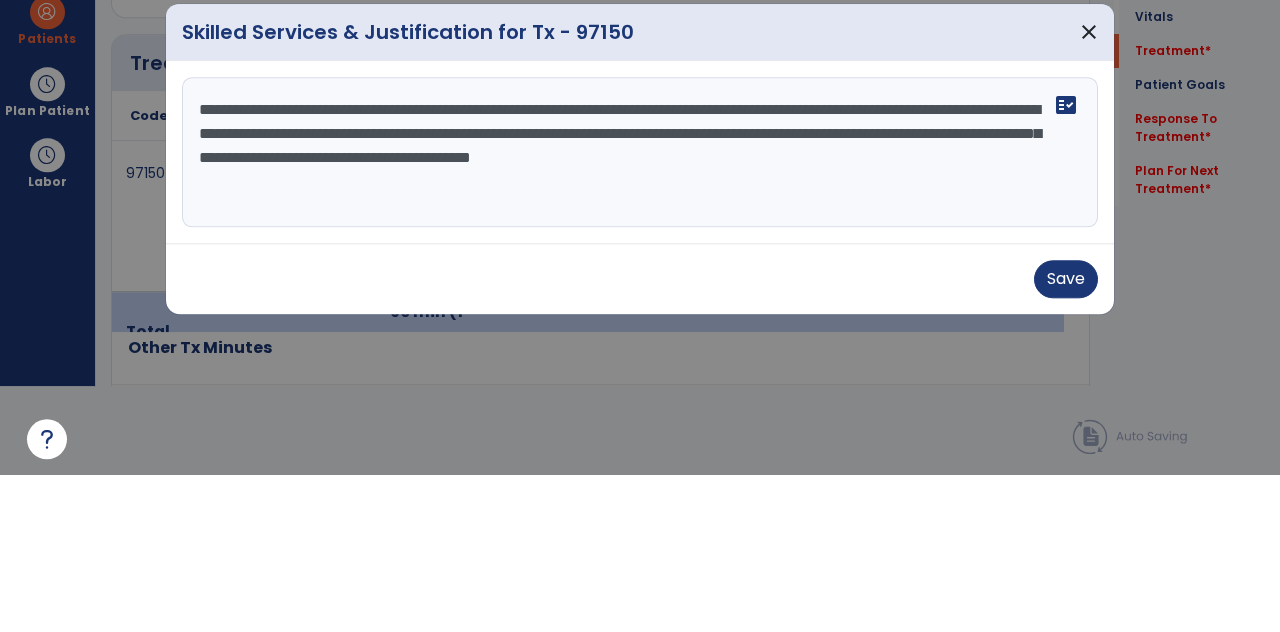 scroll, scrollTop: 0, scrollLeft: 0, axis: both 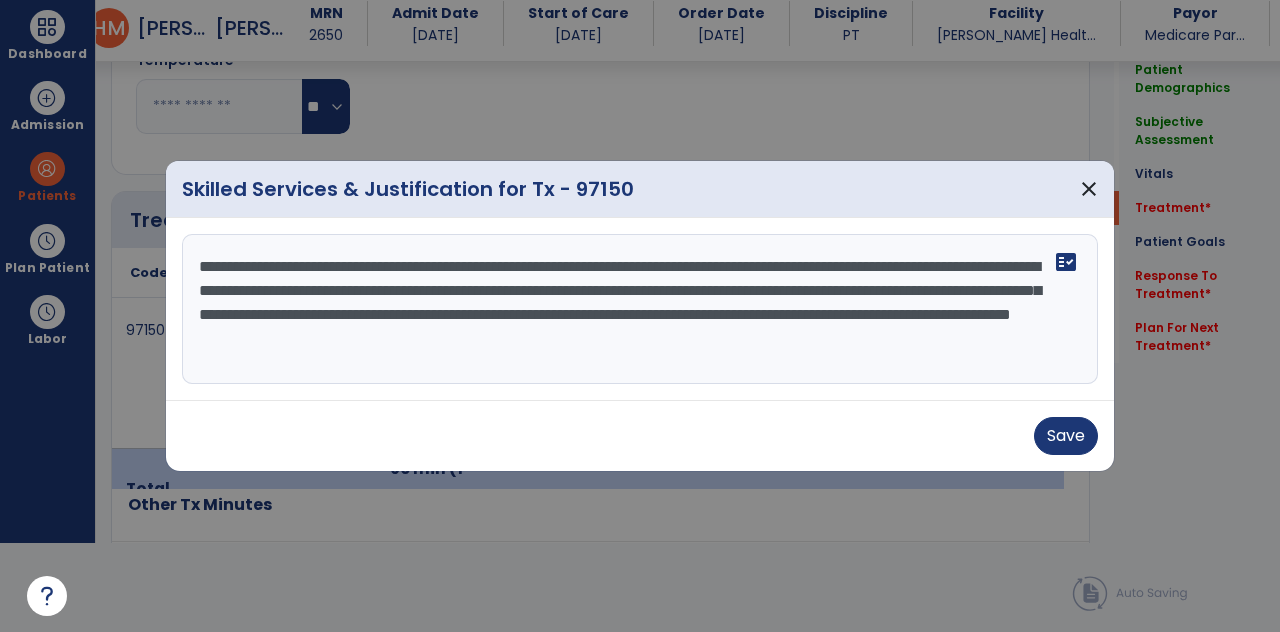 click on "**********" at bounding box center (640, 309) 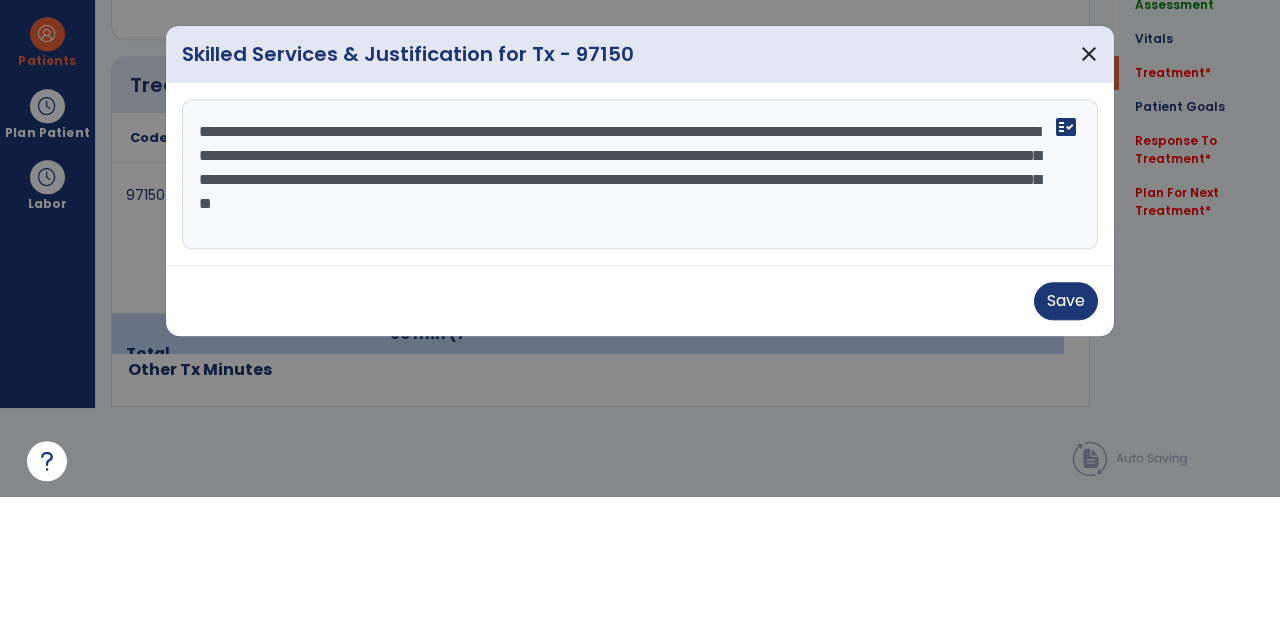 click on "**********" at bounding box center (640, 309) 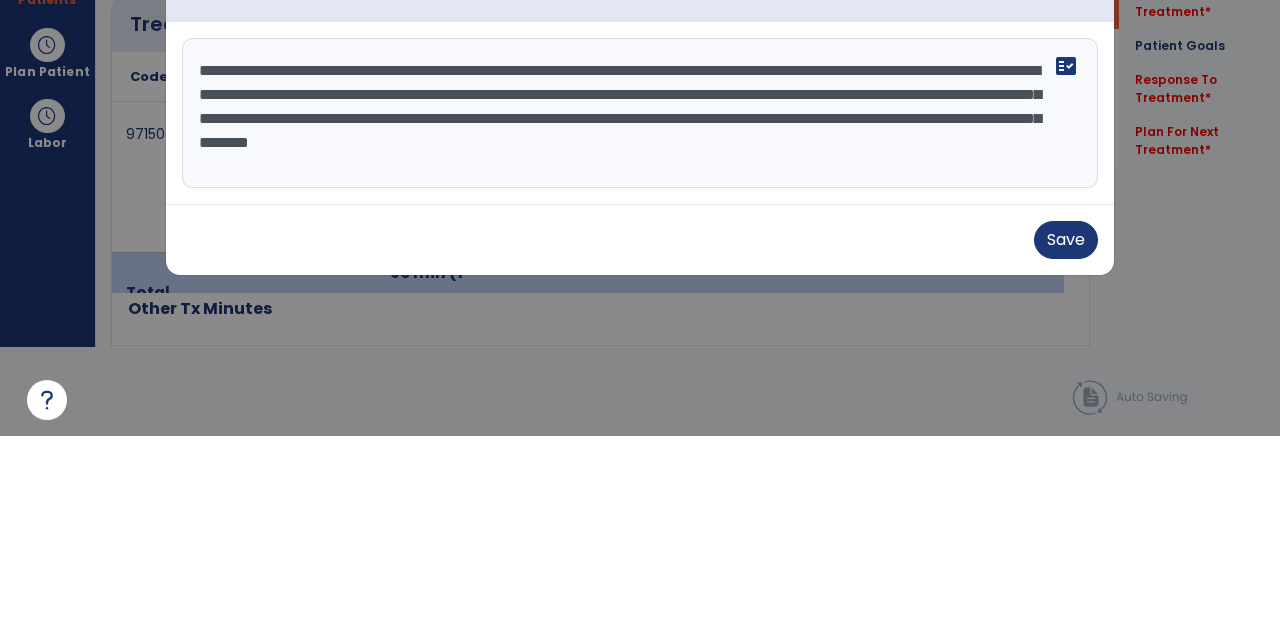 type on "**********" 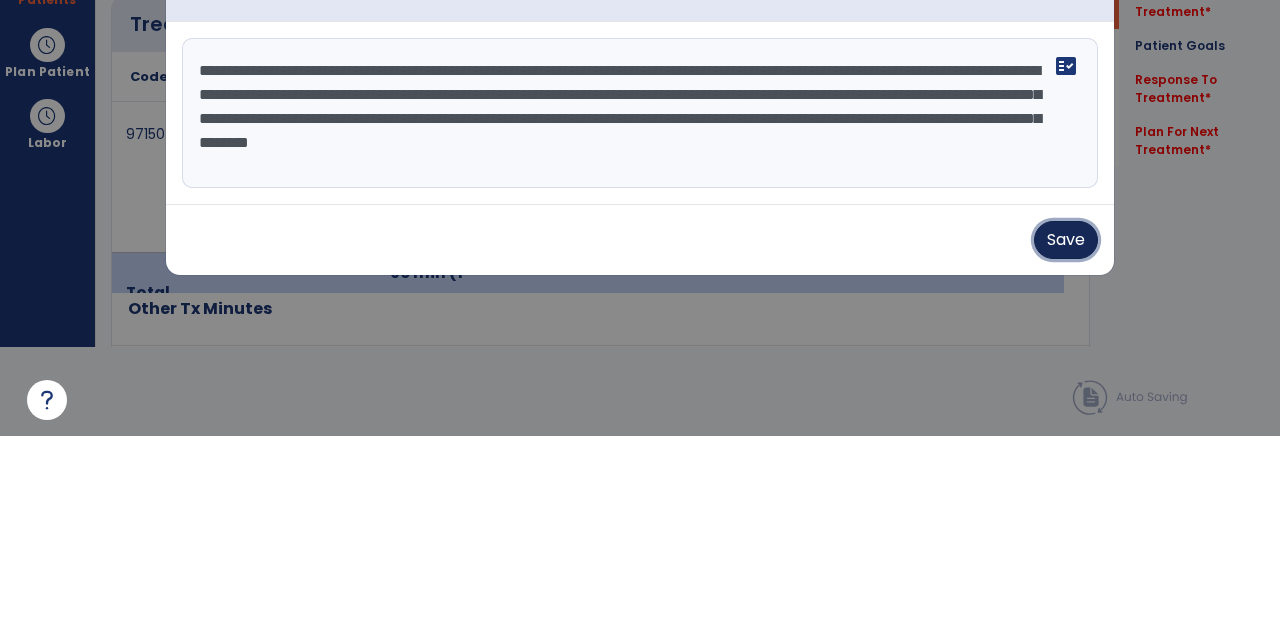 click on "Save" at bounding box center (1066, 436) 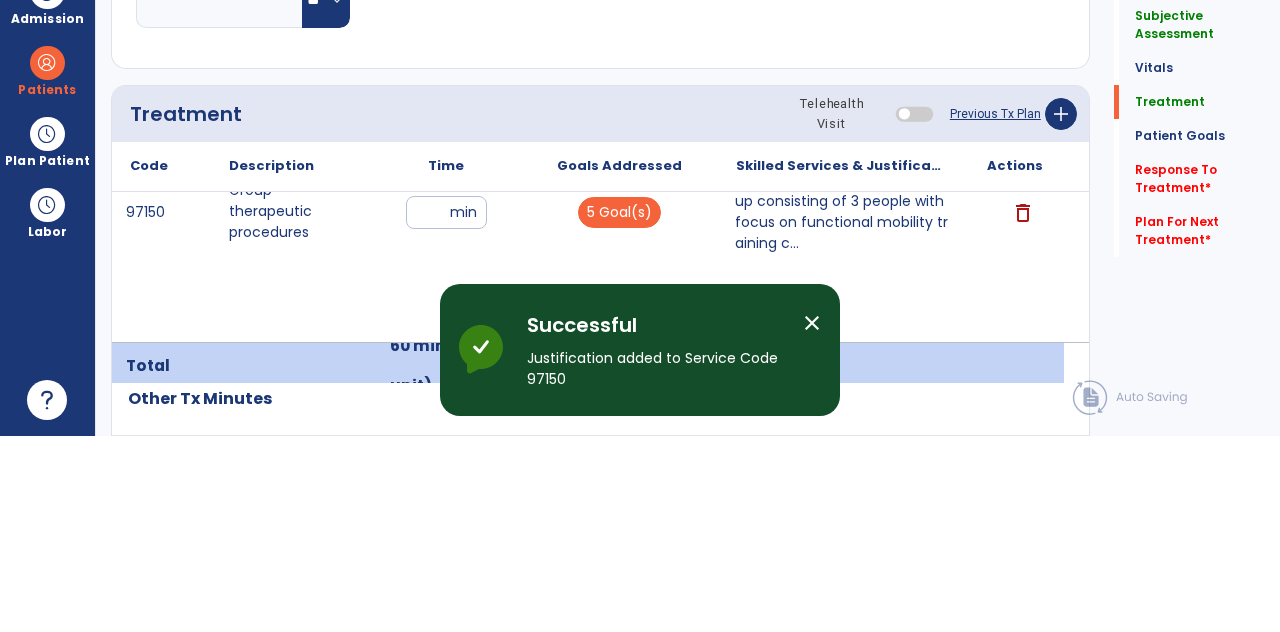 scroll, scrollTop: 89, scrollLeft: 0, axis: vertical 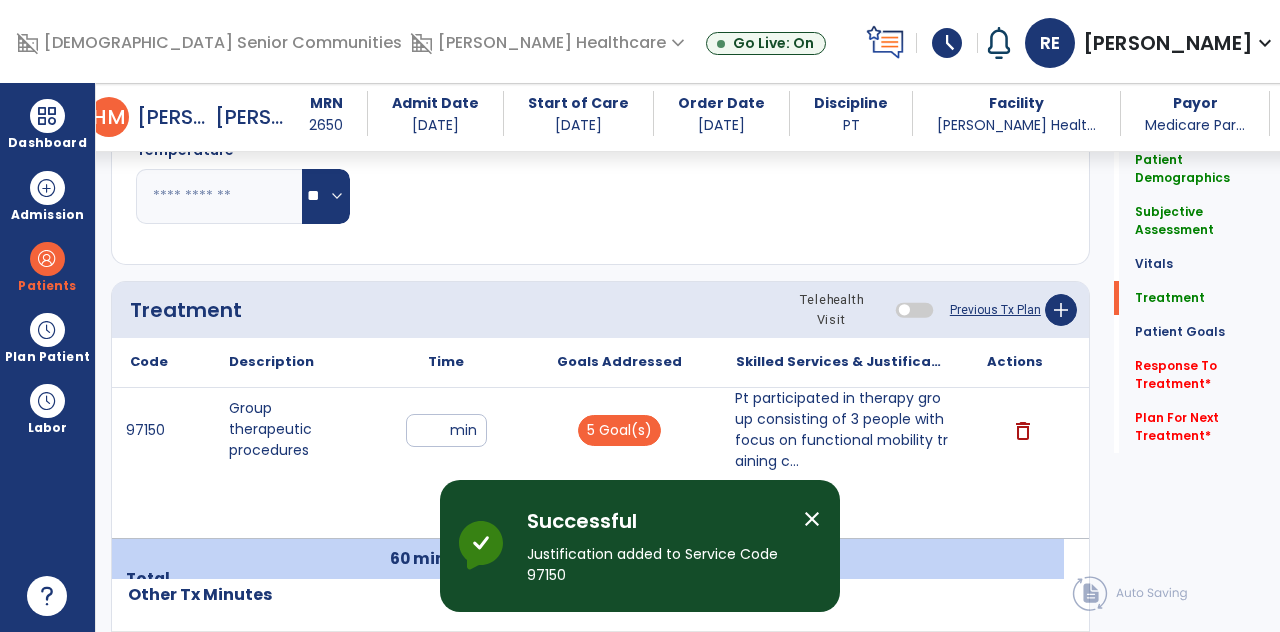 click on "Plan For Next Treatment   *" 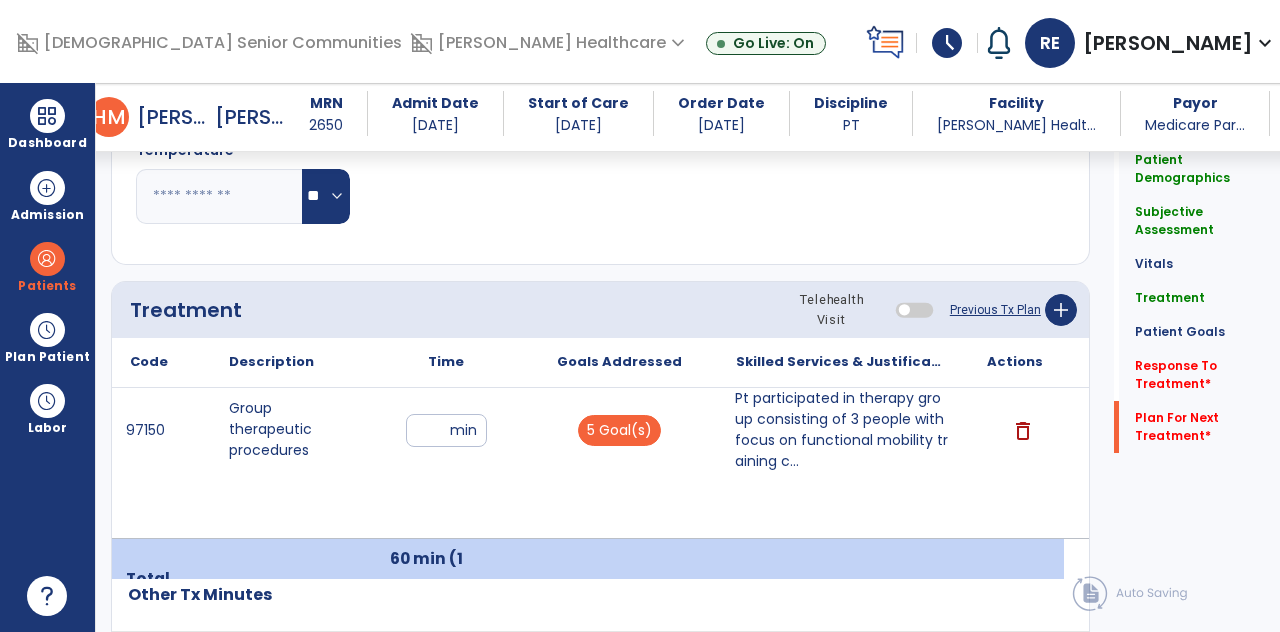 scroll, scrollTop: 1302, scrollLeft: 0, axis: vertical 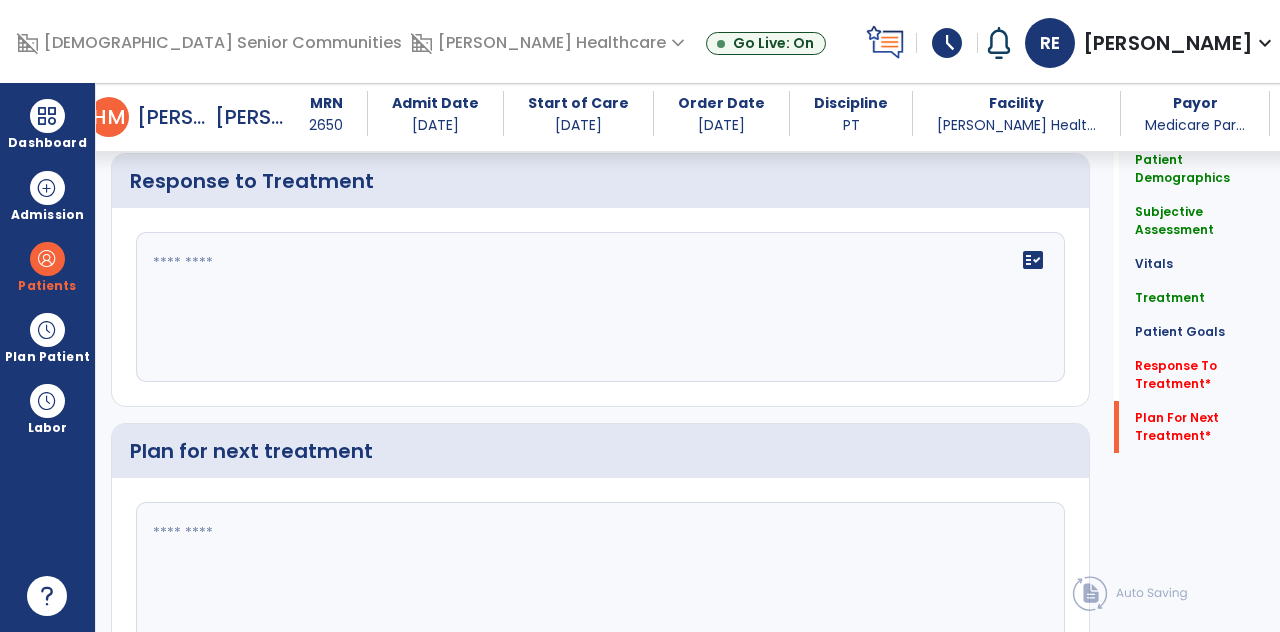 click on "Treatment" 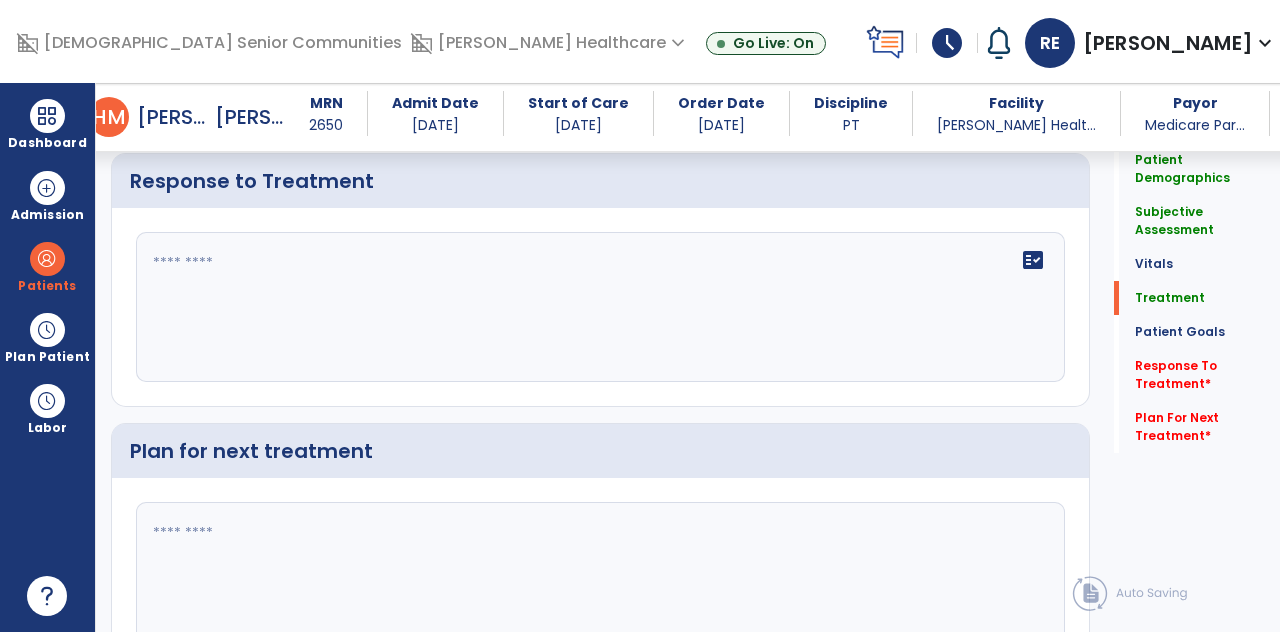 scroll, scrollTop: 89, scrollLeft: 0, axis: vertical 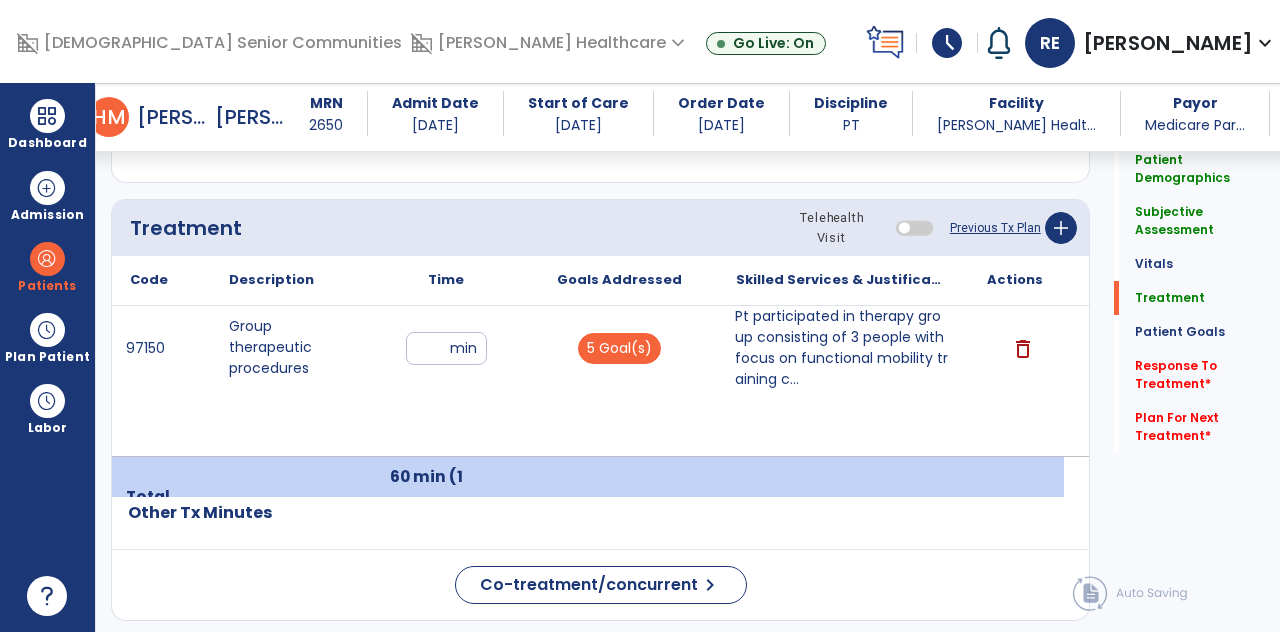 click on "5 Goal(s)" at bounding box center (619, 348) 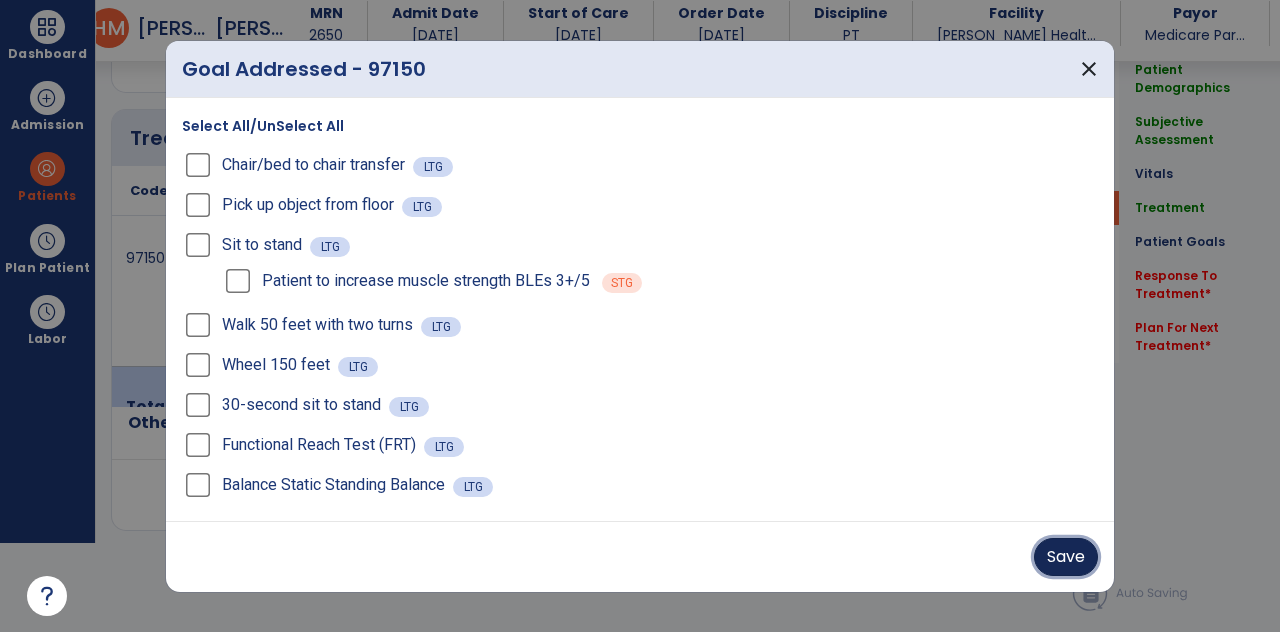 click on "Save" at bounding box center [1066, 557] 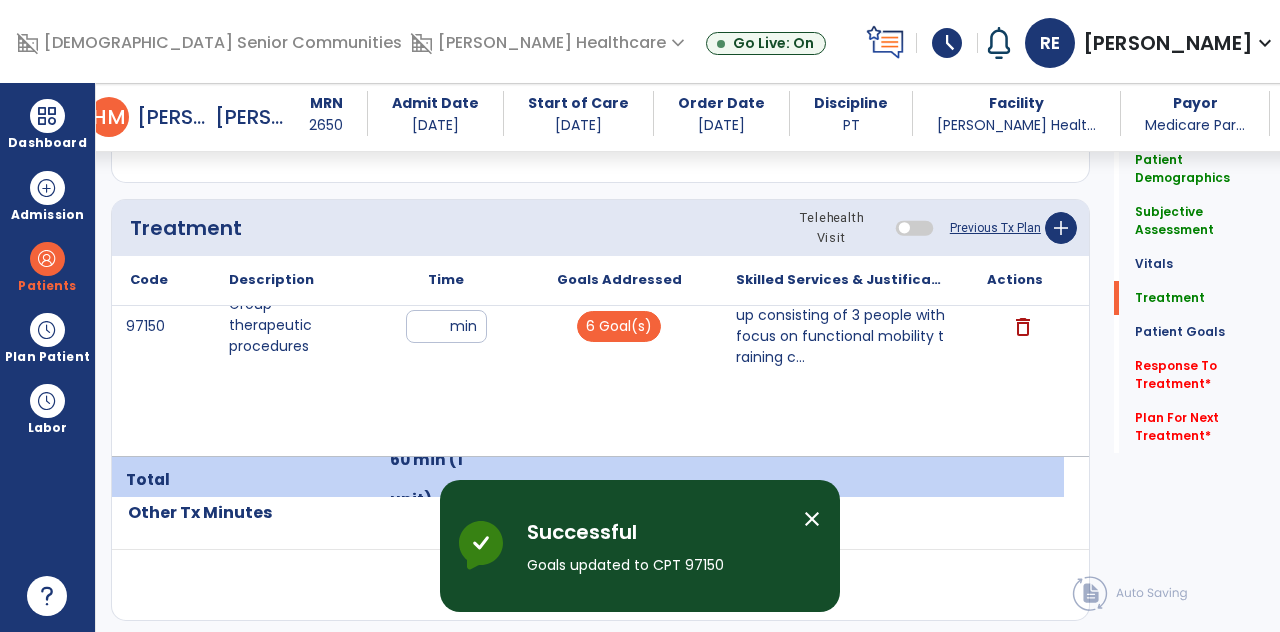 scroll, scrollTop: 89, scrollLeft: 0, axis: vertical 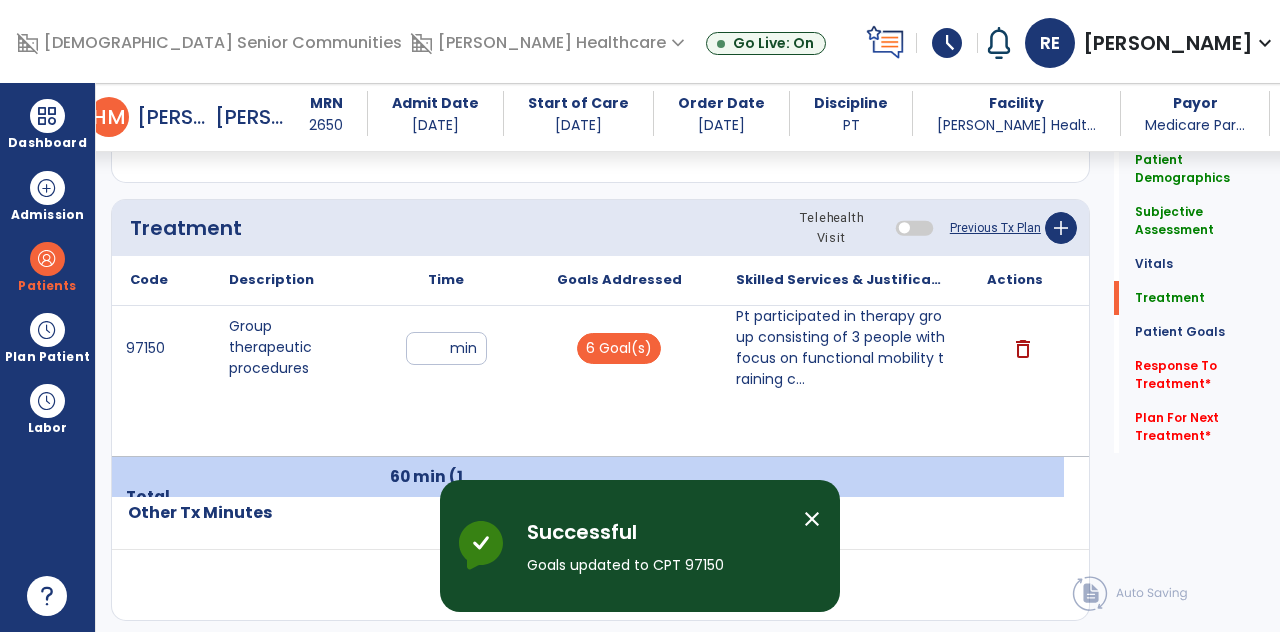 click on "Response To Treatment   *" 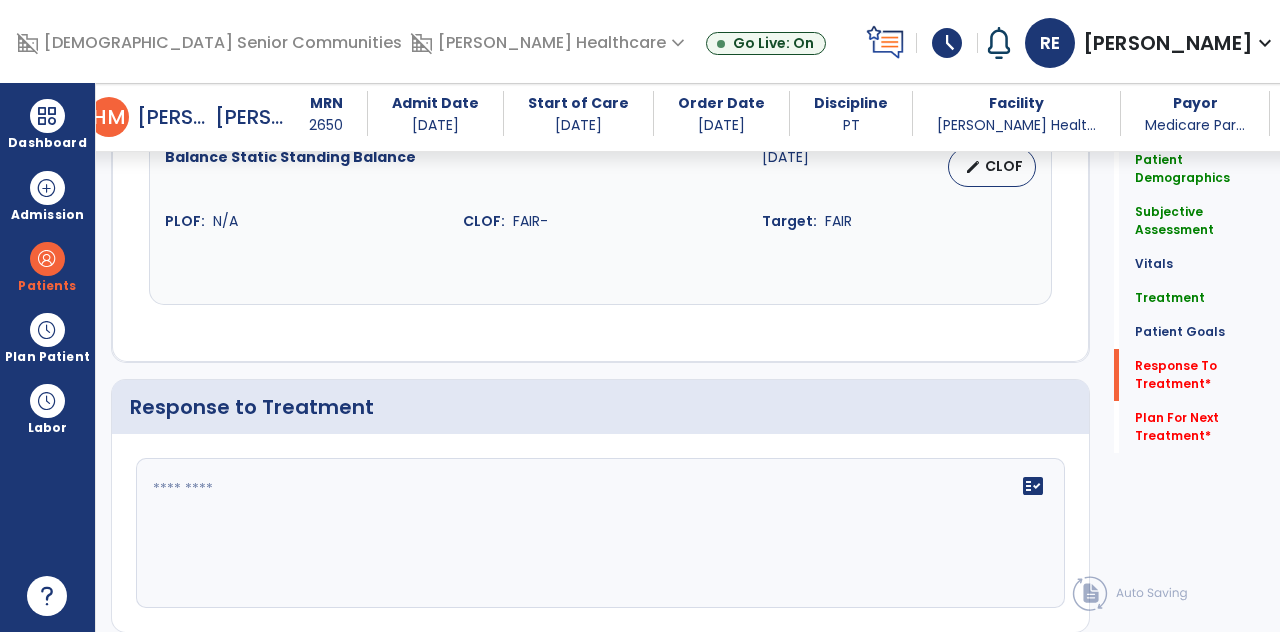 scroll, scrollTop: 3328, scrollLeft: 0, axis: vertical 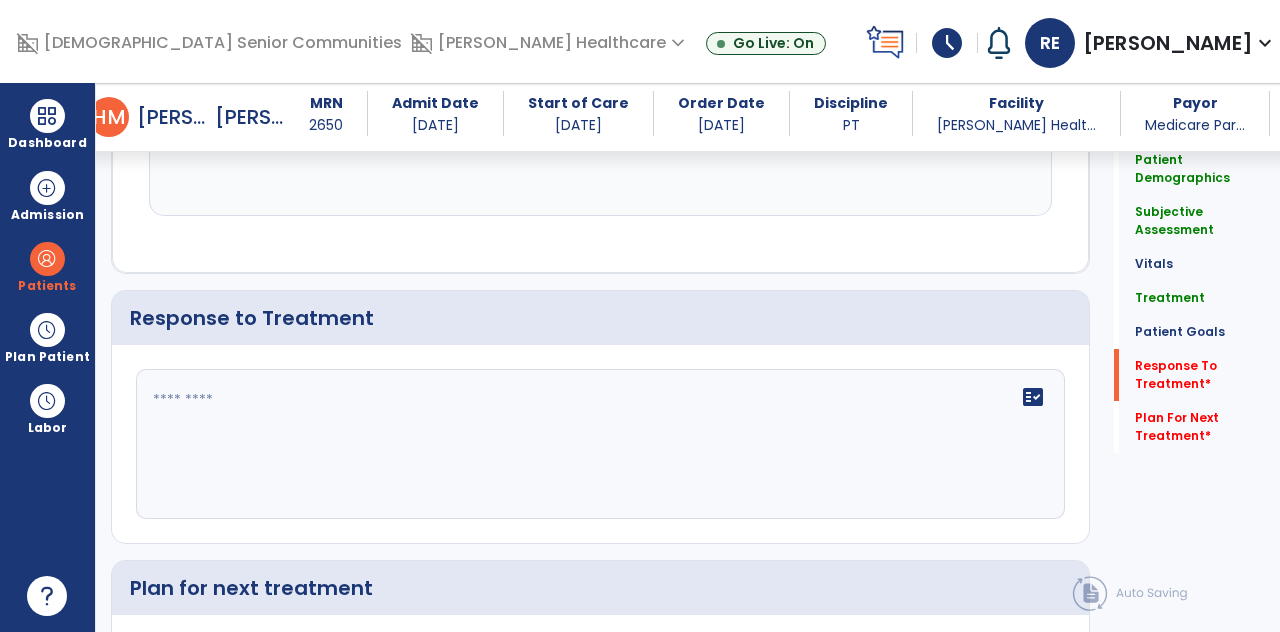 click on "fact_check" 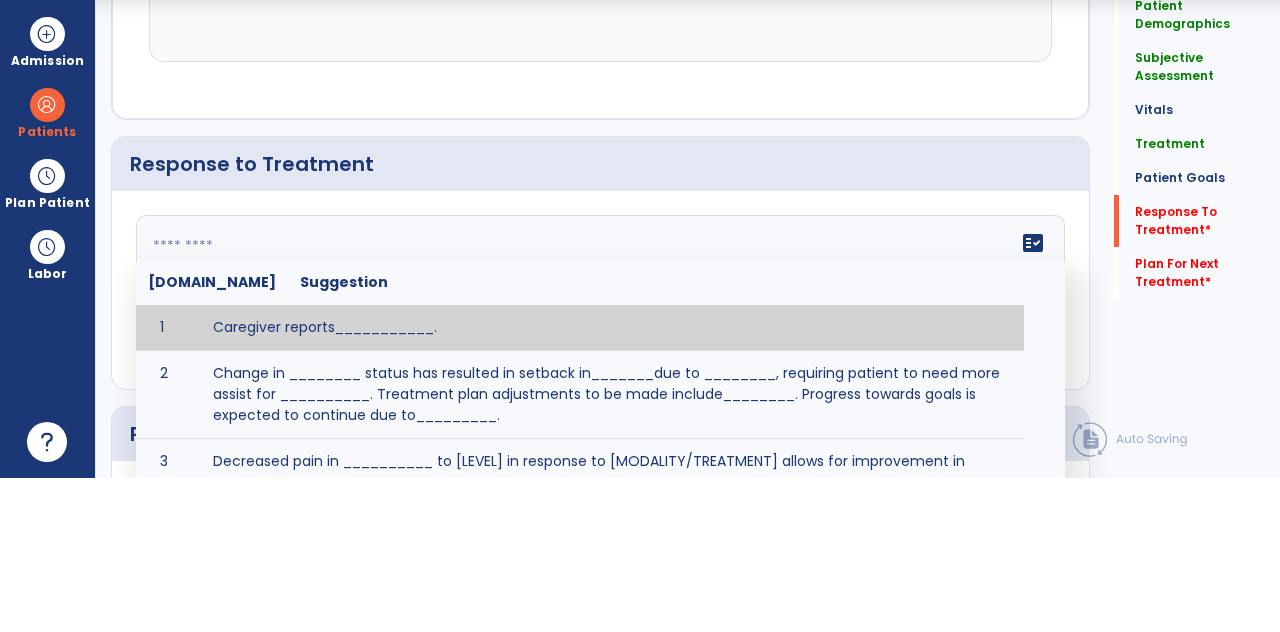scroll, scrollTop: 89, scrollLeft: 0, axis: vertical 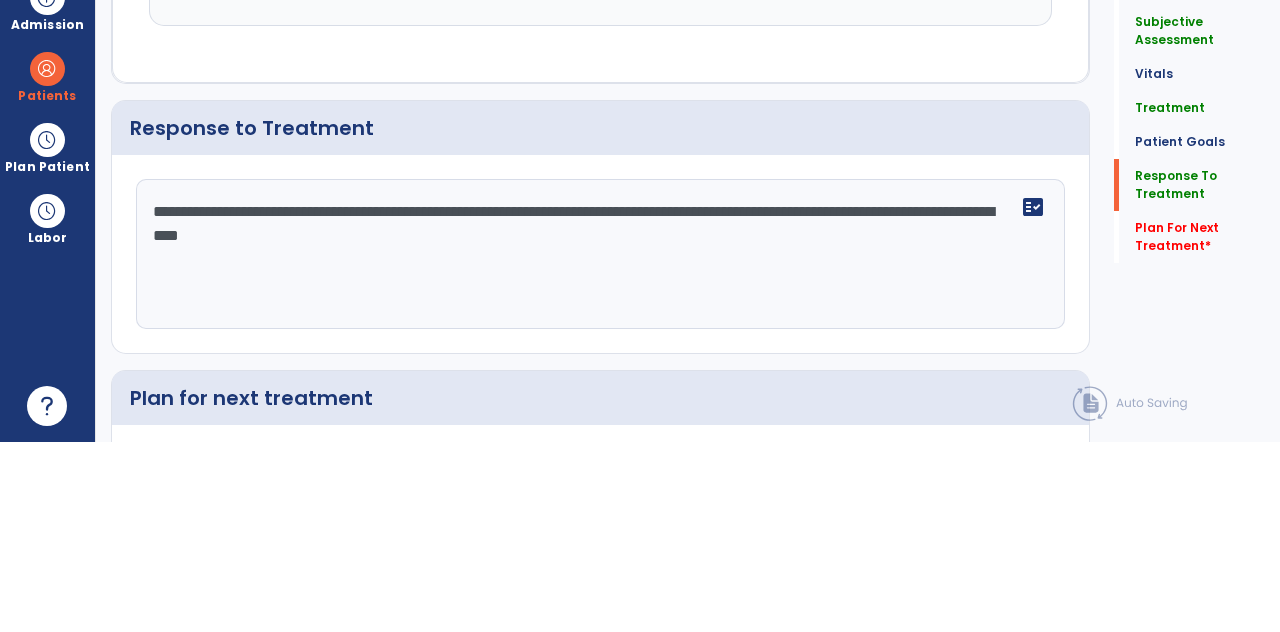 type on "**********" 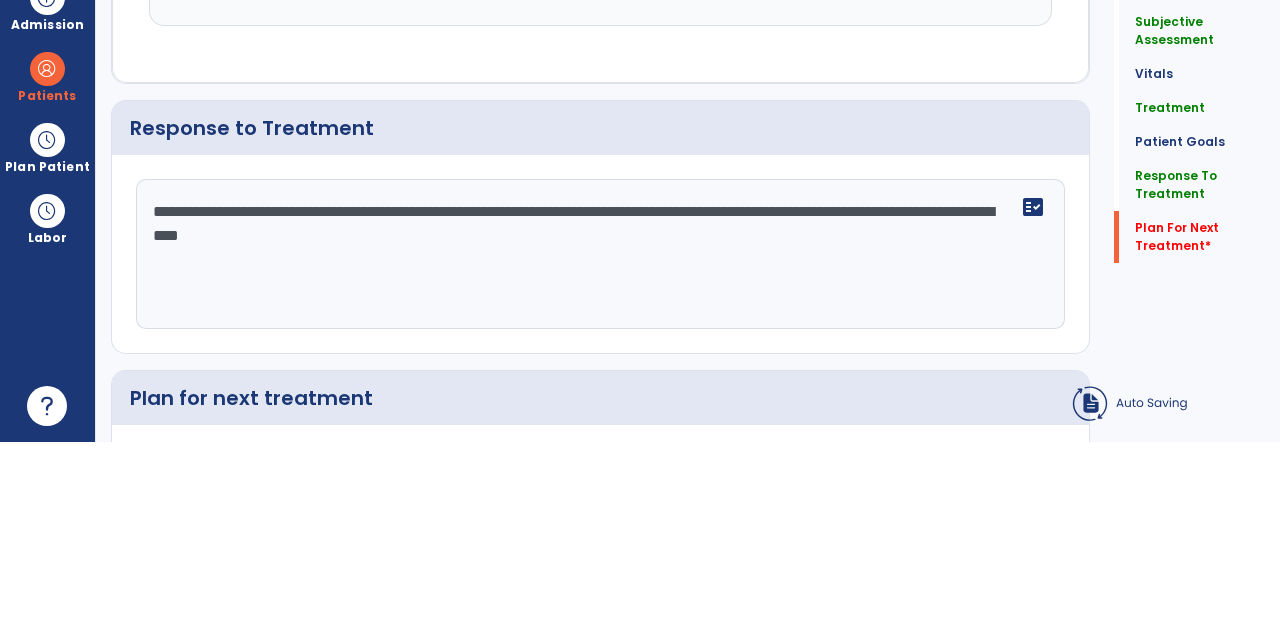 click on "Subjective Assessment" 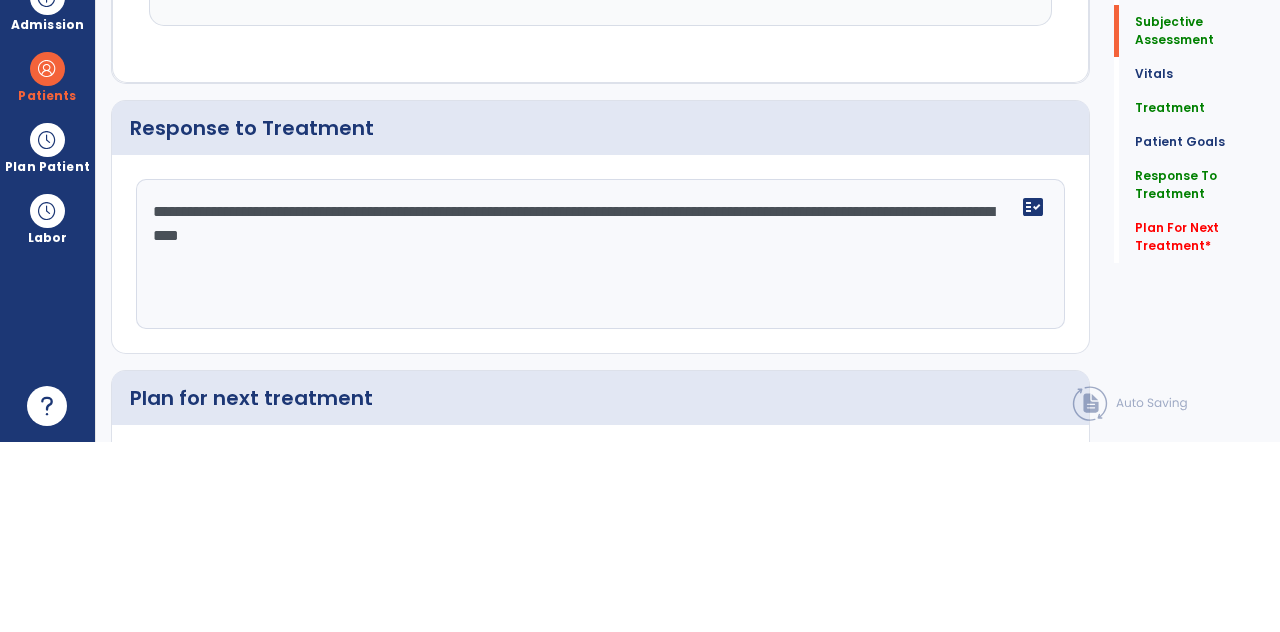 scroll, scrollTop: 89, scrollLeft: 0, axis: vertical 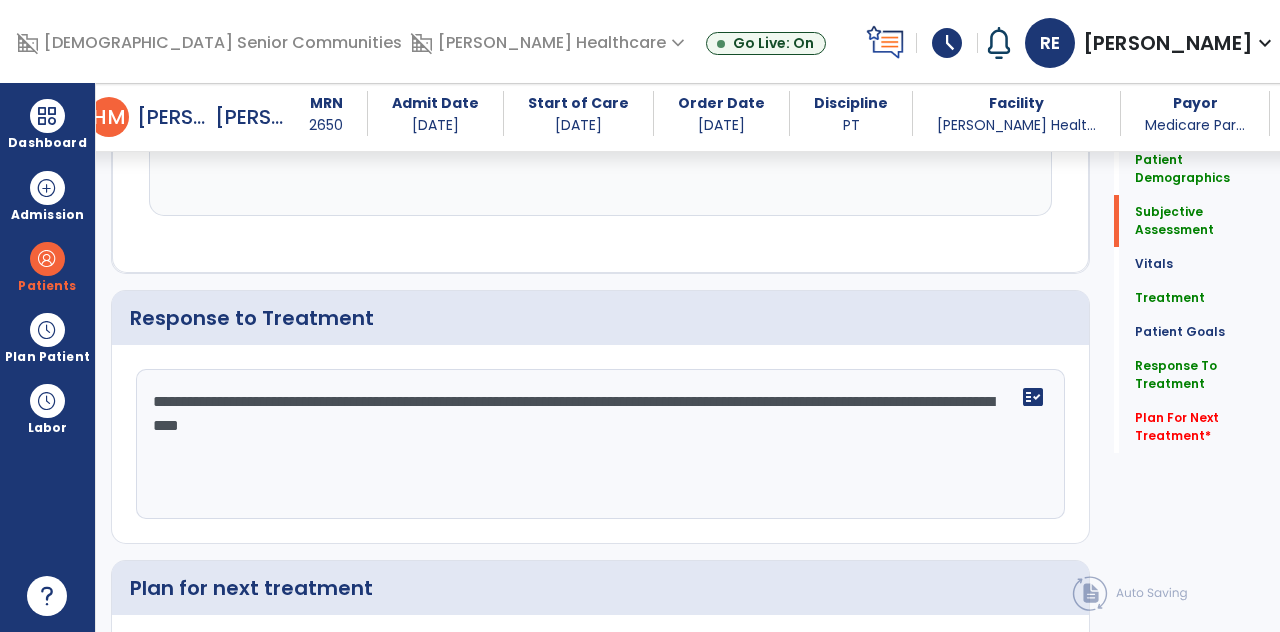 click on "Walk 50 feet with two turns" at bounding box center [451, -692] 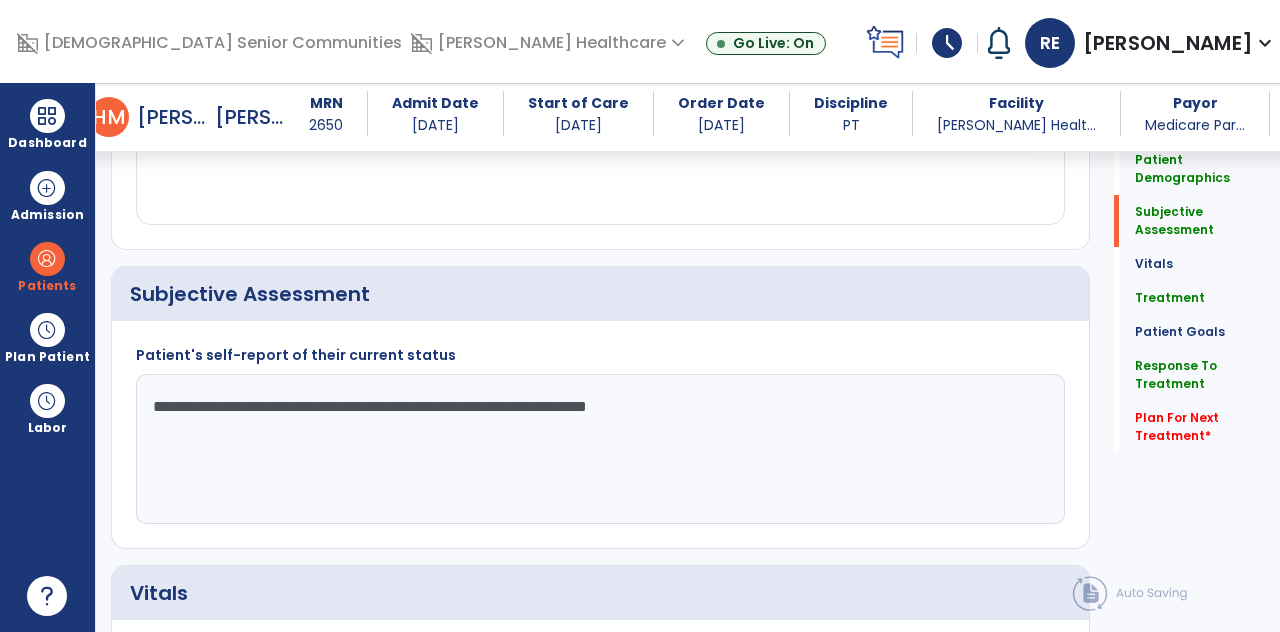 click on "Plan For Next Treatment   *" 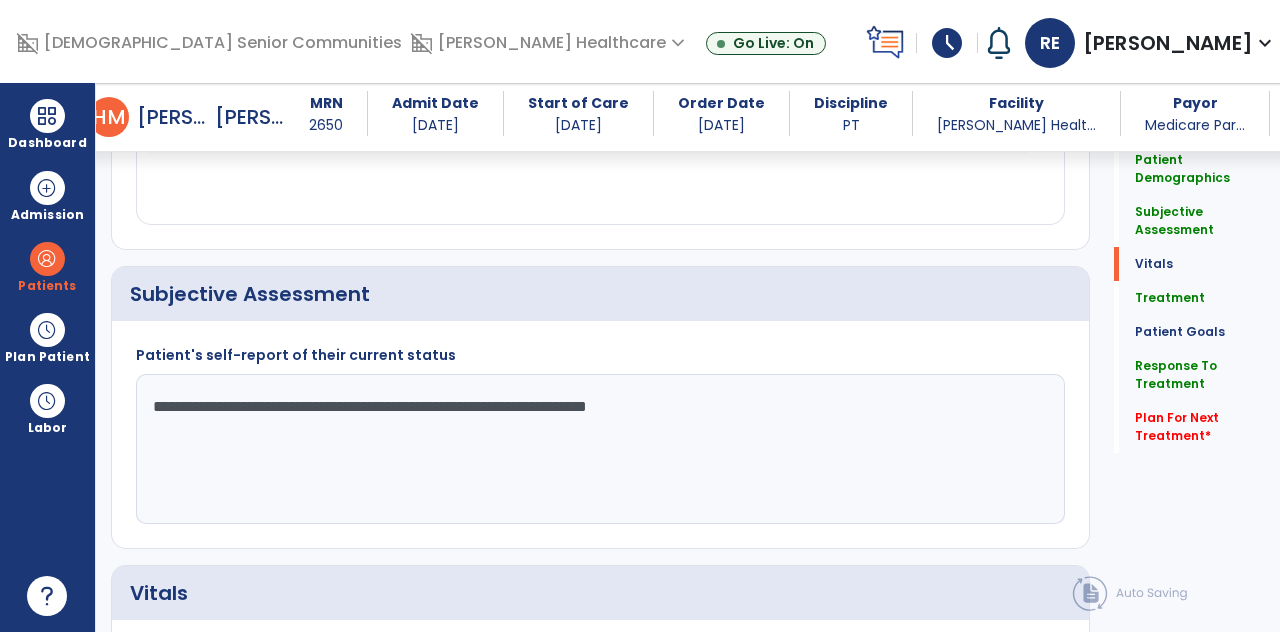 scroll, scrollTop: 1196, scrollLeft: 0, axis: vertical 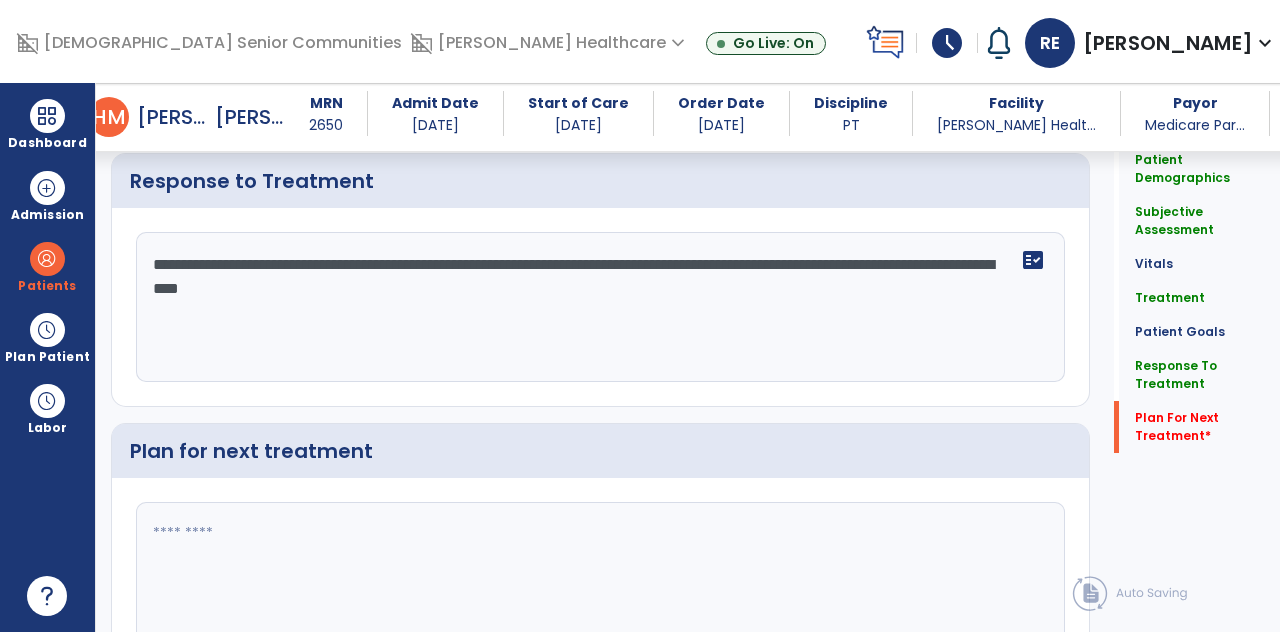 click 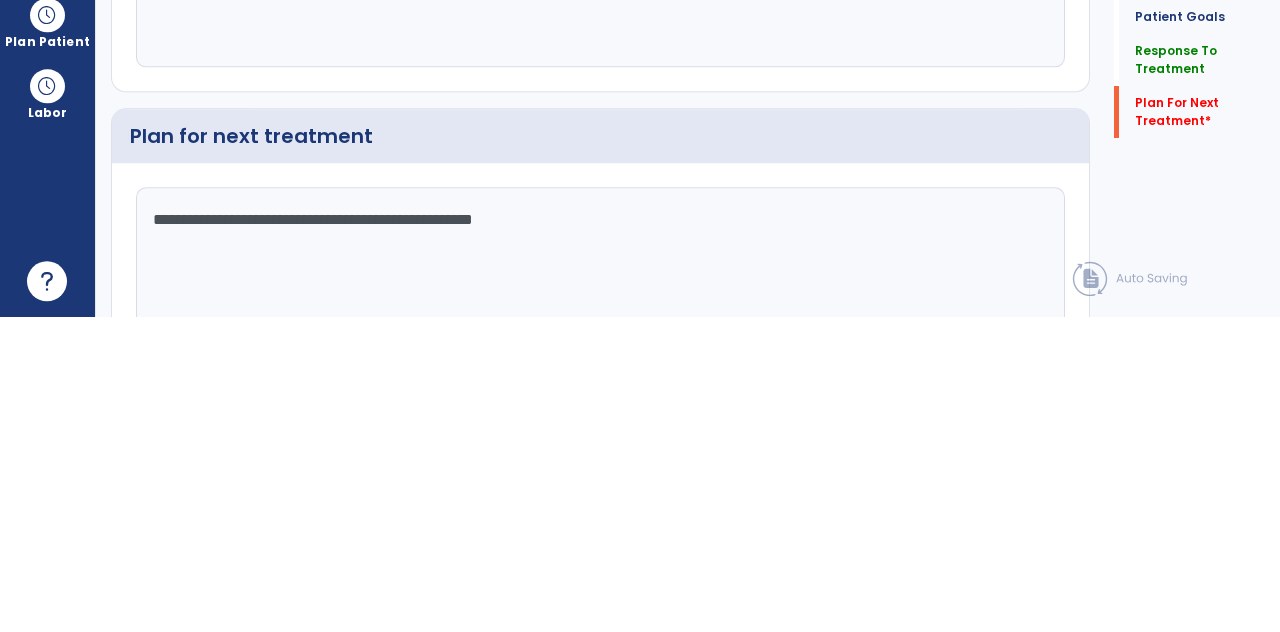 type on "**********" 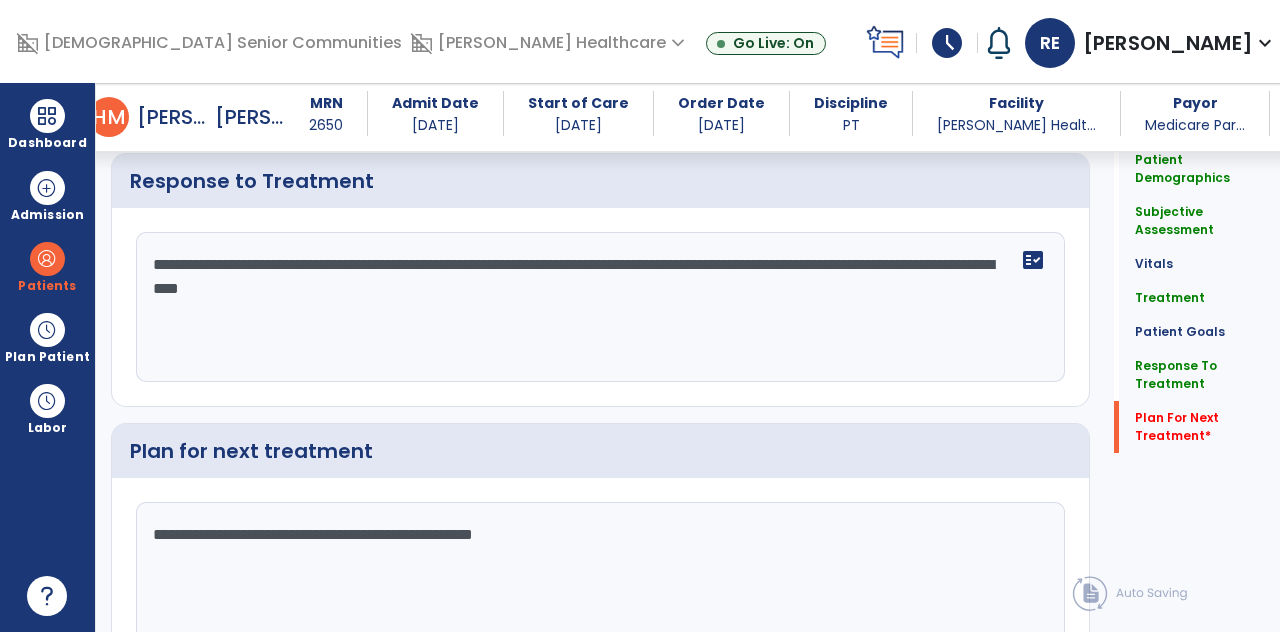 click on "Quick Links  Patient Demographics   Patient Demographics   Subjective Assessment   Subjective Assessment   Vitals   Vitals   Treatment   Treatment   Patient Goals   Patient Goals   Response To Treatment   Response To Treatment   Plan For Next Treatment   *  Plan For Next Treatment   *" 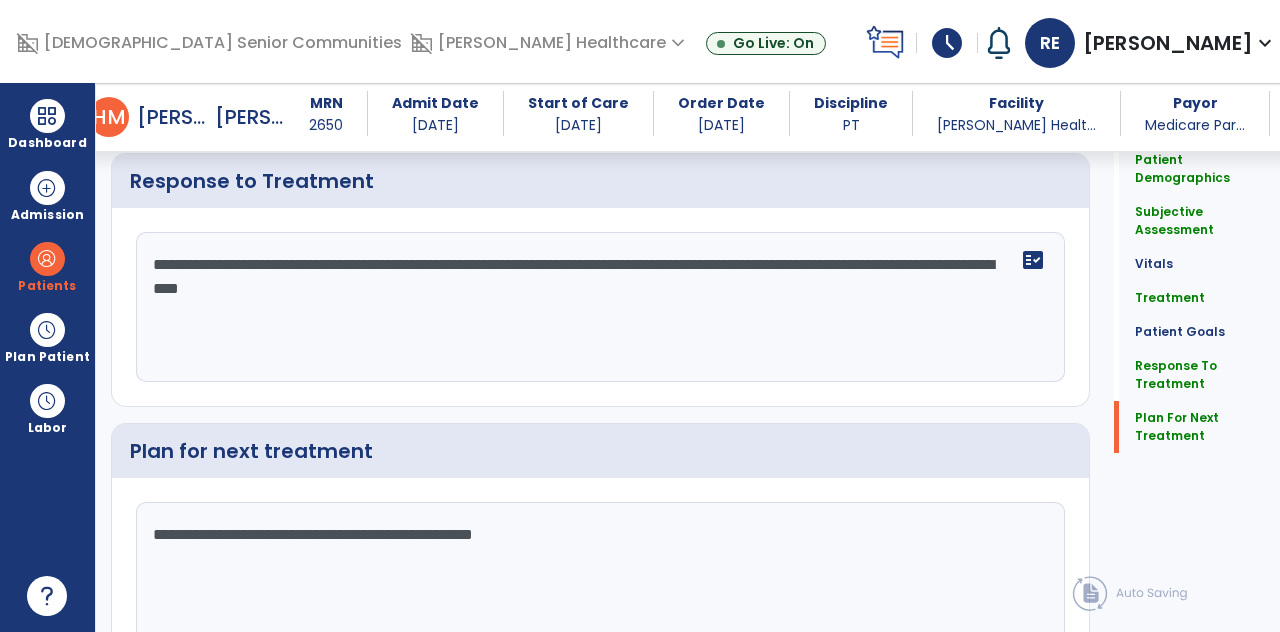 click on "Sign Doc" 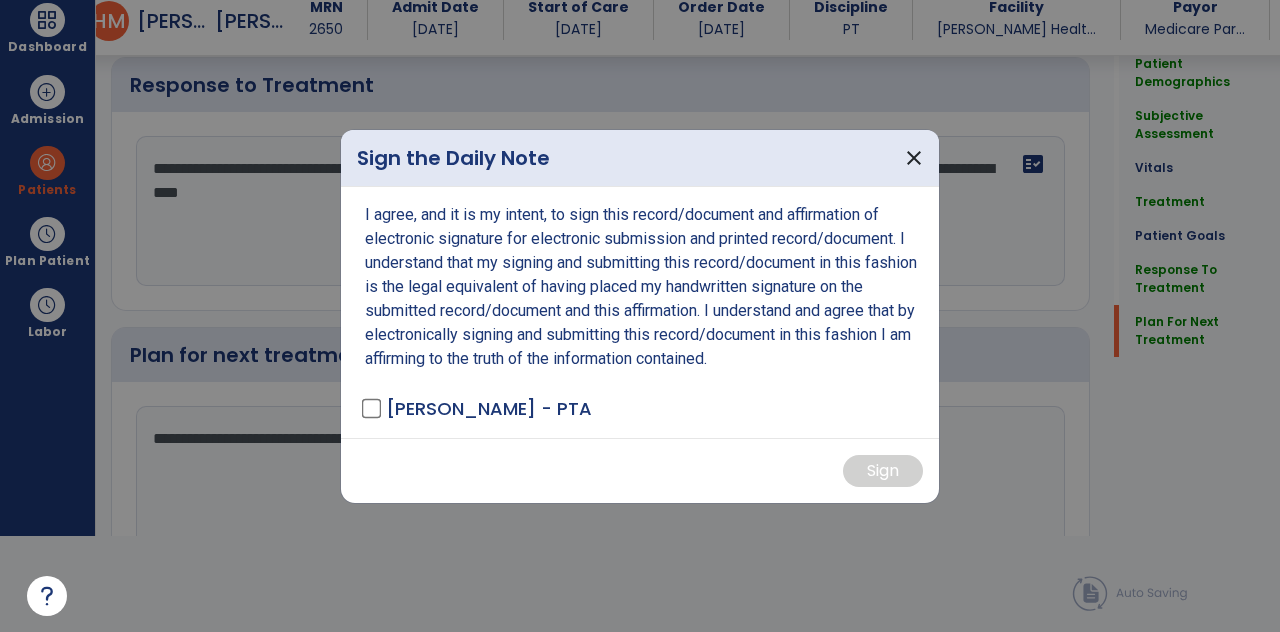 scroll, scrollTop: 0, scrollLeft: 0, axis: both 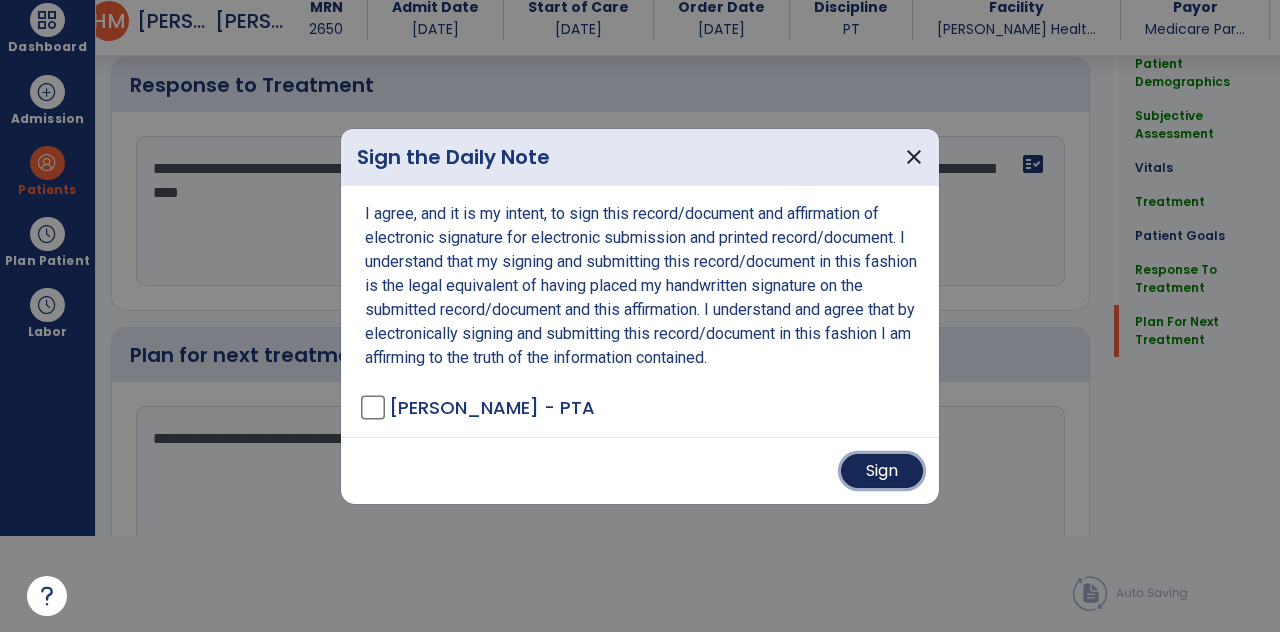 click on "Sign" at bounding box center (882, 471) 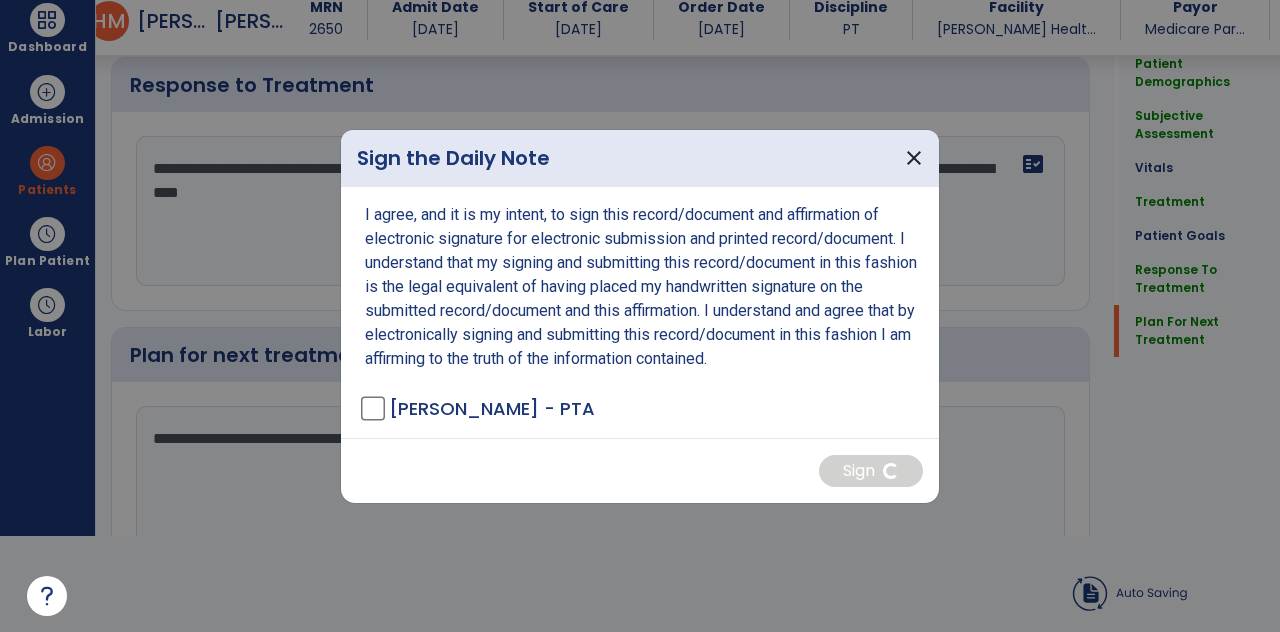 click at bounding box center (640, 316) 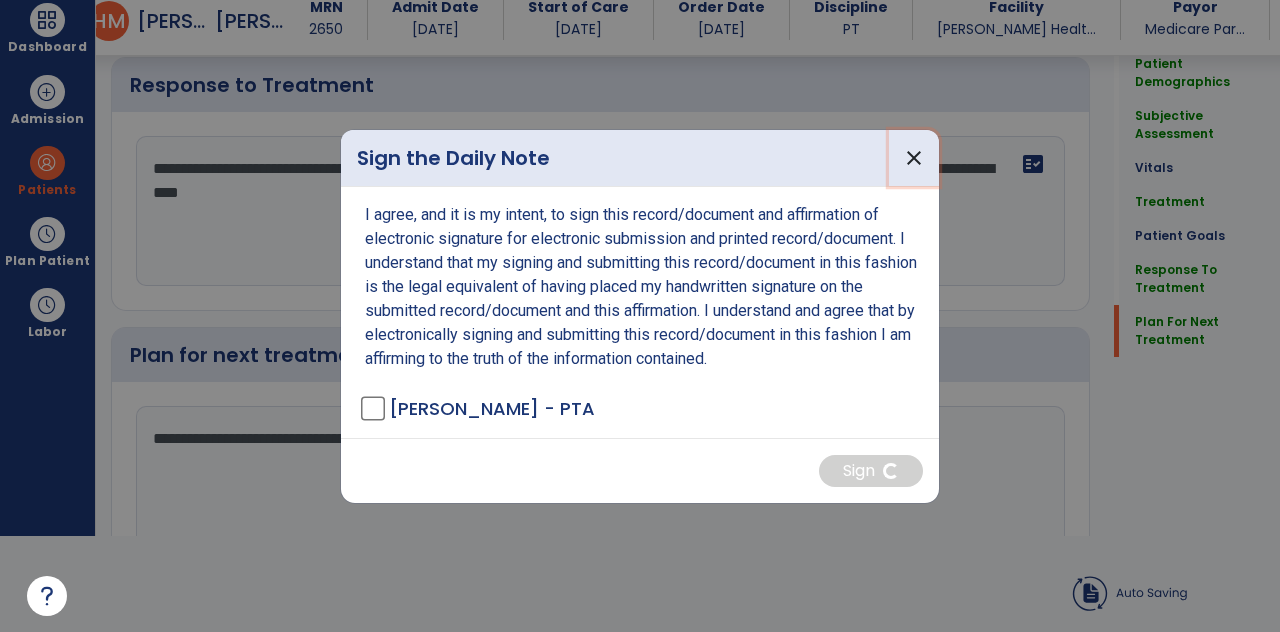 click on "close" at bounding box center (914, 158) 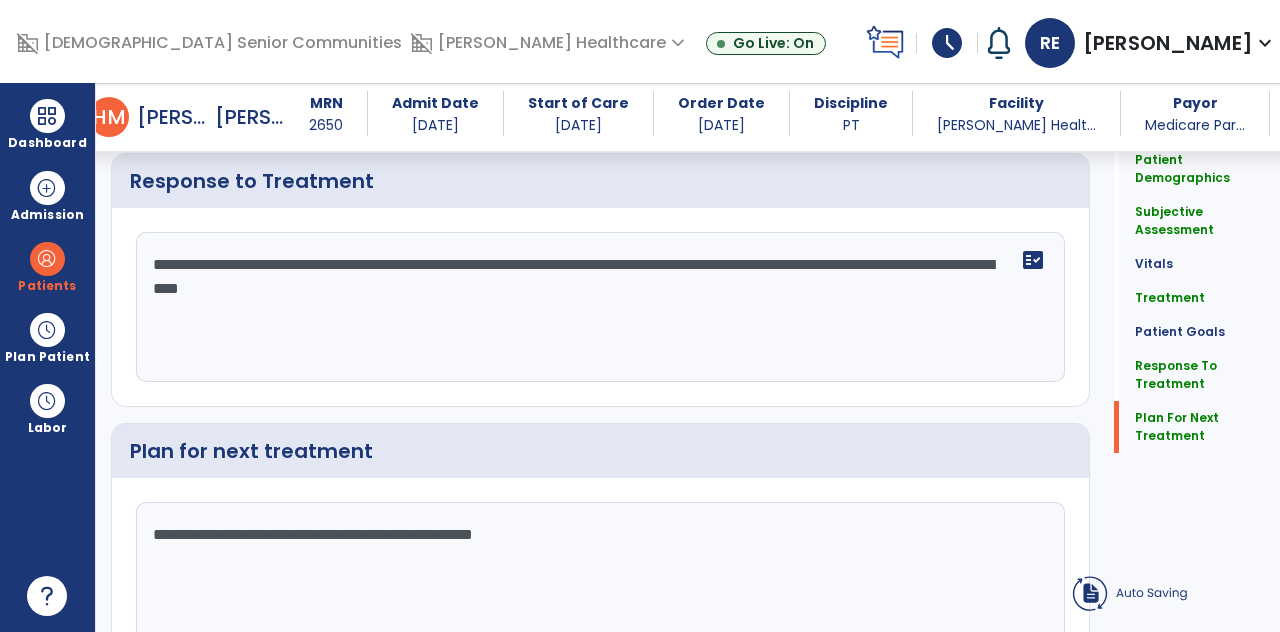 scroll, scrollTop: 96, scrollLeft: 0, axis: vertical 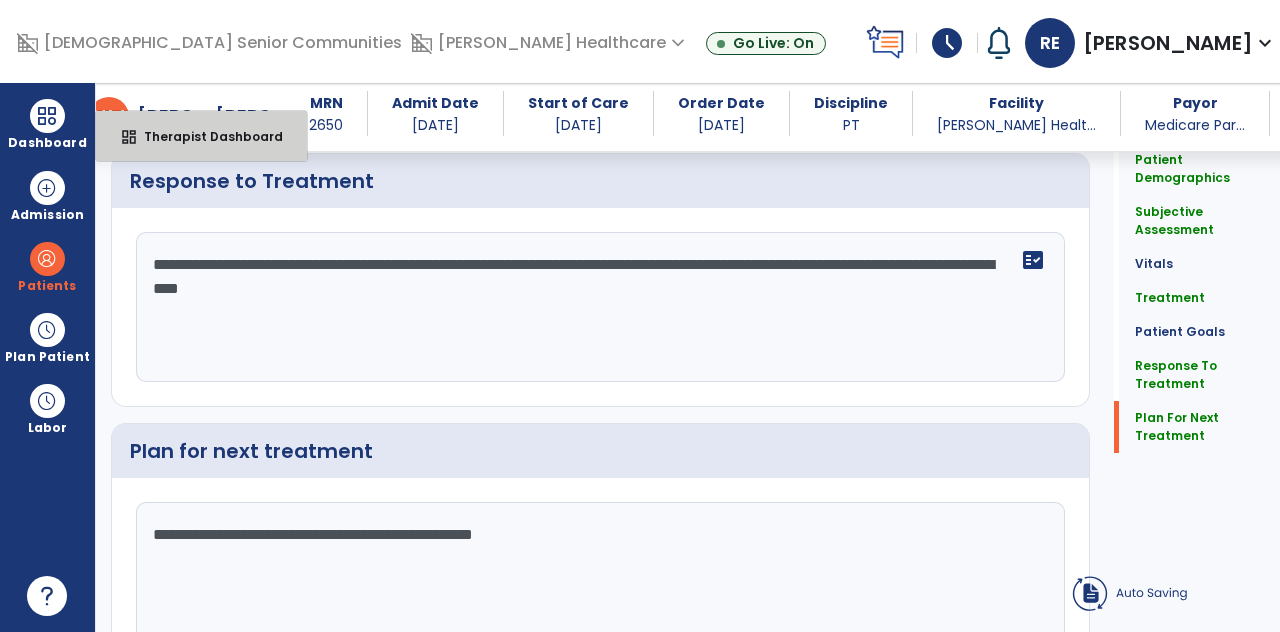 click on "Therapist Dashboard" at bounding box center [205, 136] 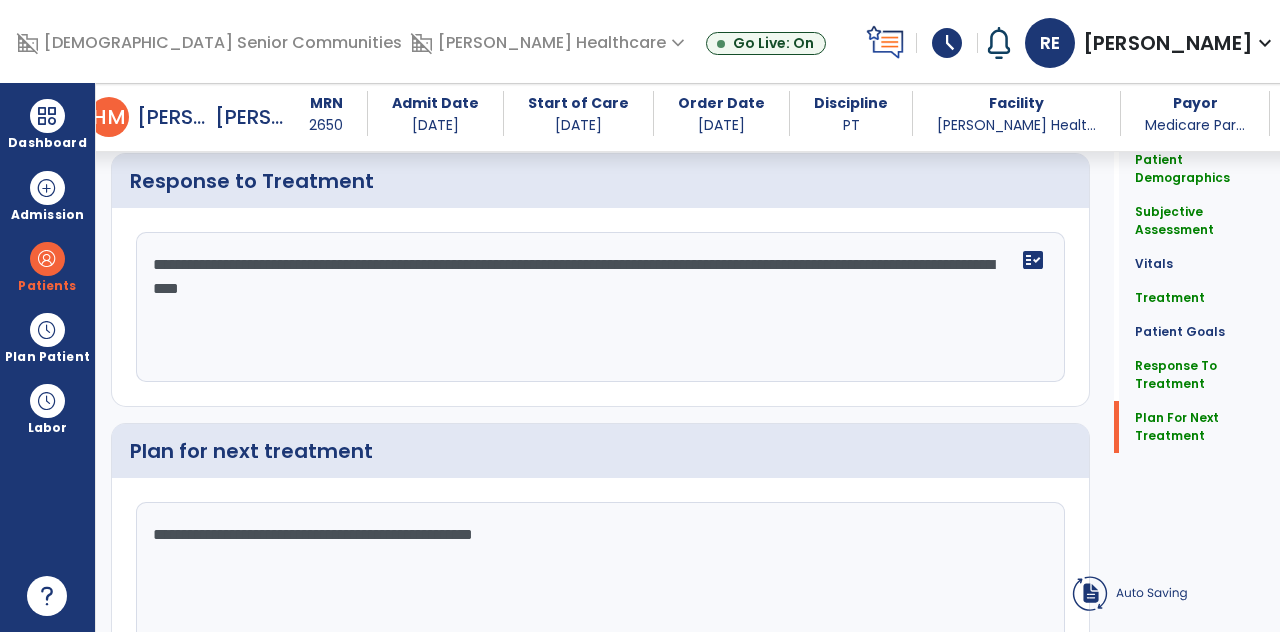 click on "Admission" at bounding box center (47, 195) 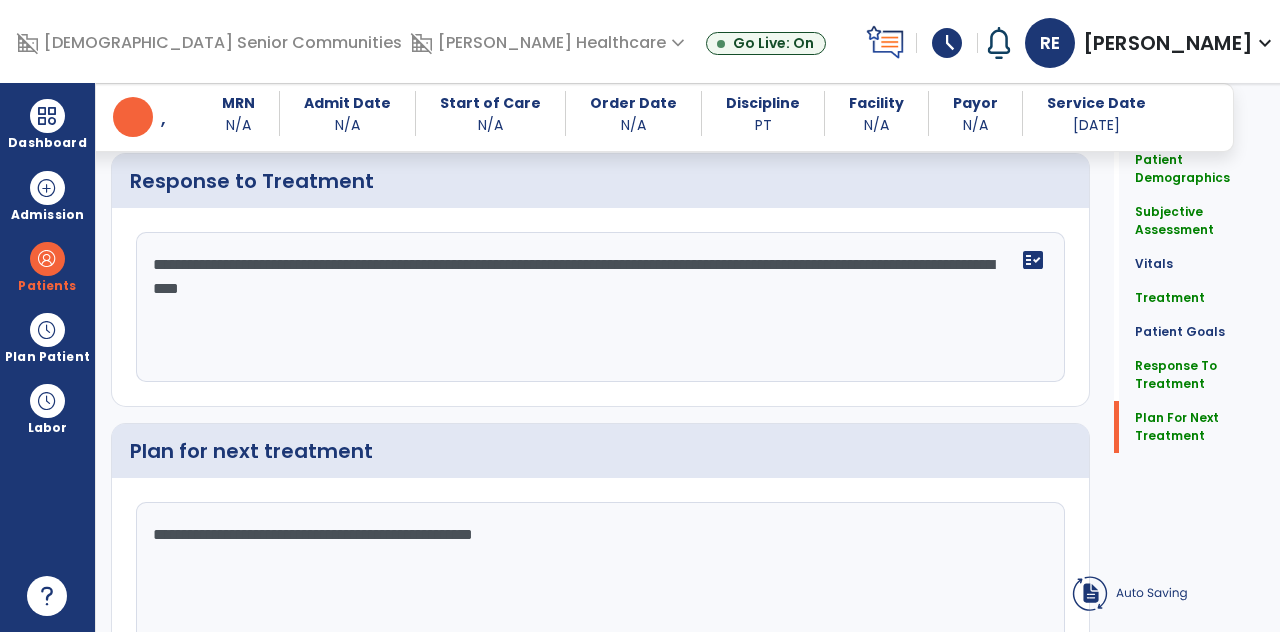 click on "Dashboard" at bounding box center (47, 124) 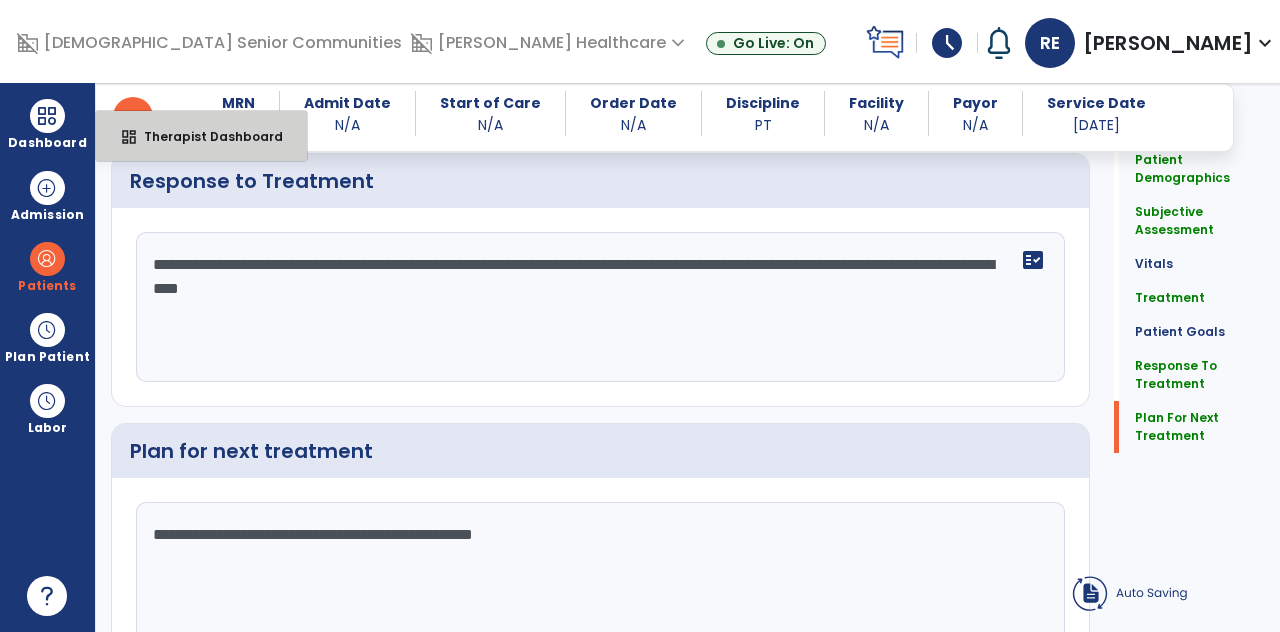 click on "dashboard  Therapist Dashboard" at bounding box center (201, 136) 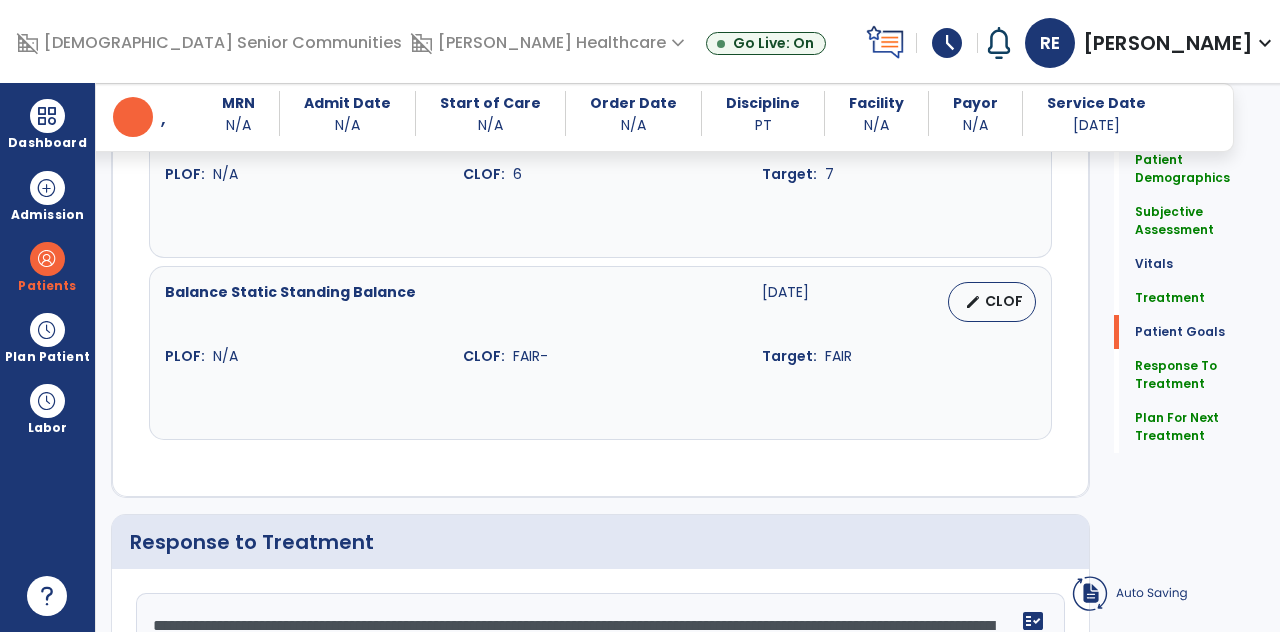 scroll, scrollTop: 3104, scrollLeft: 0, axis: vertical 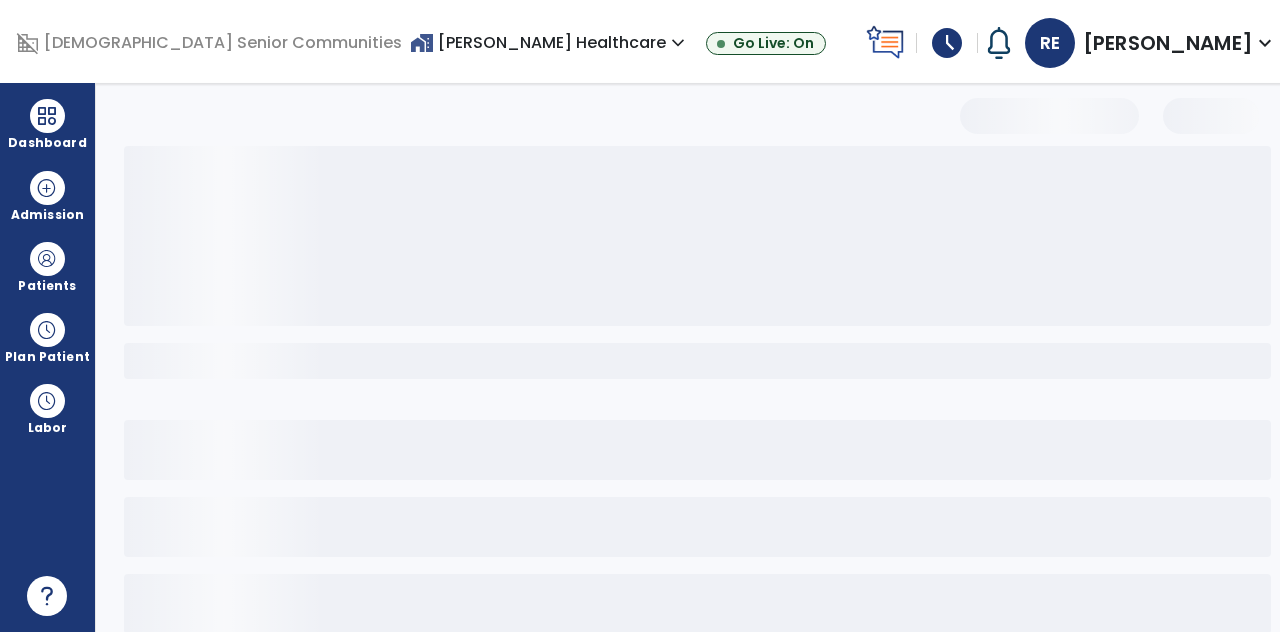 select on "*" 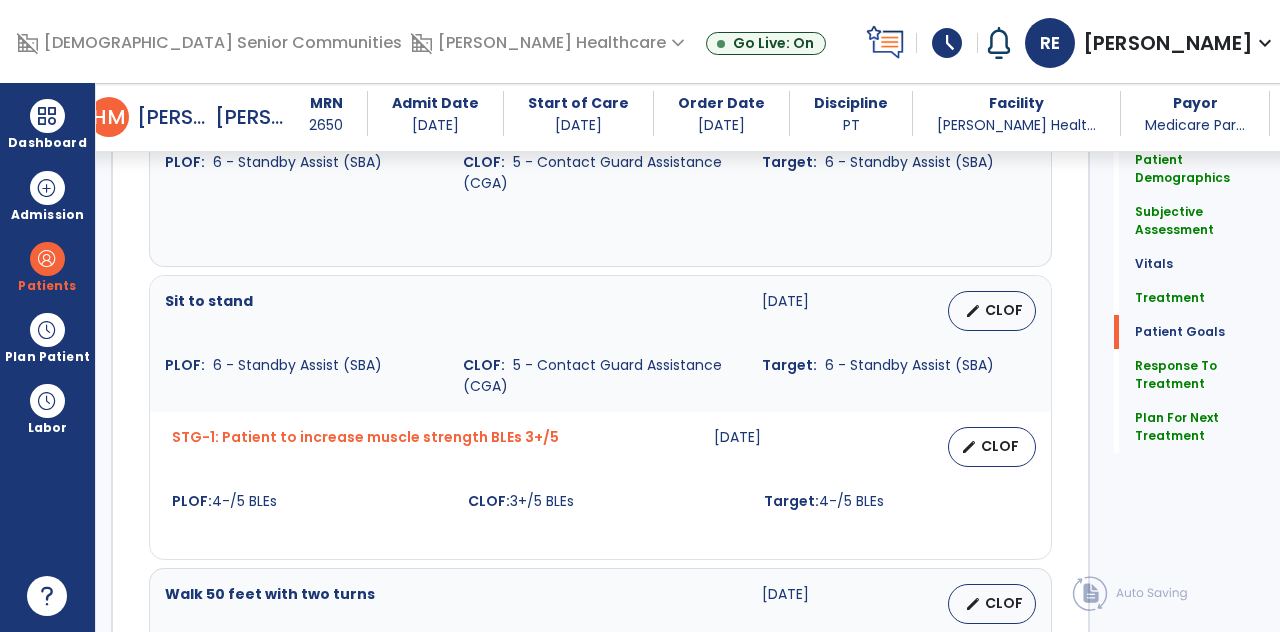 scroll, scrollTop: 2296, scrollLeft: 0, axis: vertical 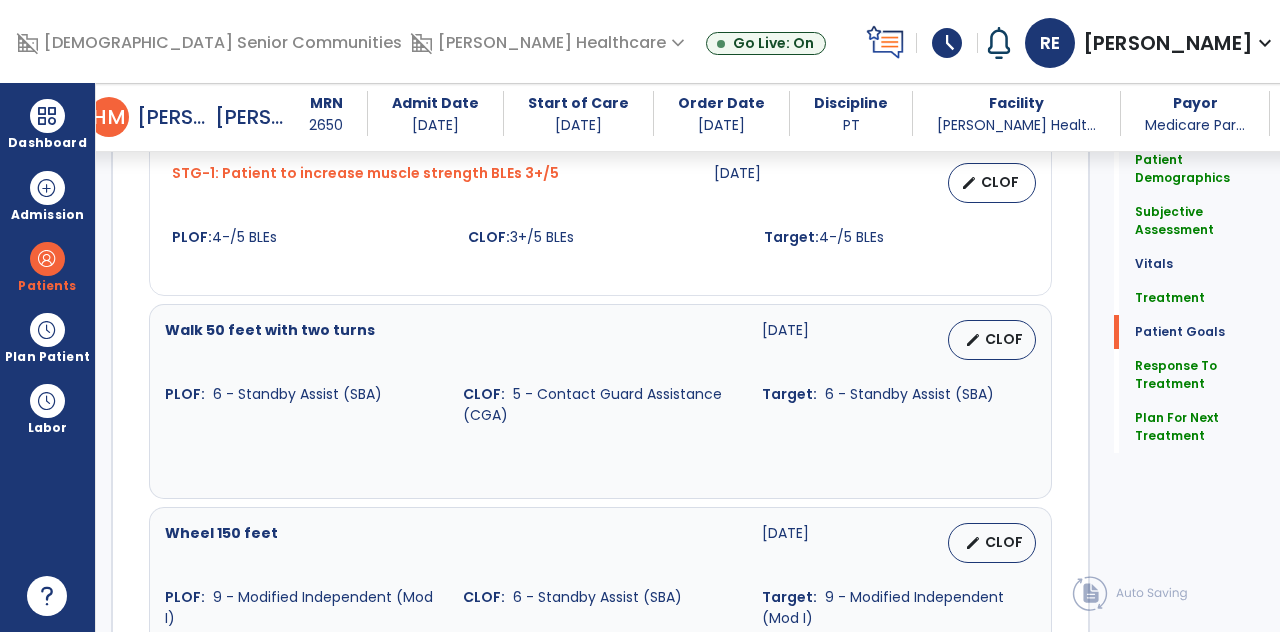 click at bounding box center [47, 116] 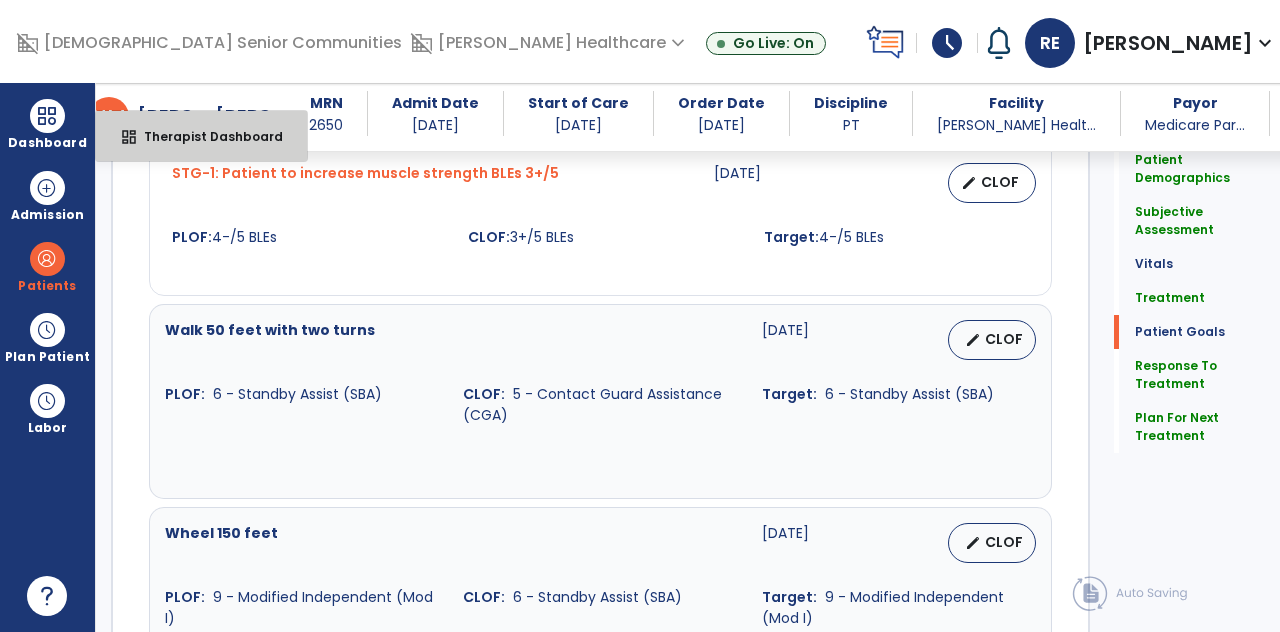 click on "dashboard  Therapist Dashboard" at bounding box center [201, 136] 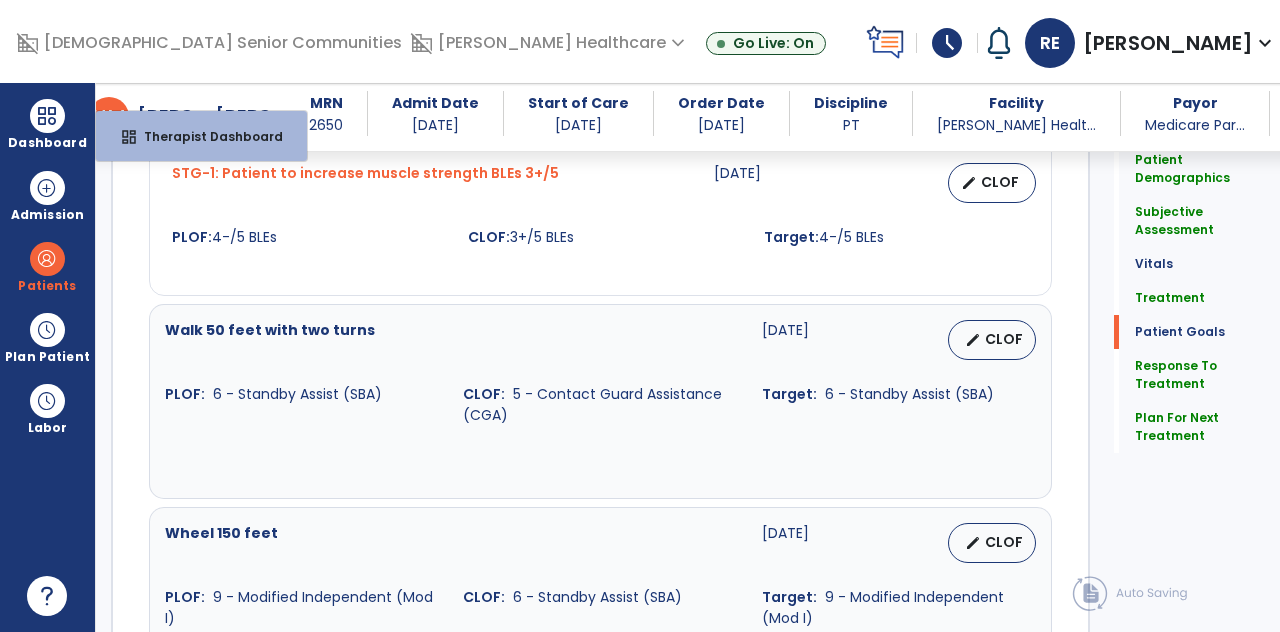 select on "****" 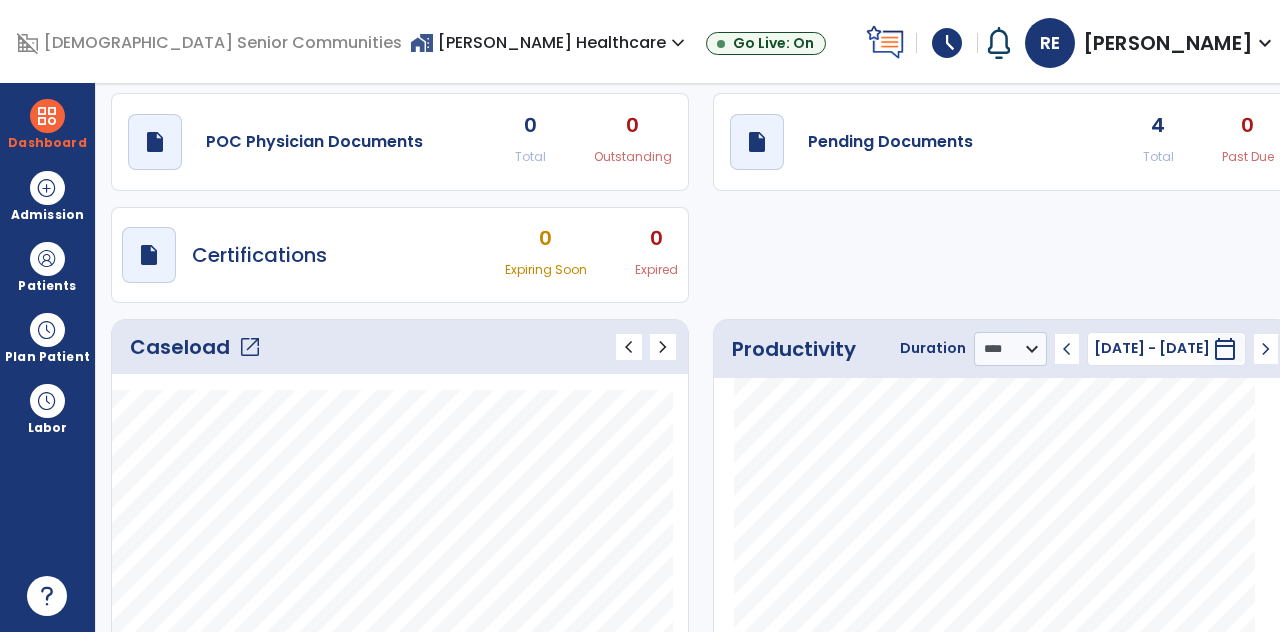 scroll, scrollTop: 0, scrollLeft: 0, axis: both 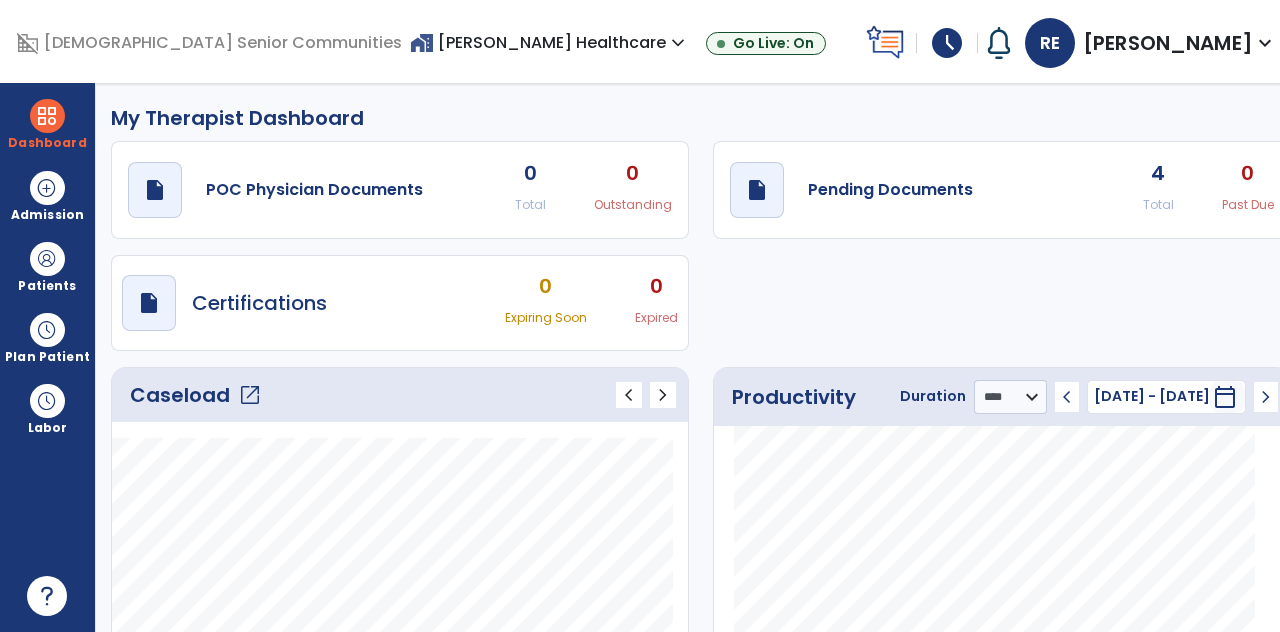 click on "draft   open_in_new  Pending Documents 4 Total 0 Past Due" 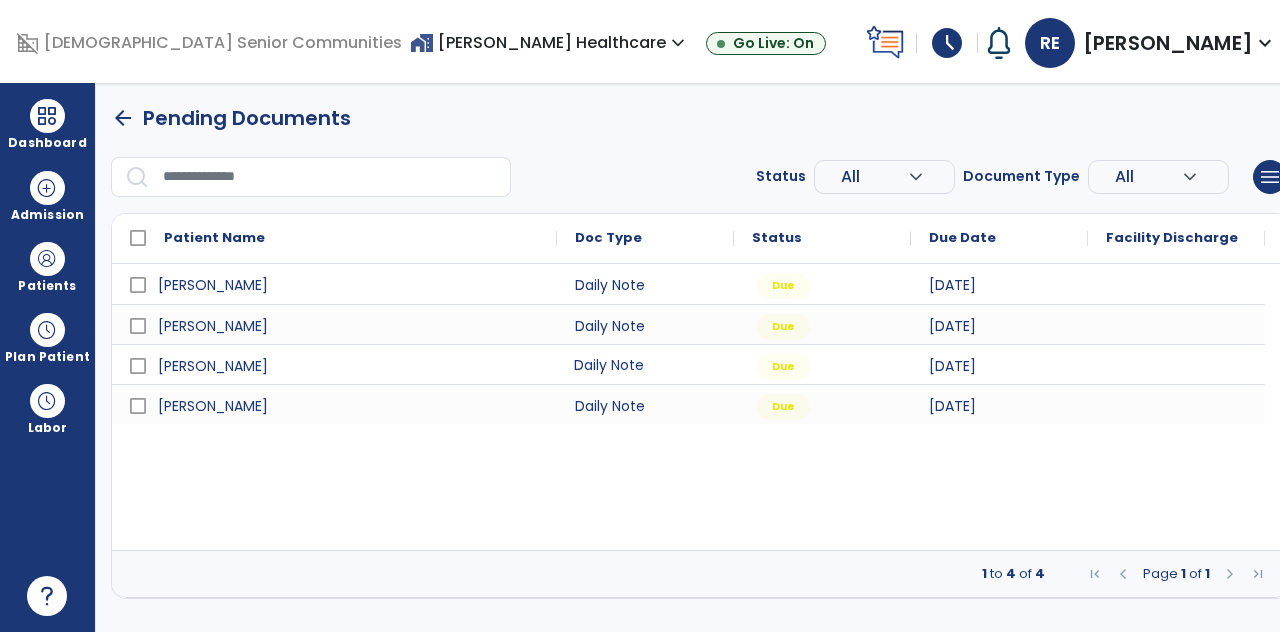 click on "Daily Note" at bounding box center (645, 364) 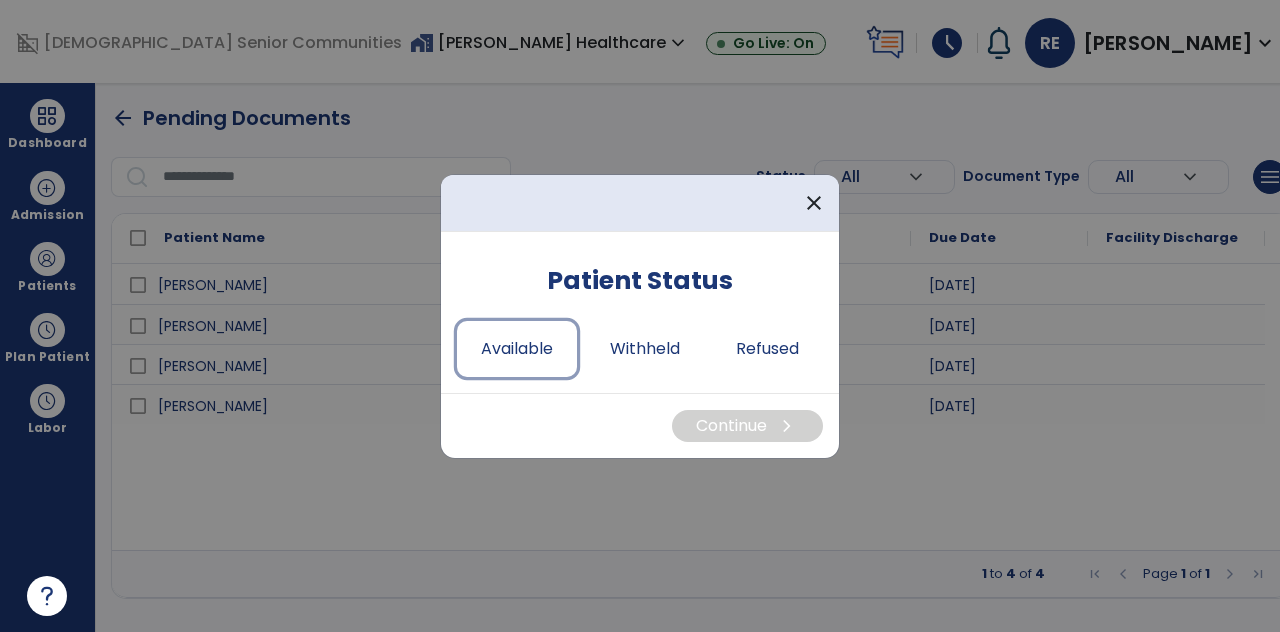 click on "Available" at bounding box center (517, 349) 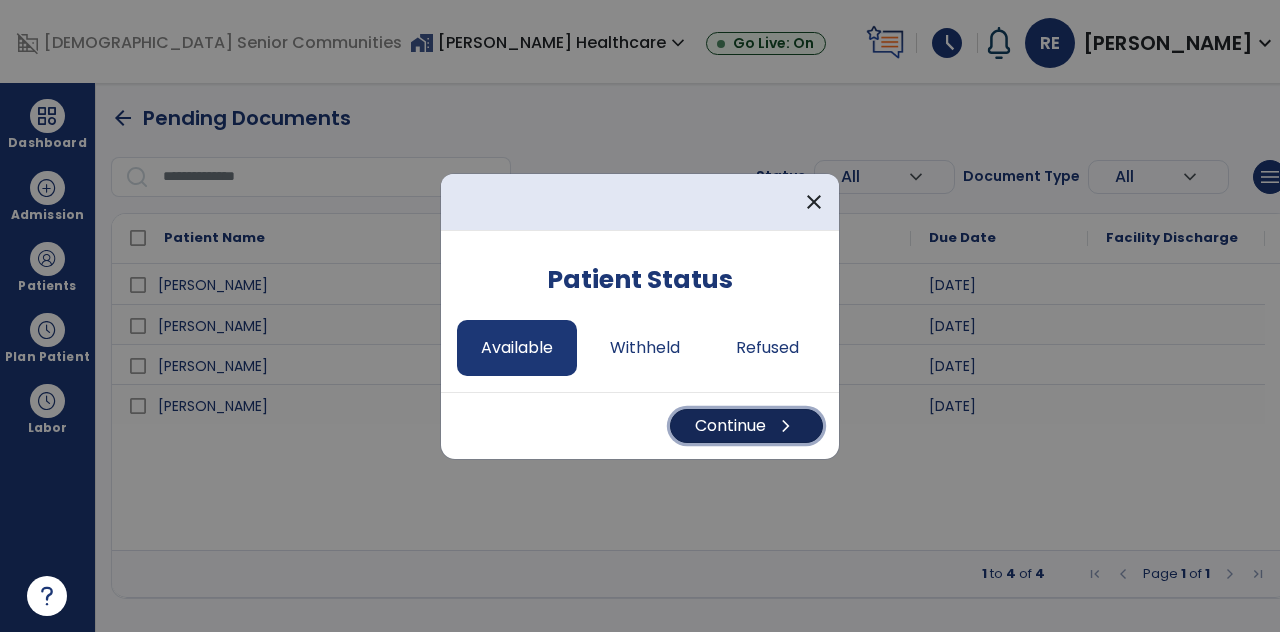 click on "Continue   chevron_right" at bounding box center (746, 426) 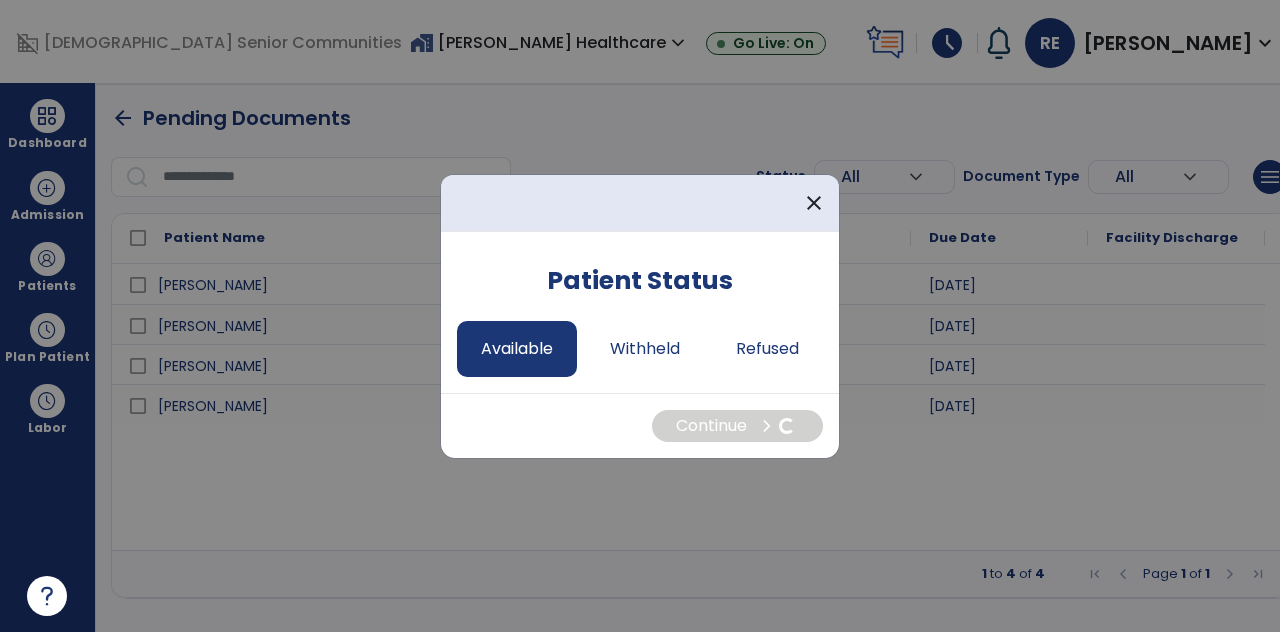 select on "*" 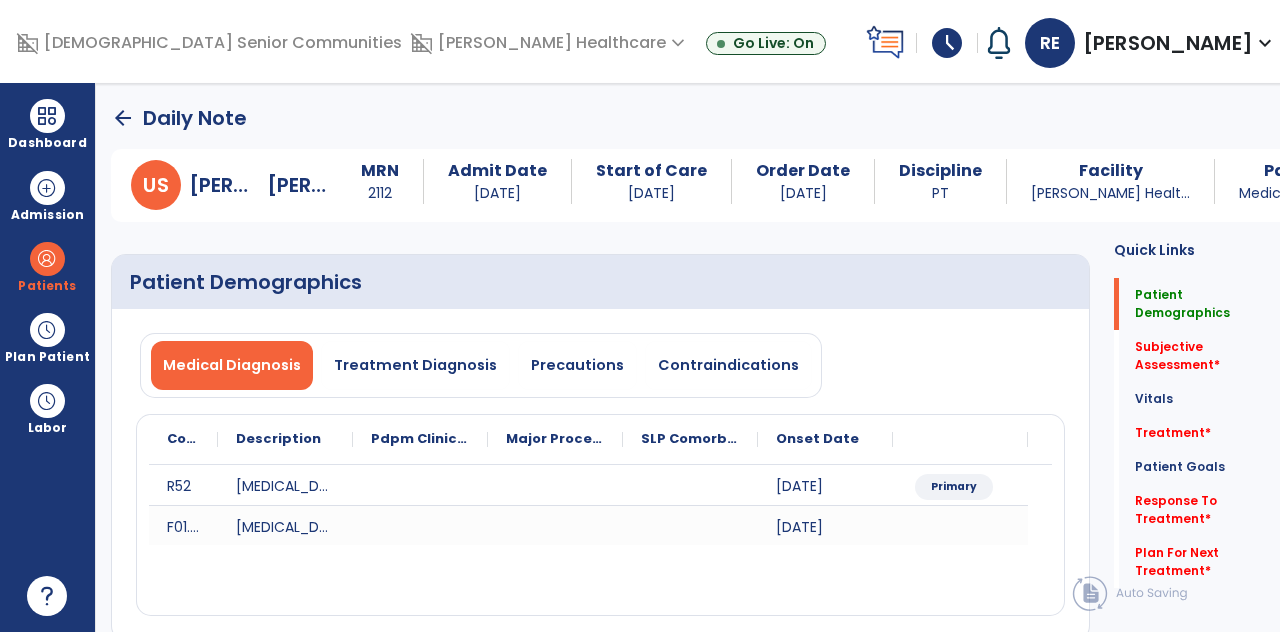 click on "Subjective Assessment   *" 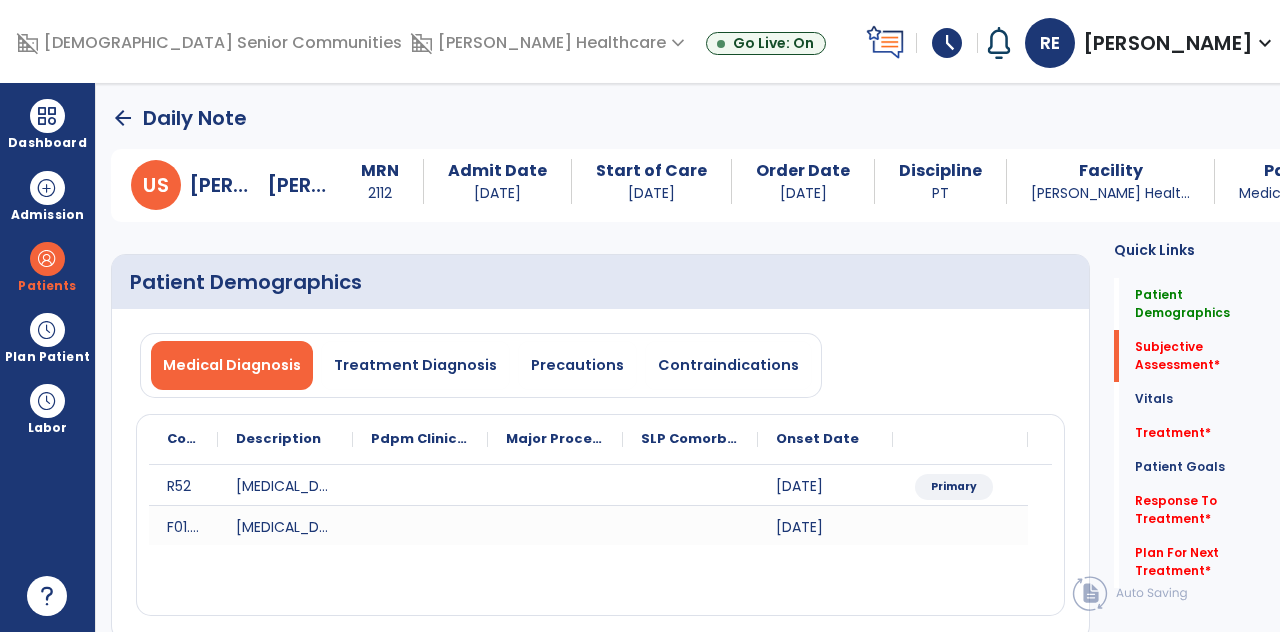 scroll, scrollTop: 60, scrollLeft: 0, axis: vertical 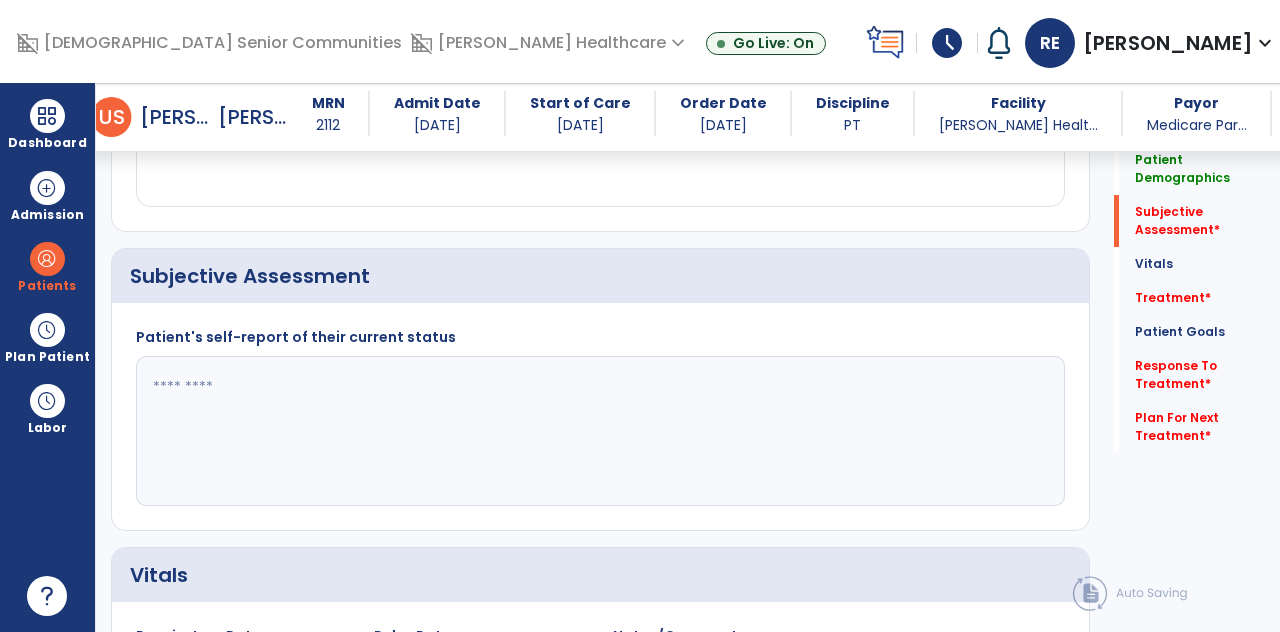 click 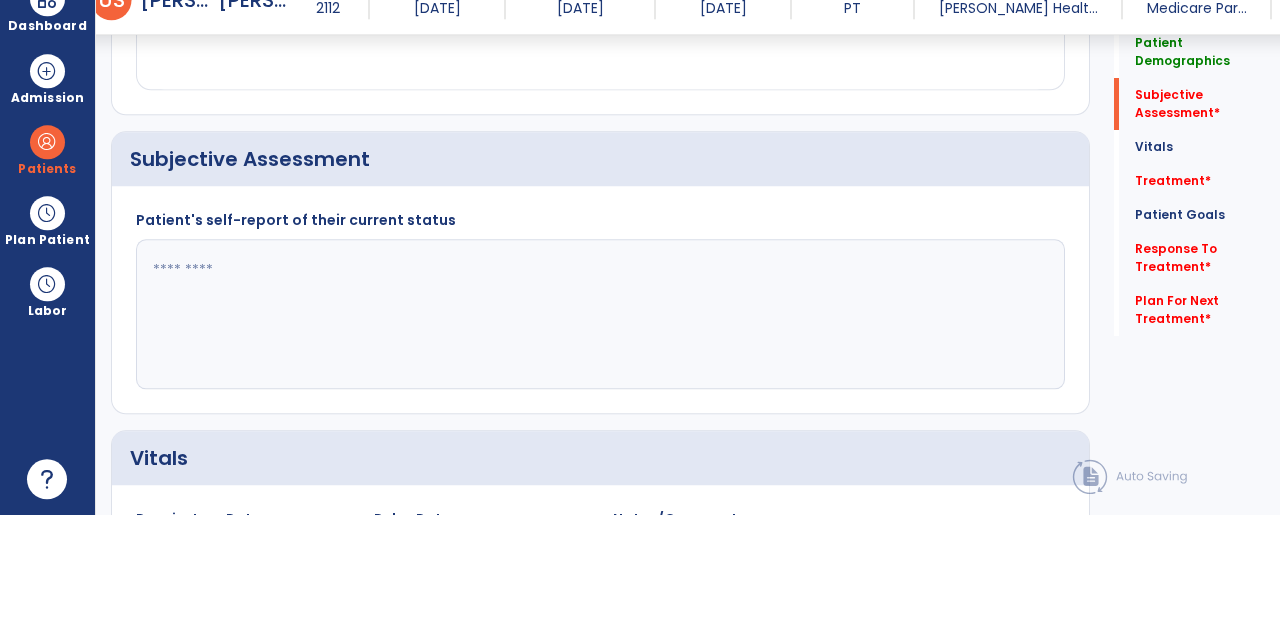 scroll, scrollTop: 89, scrollLeft: 0, axis: vertical 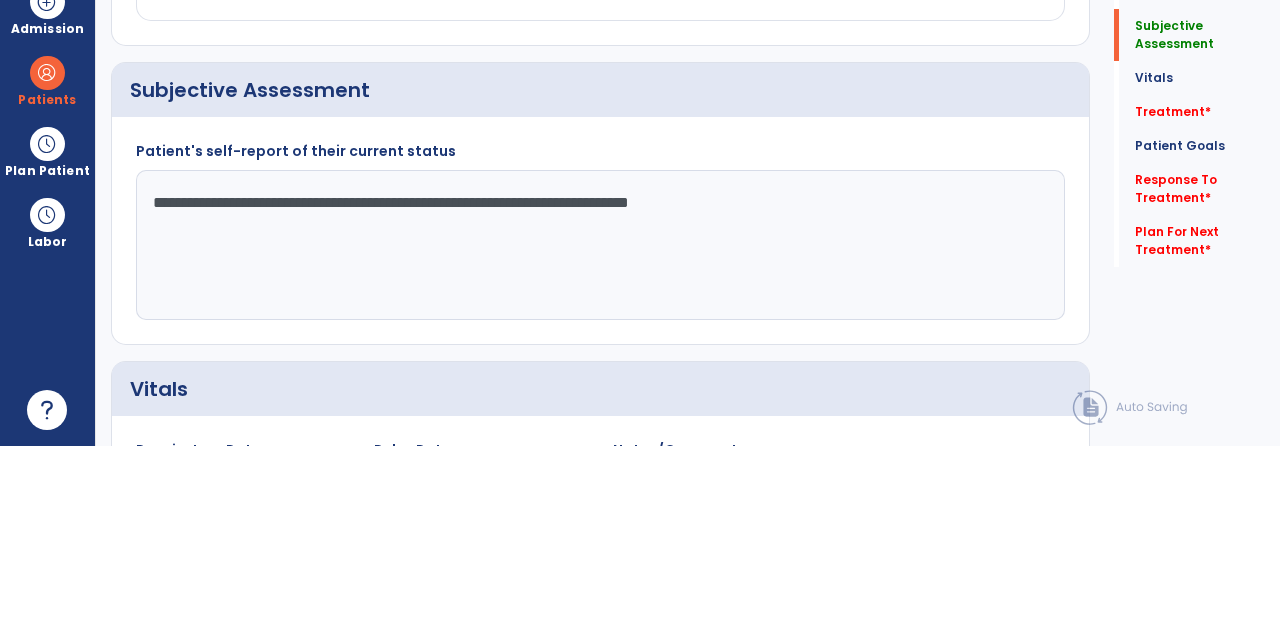 type on "**********" 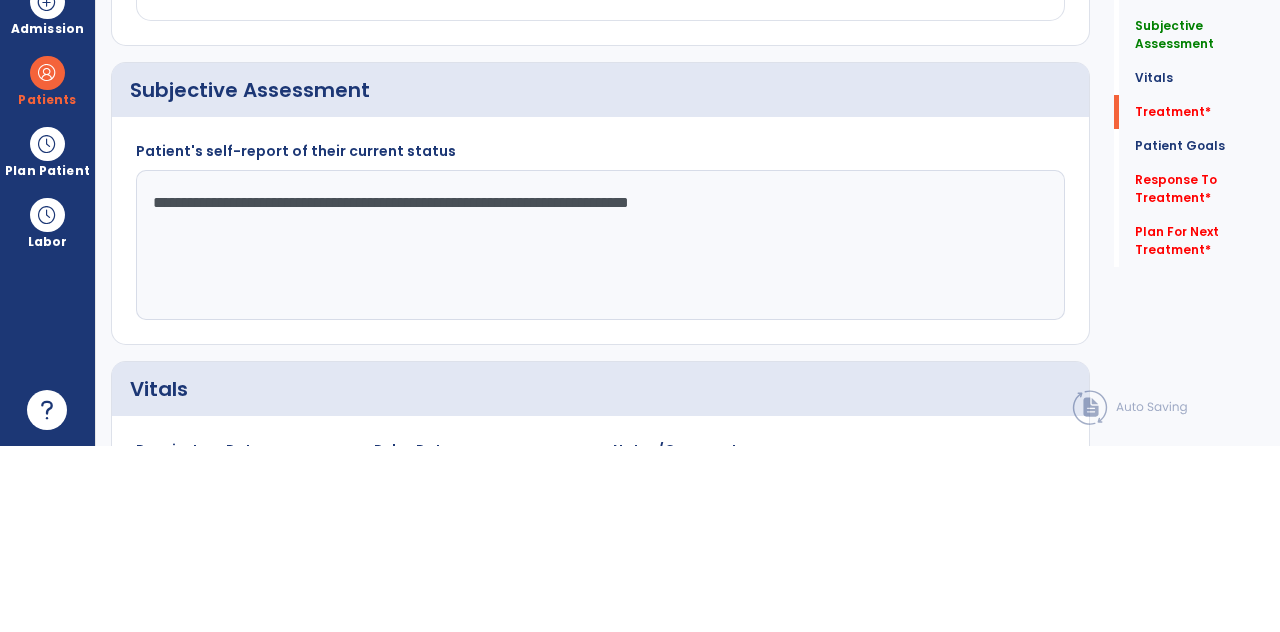 scroll, scrollTop: 89, scrollLeft: 0, axis: vertical 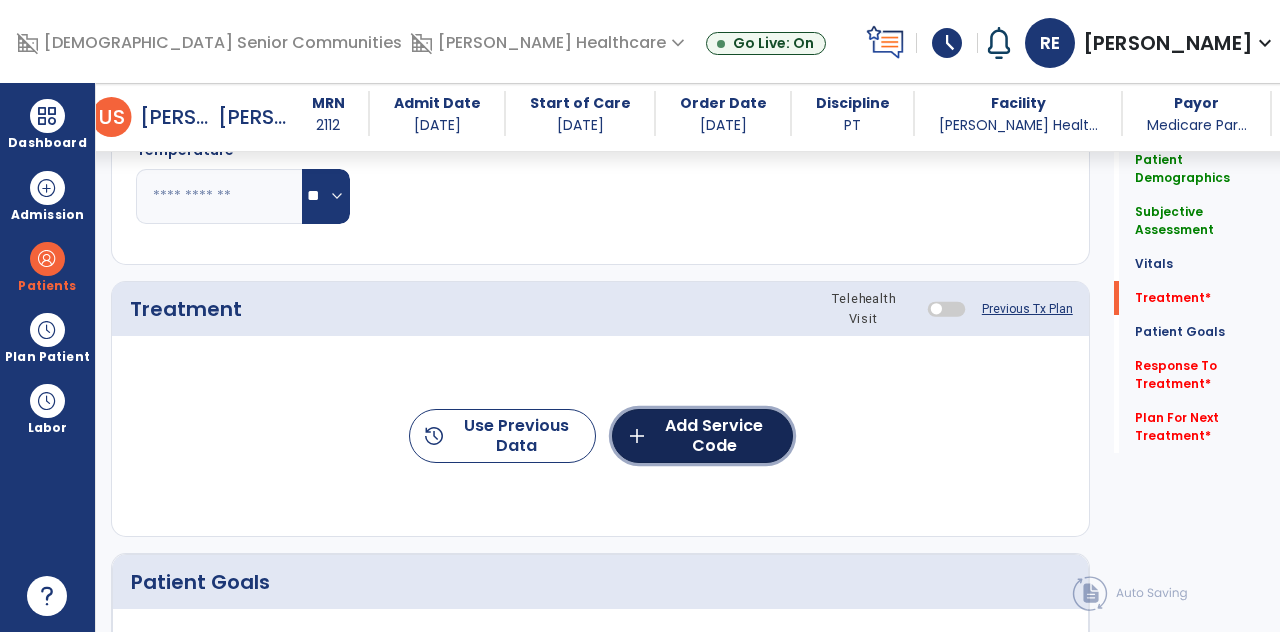 click on "add  Add Service Code" 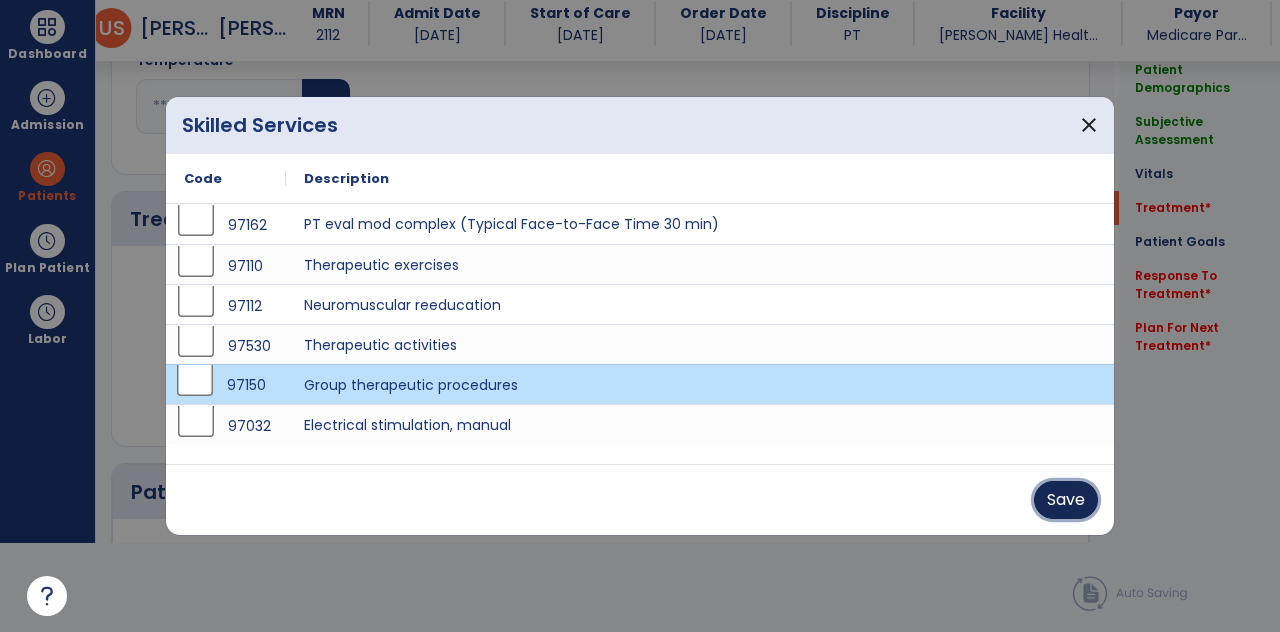 click on "Save" at bounding box center [1066, 500] 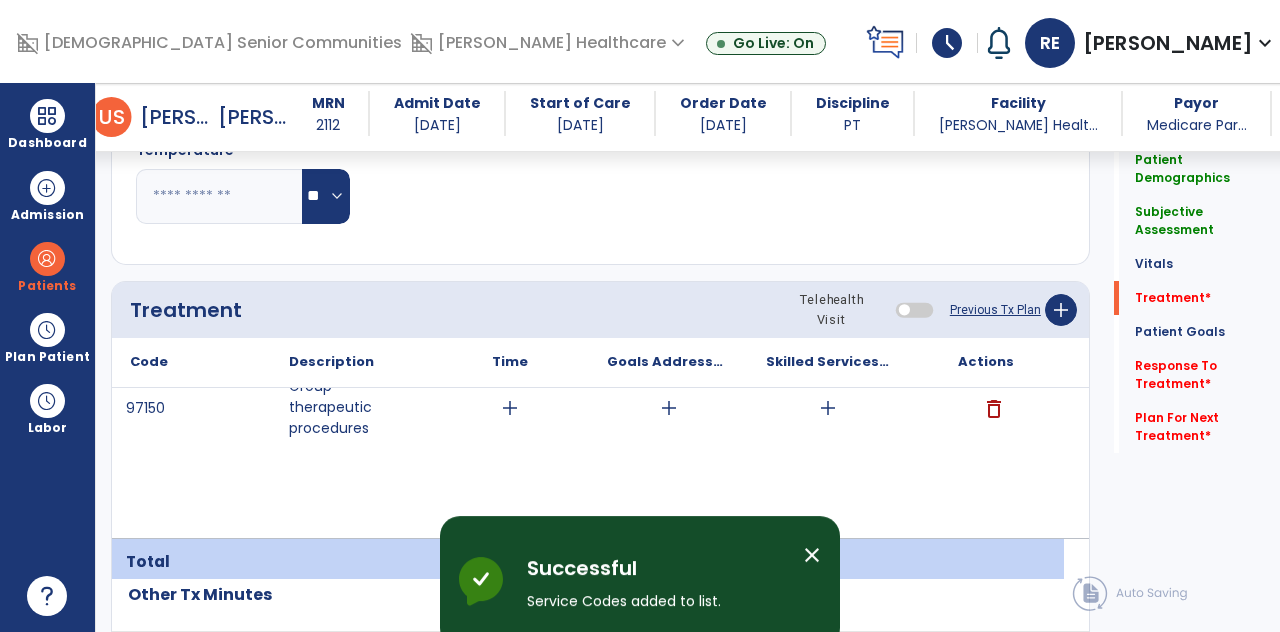 scroll, scrollTop: 89, scrollLeft: 0, axis: vertical 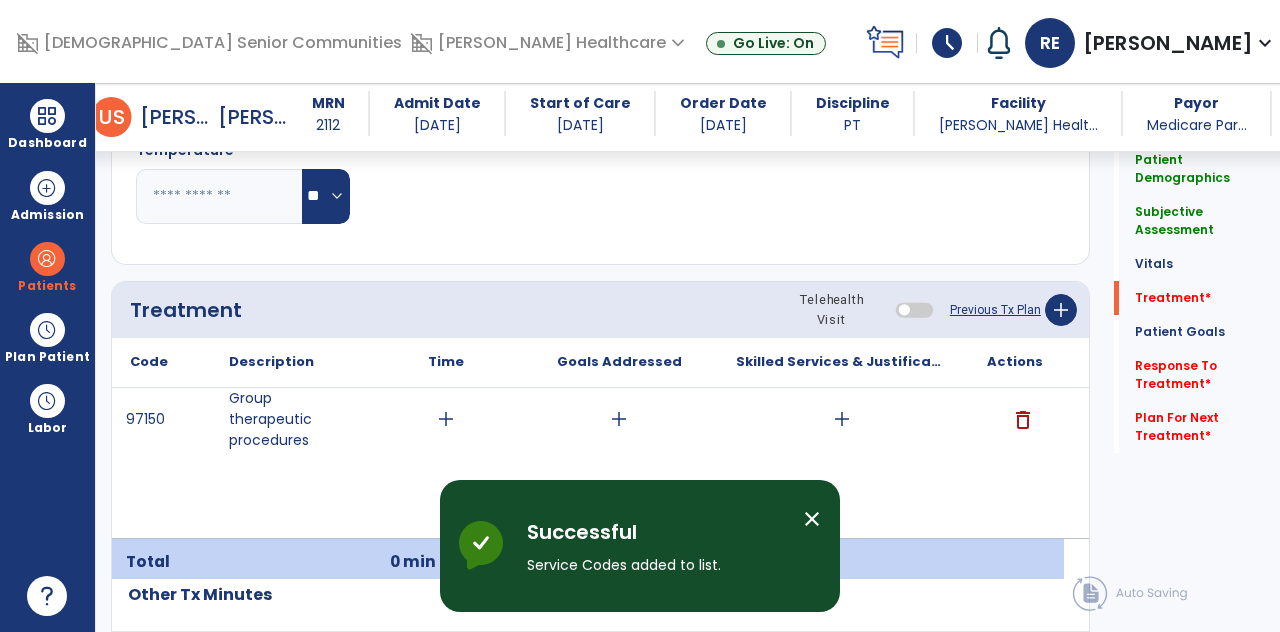 click on "add" at bounding box center (446, 419) 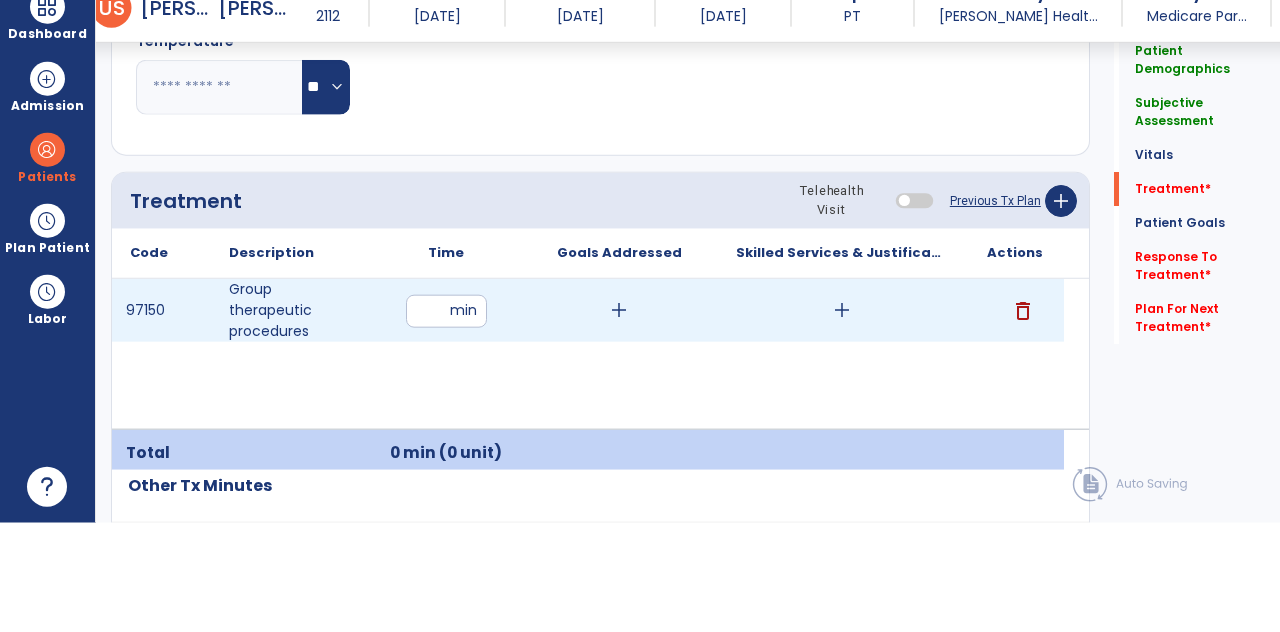 scroll, scrollTop: 89, scrollLeft: 0, axis: vertical 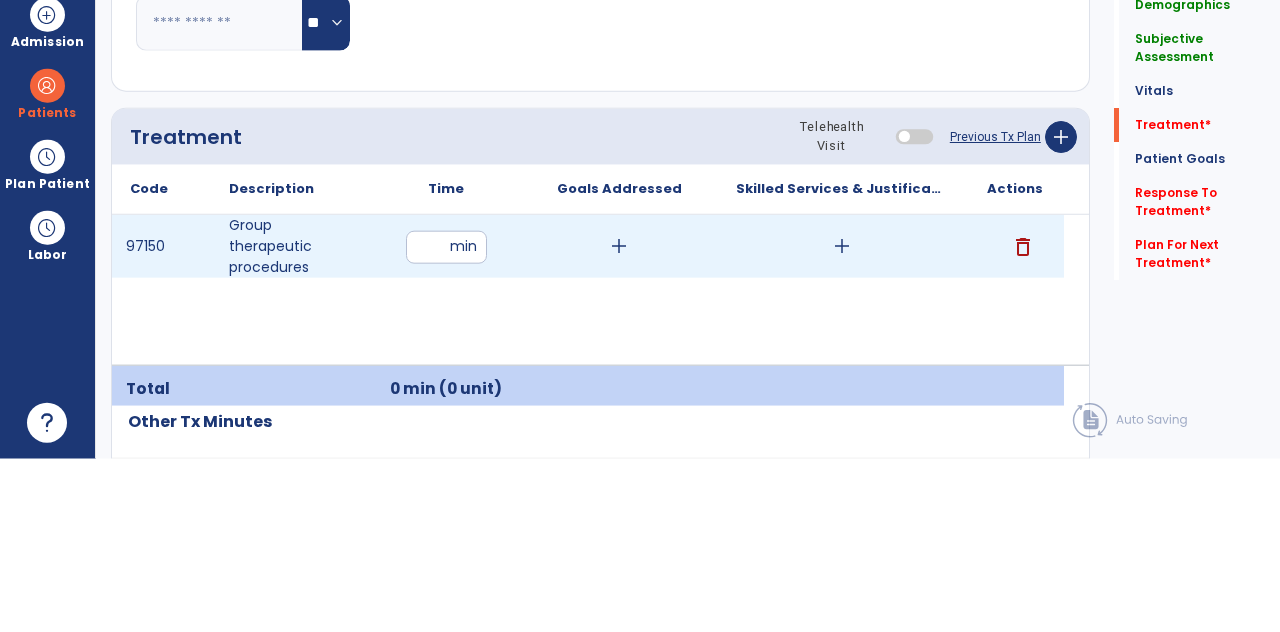 type on "**" 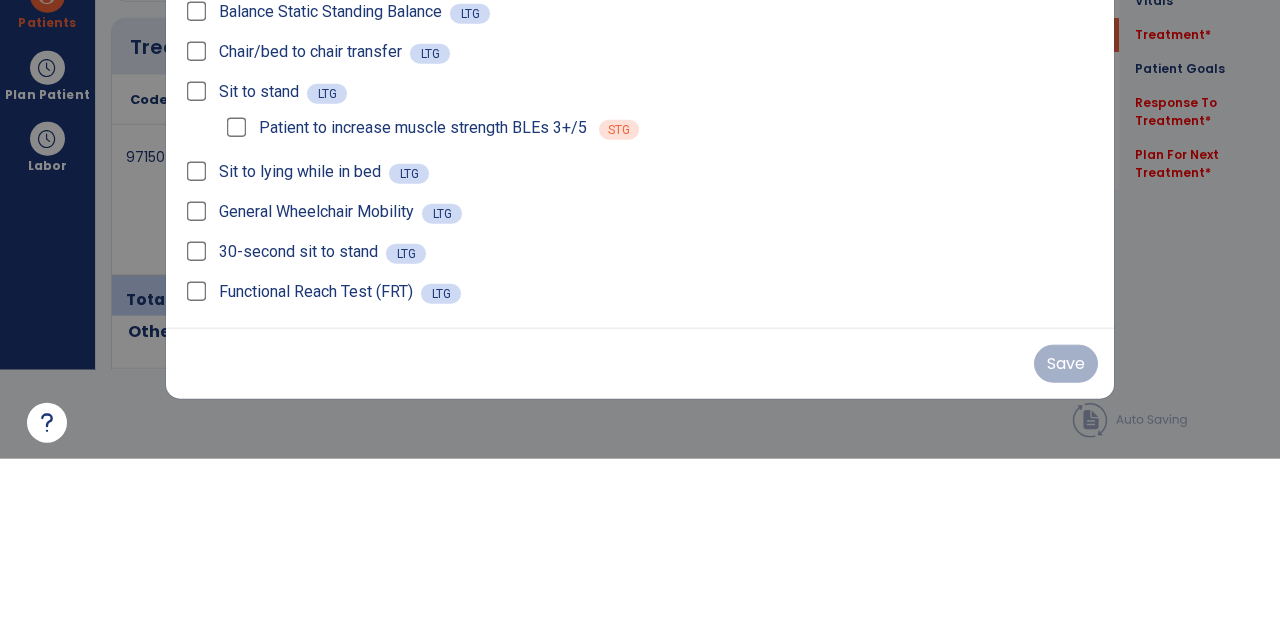 scroll, scrollTop: 0, scrollLeft: 0, axis: both 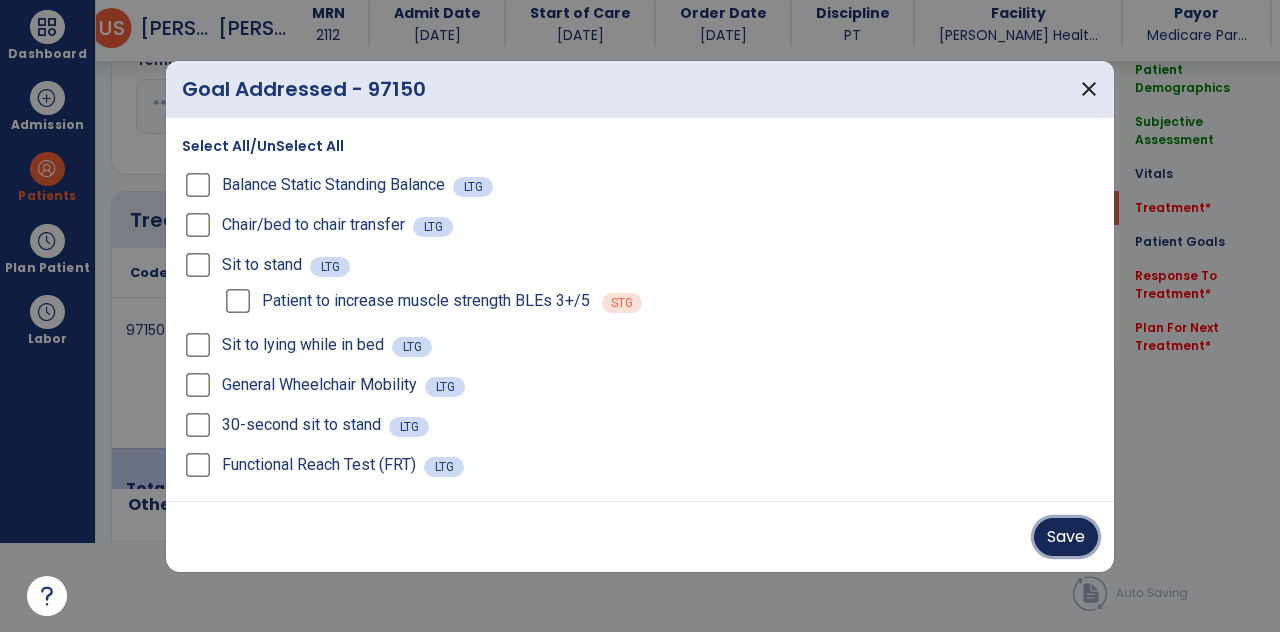 click on "Save" at bounding box center [1066, 537] 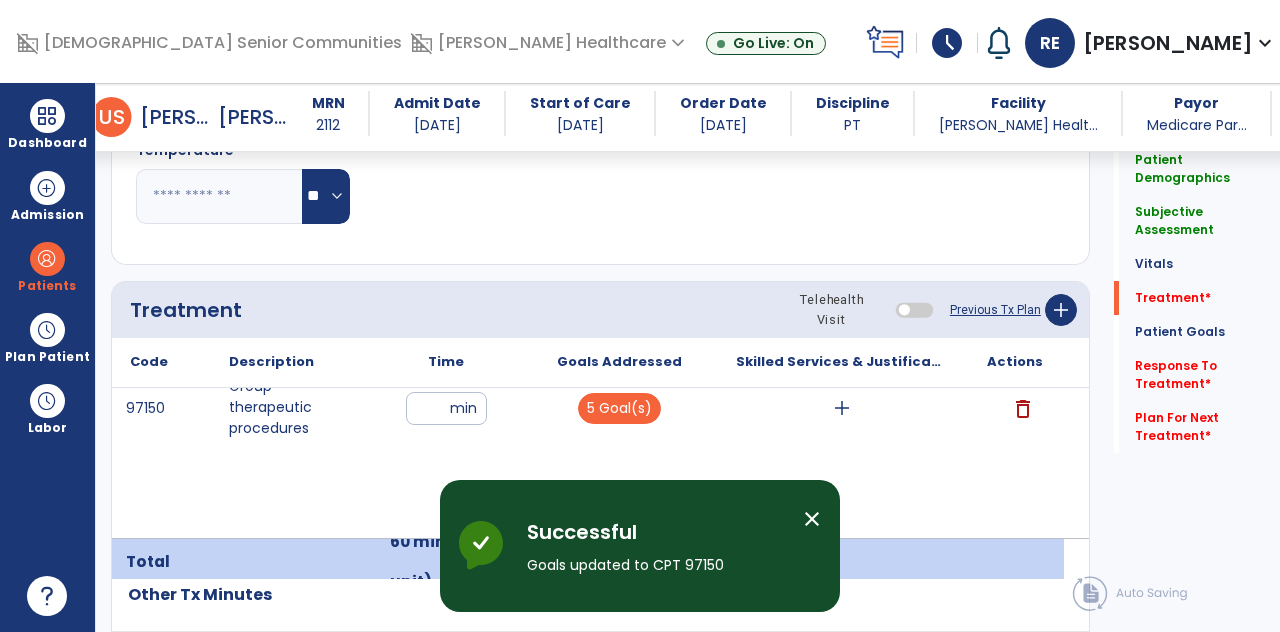 scroll, scrollTop: 89, scrollLeft: 0, axis: vertical 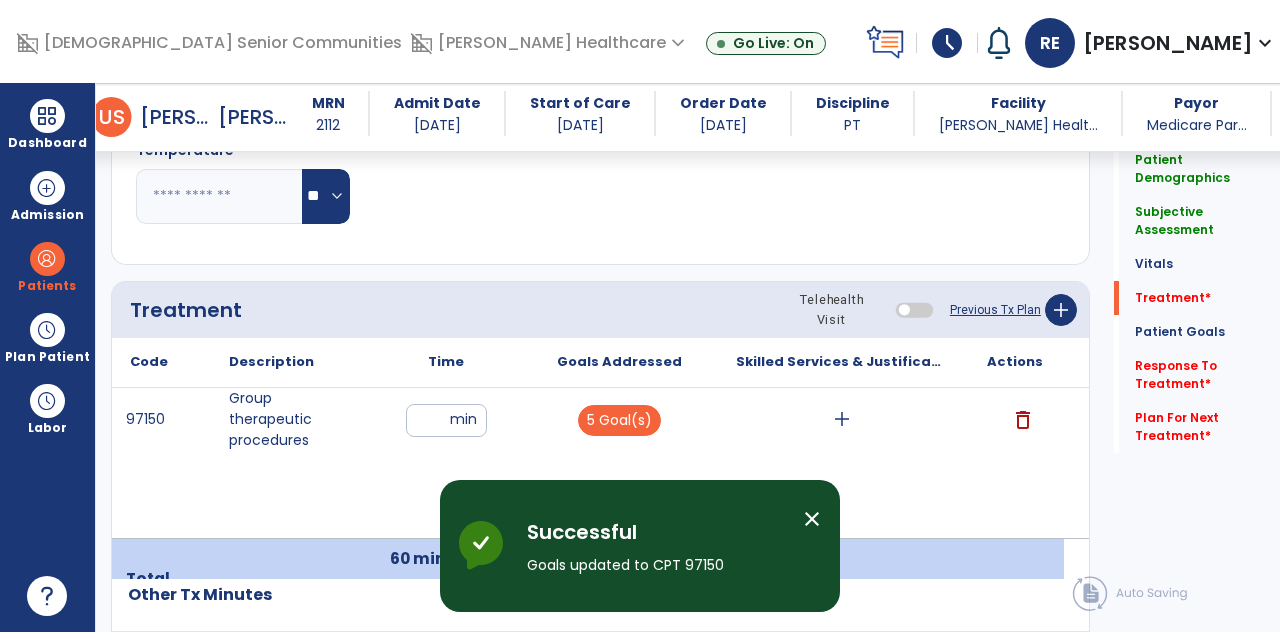 click on "add" at bounding box center (842, 419) 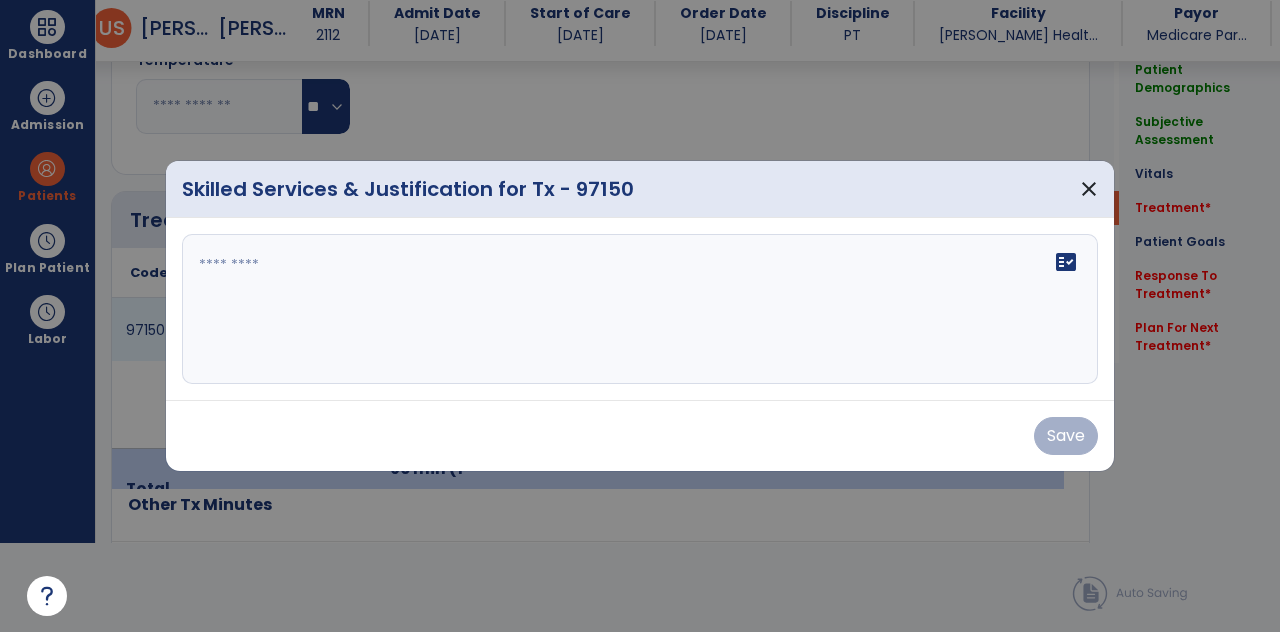scroll, scrollTop: 0, scrollLeft: 0, axis: both 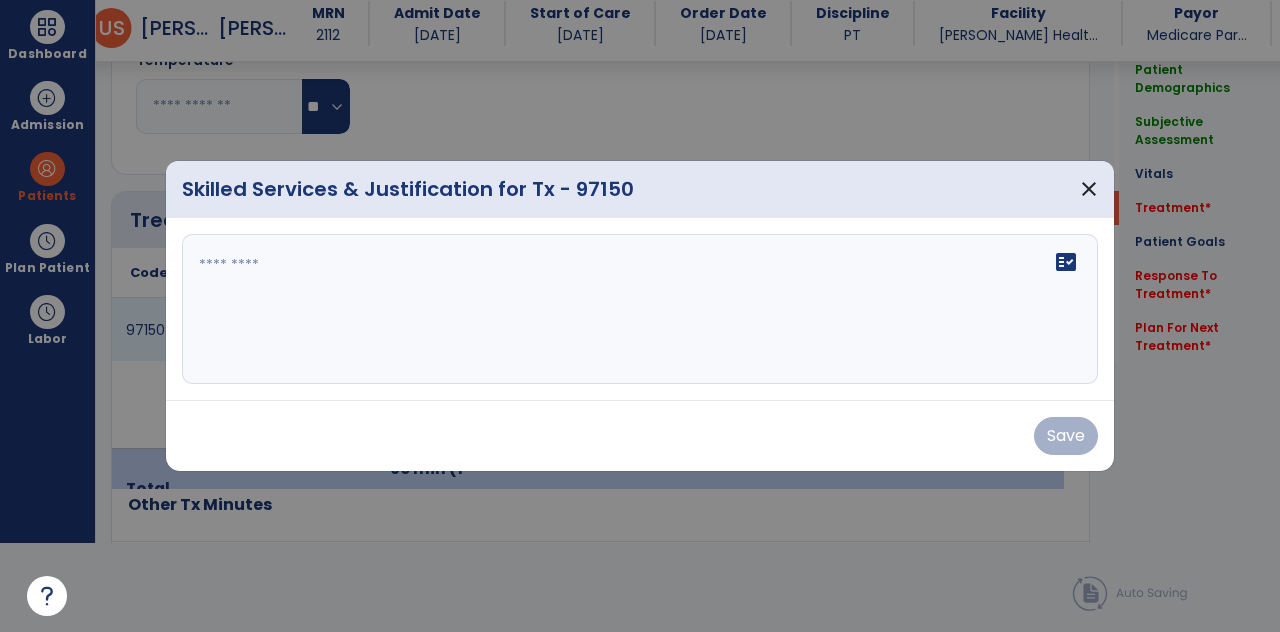 click on "fact_check" at bounding box center [640, 309] 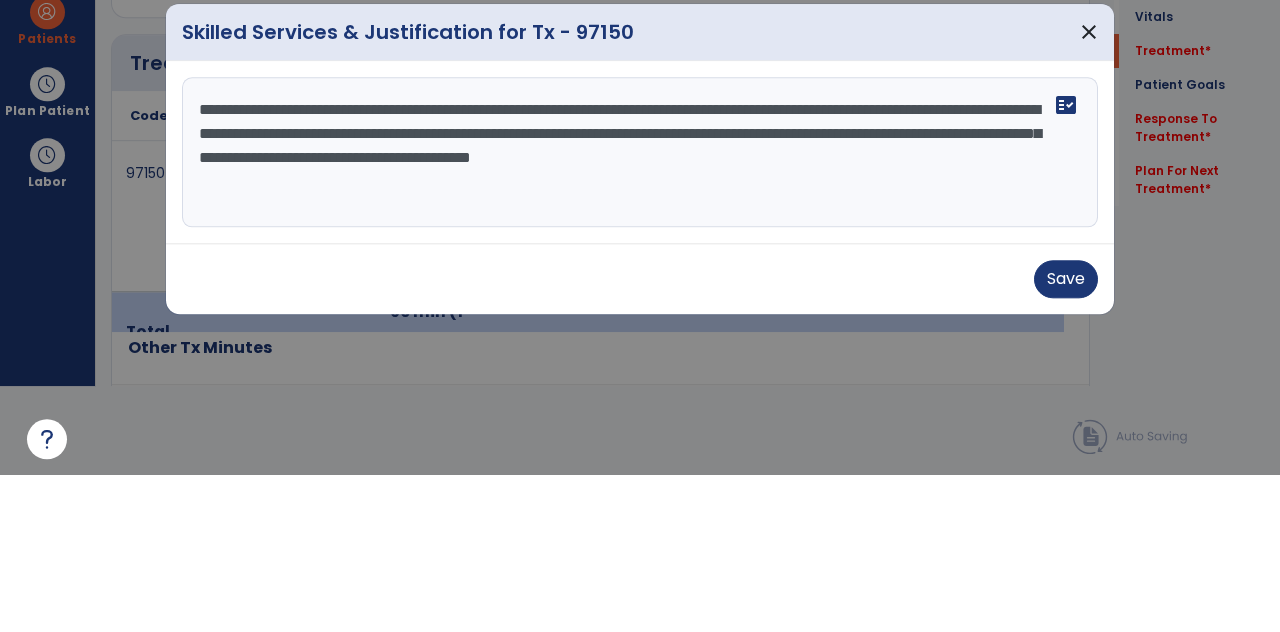 scroll, scrollTop: 0, scrollLeft: 0, axis: both 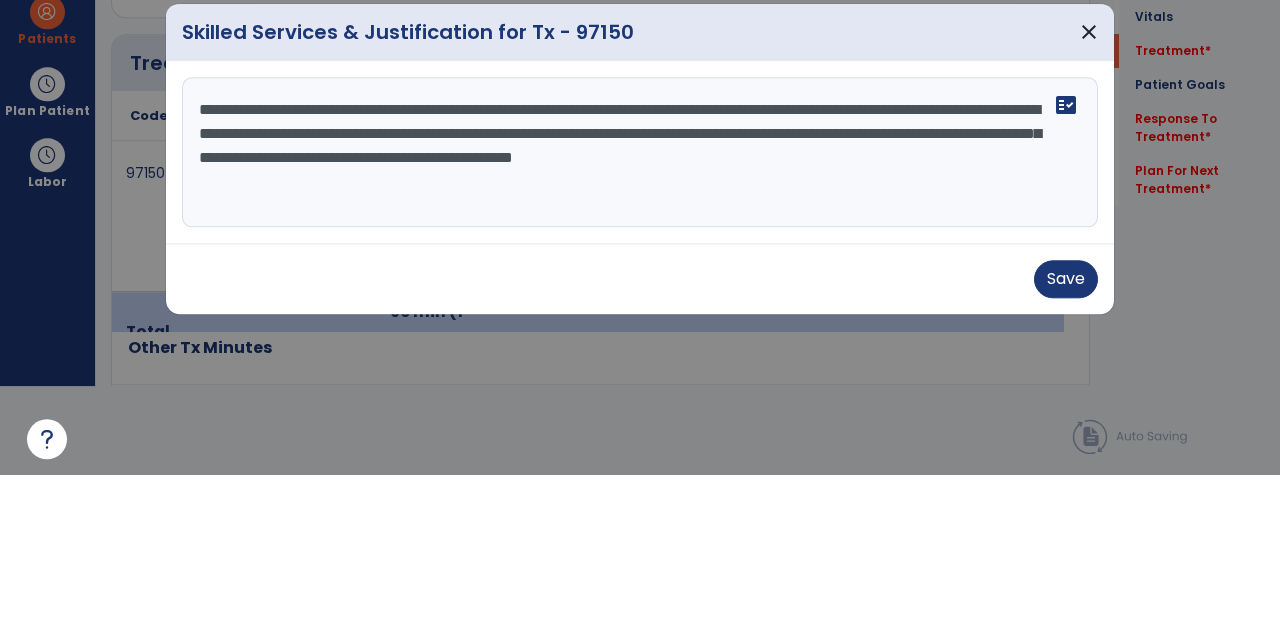 click on "**********" at bounding box center [640, 309] 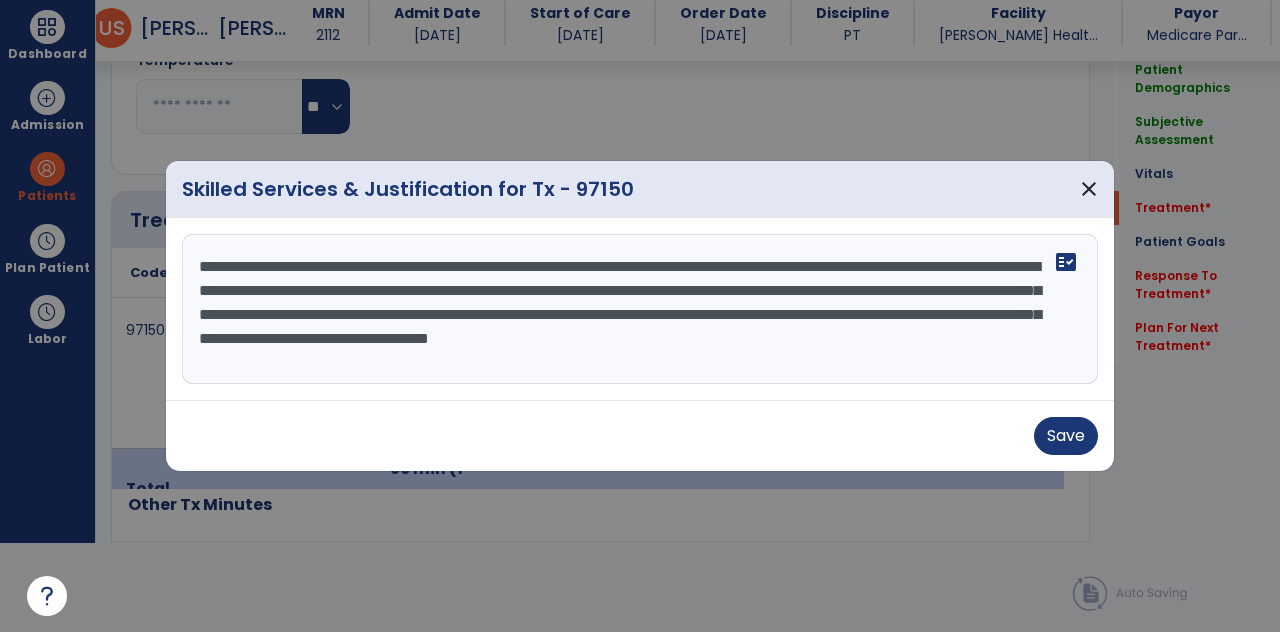 type on "**********" 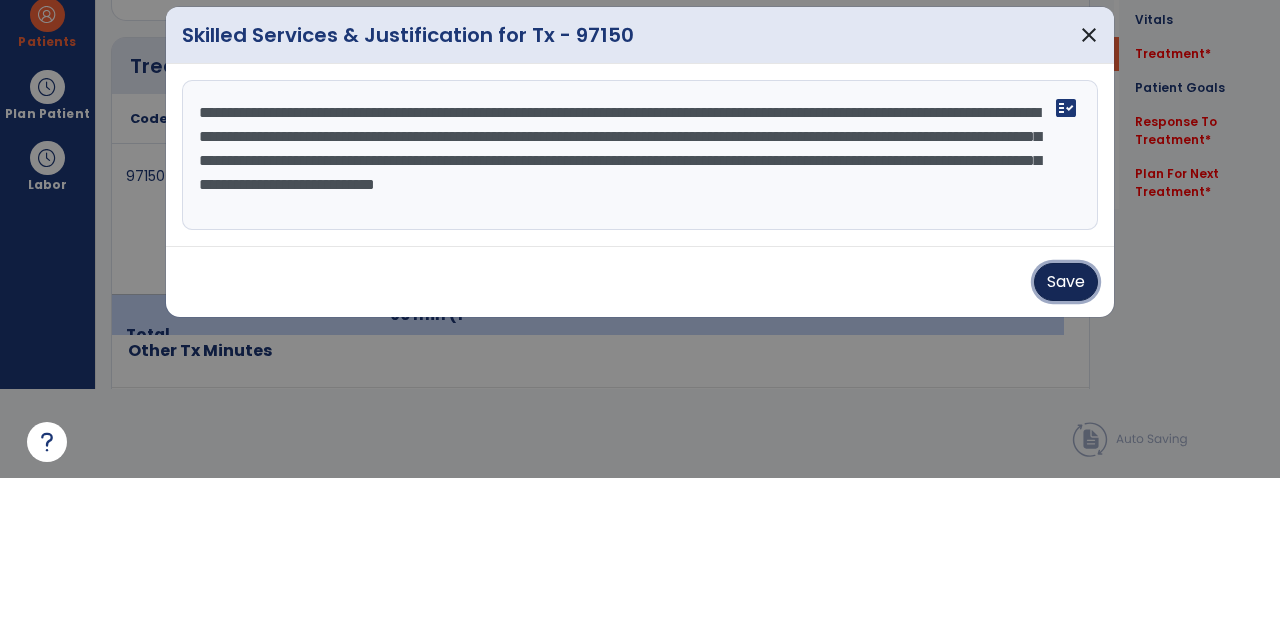 click on "Save" at bounding box center [1066, 436] 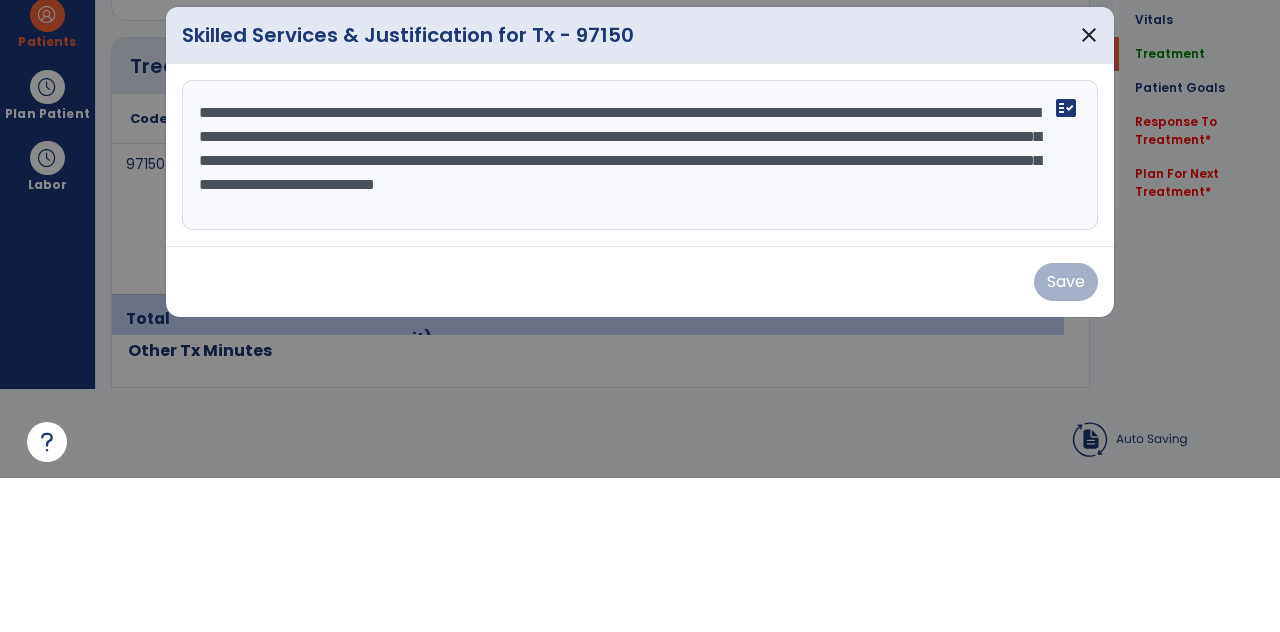 scroll, scrollTop: 89, scrollLeft: 0, axis: vertical 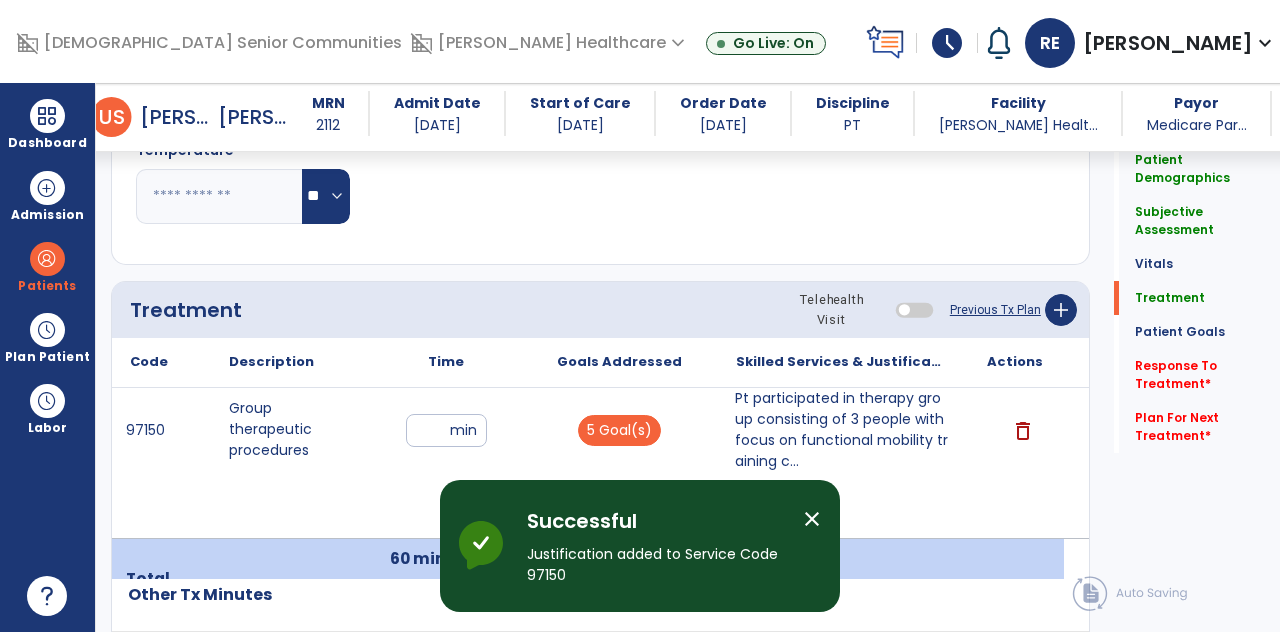 click on "Response To Treatment   *" 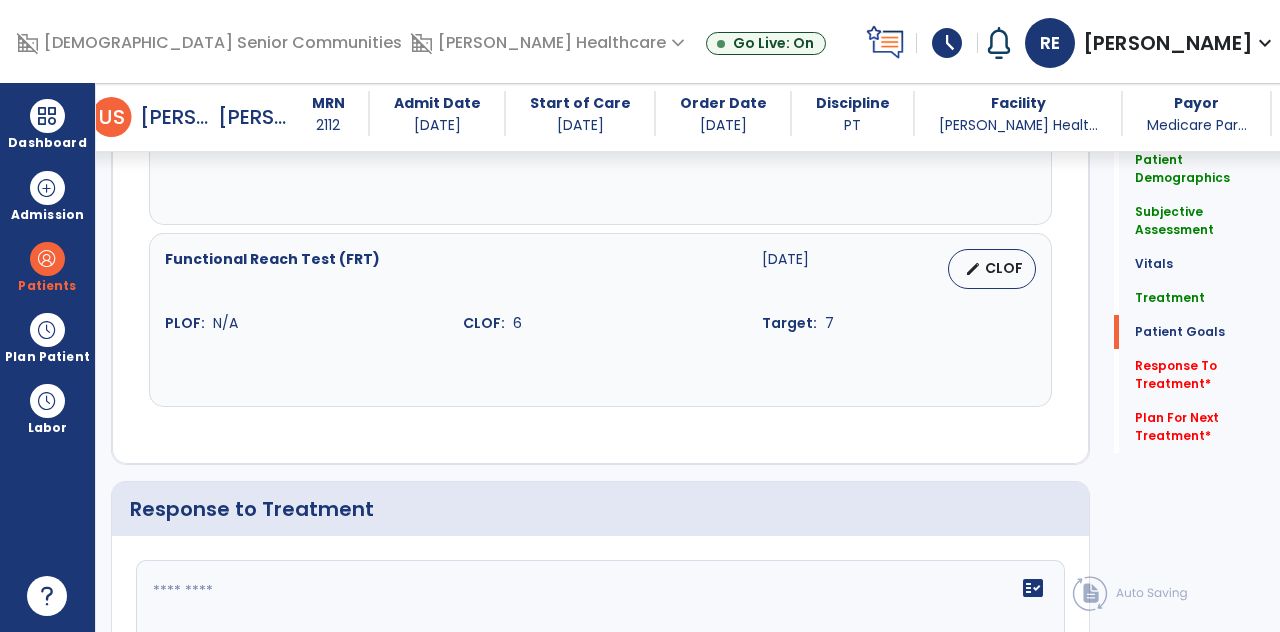 scroll, scrollTop: 3104, scrollLeft: 0, axis: vertical 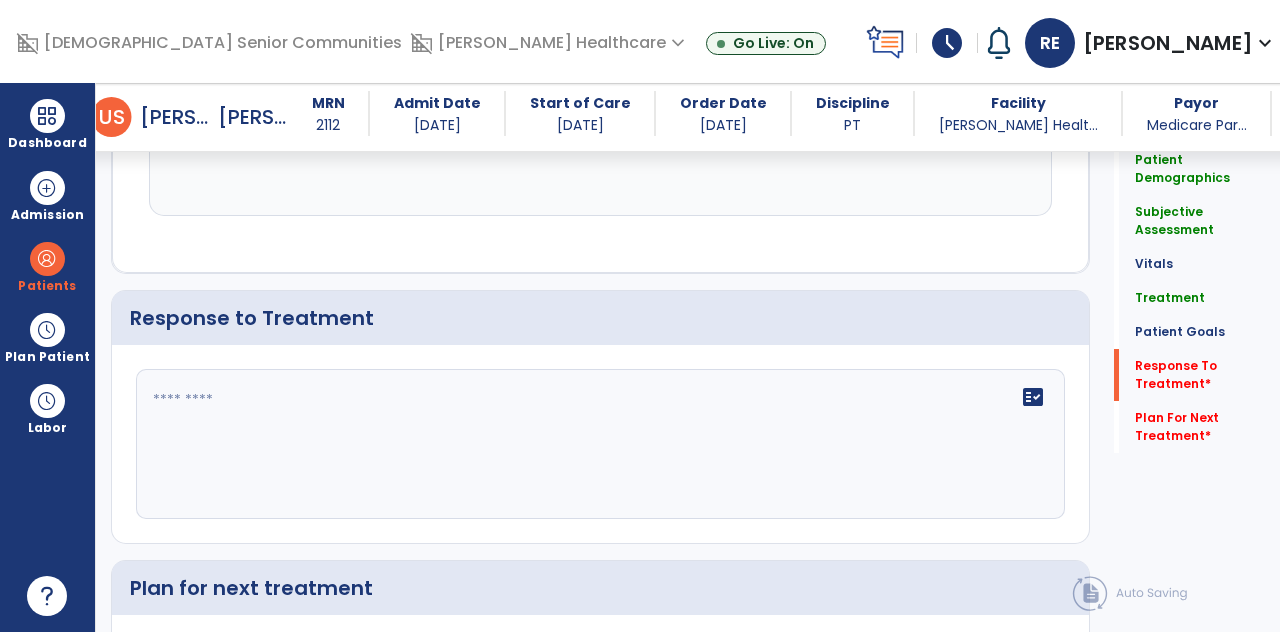 click on "fact_check" 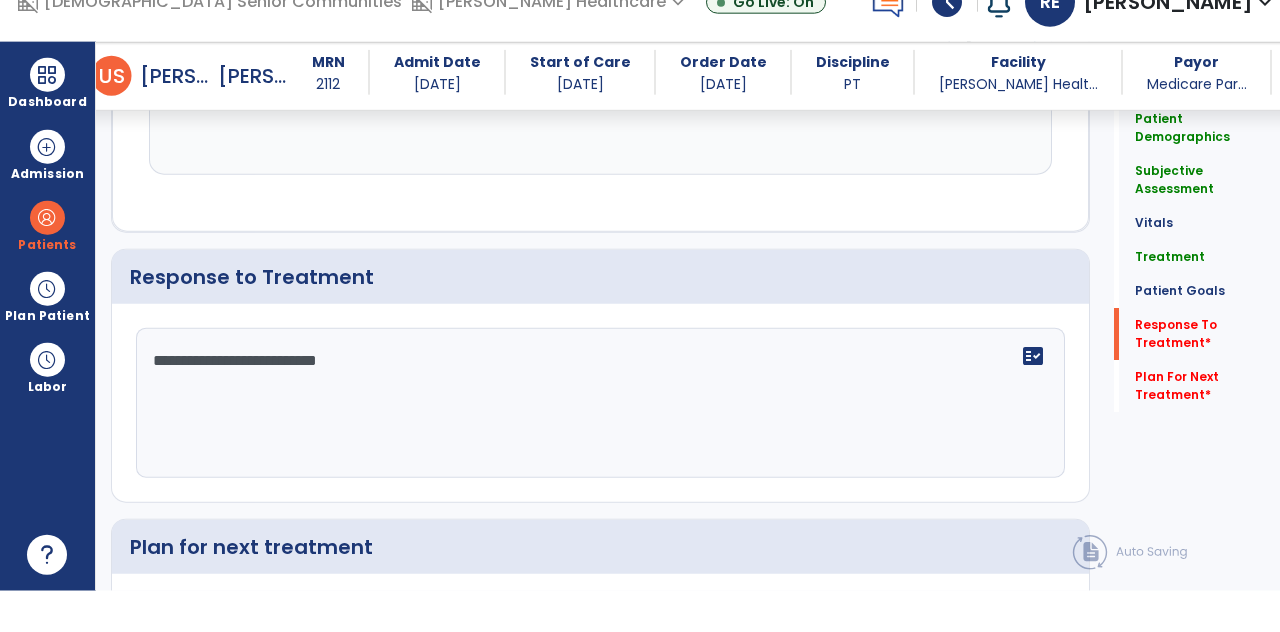 scroll, scrollTop: 89, scrollLeft: 0, axis: vertical 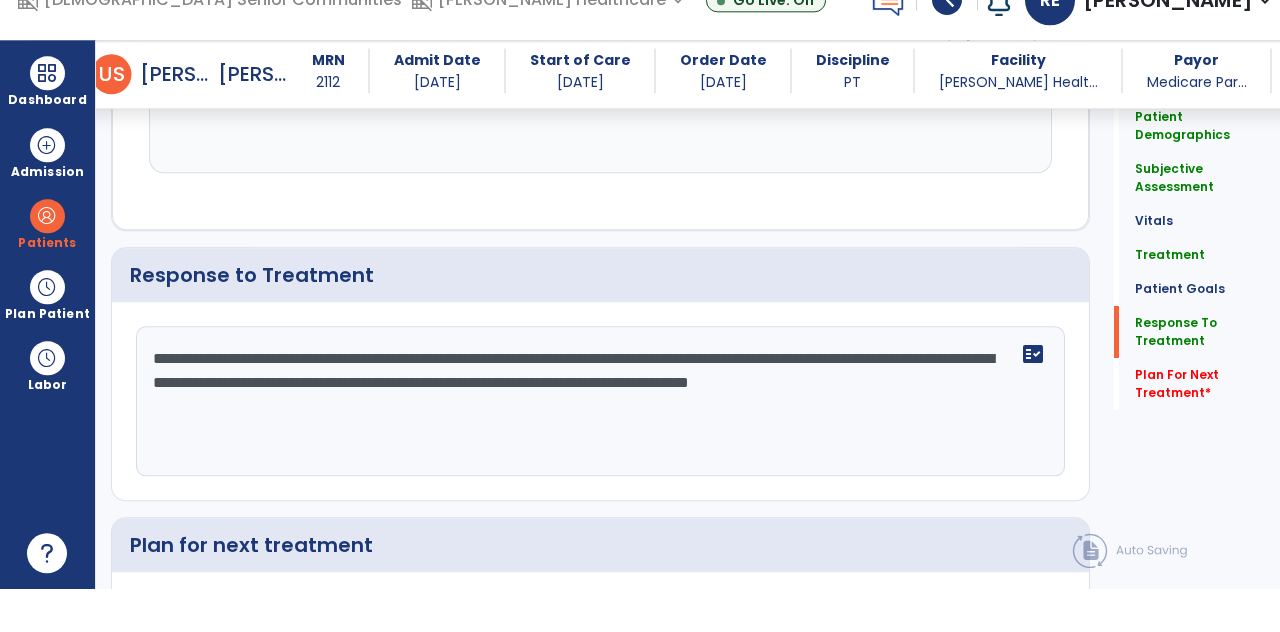 type on "**********" 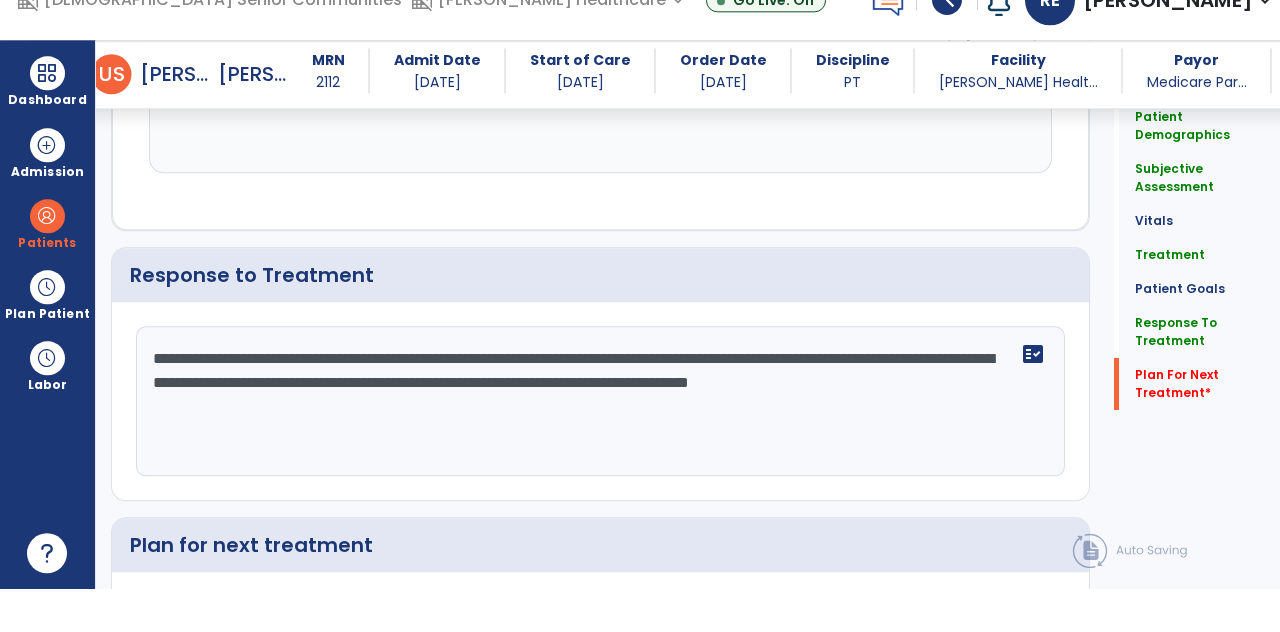 scroll, scrollTop: 96, scrollLeft: 0, axis: vertical 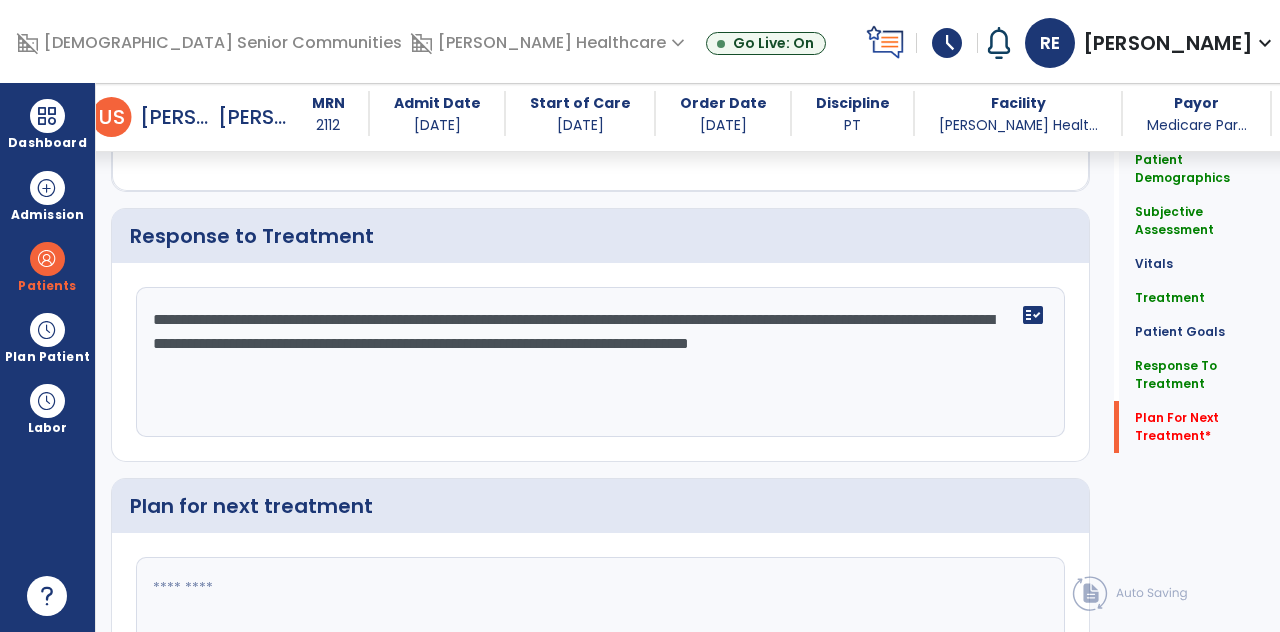 click 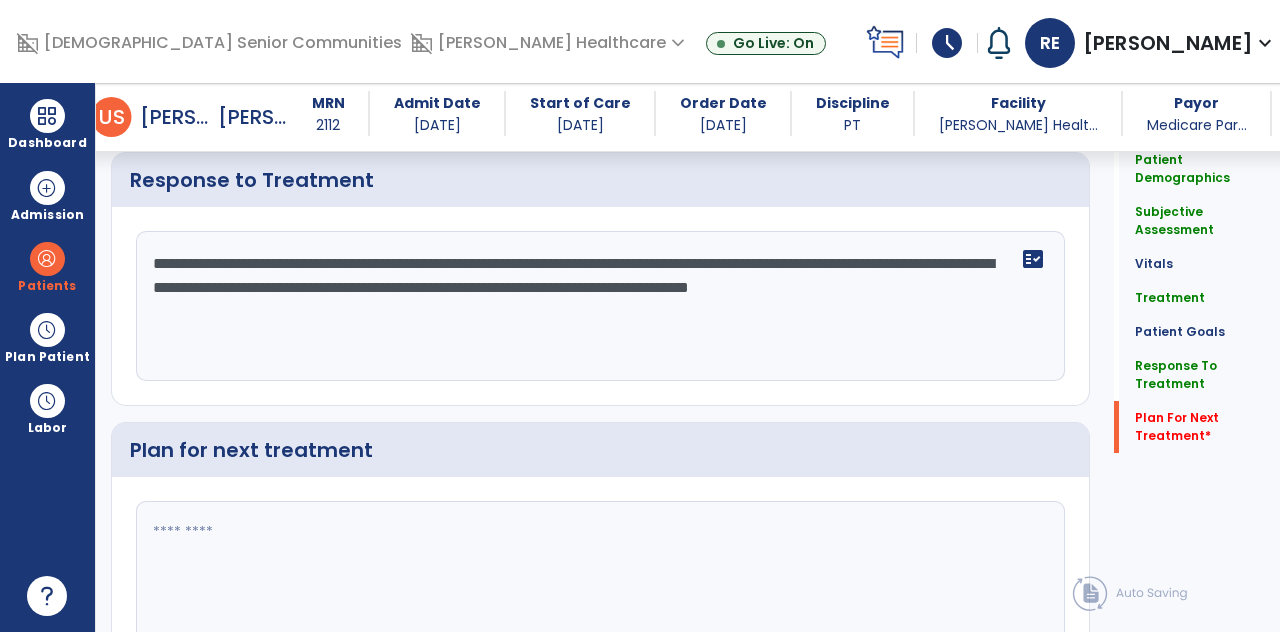 scroll, scrollTop: 96, scrollLeft: 0, axis: vertical 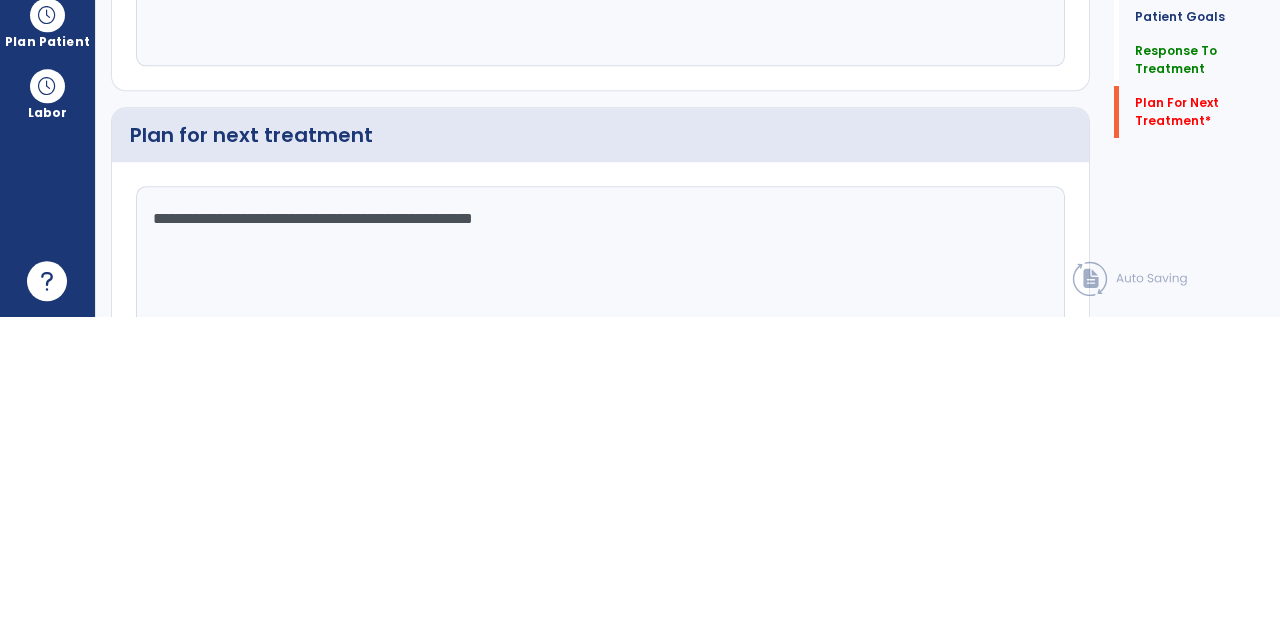 type on "**********" 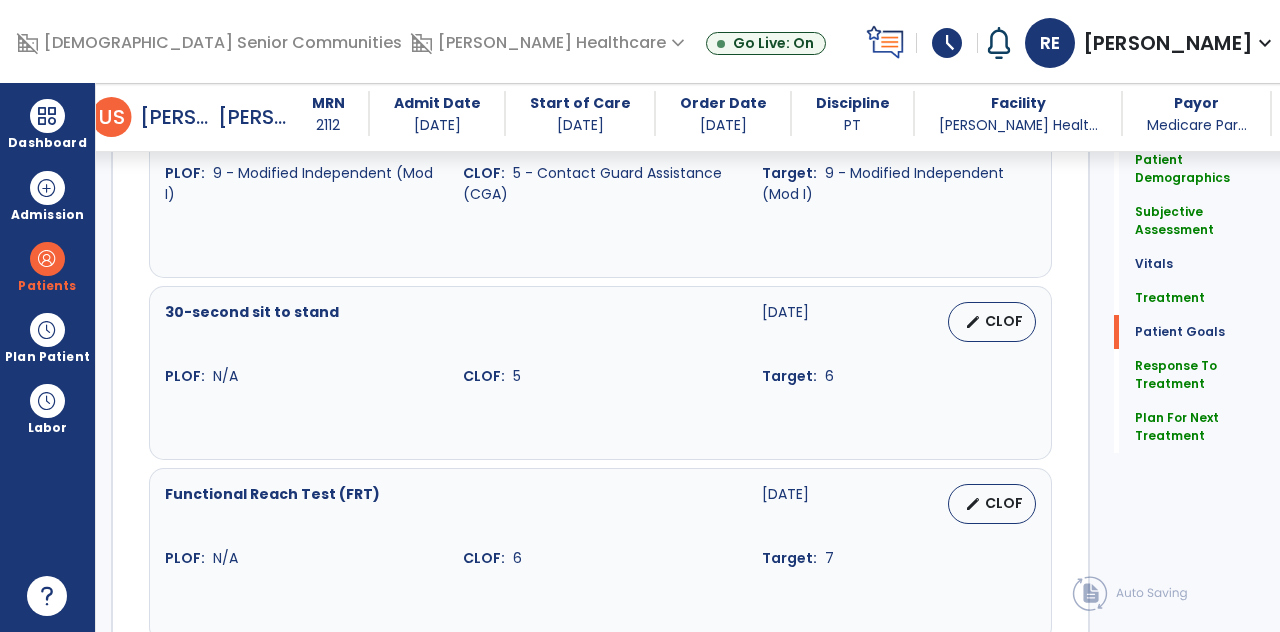 scroll, scrollTop: 2668, scrollLeft: 0, axis: vertical 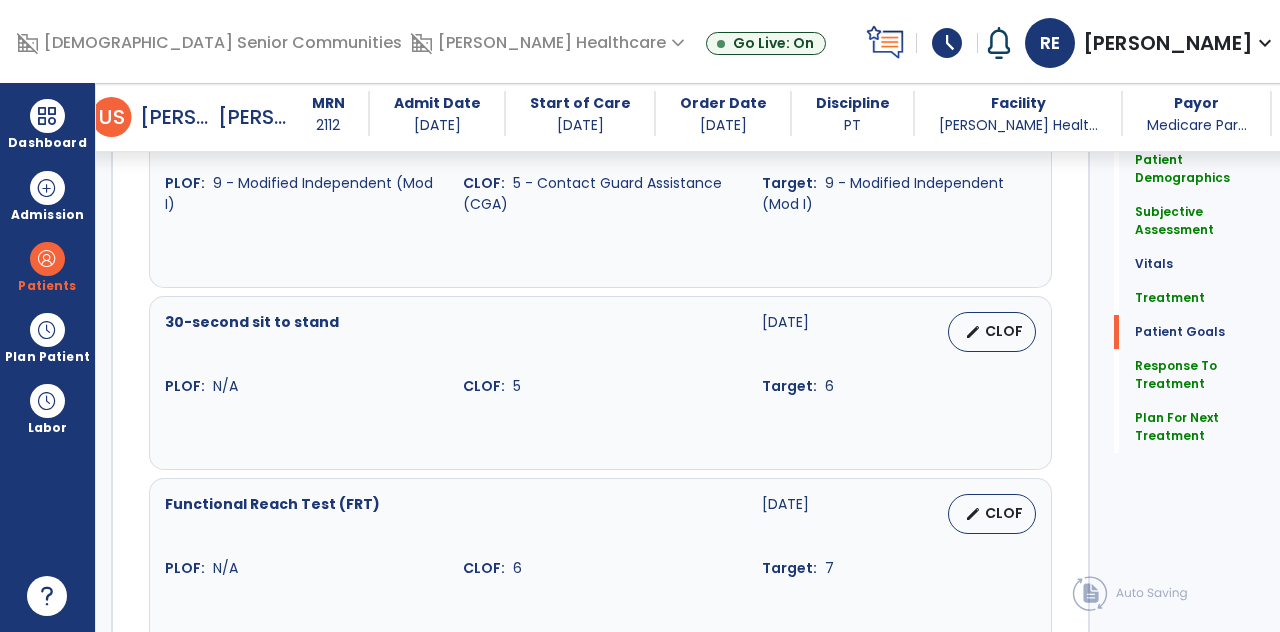click on "Plan For Next Treatment" 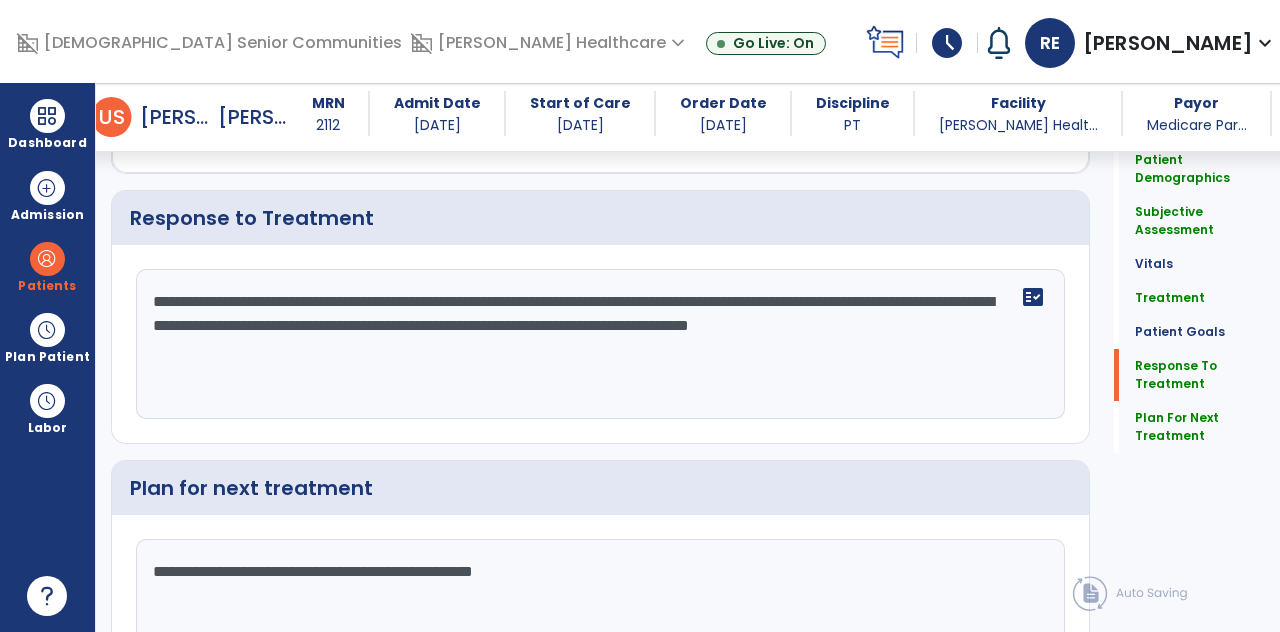 scroll, scrollTop: 3242, scrollLeft: 0, axis: vertical 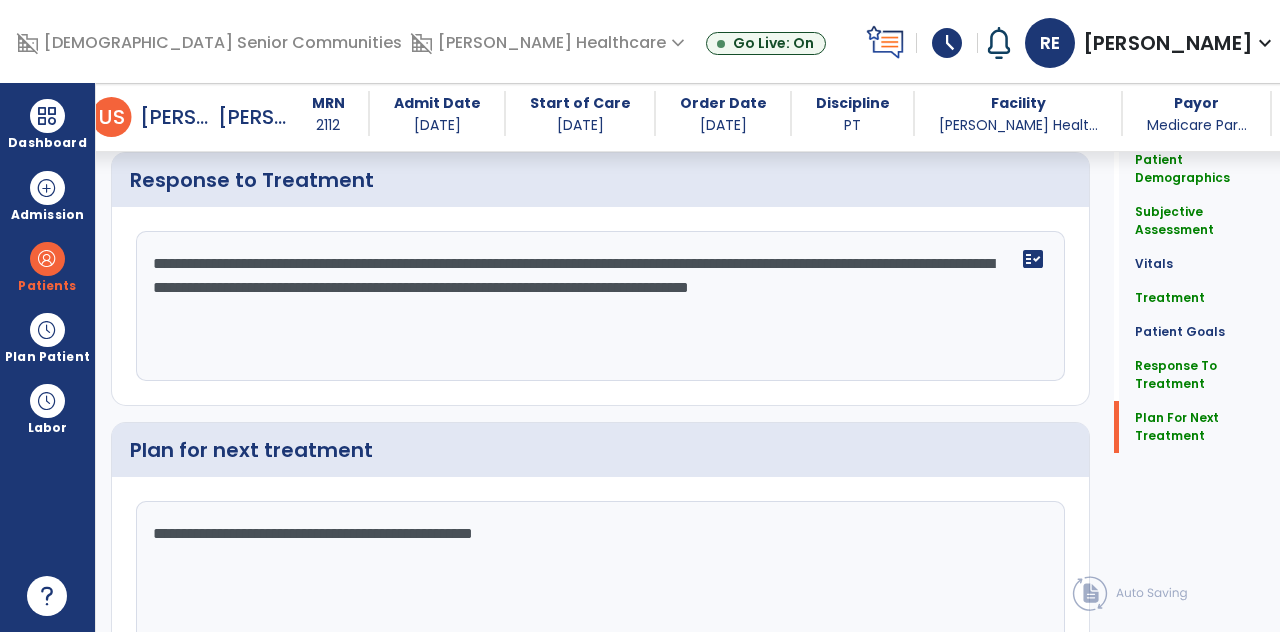 click on "Sign Doc" 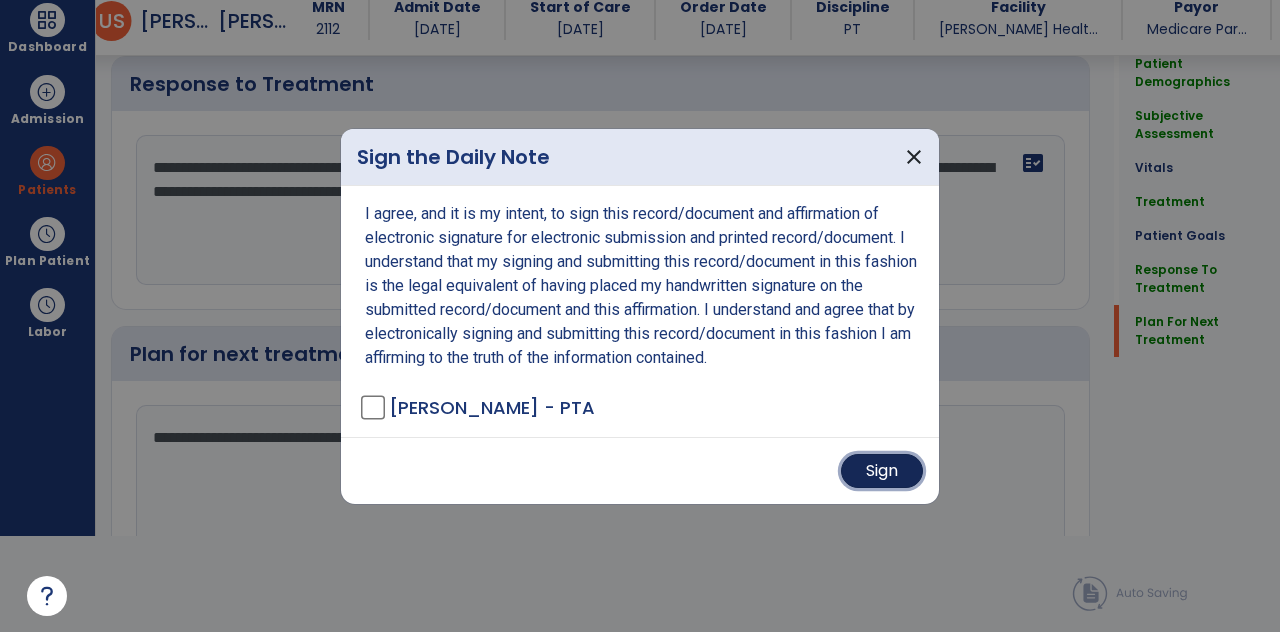 click on "Sign" at bounding box center (882, 471) 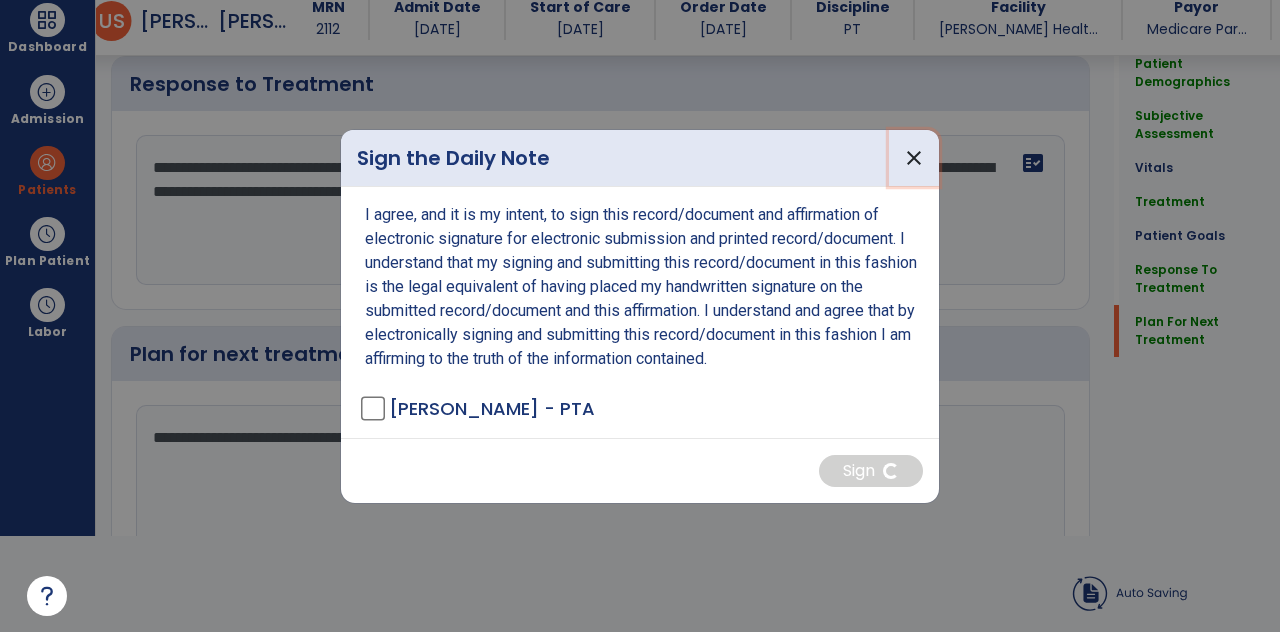 click on "close" at bounding box center (914, 158) 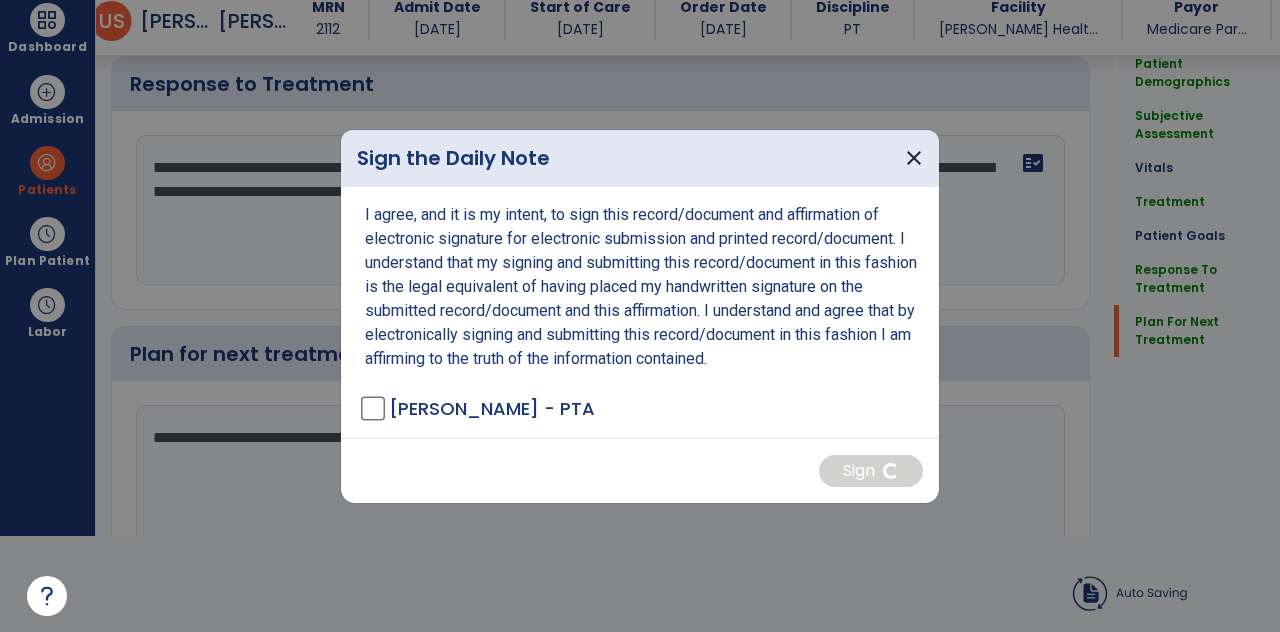 scroll, scrollTop: 96, scrollLeft: 0, axis: vertical 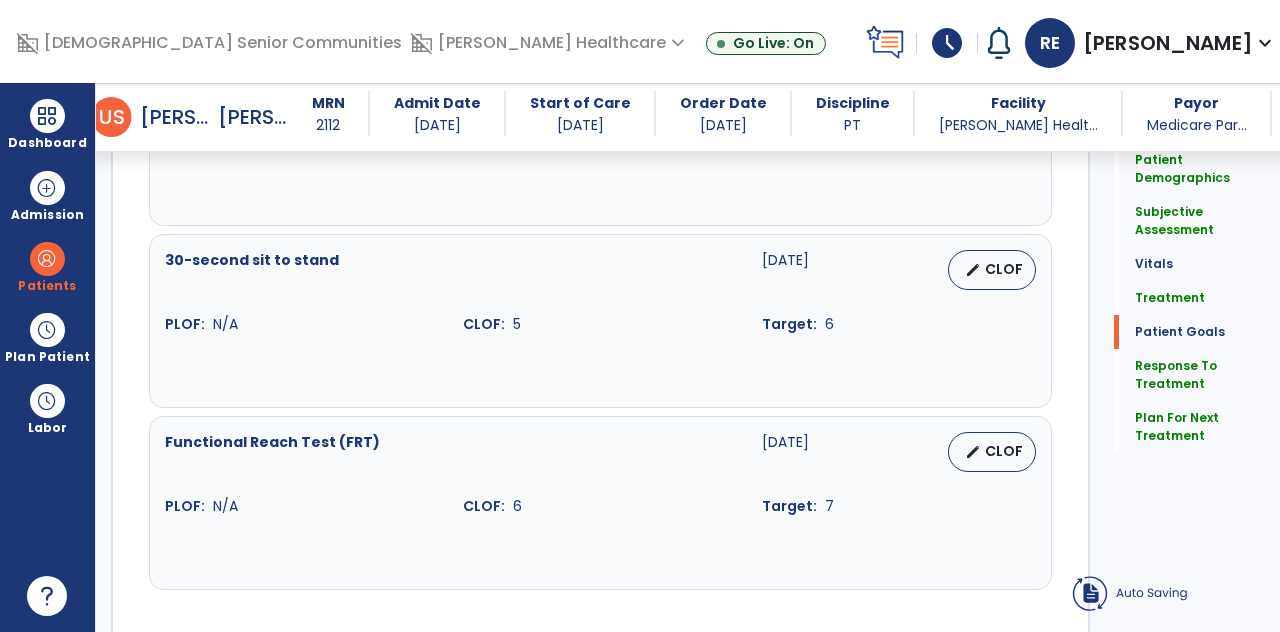 click at bounding box center [47, 116] 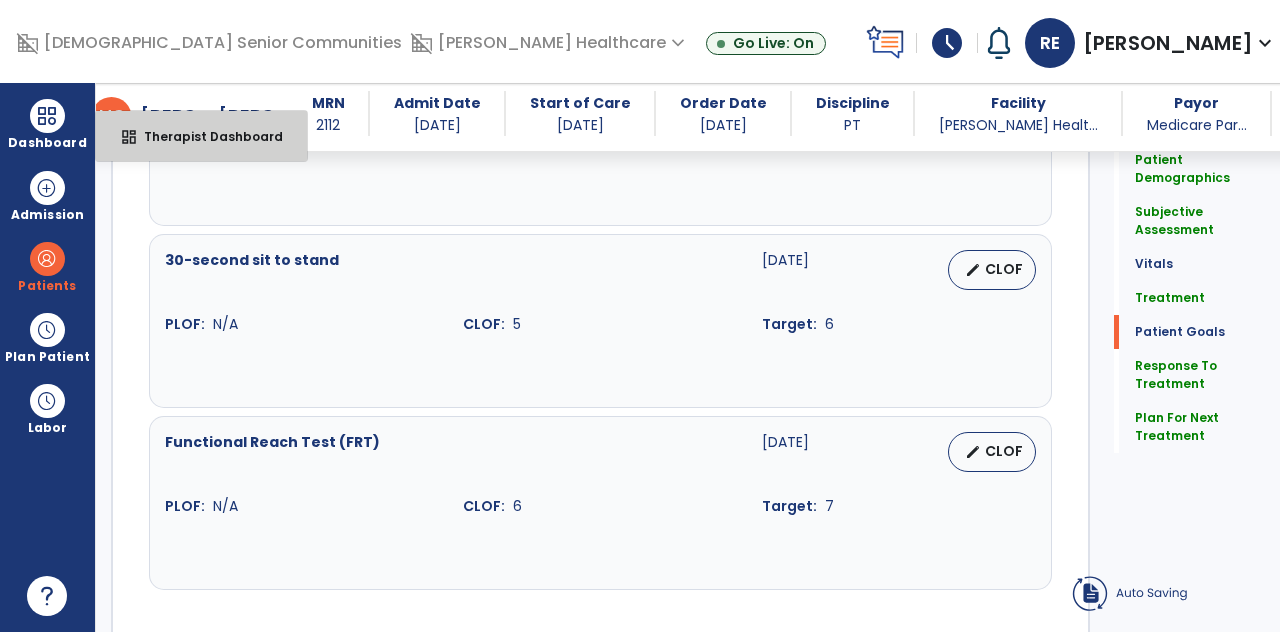 click on "Therapist Dashboard" at bounding box center [205, 136] 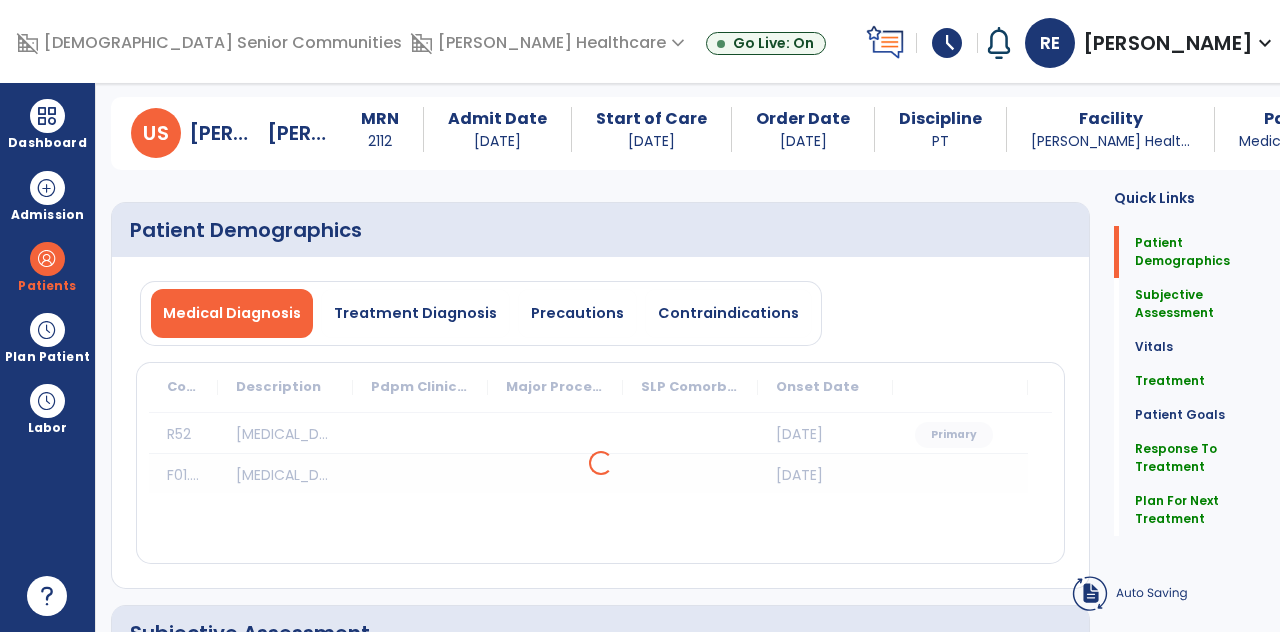 scroll, scrollTop: 0, scrollLeft: 0, axis: both 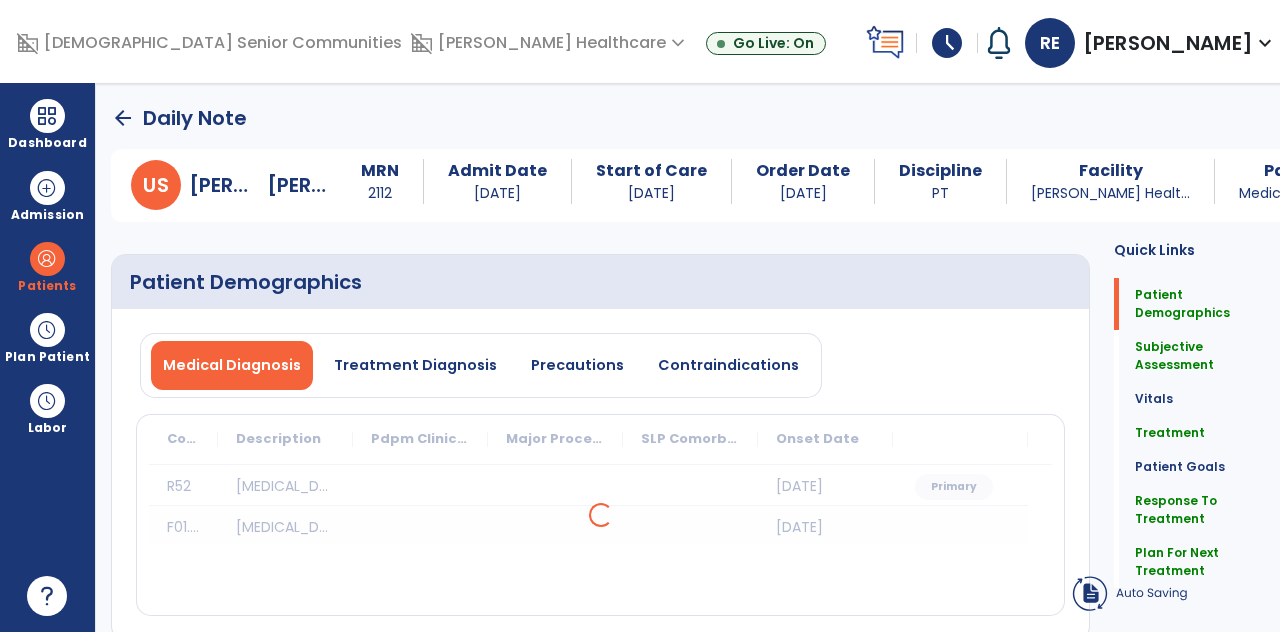 click on "Admission" at bounding box center [47, 215] 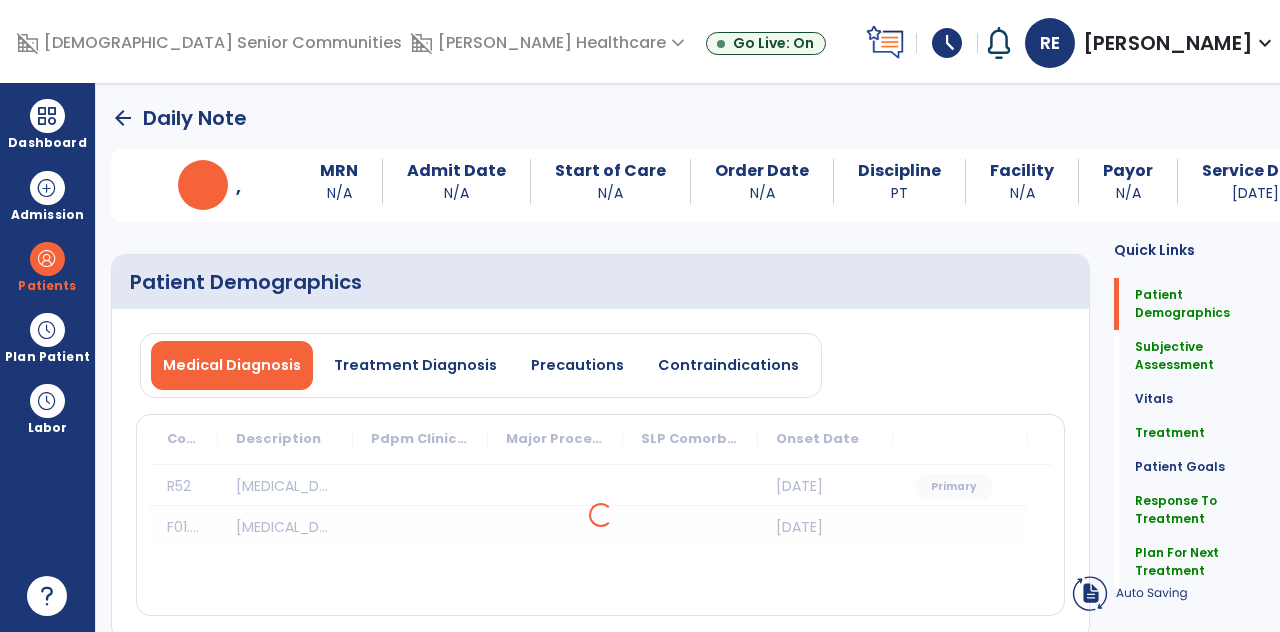 click on "Dashboard" at bounding box center (47, 124) 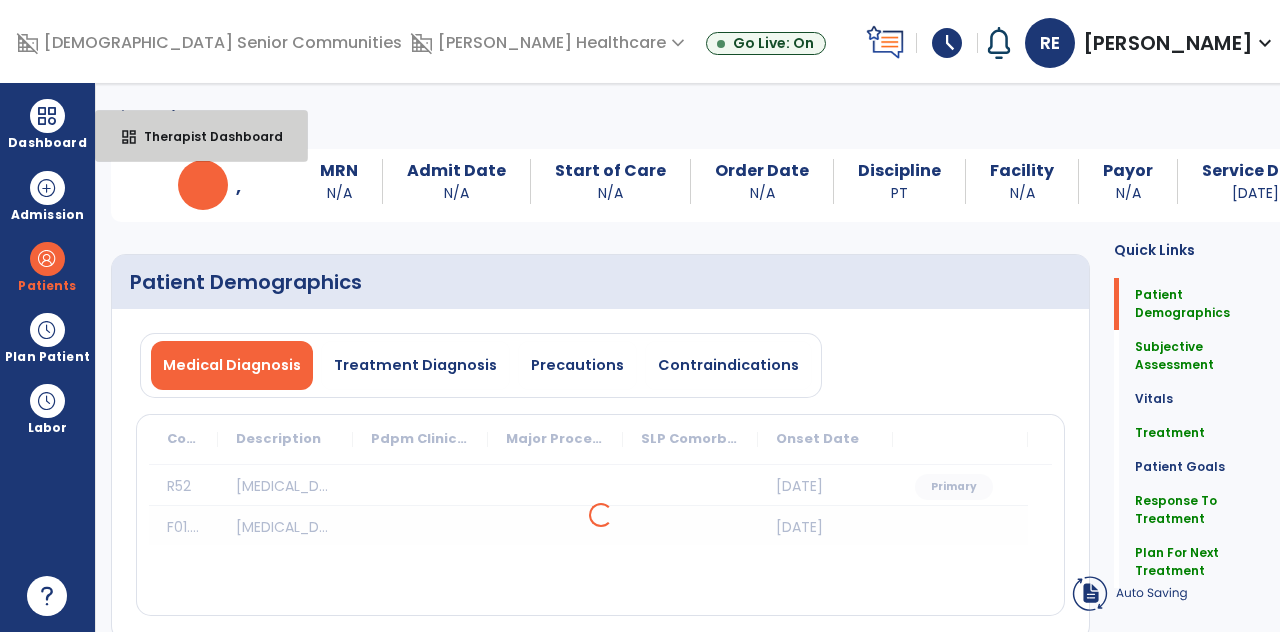 click on "Therapist Dashboard" at bounding box center [205, 136] 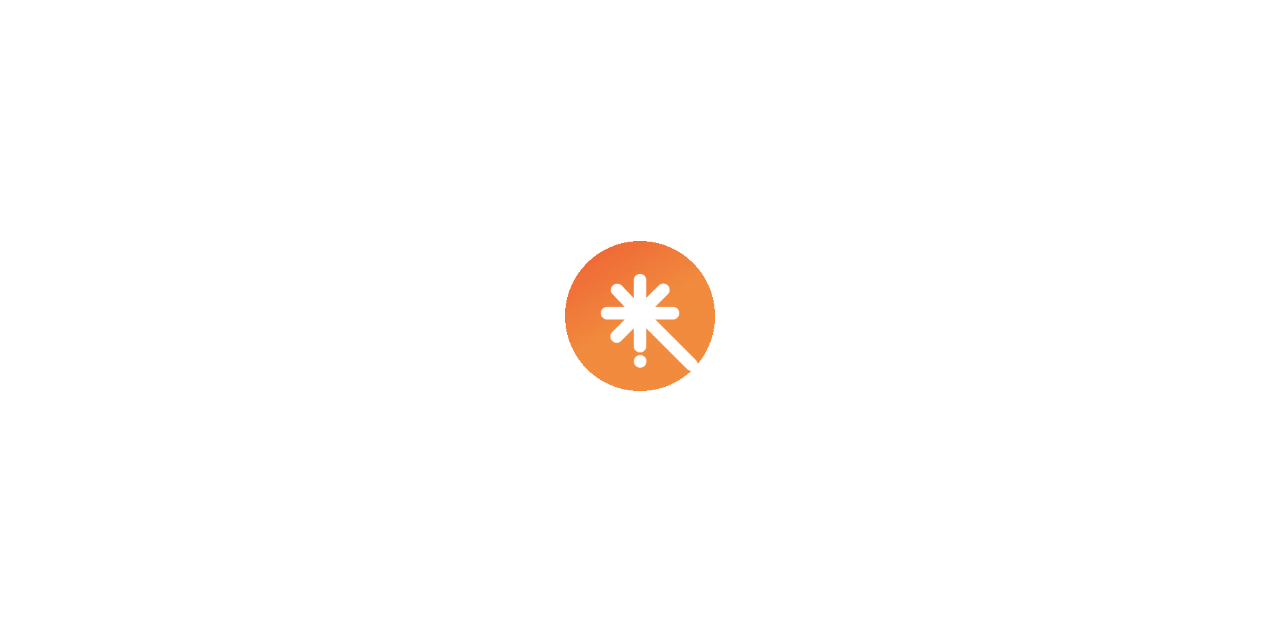 scroll, scrollTop: 0, scrollLeft: 0, axis: both 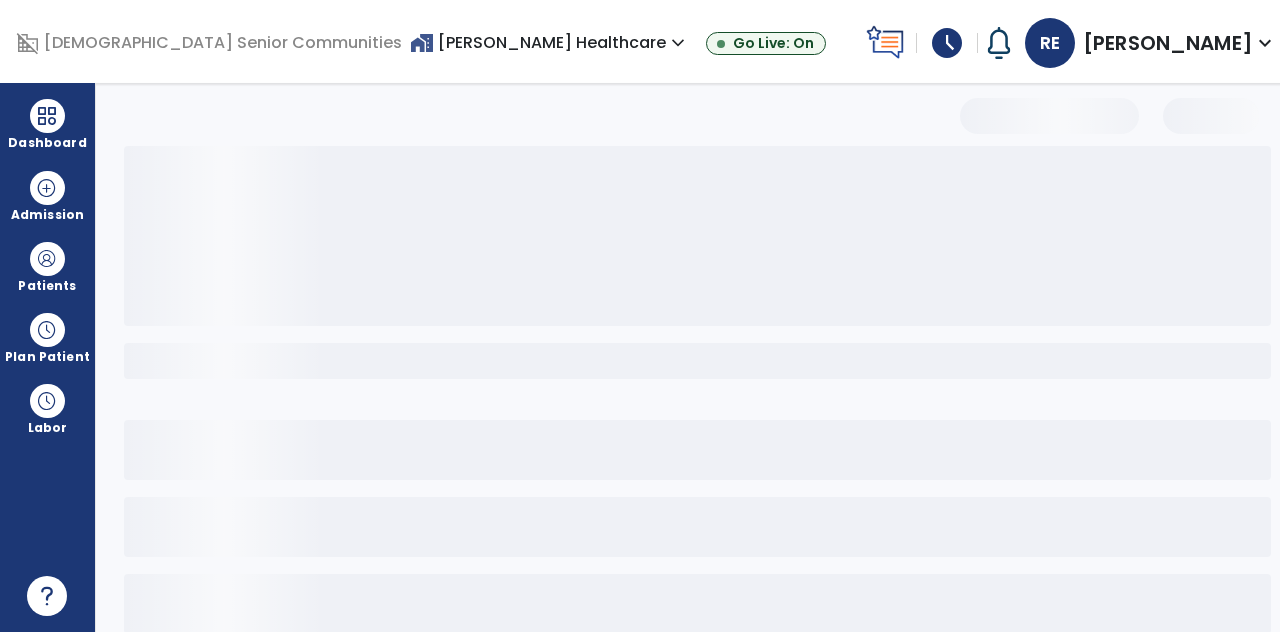 select on "*" 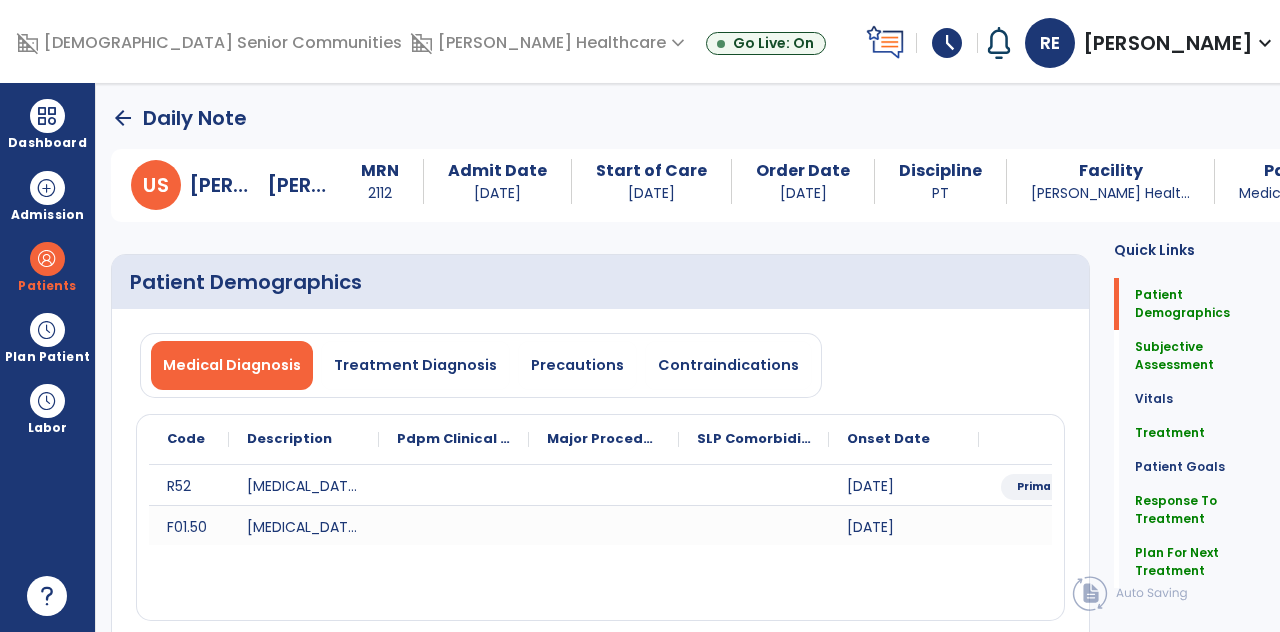 click at bounding box center (47, 116) 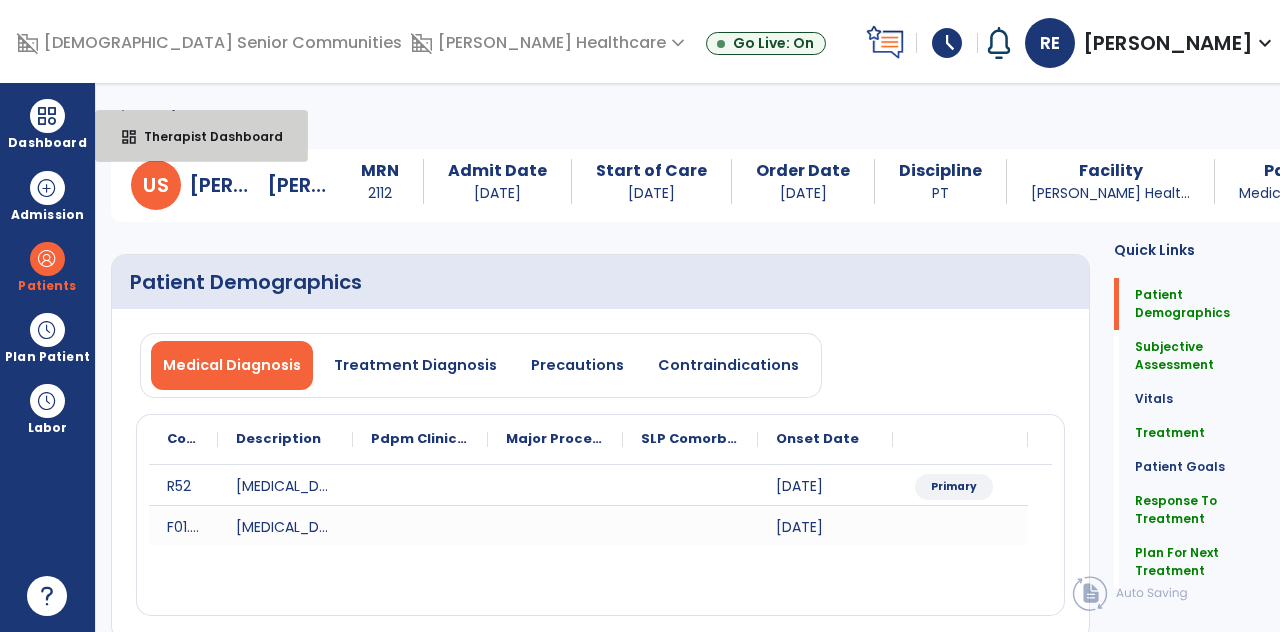 click on "Therapist Dashboard" at bounding box center [205, 136] 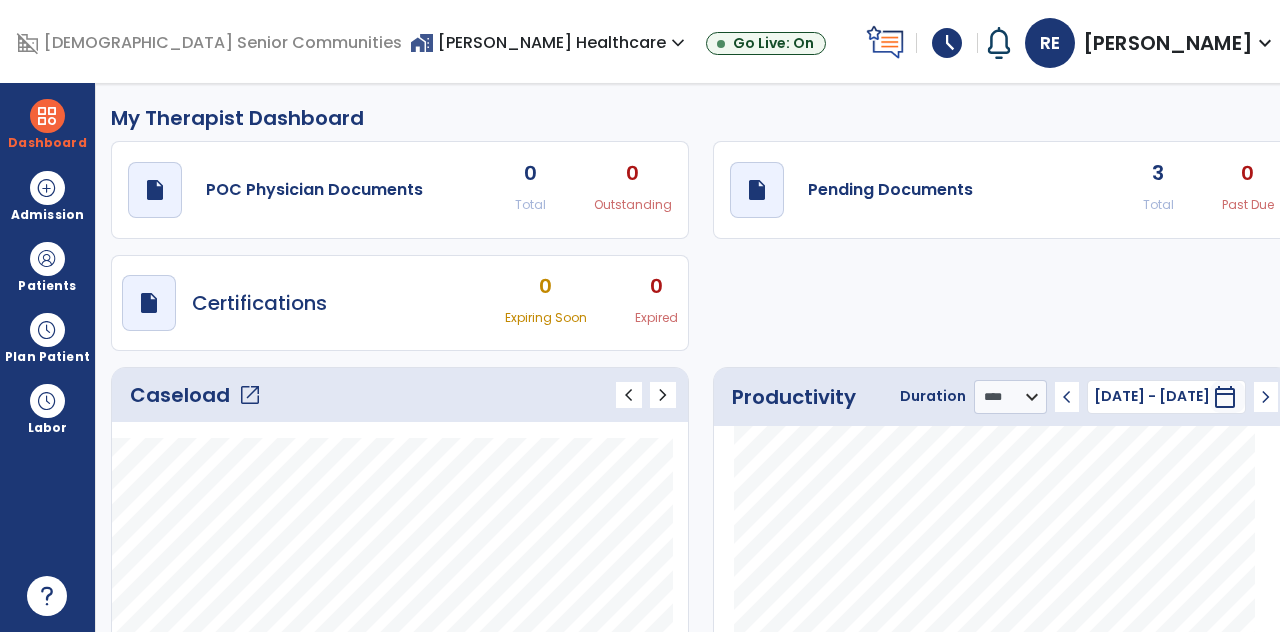 scroll, scrollTop: 4, scrollLeft: 0, axis: vertical 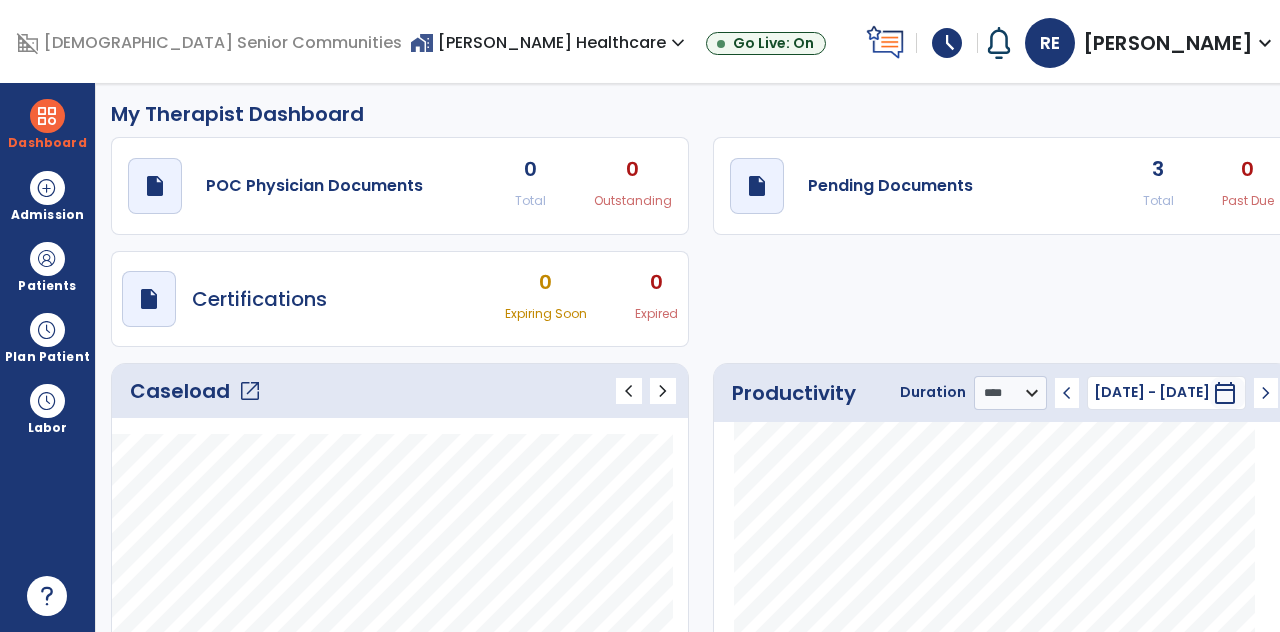 click on "draft   open_in_new  Pending Documents 3 Total 0 Past Due" 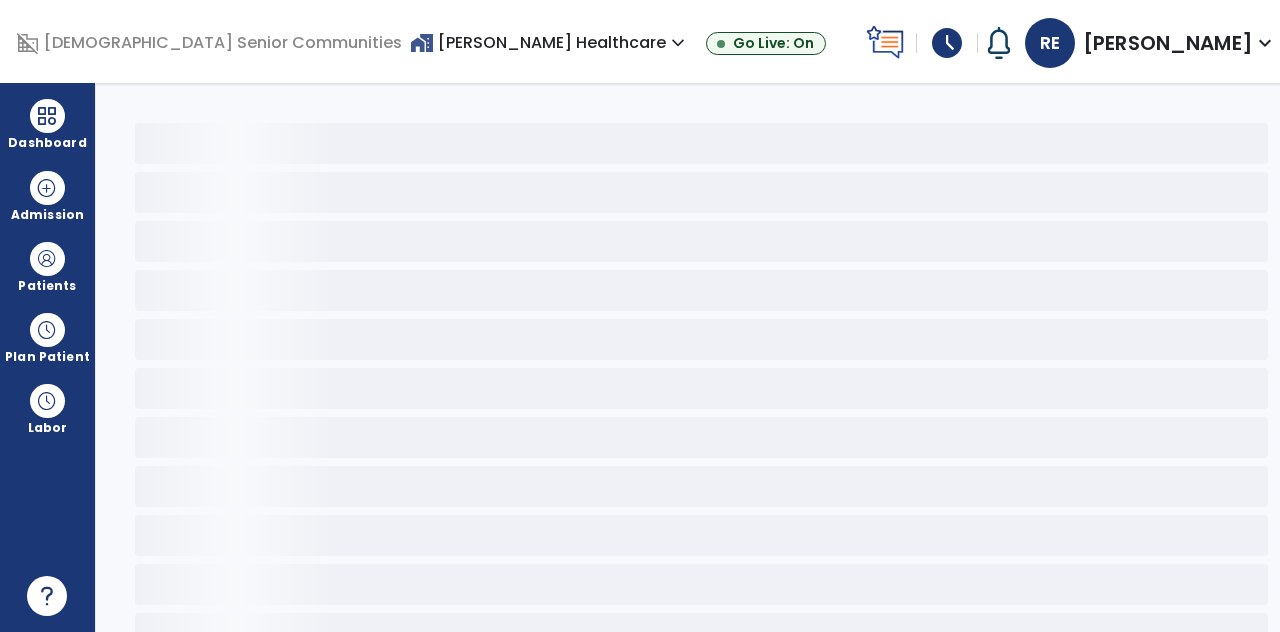 scroll, scrollTop: 0, scrollLeft: 0, axis: both 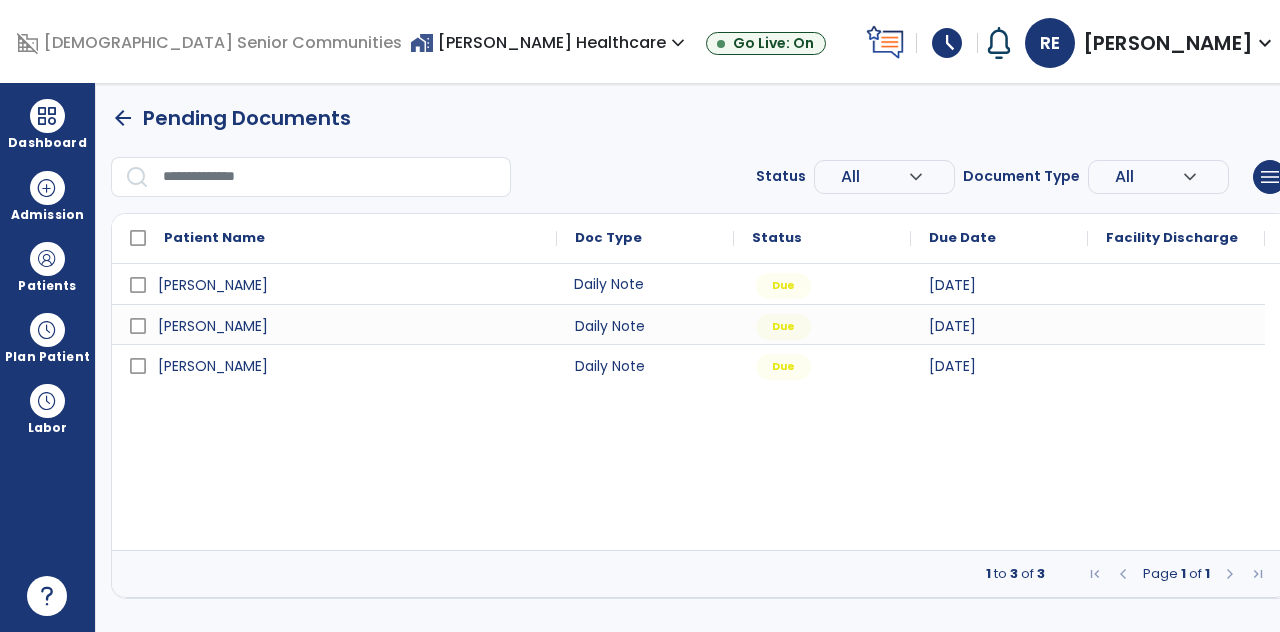 click on "Daily Note" at bounding box center (645, 284) 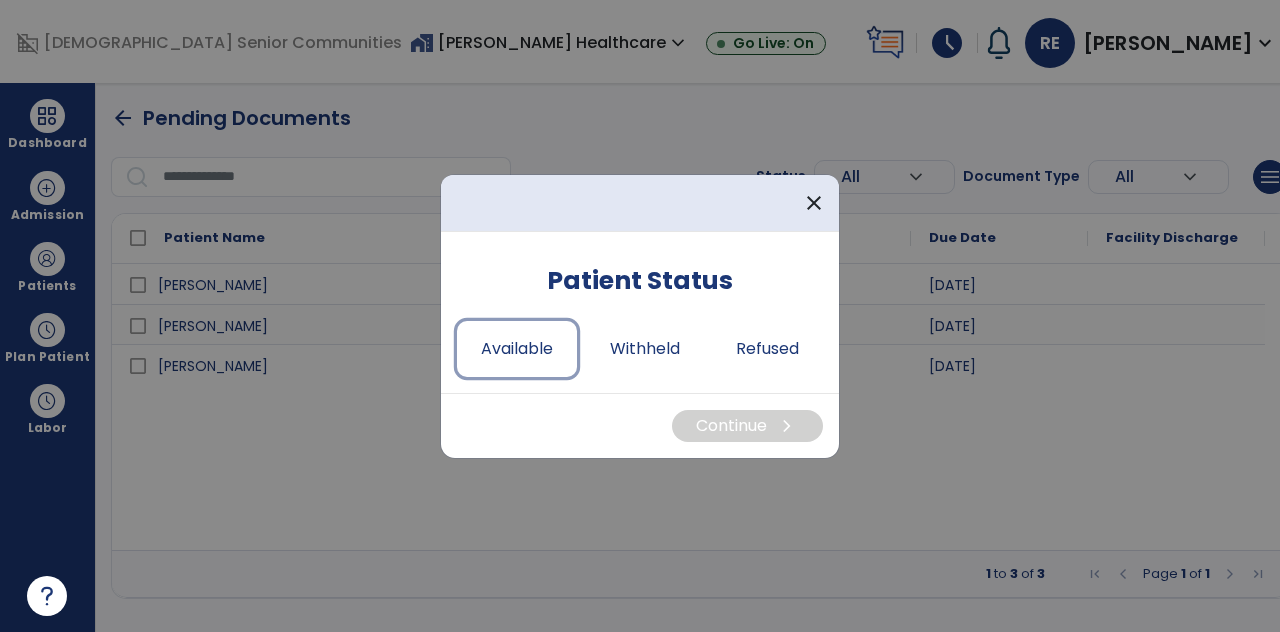click on "Available" at bounding box center (517, 349) 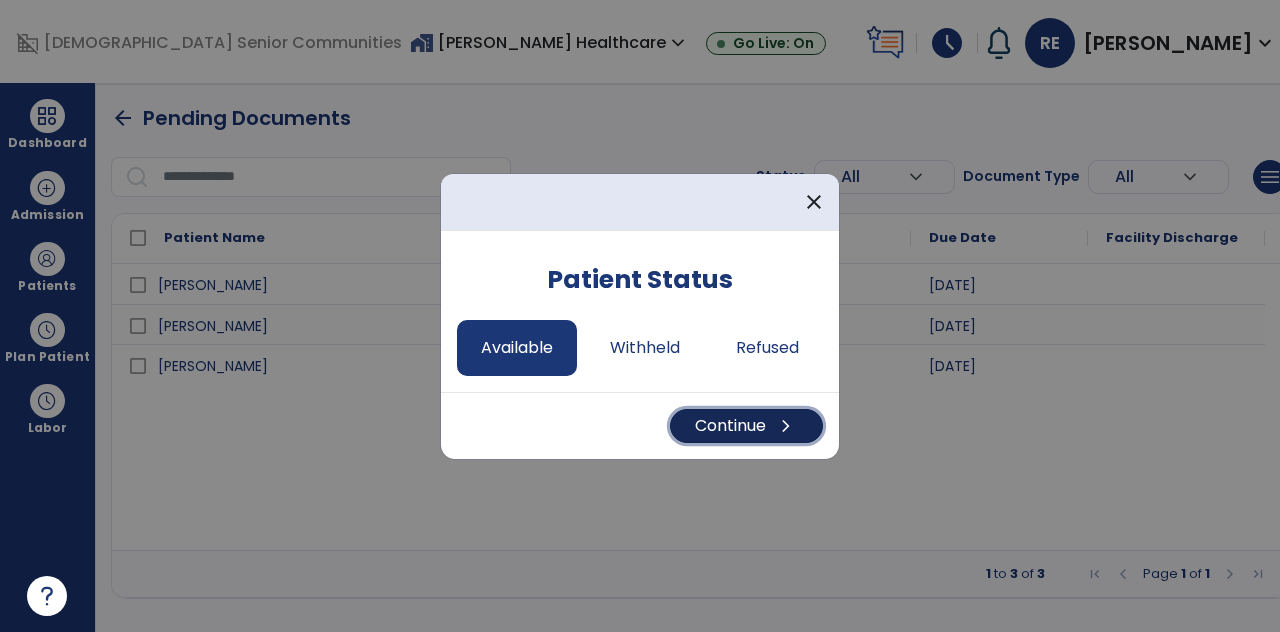 click on "Continue   chevron_right" at bounding box center [746, 426] 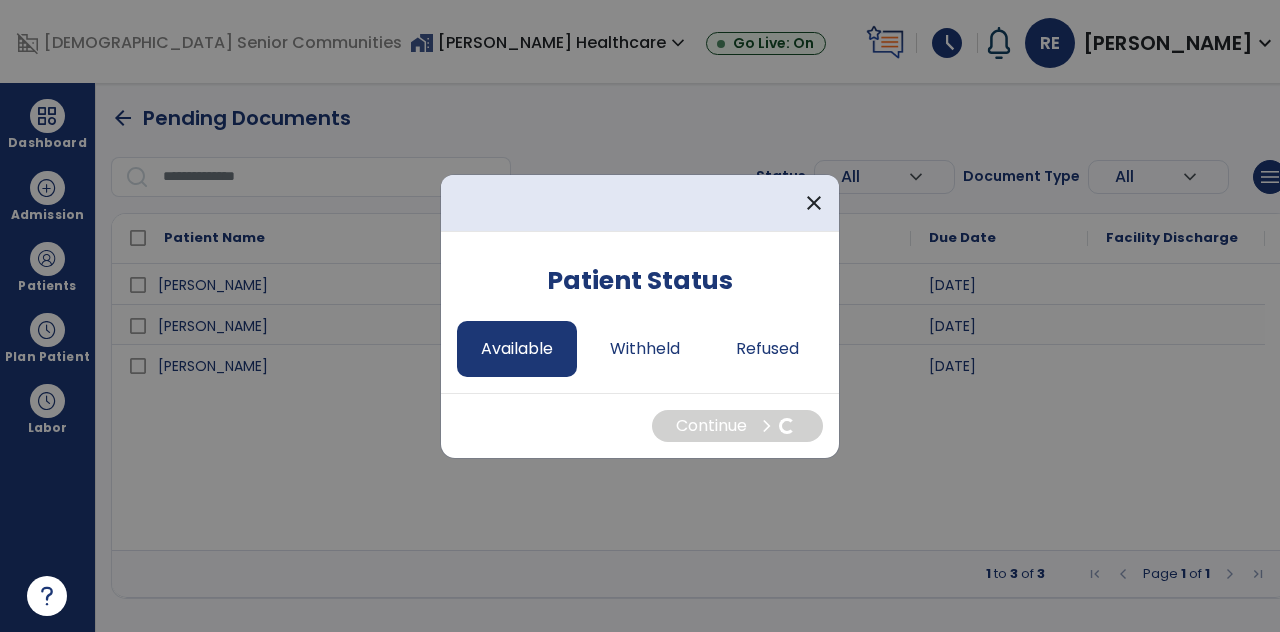 select on "*" 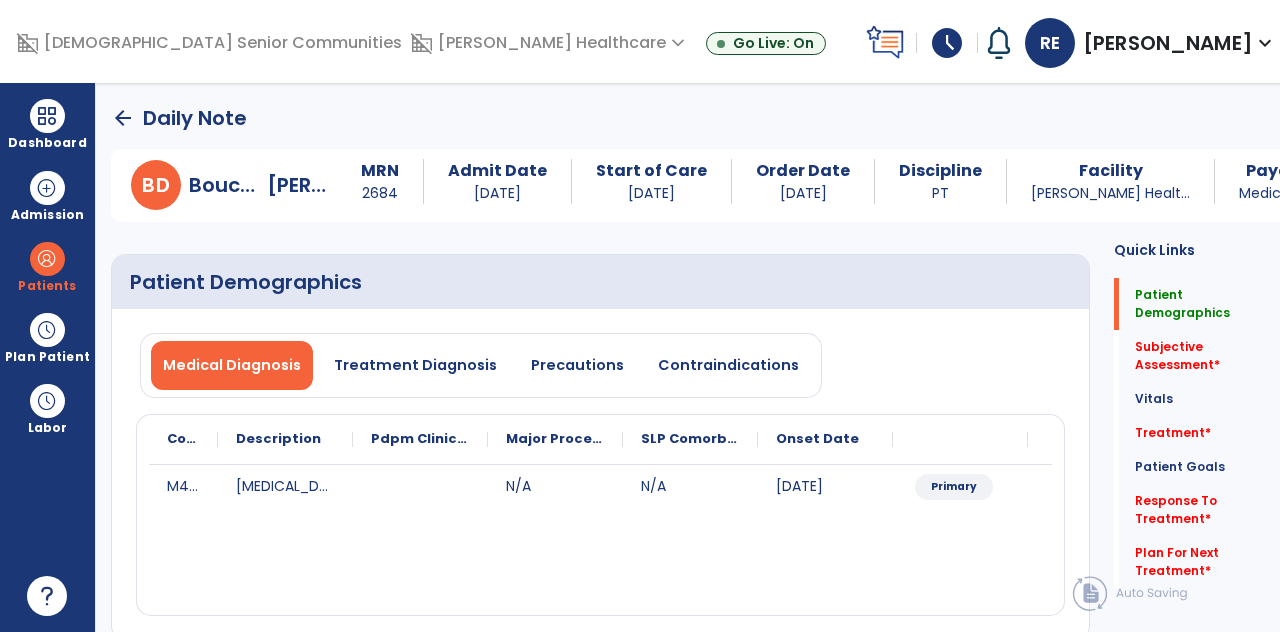 click on "Subjective Assessment   *" 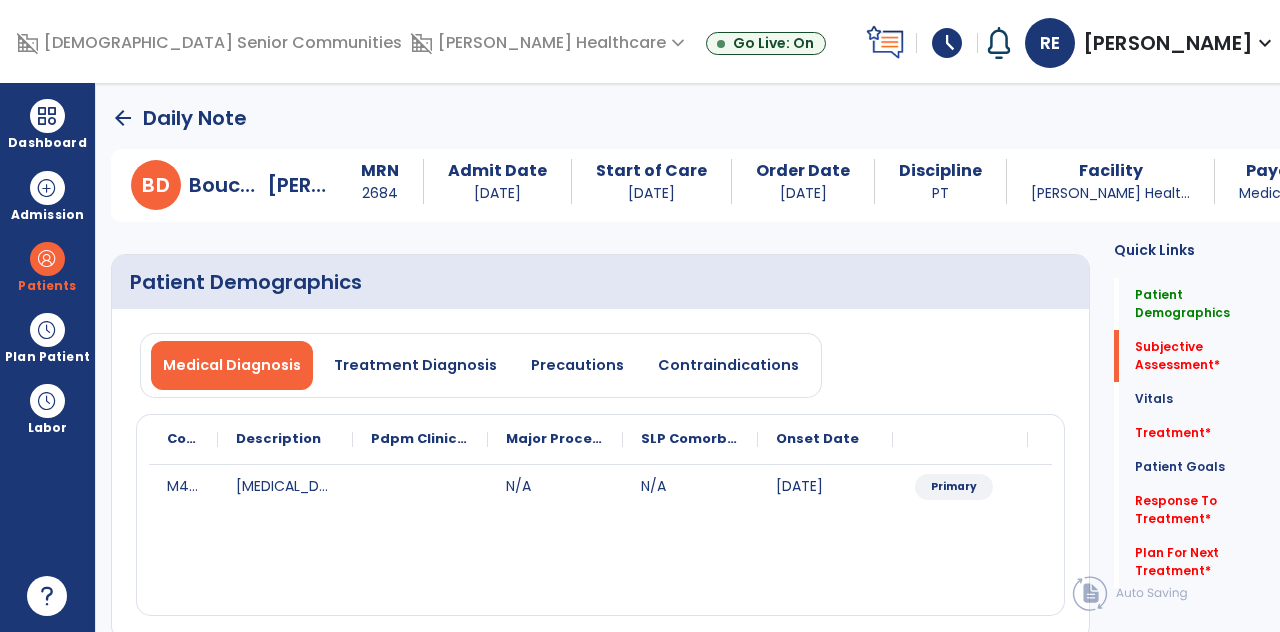 scroll, scrollTop: 22, scrollLeft: 0, axis: vertical 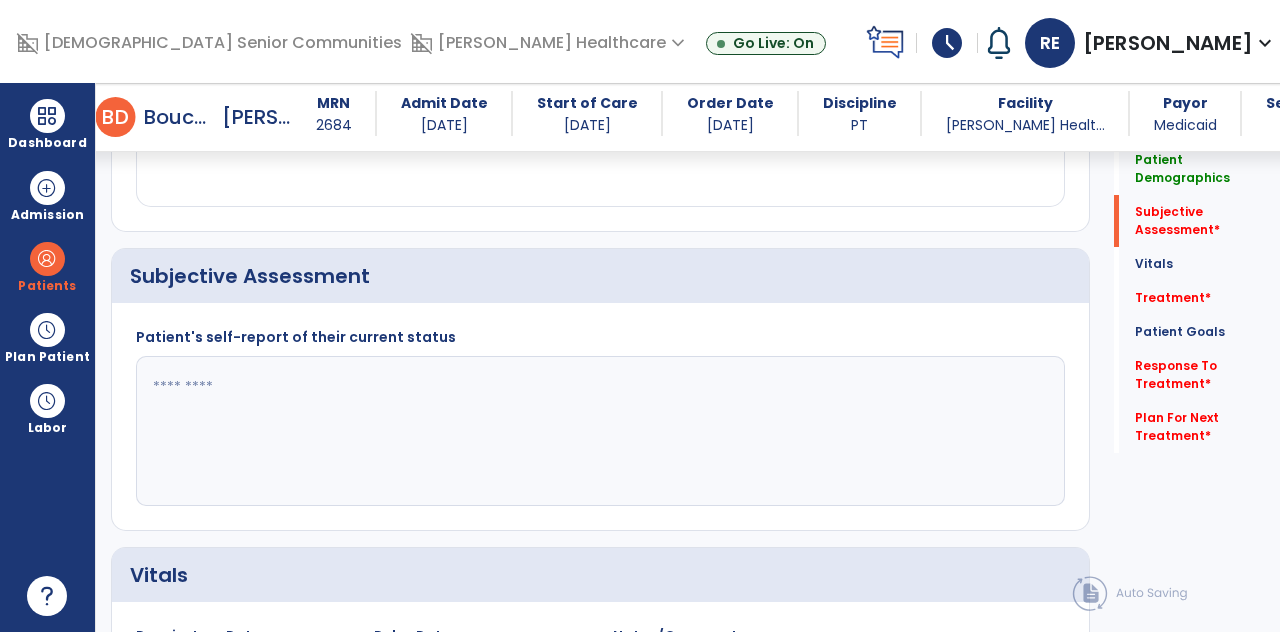 click 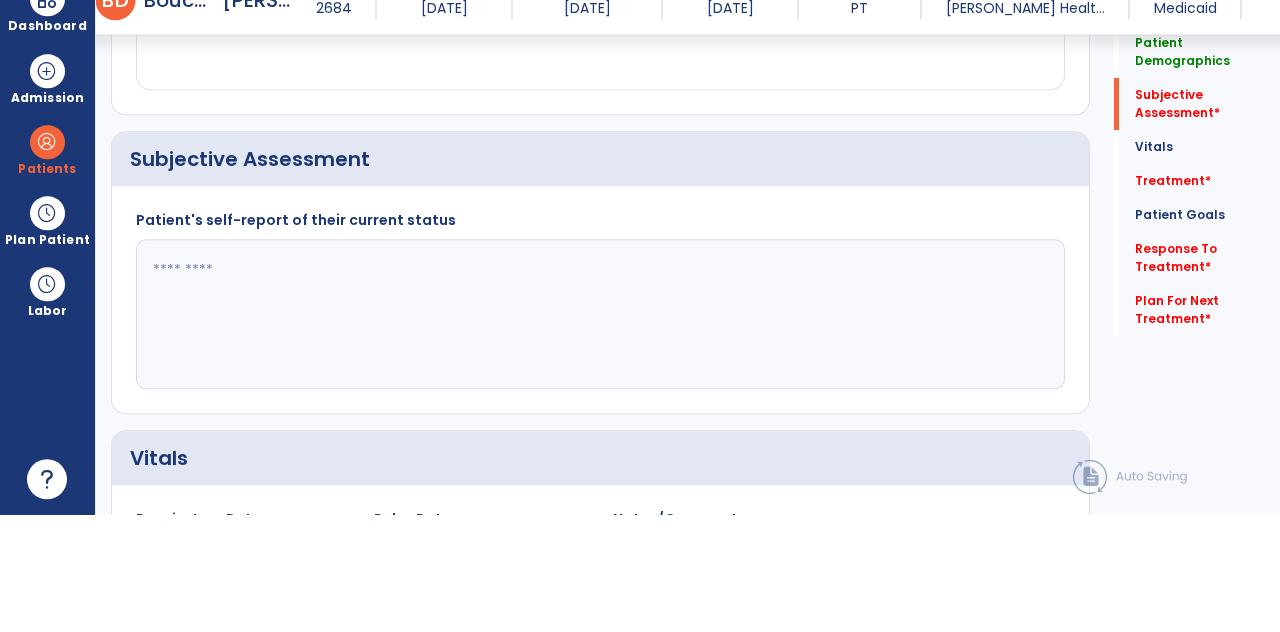 scroll, scrollTop: 89, scrollLeft: 0, axis: vertical 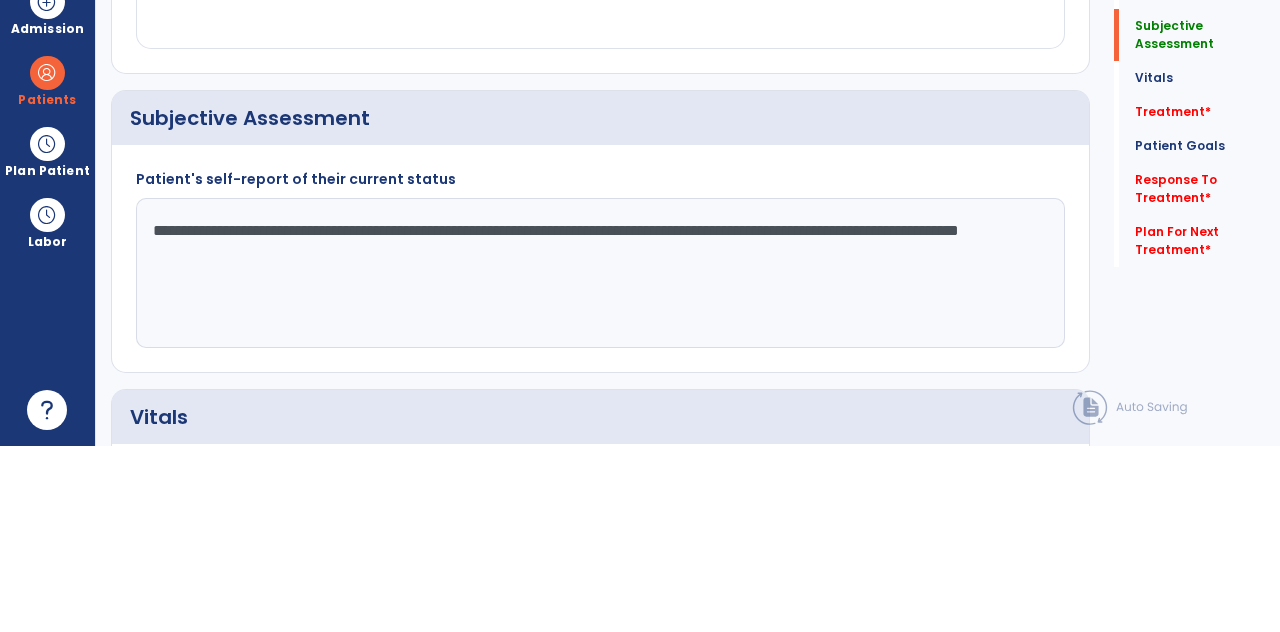 type on "**********" 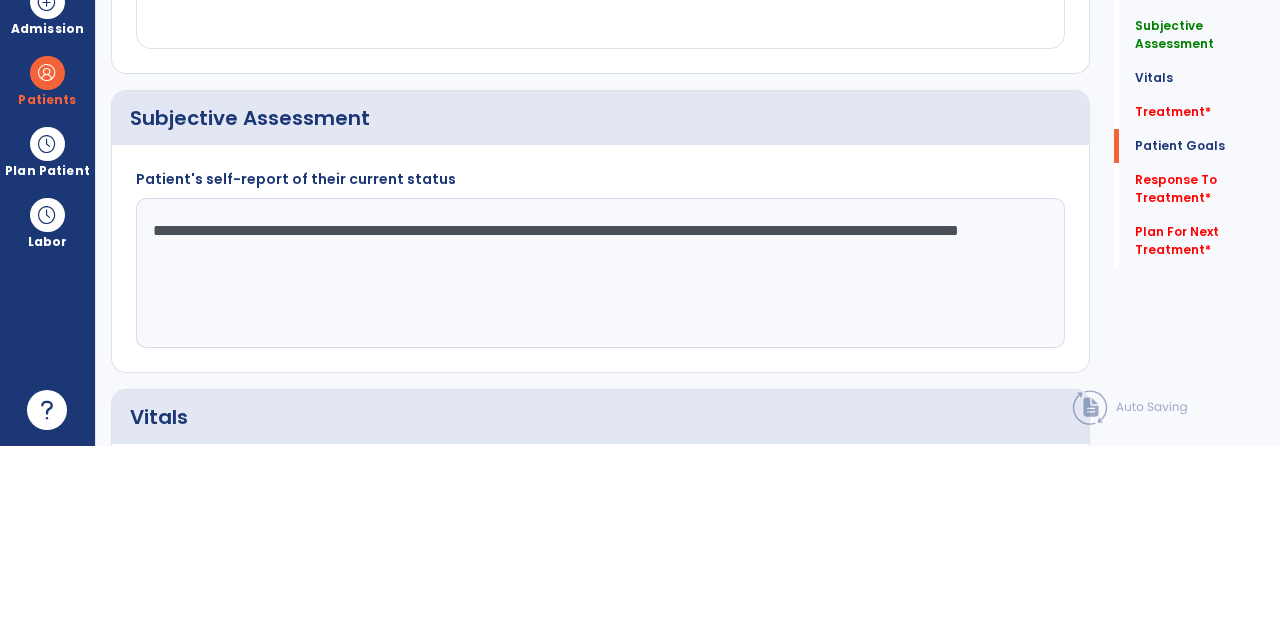 scroll, scrollTop: 89, scrollLeft: 0, axis: vertical 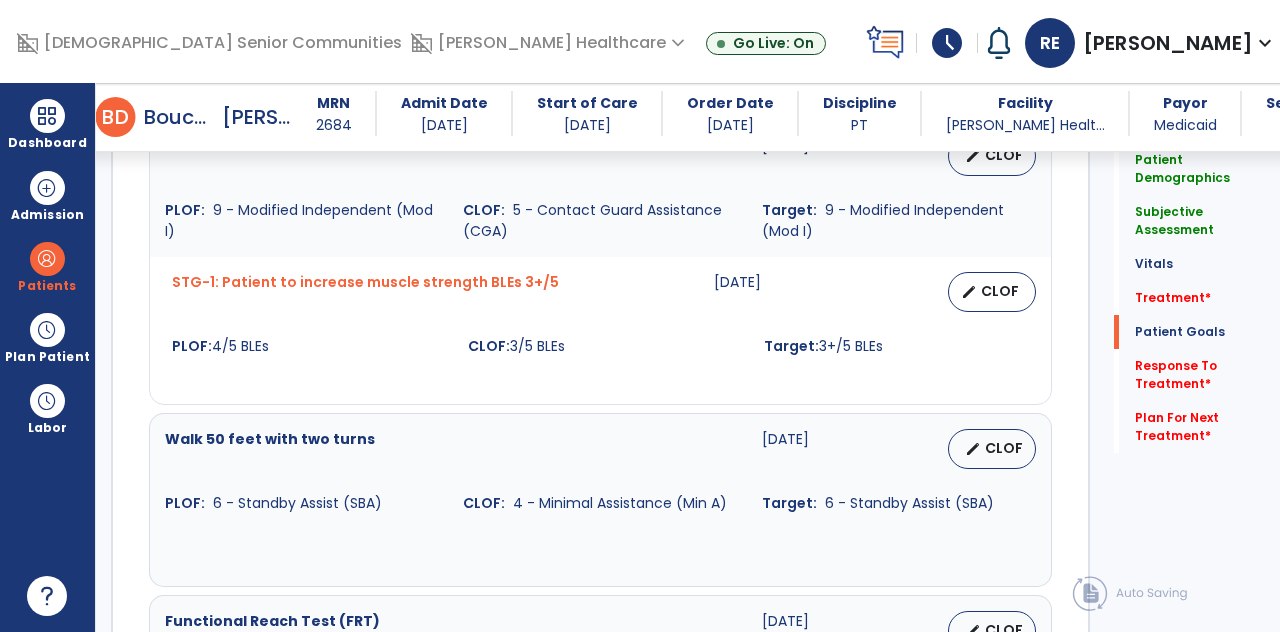 click on "Treatment   *" 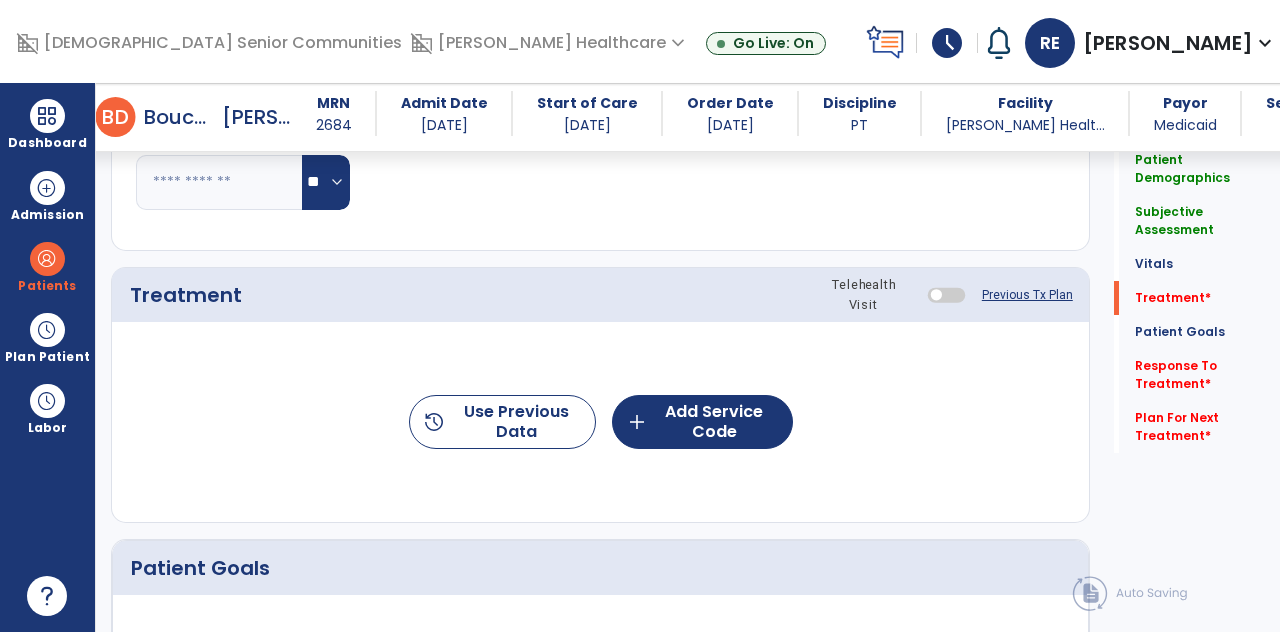 scroll, scrollTop: 1078, scrollLeft: 0, axis: vertical 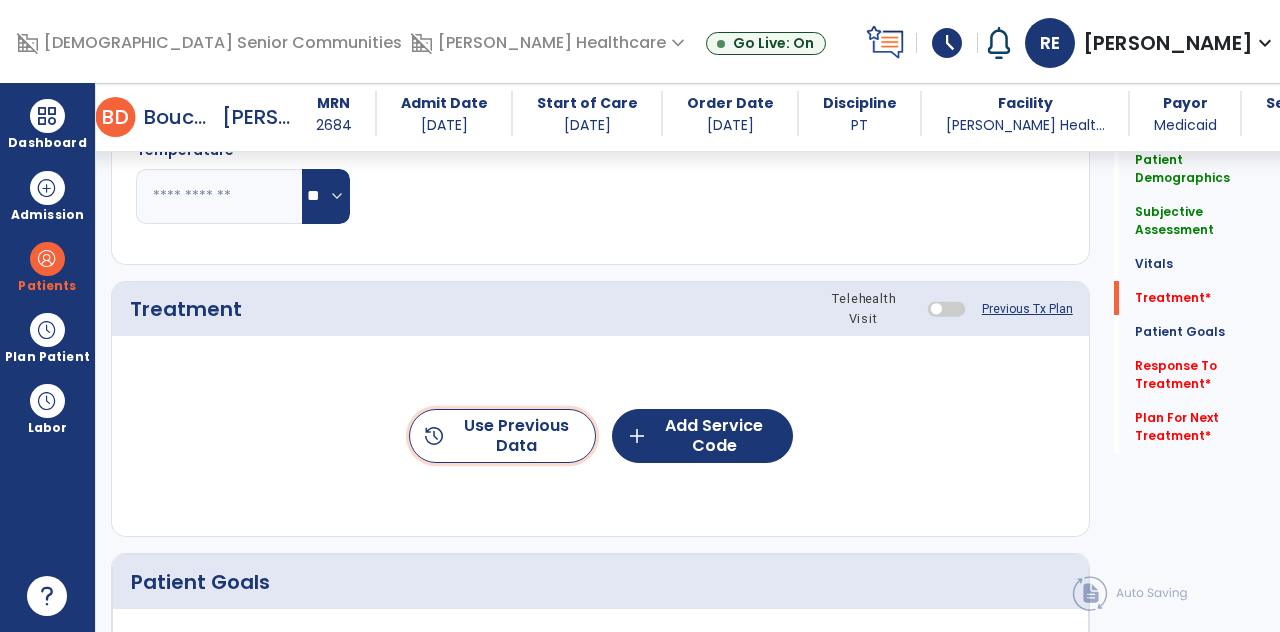 click on "history  Use Previous Data" 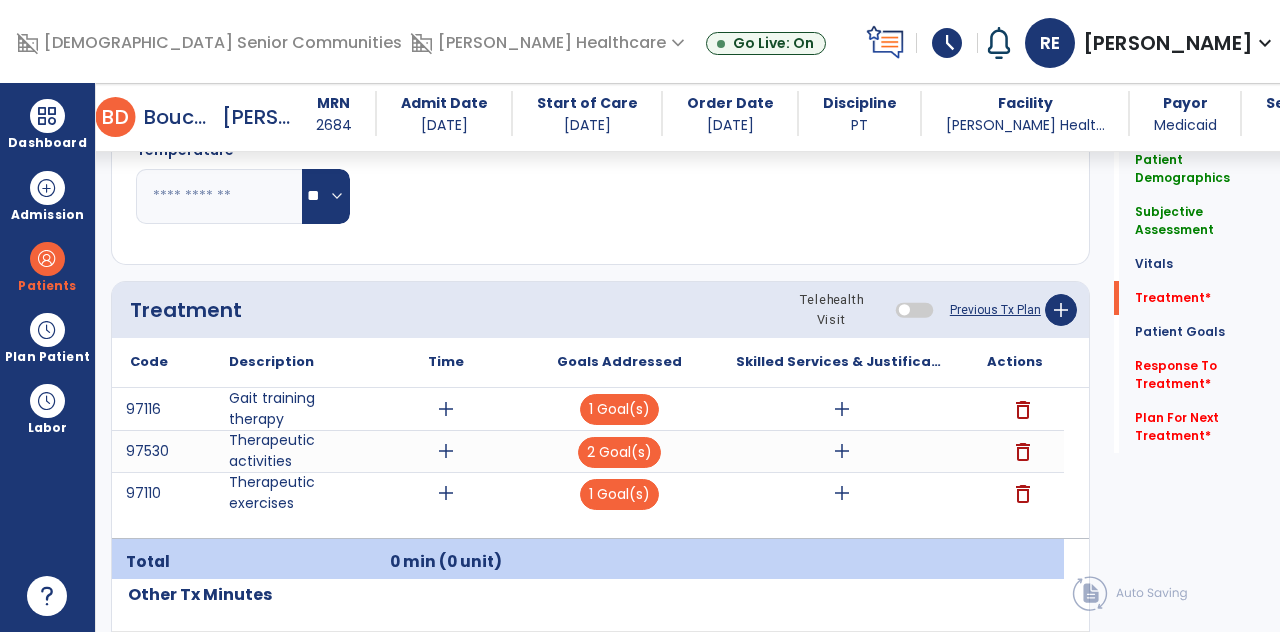 click on "delete" at bounding box center [1023, 452] 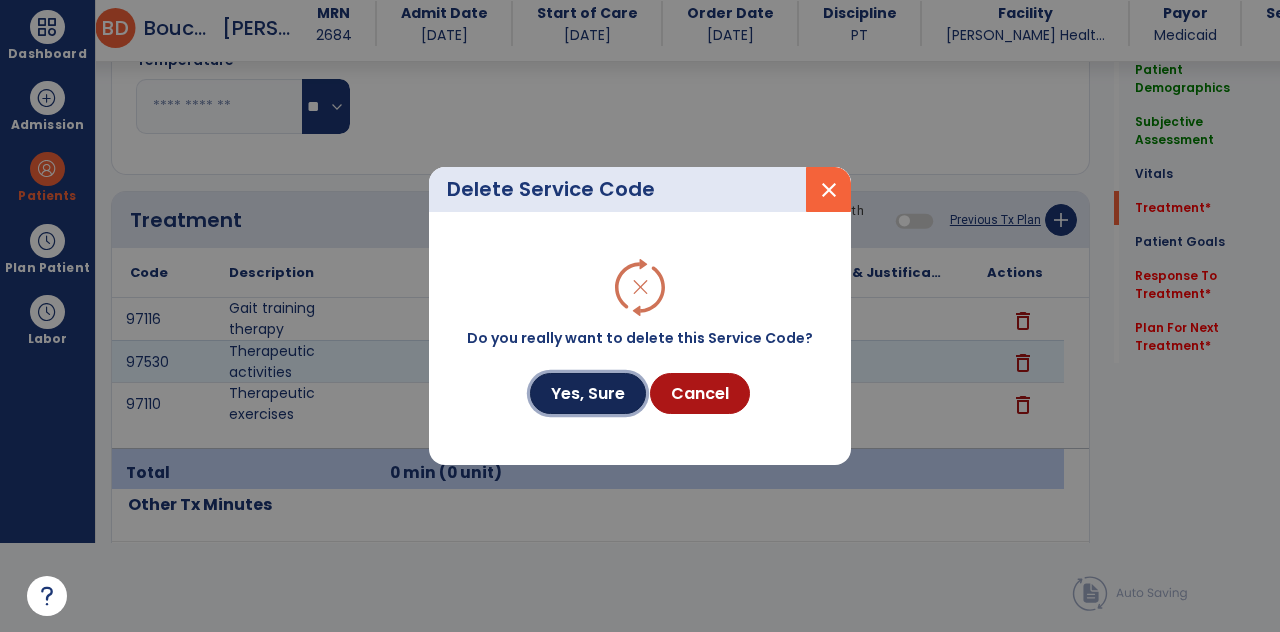 click on "Yes, Sure" at bounding box center (588, 393) 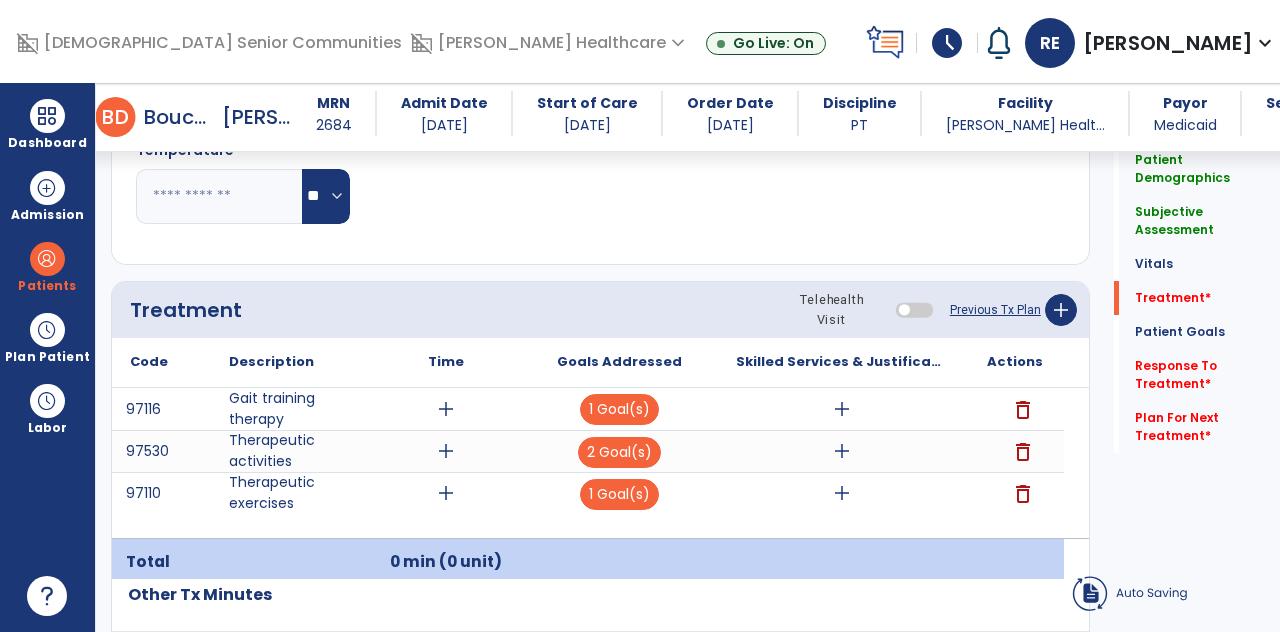 scroll, scrollTop: 89, scrollLeft: 0, axis: vertical 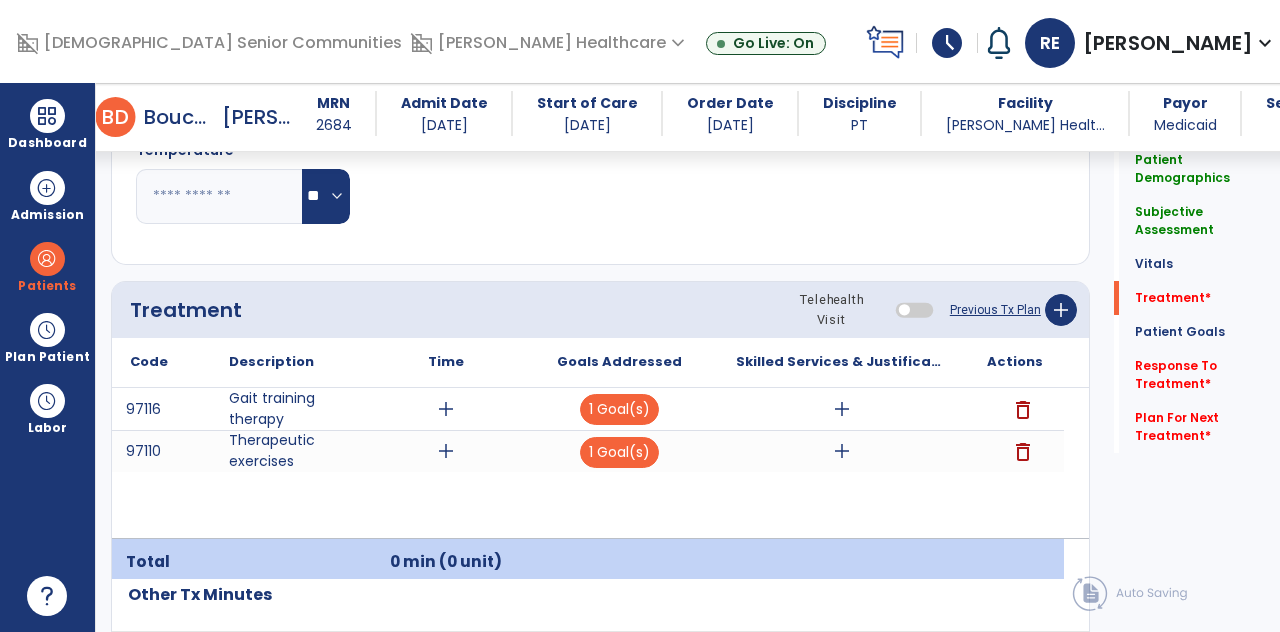 click on "add" at bounding box center [446, 409] 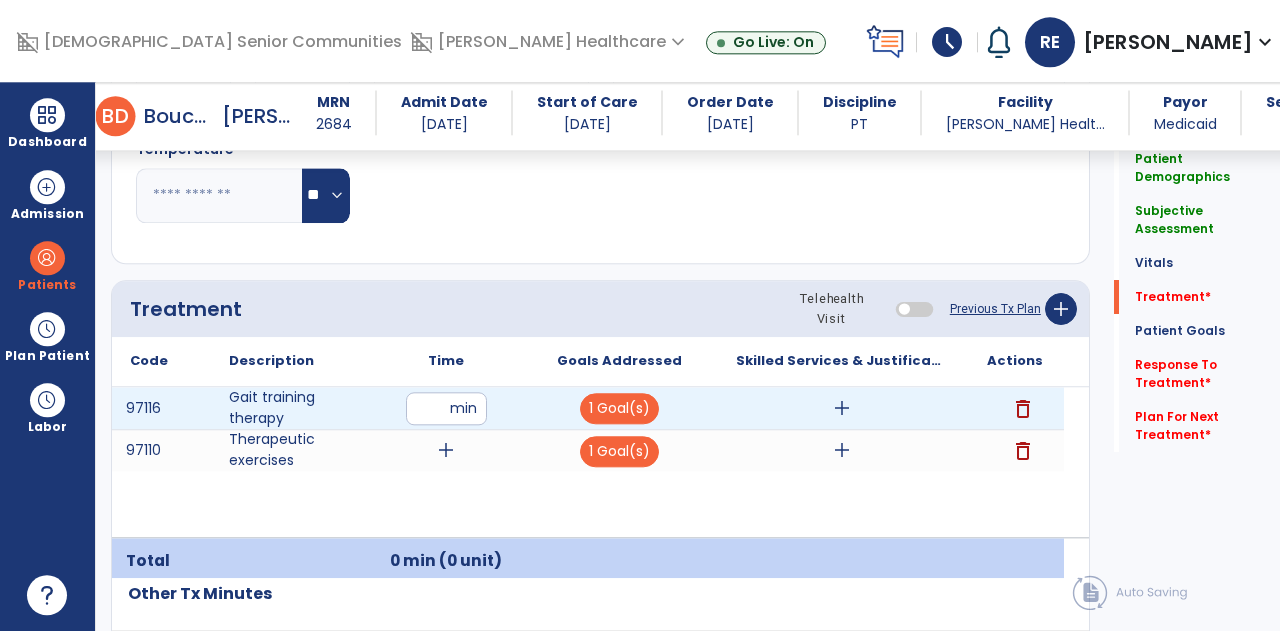 scroll, scrollTop: 89, scrollLeft: 0, axis: vertical 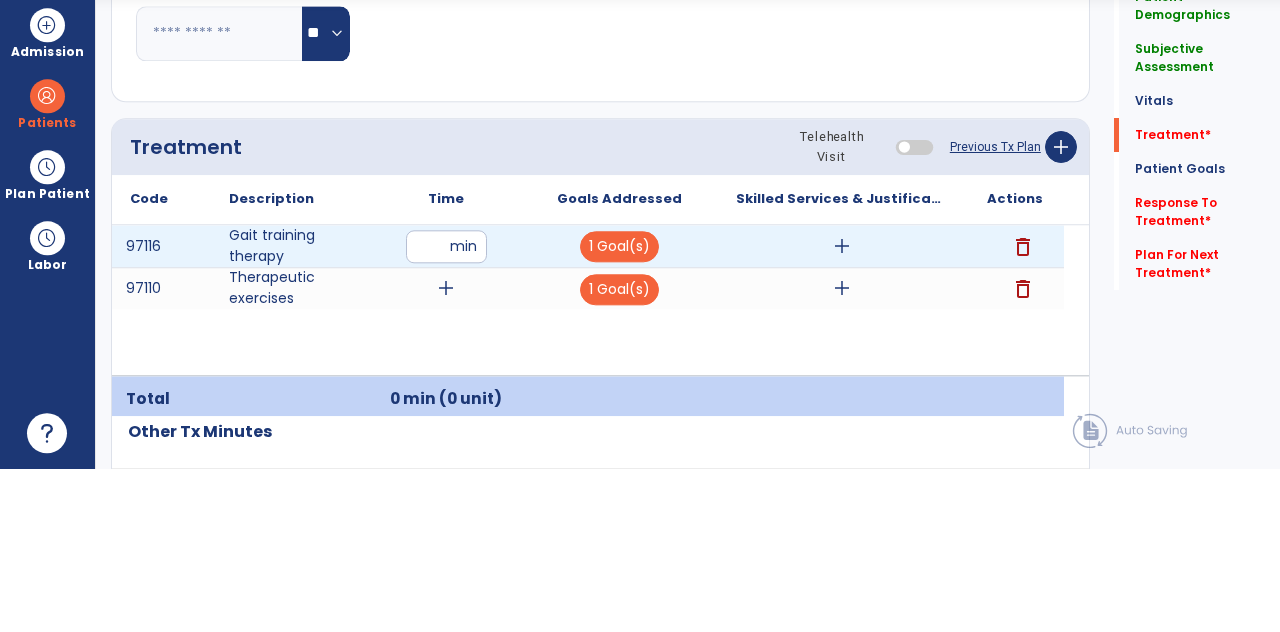 type on "**" 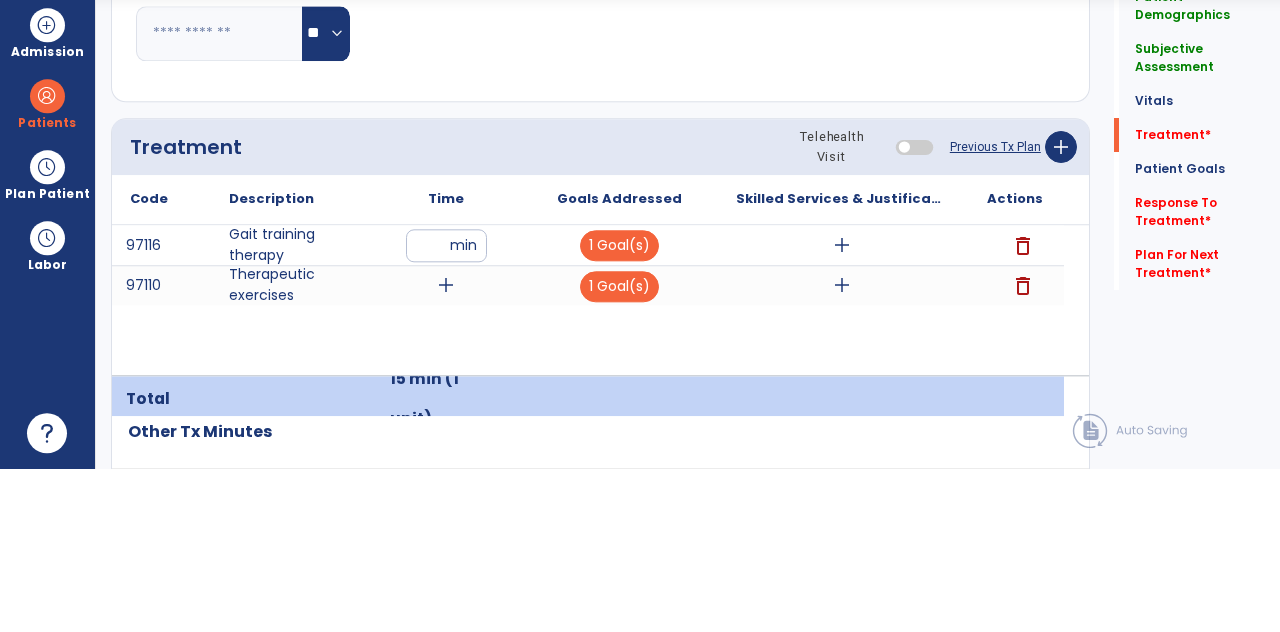 scroll, scrollTop: 89, scrollLeft: 0, axis: vertical 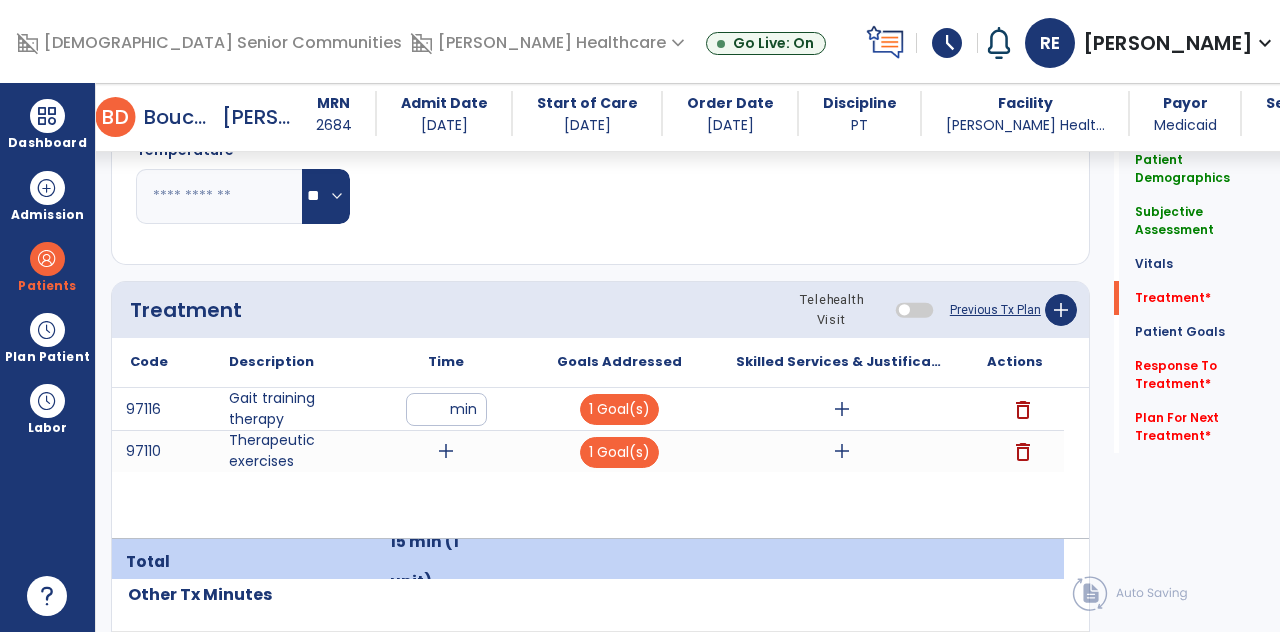 click on "add" at bounding box center (446, 451) 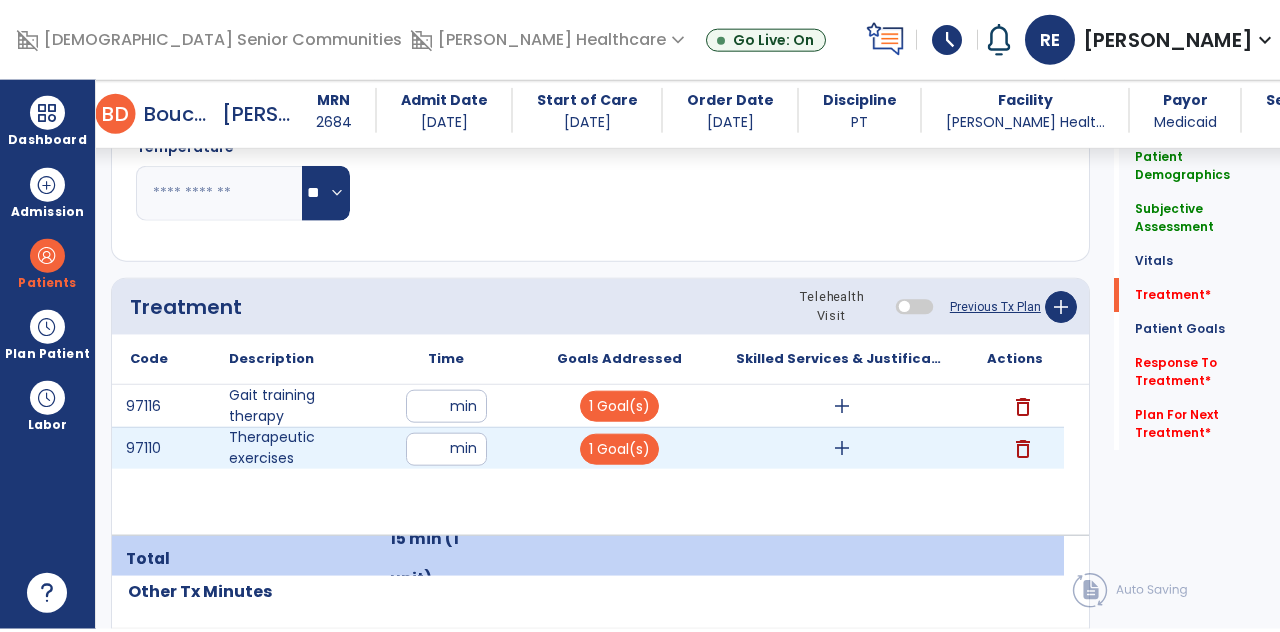 scroll, scrollTop: 89, scrollLeft: 0, axis: vertical 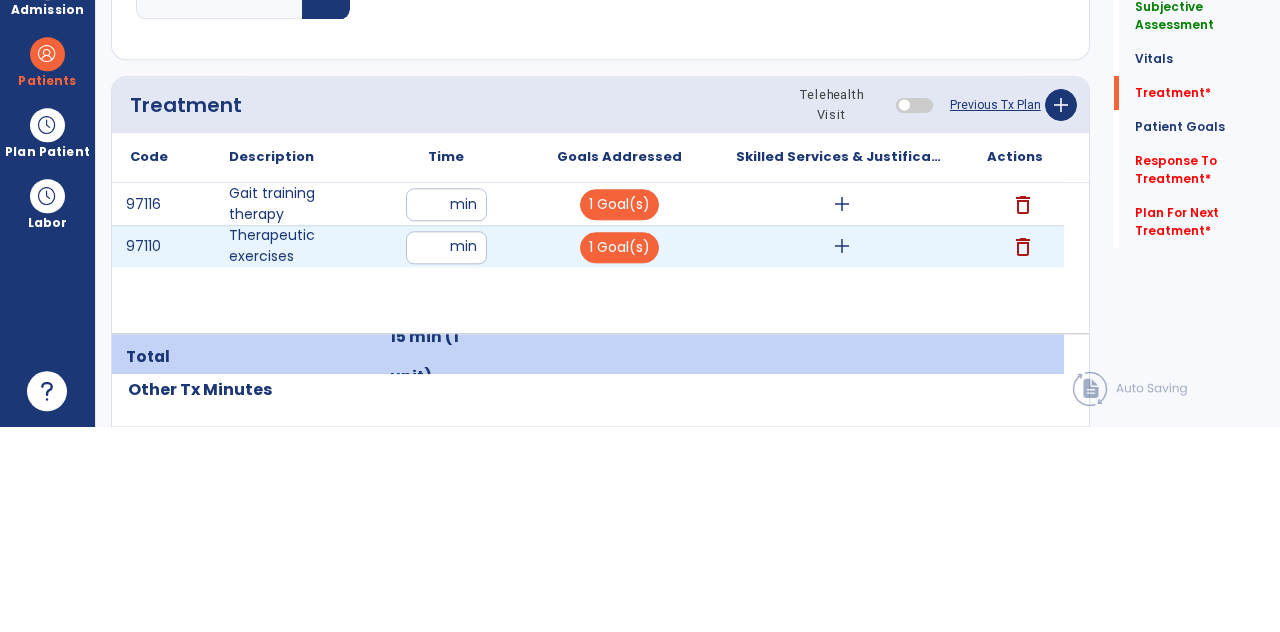 type on "**" 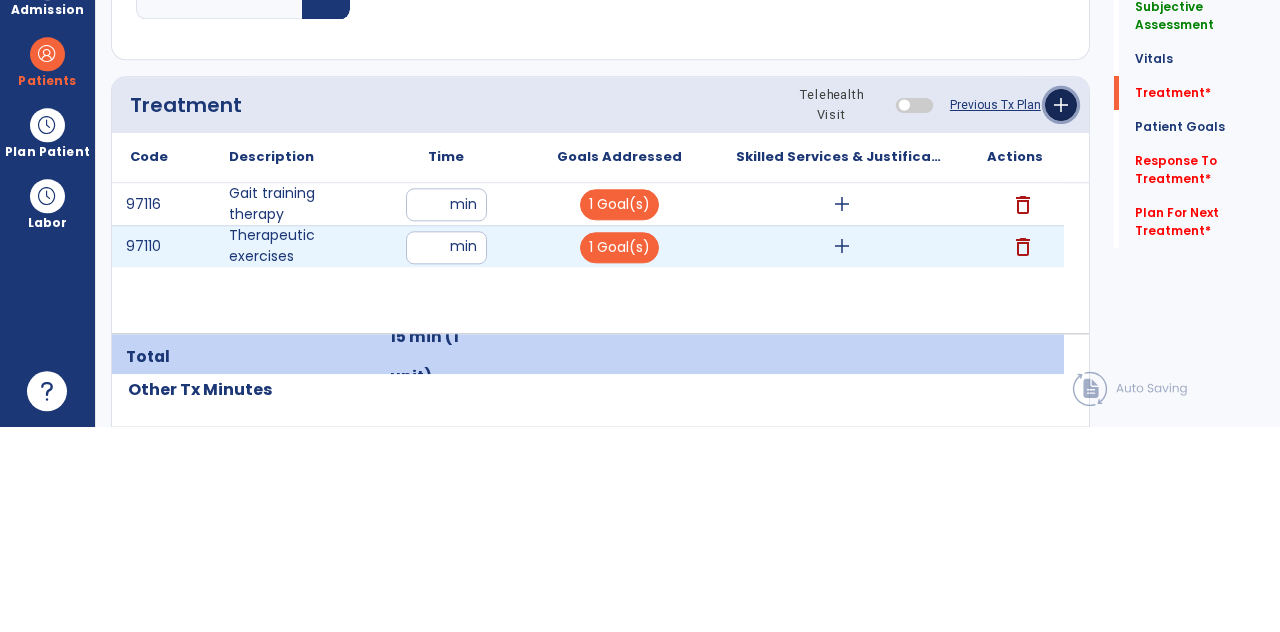 click on "add" 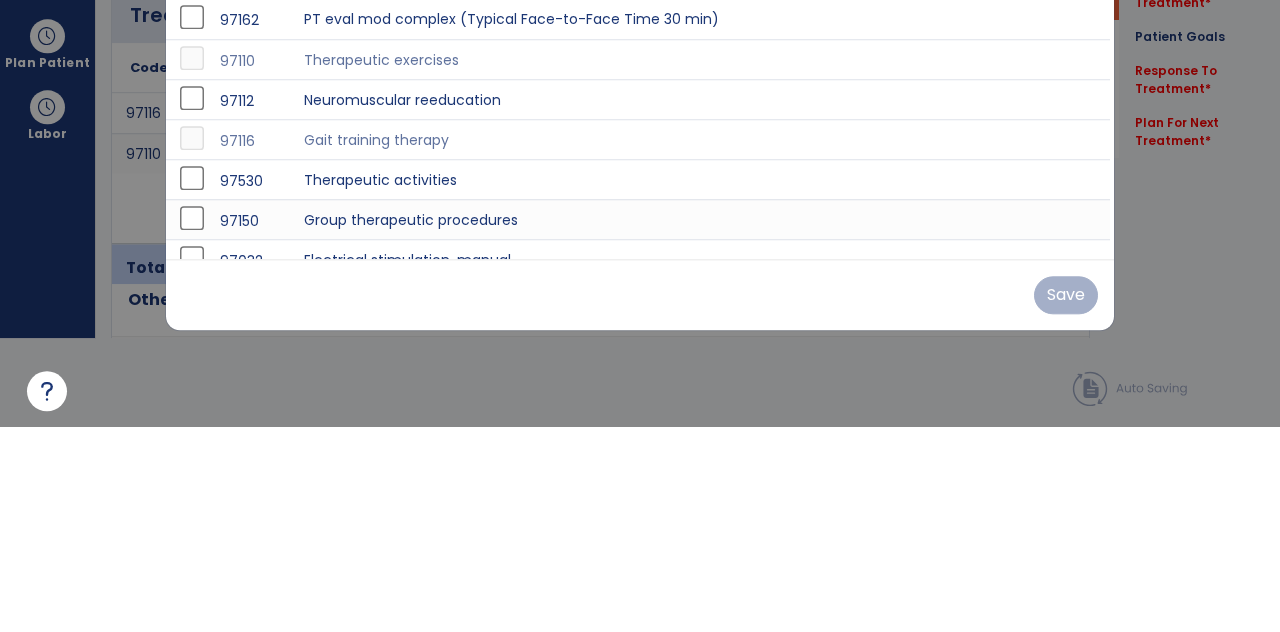 scroll, scrollTop: 0, scrollLeft: 0, axis: both 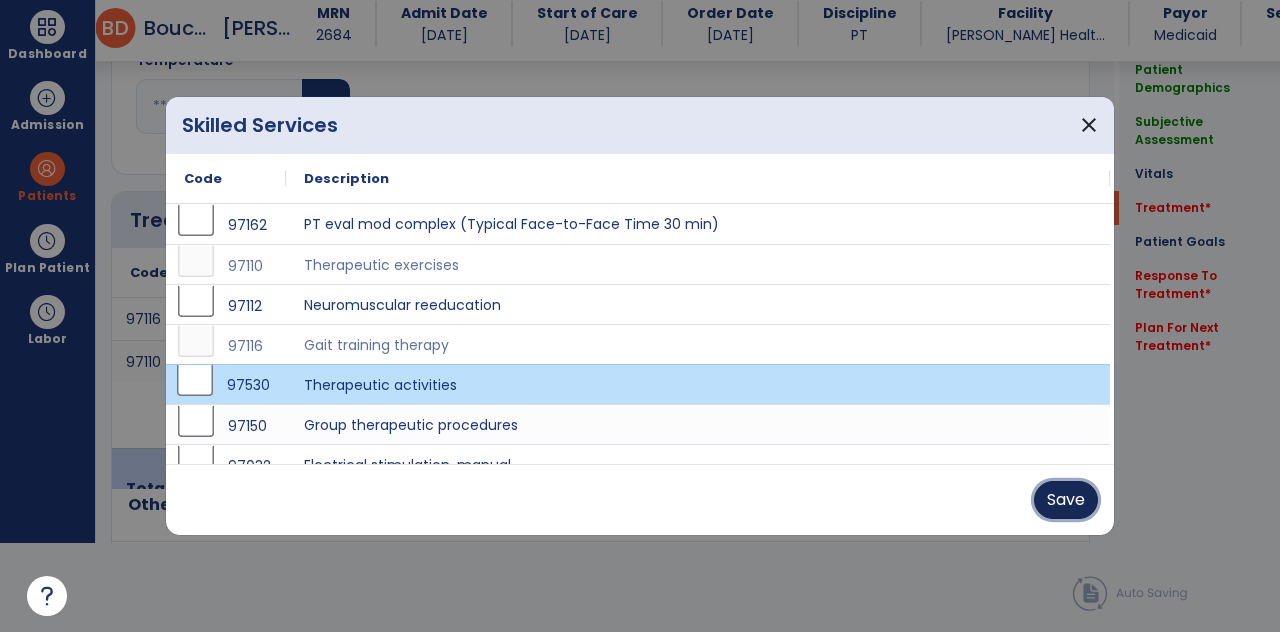 click on "Save" at bounding box center [1066, 500] 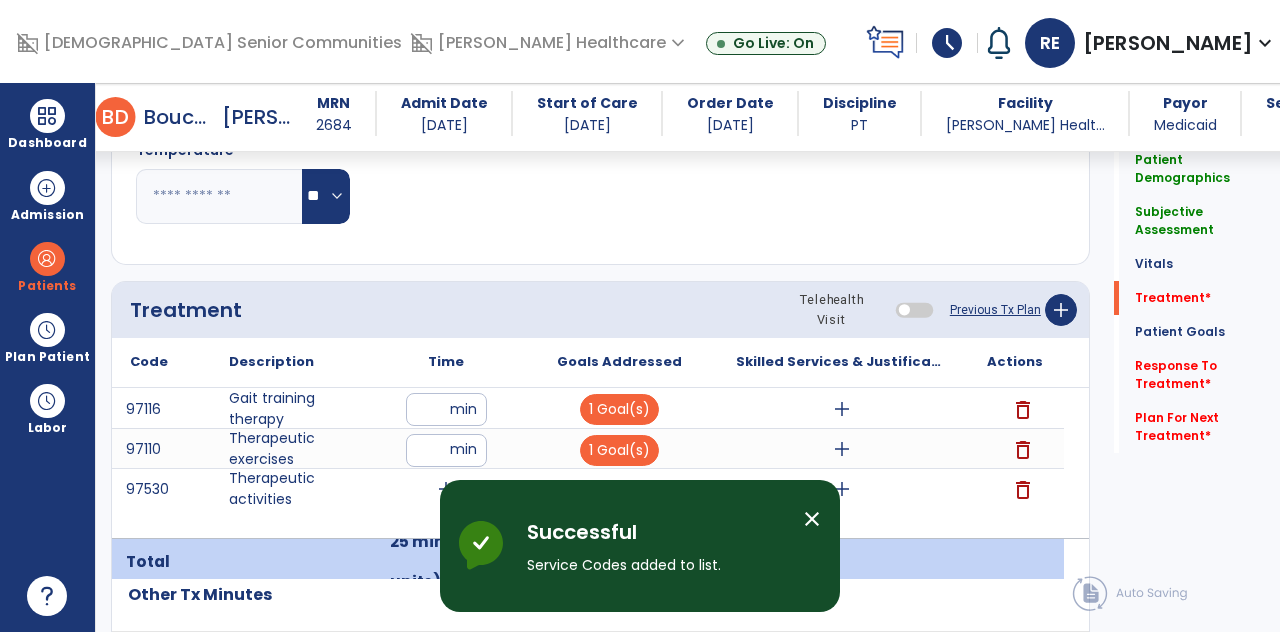 scroll, scrollTop: 89, scrollLeft: 0, axis: vertical 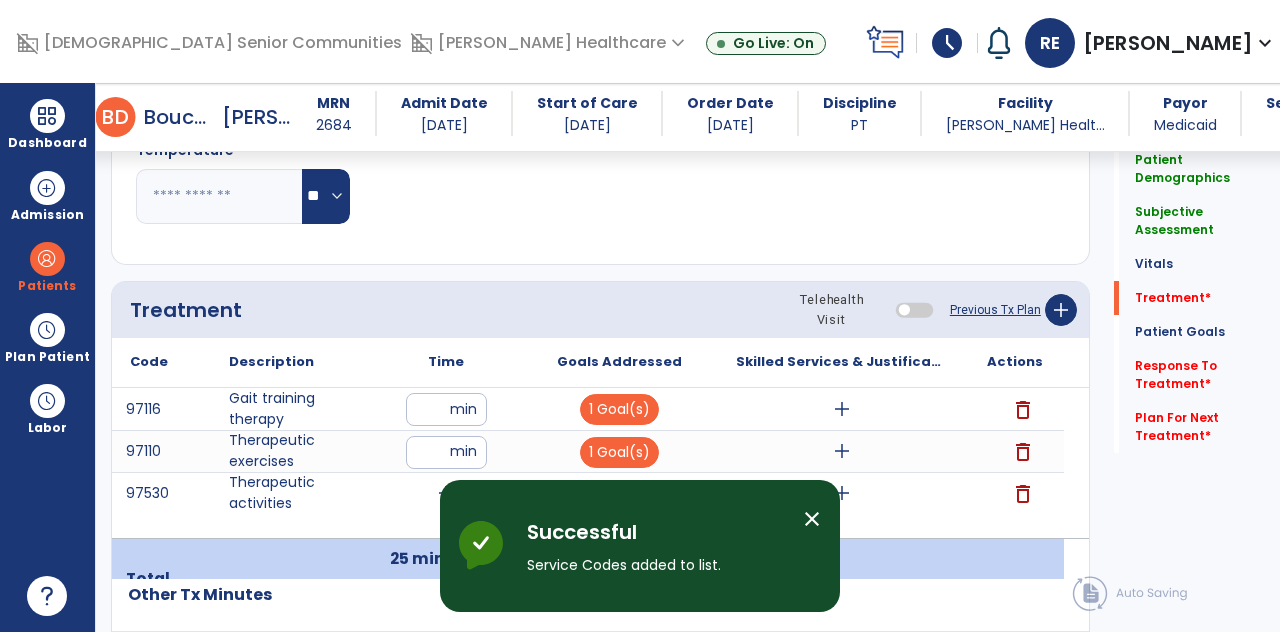 click on "add" at bounding box center [446, 493] 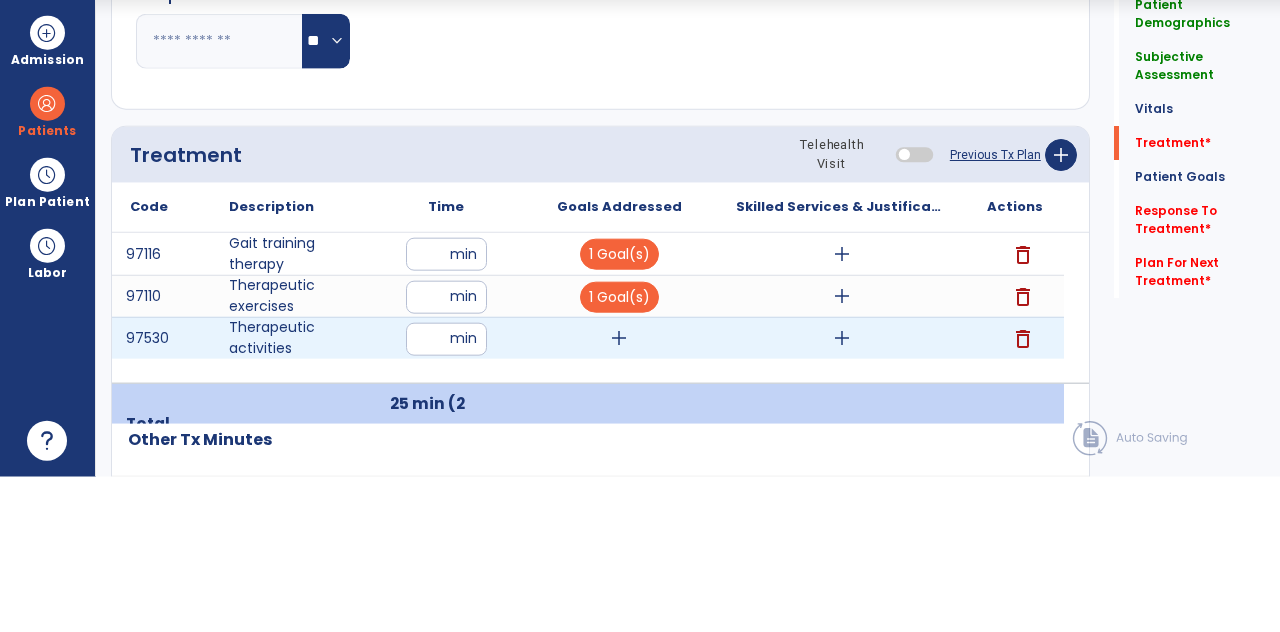 scroll, scrollTop: 89, scrollLeft: 0, axis: vertical 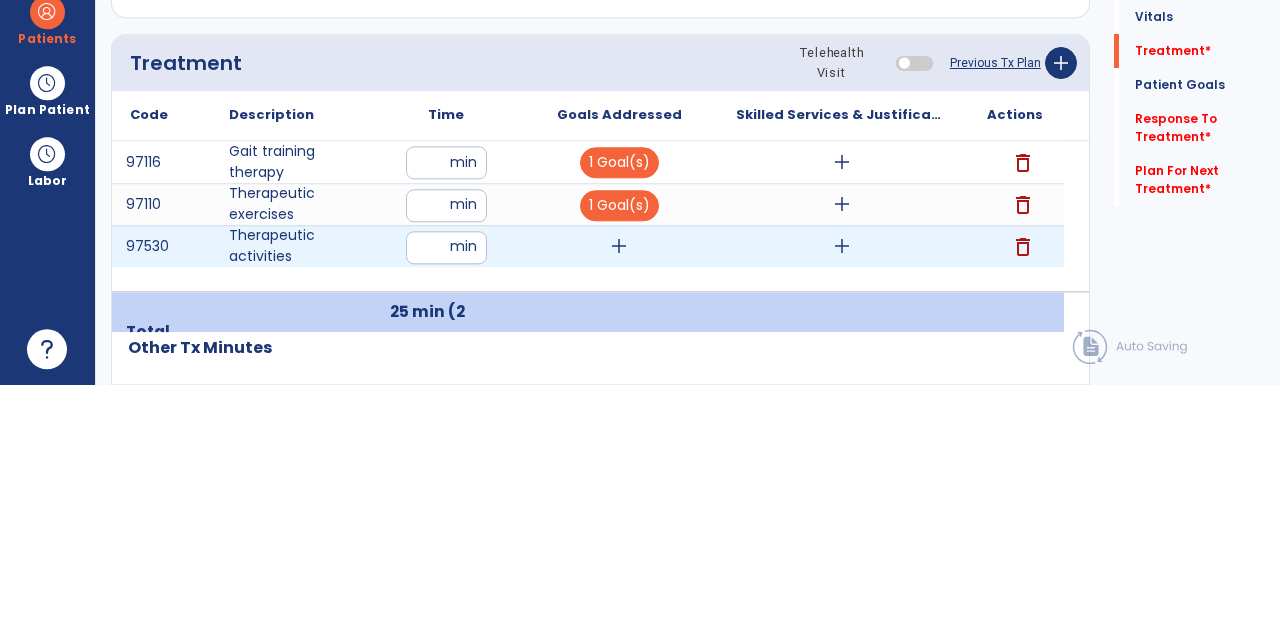 type on "**" 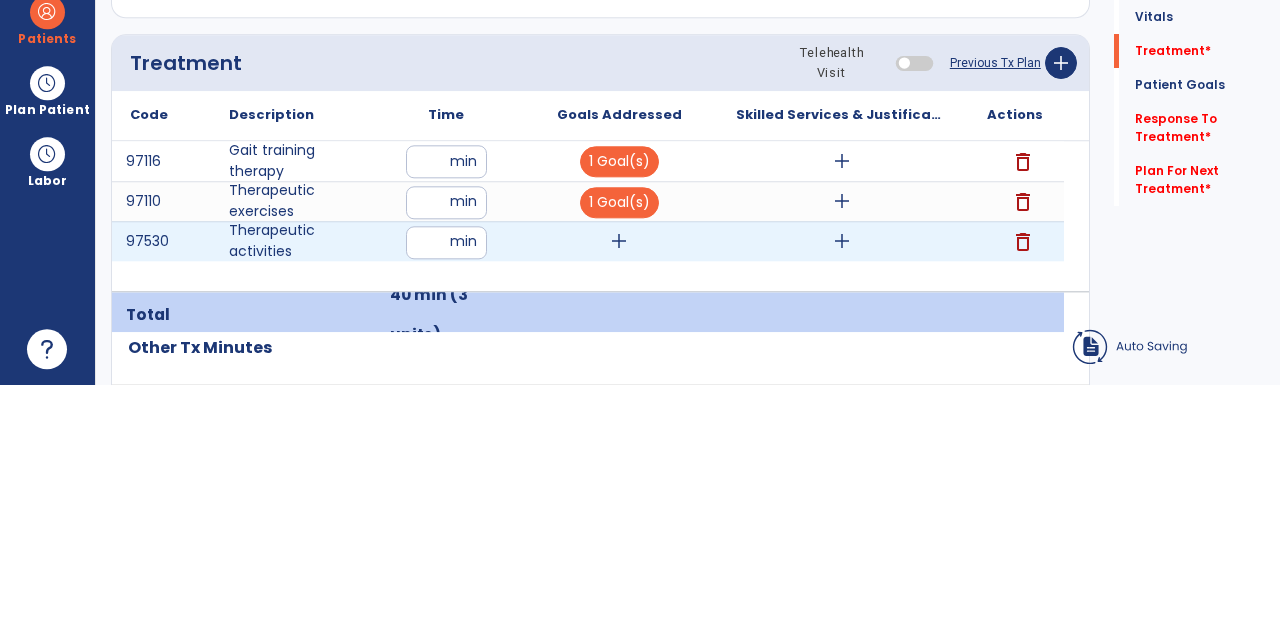 click on "Respiratory Rate  BPM Blood Pressure   SBP   DBP Temperature  ** ** Pulse Rate  BPM O2 Saturation  % Notes/Comments" 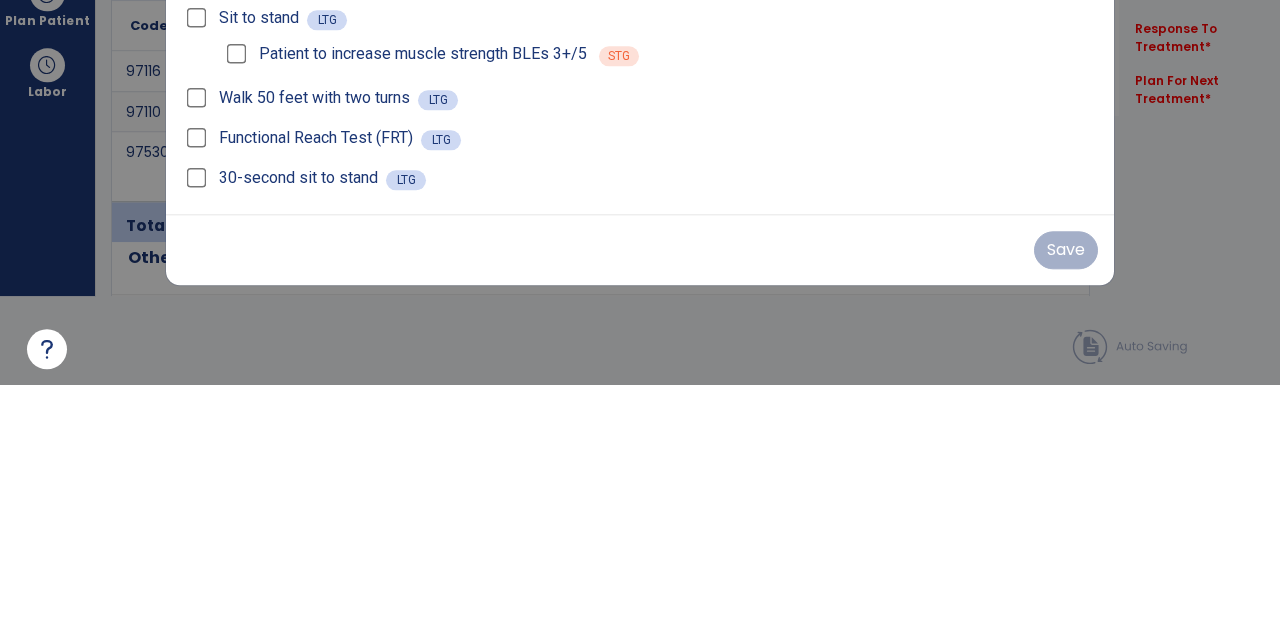 scroll, scrollTop: 0, scrollLeft: 0, axis: both 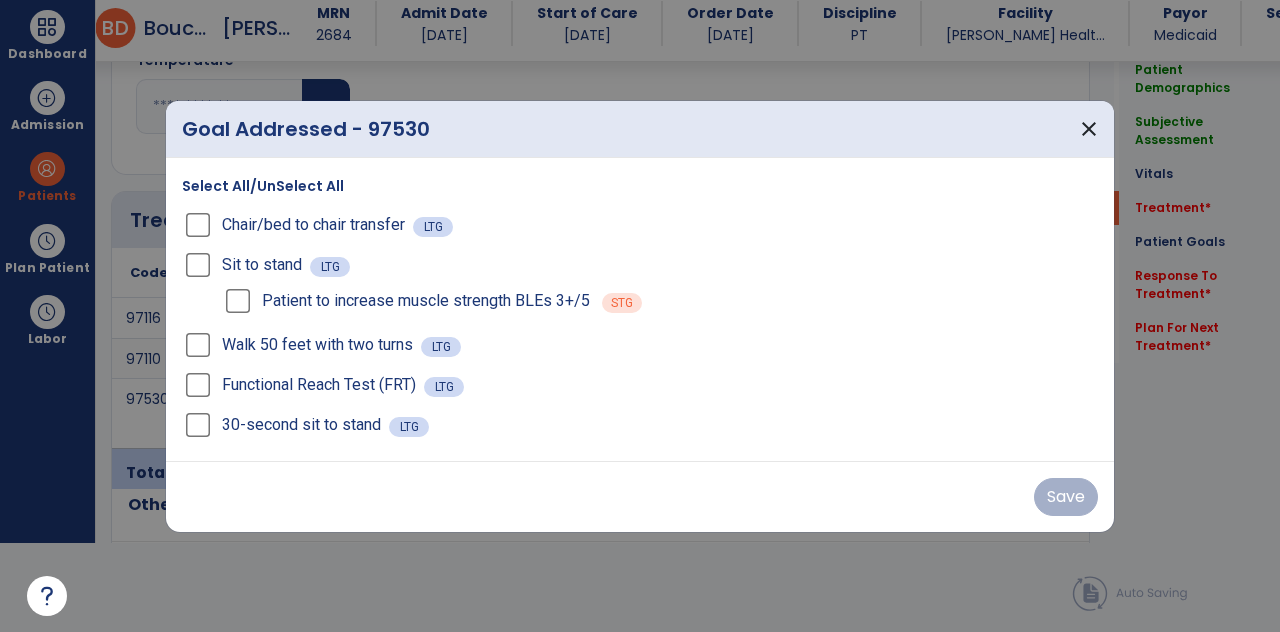 click on "30-second sit to stand  LTG" at bounding box center (640, 425) 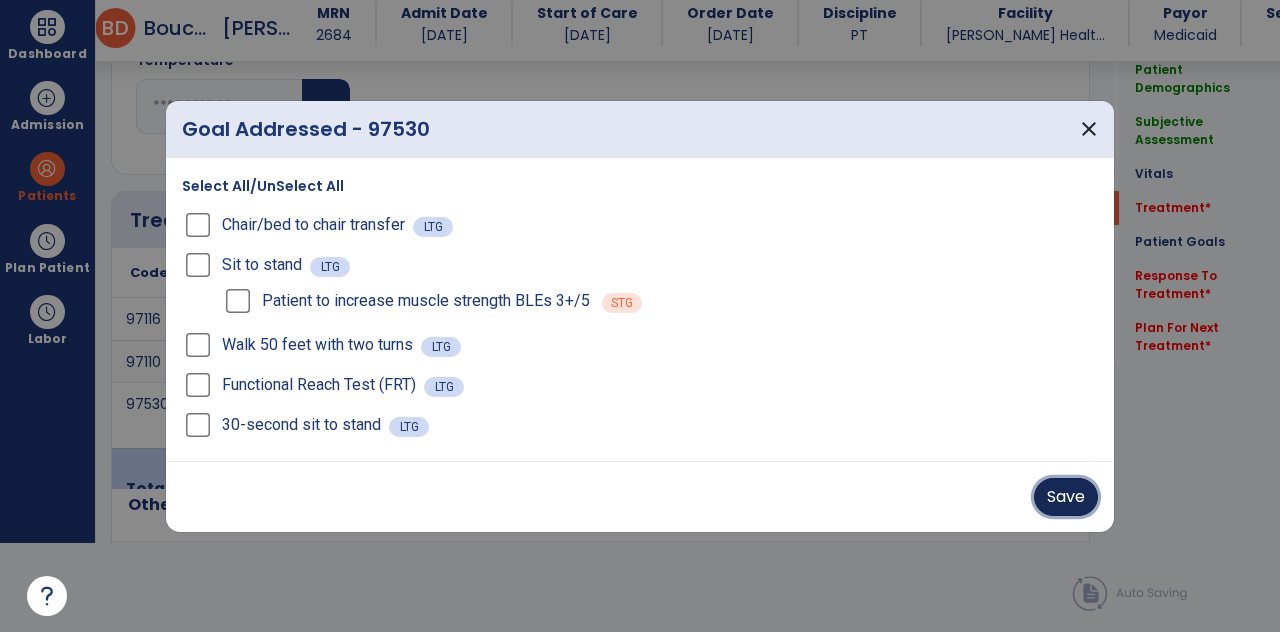 click on "Save" at bounding box center [1066, 497] 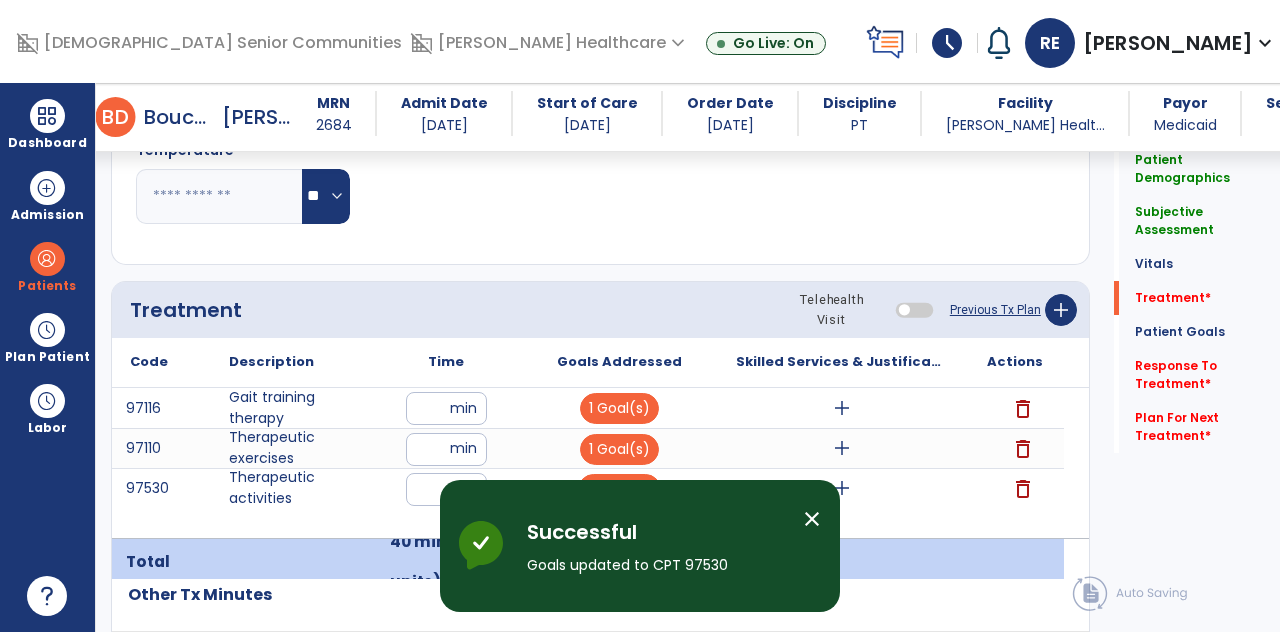 scroll, scrollTop: 89, scrollLeft: 0, axis: vertical 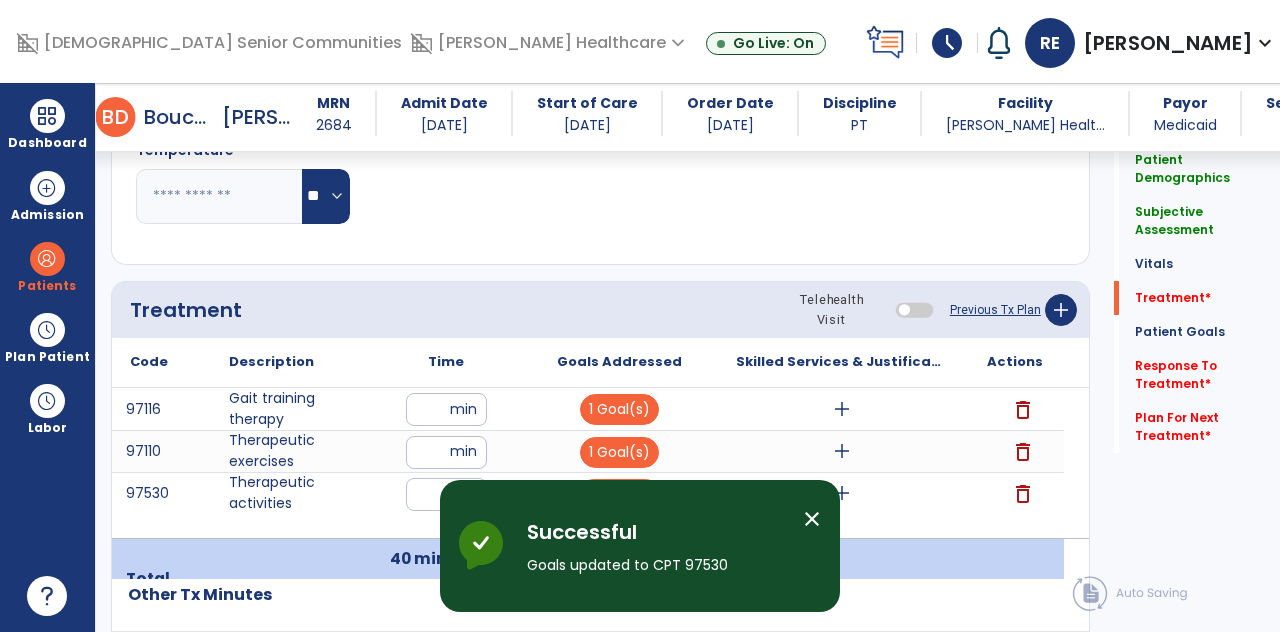 click on "add" at bounding box center [842, 409] 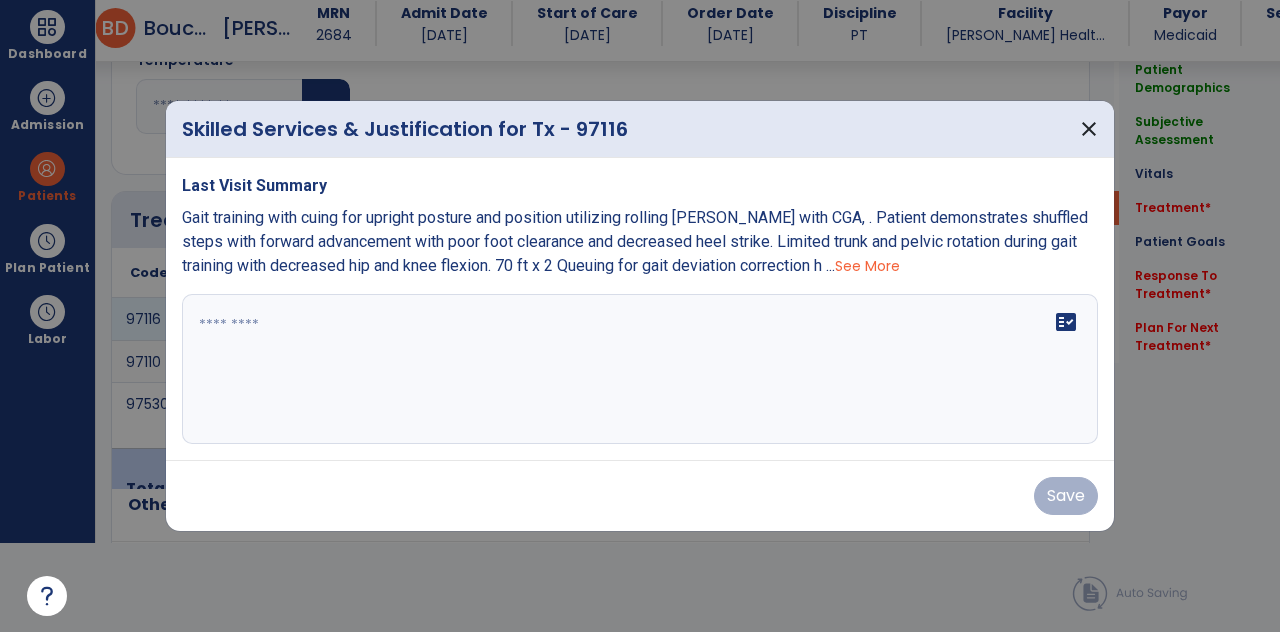 click on "fact_check" at bounding box center [640, 369] 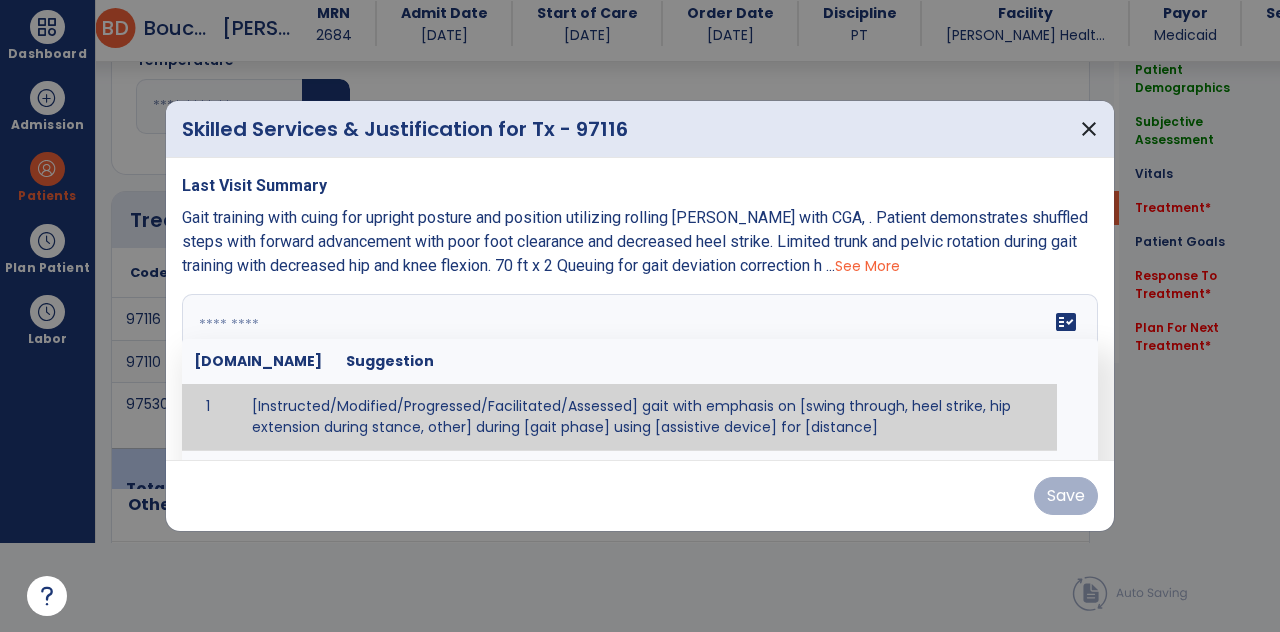 scroll, scrollTop: 190, scrollLeft: 0, axis: vertical 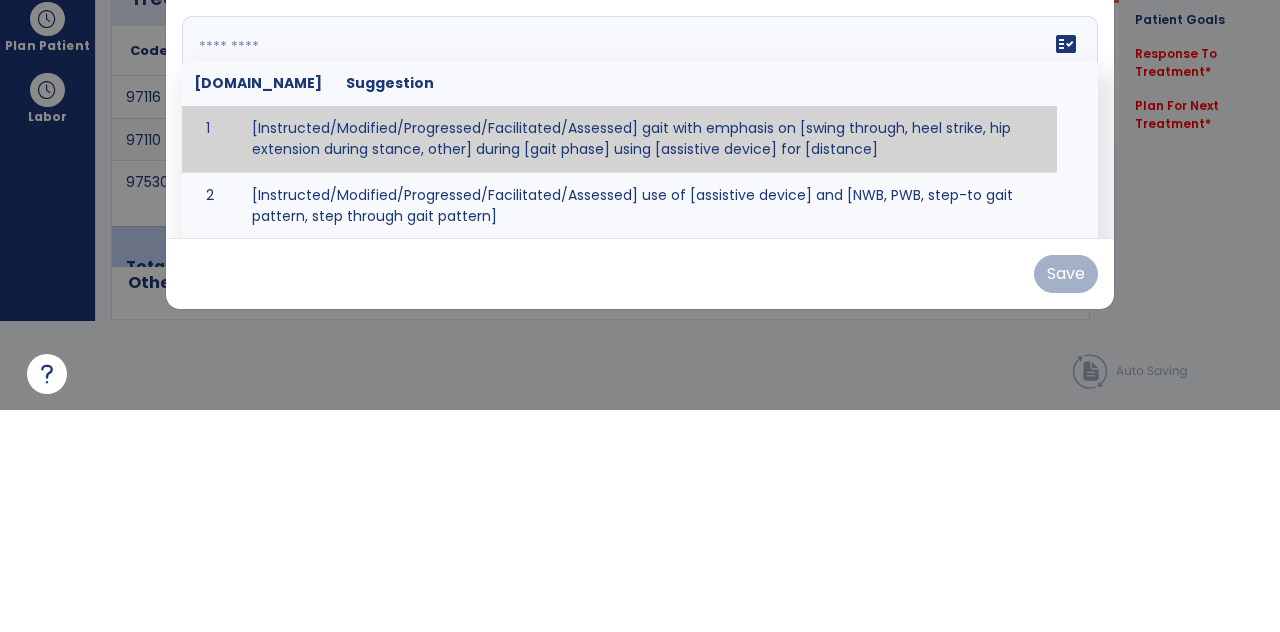 click at bounding box center (638, 313) 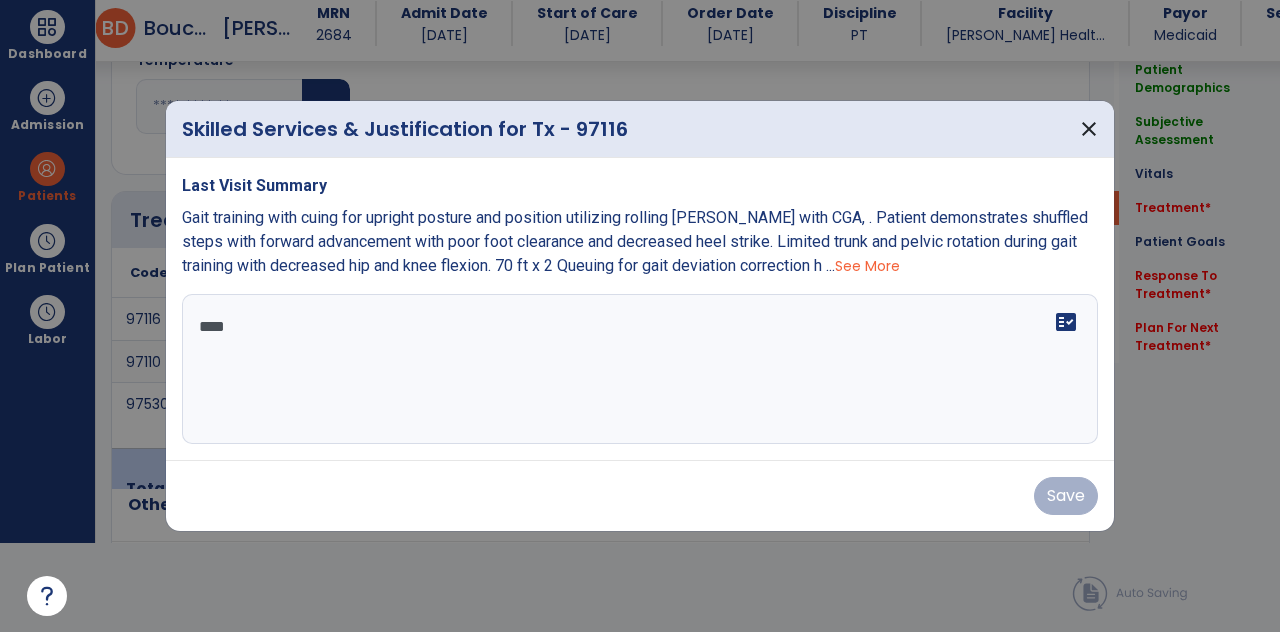 scroll, scrollTop: 0, scrollLeft: 0, axis: both 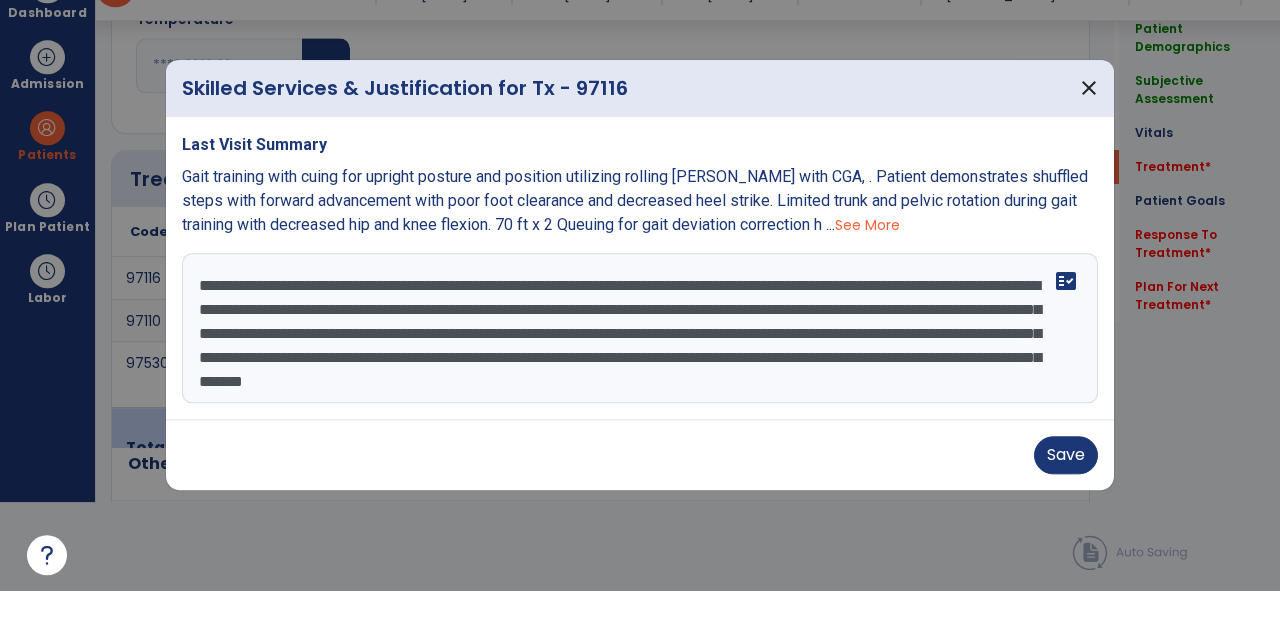 click on "**********" at bounding box center (640, 369) 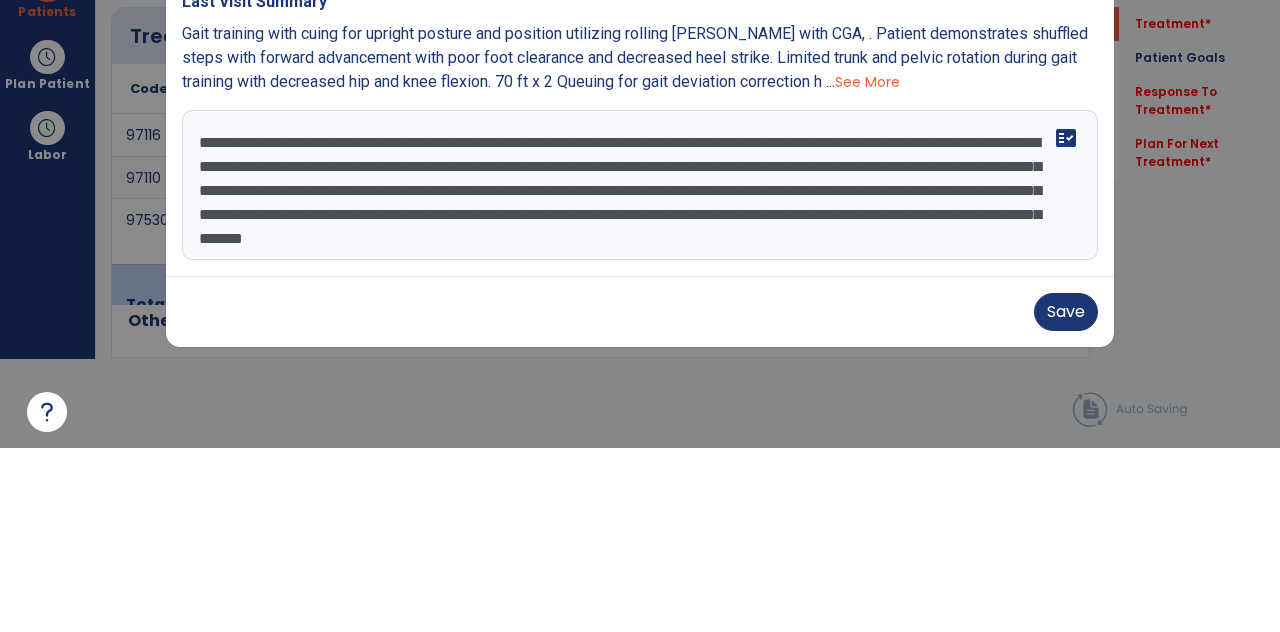 click on "**********" at bounding box center (640, 369) 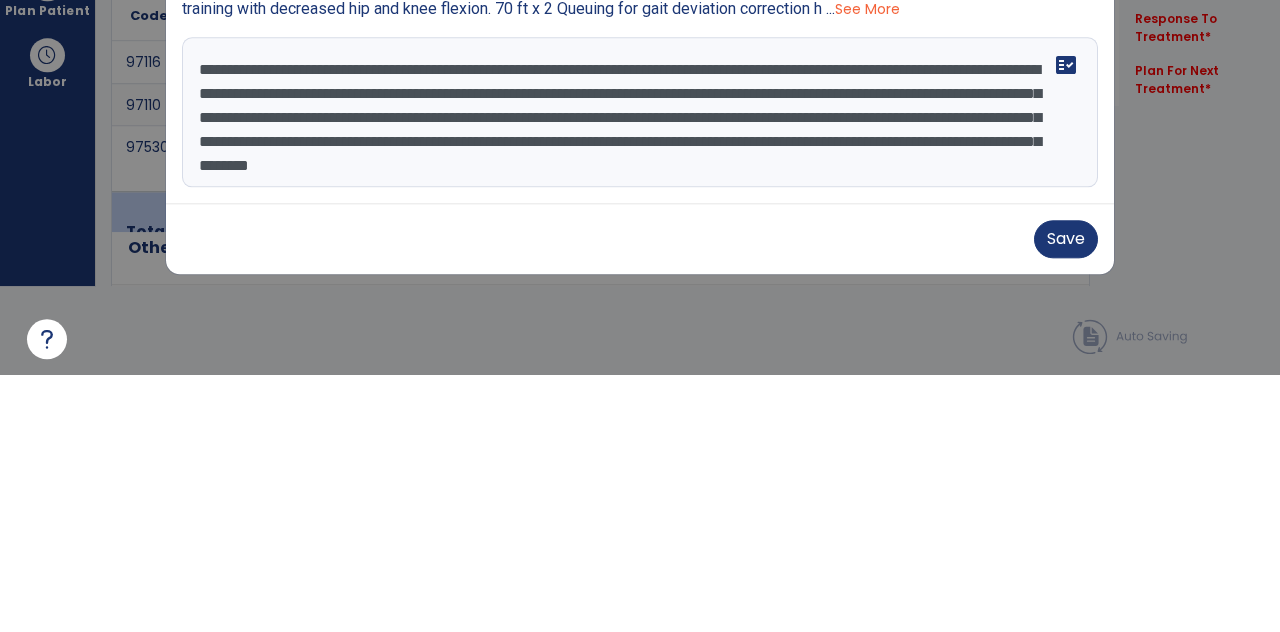 click at bounding box center (640, 316) 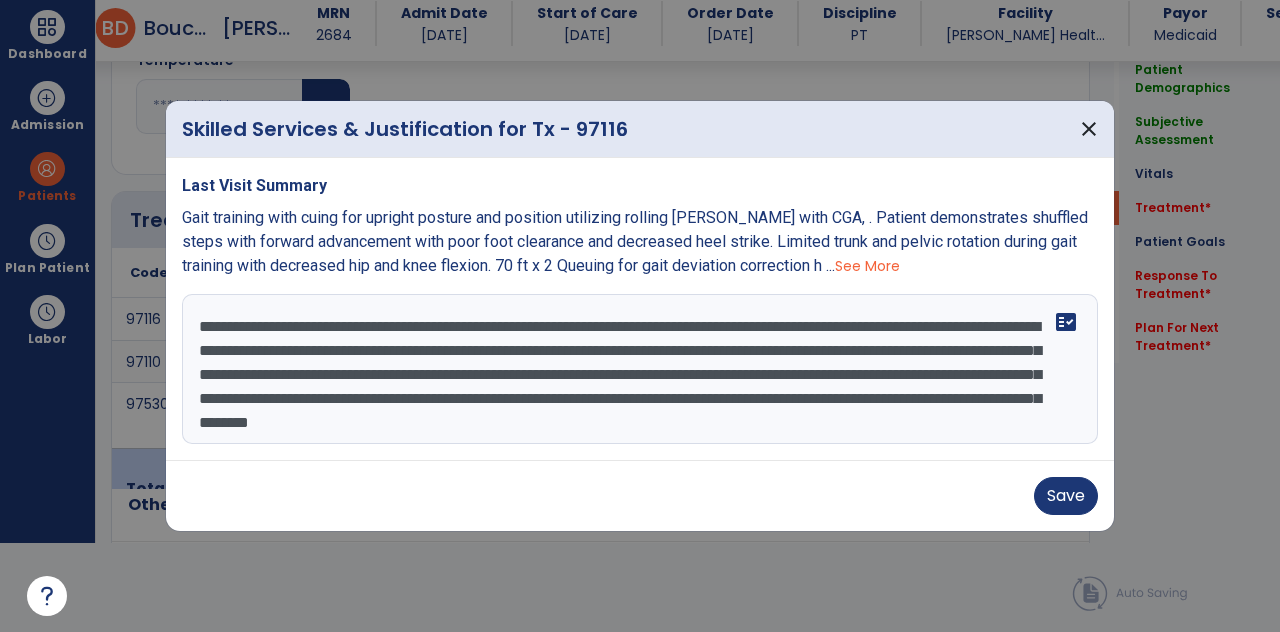 scroll, scrollTop: 24, scrollLeft: 0, axis: vertical 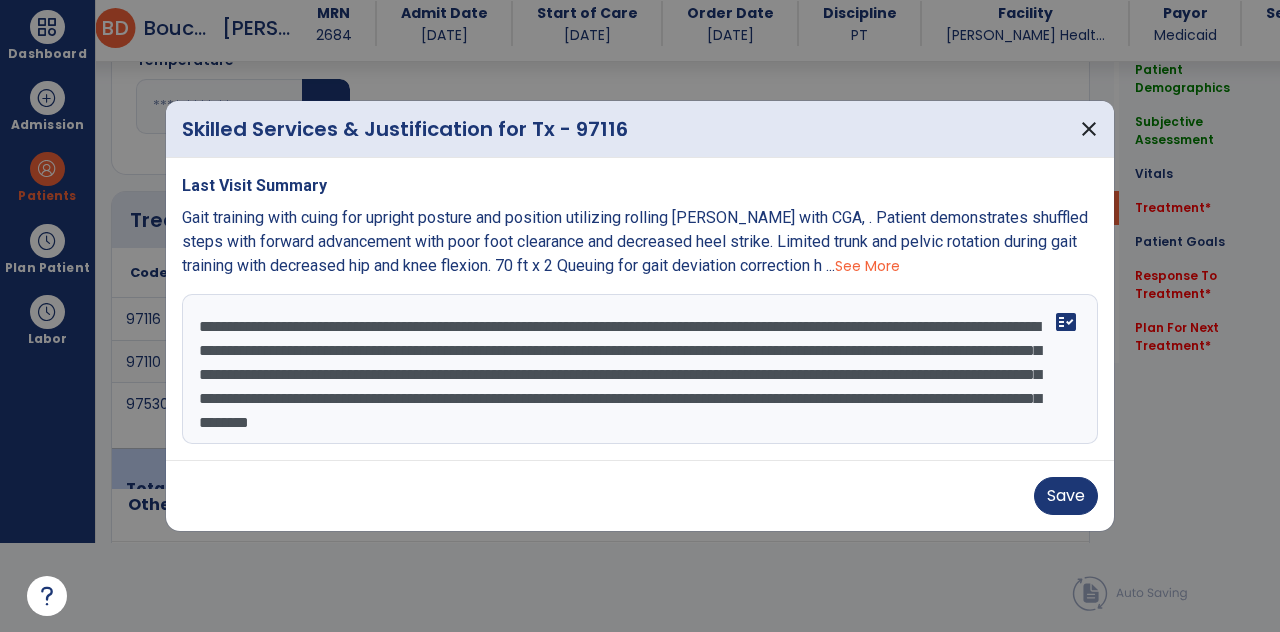 click on "**********" at bounding box center [640, 369] 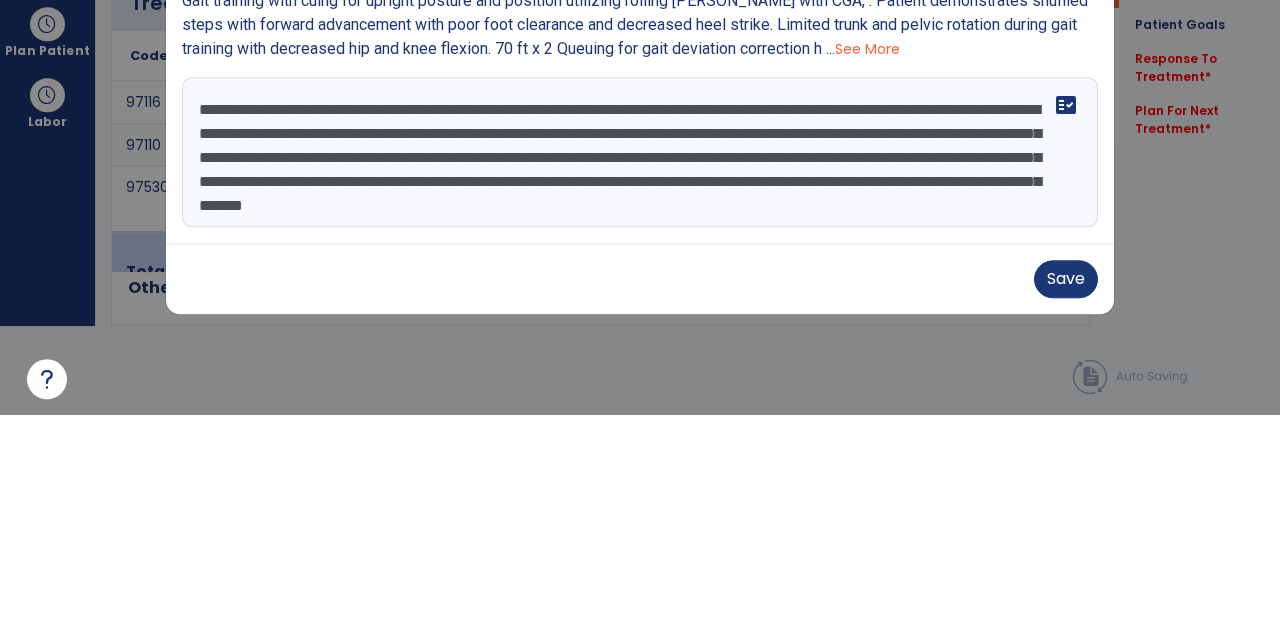 type on "**********" 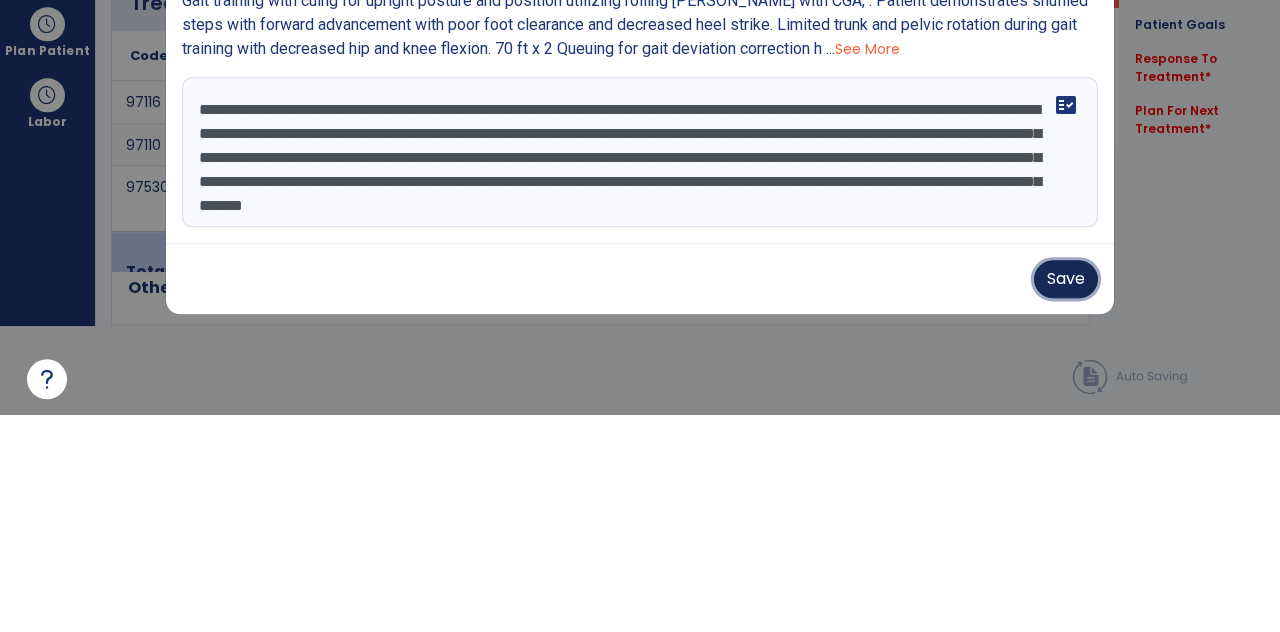 click on "Save" at bounding box center (1066, 496) 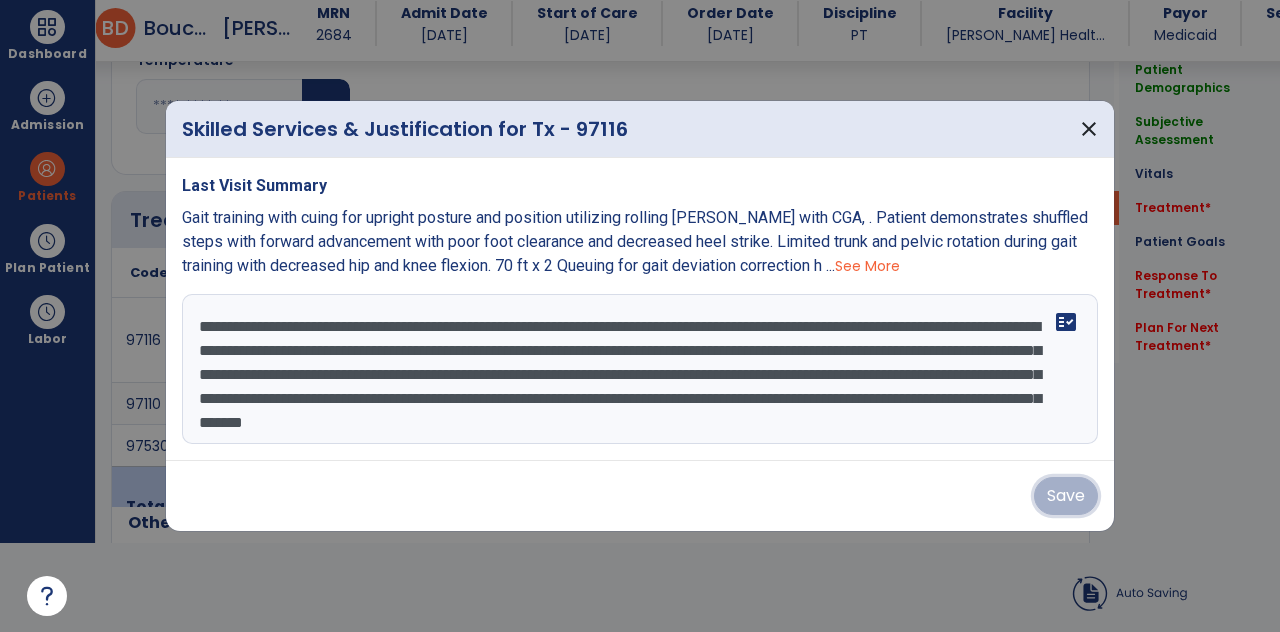 scroll, scrollTop: 0, scrollLeft: 0, axis: both 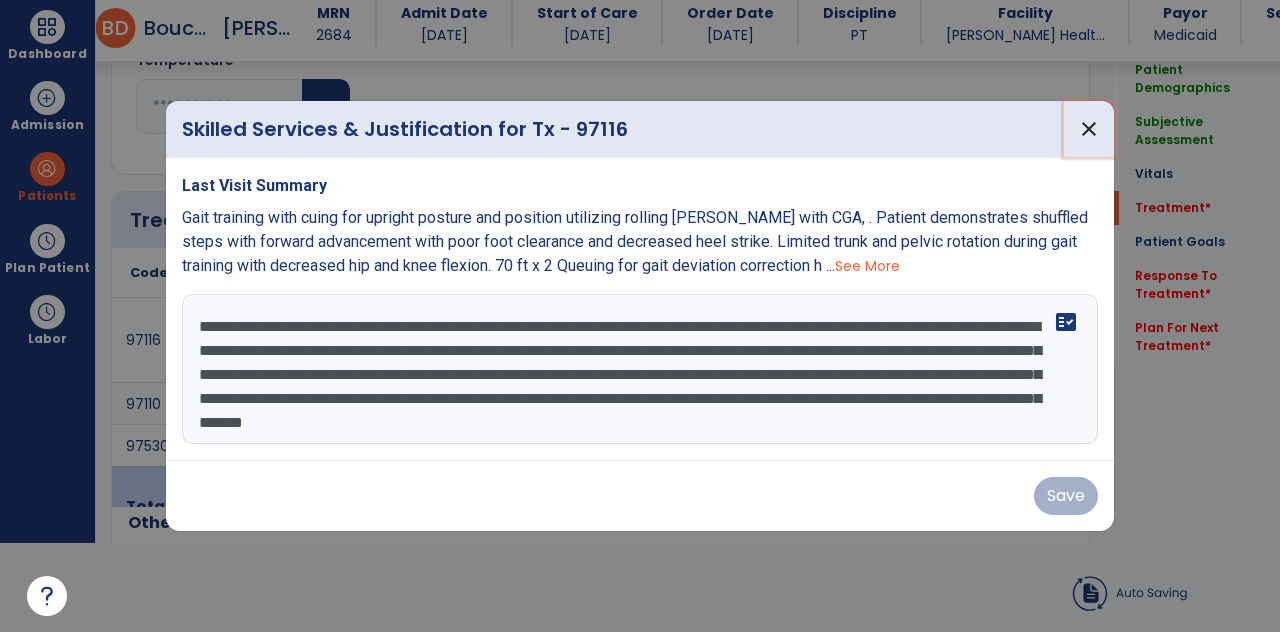 click on "close" at bounding box center [1089, 129] 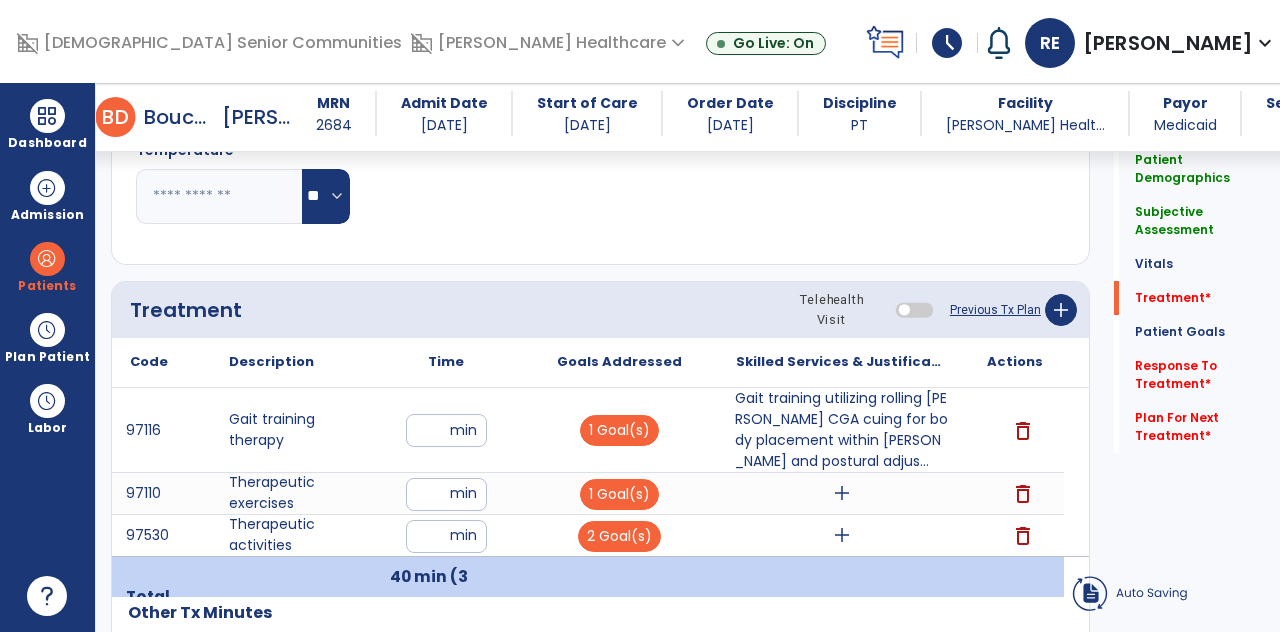 scroll, scrollTop: 89, scrollLeft: 0, axis: vertical 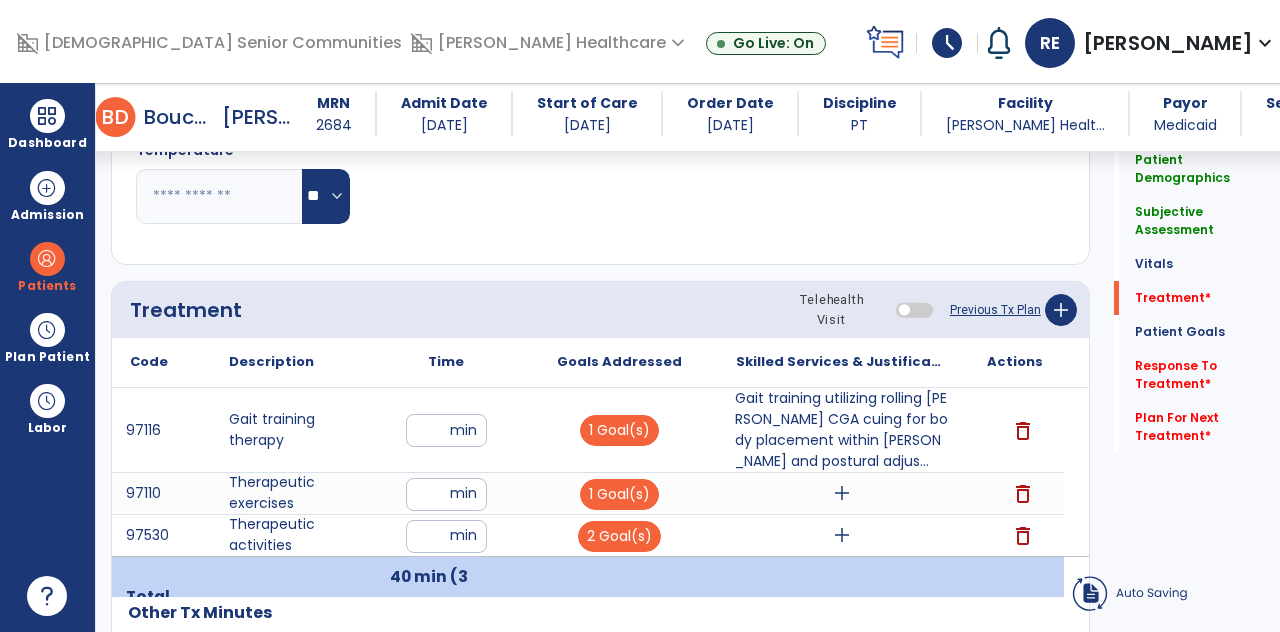 click on "add" at bounding box center [842, 493] 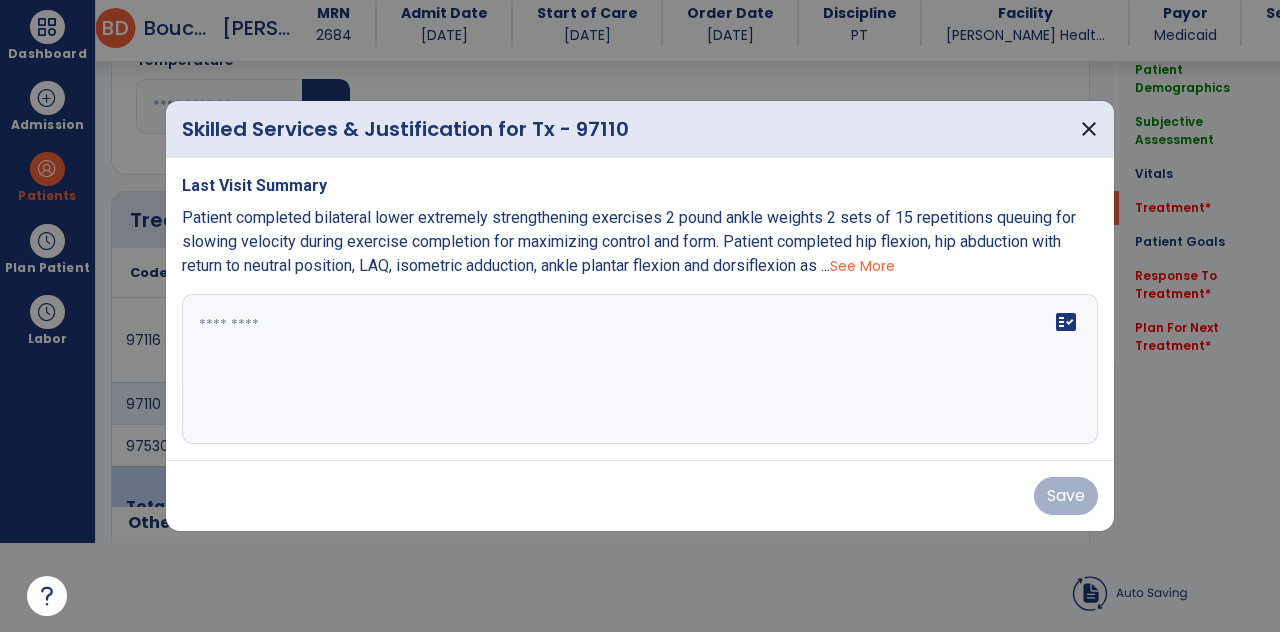 click on "fact_check" at bounding box center [640, 369] 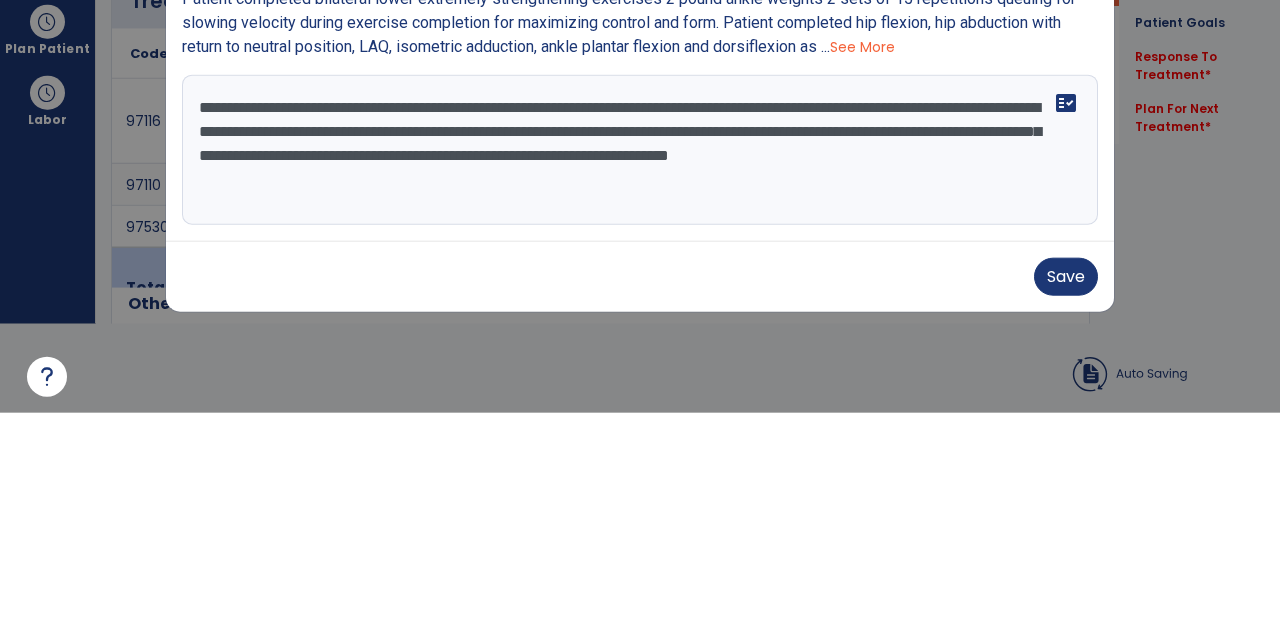 click on "**********" at bounding box center (640, 369) 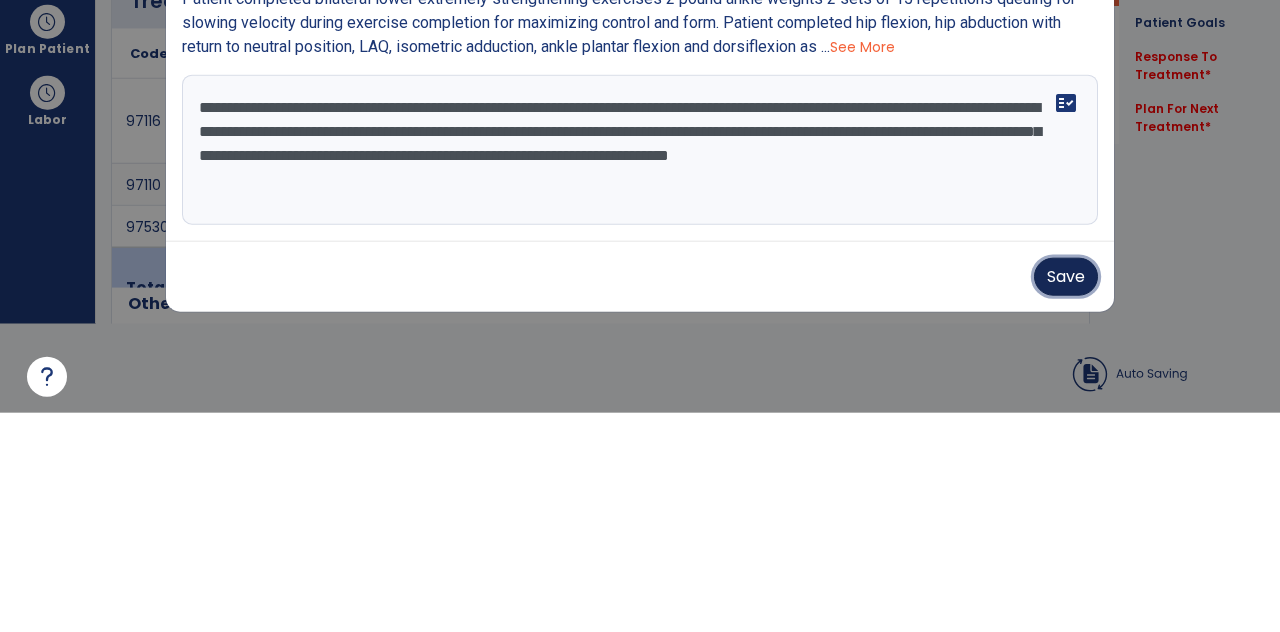 click on "Save" at bounding box center (1066, 496) 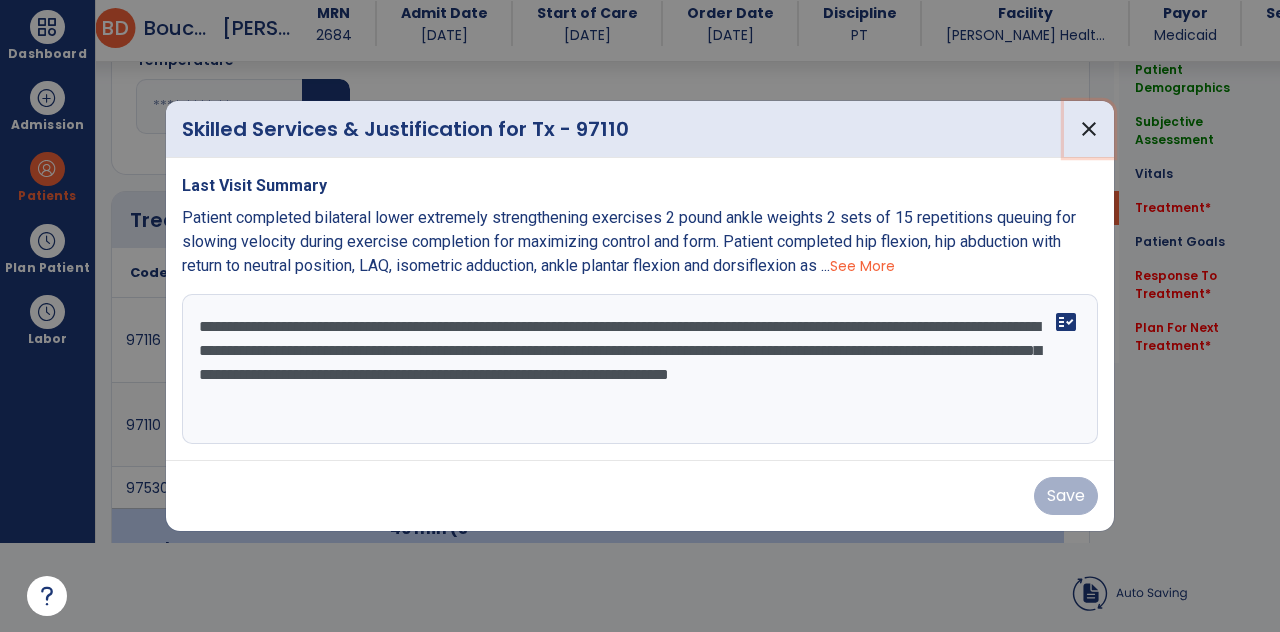 click on "close" at bounding box center [1089, 129] 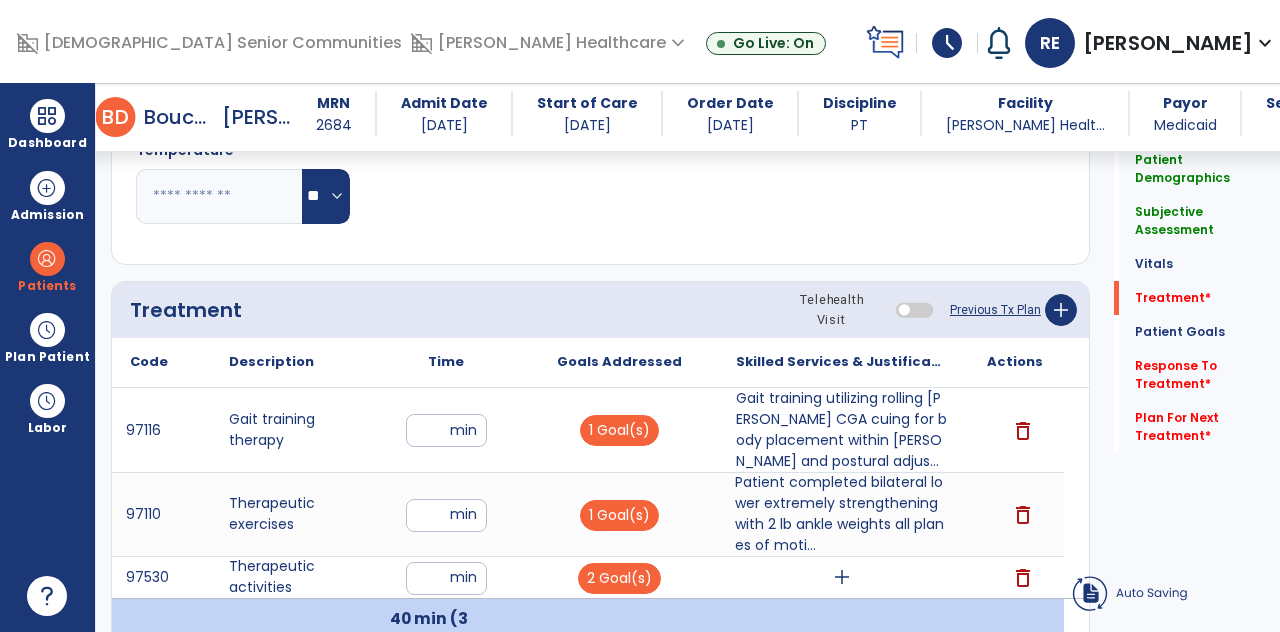 scroll, scrollTop: 89, scrollLeft: 0, axis: vertical 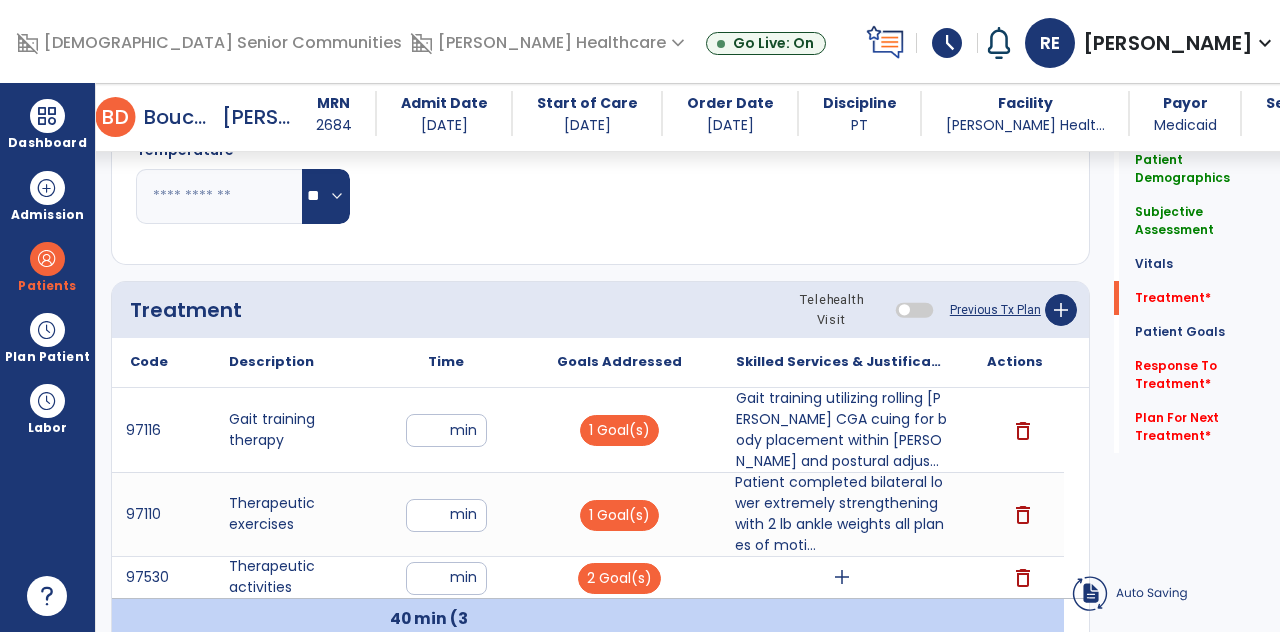 click on "add" at bounding box center [842, 577] 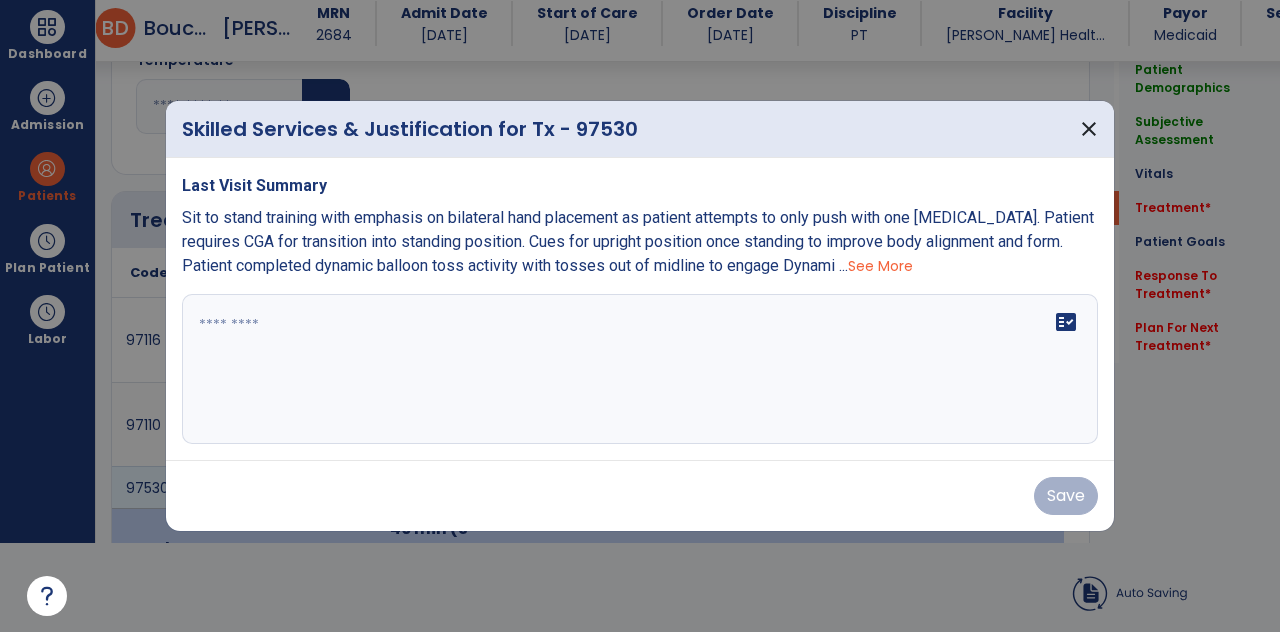 click on "fact_check" at bounding box center (640, 369) 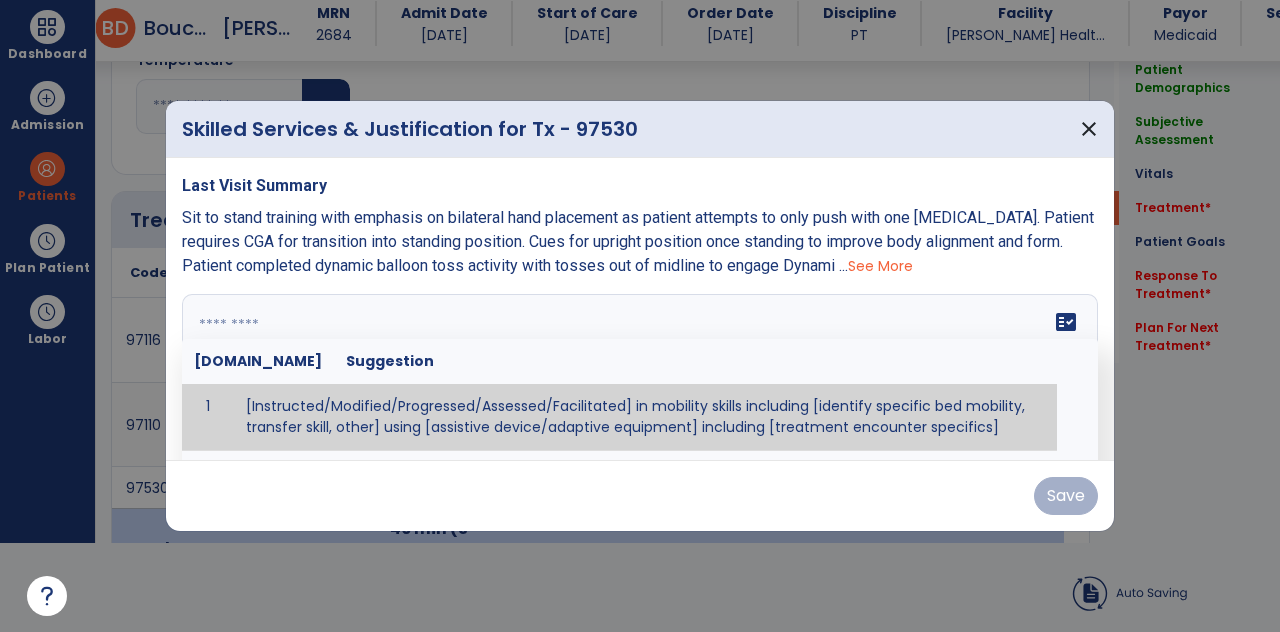scroll, scrollTop: 7, scrollLeft: 0, axis: vertical 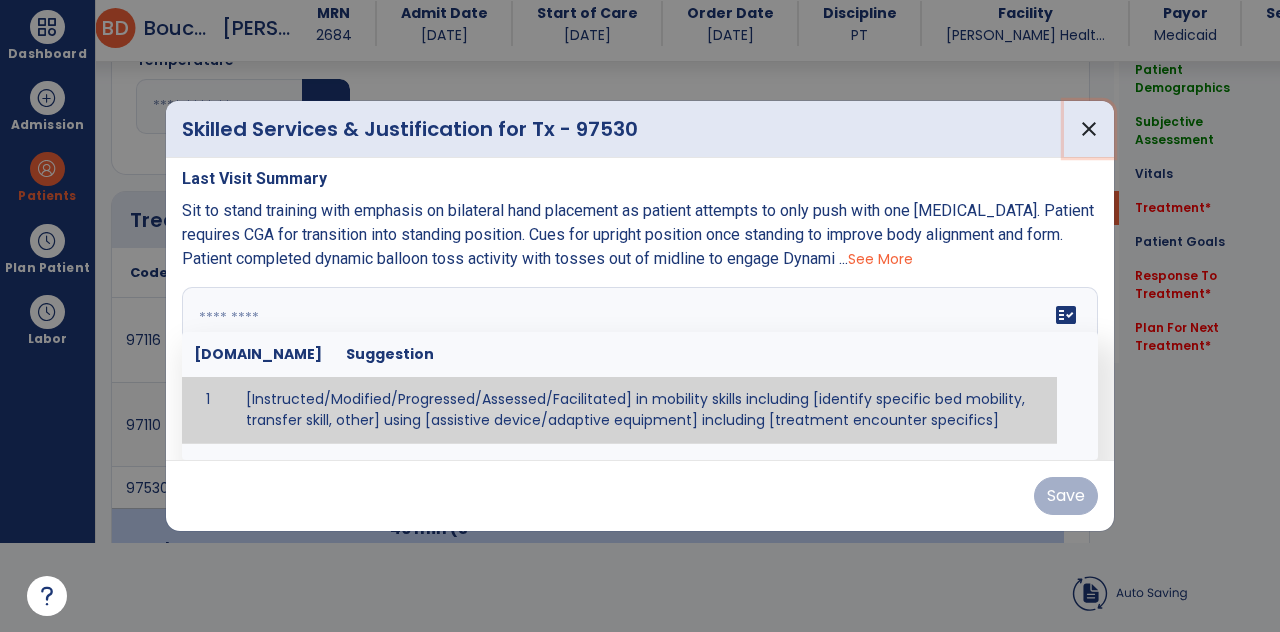 click on "close" at bounding box center [1089, 129] 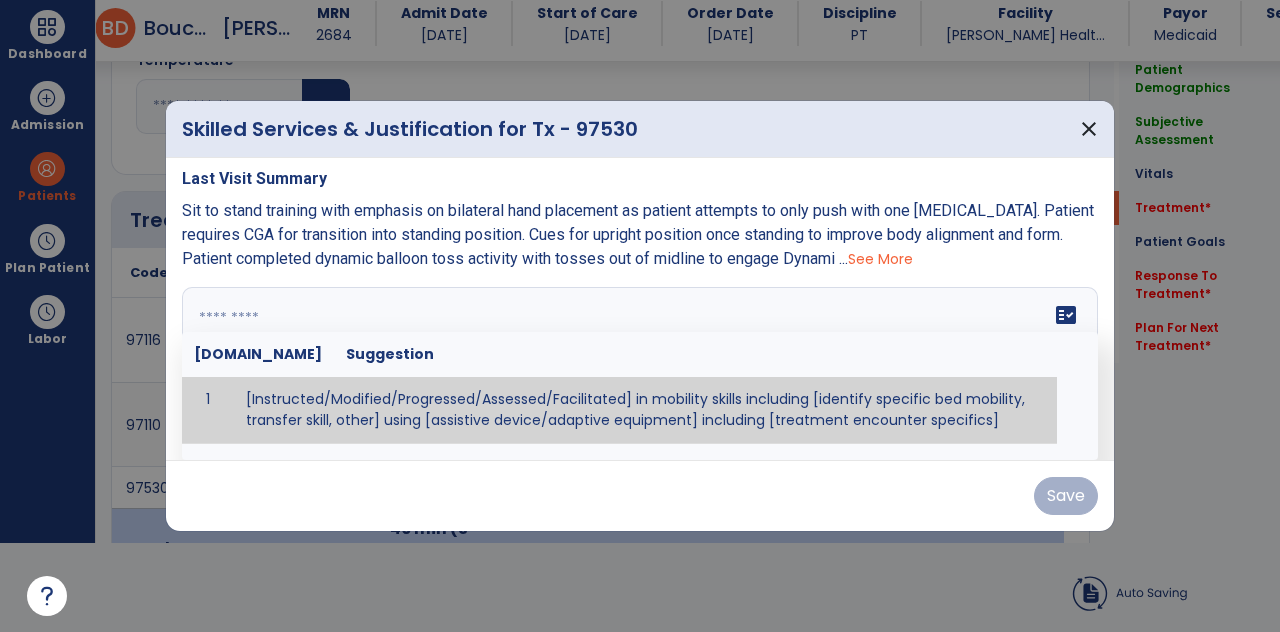 scroll, scrollTop: 89, scrollLeft: 0, axis: vertical 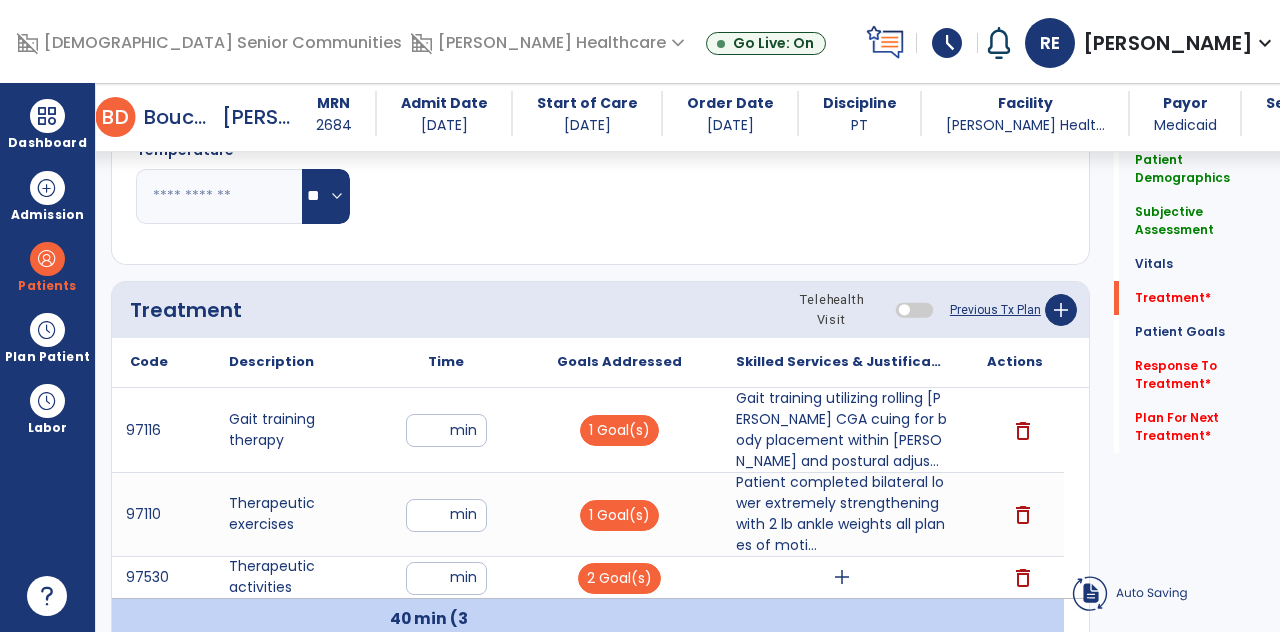 click on "Skilled Services & Justification for Tx" at bounding box center (841, 362) 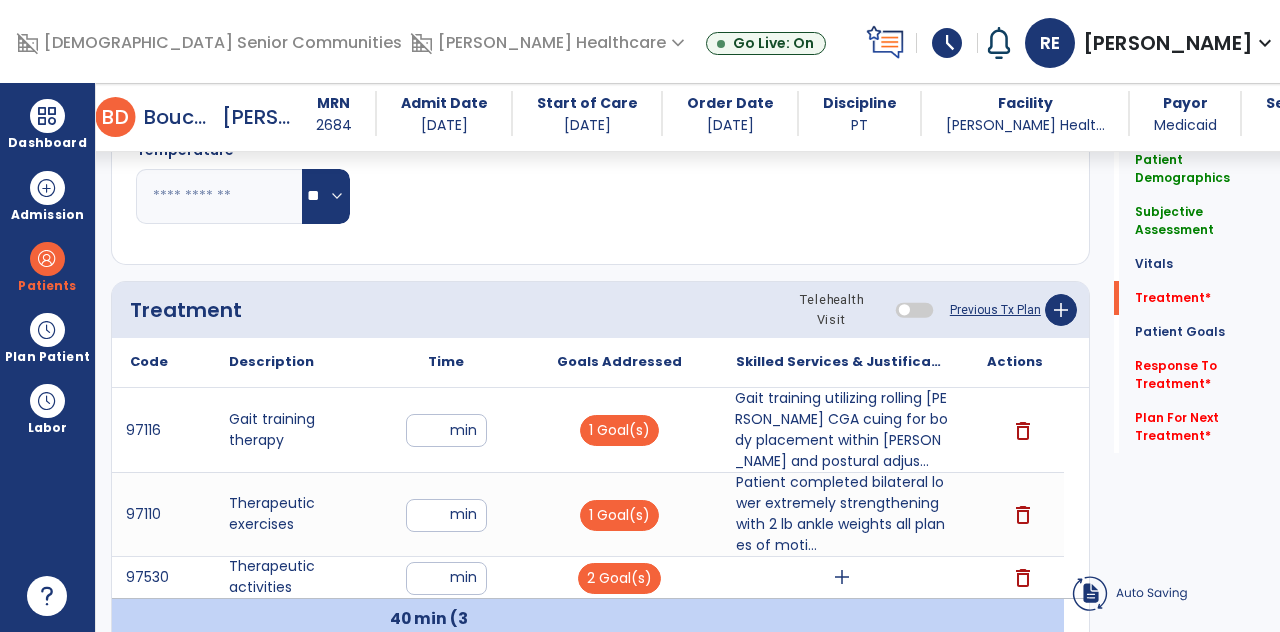click on "Gait training utilizing rolling [PERSON_NAME] CGA cuing for body placement within [PERSON_NAME] and postural adjus..." at bounding box center (841, 430) 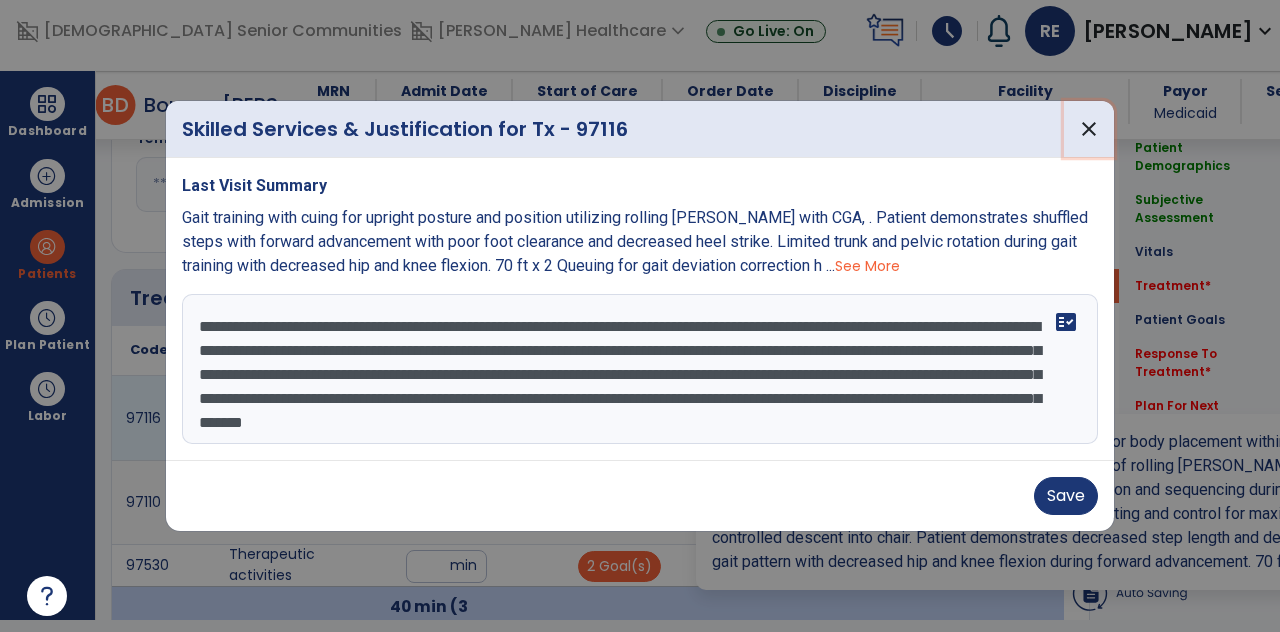 click on "close" at bounding box center [1089, 129] 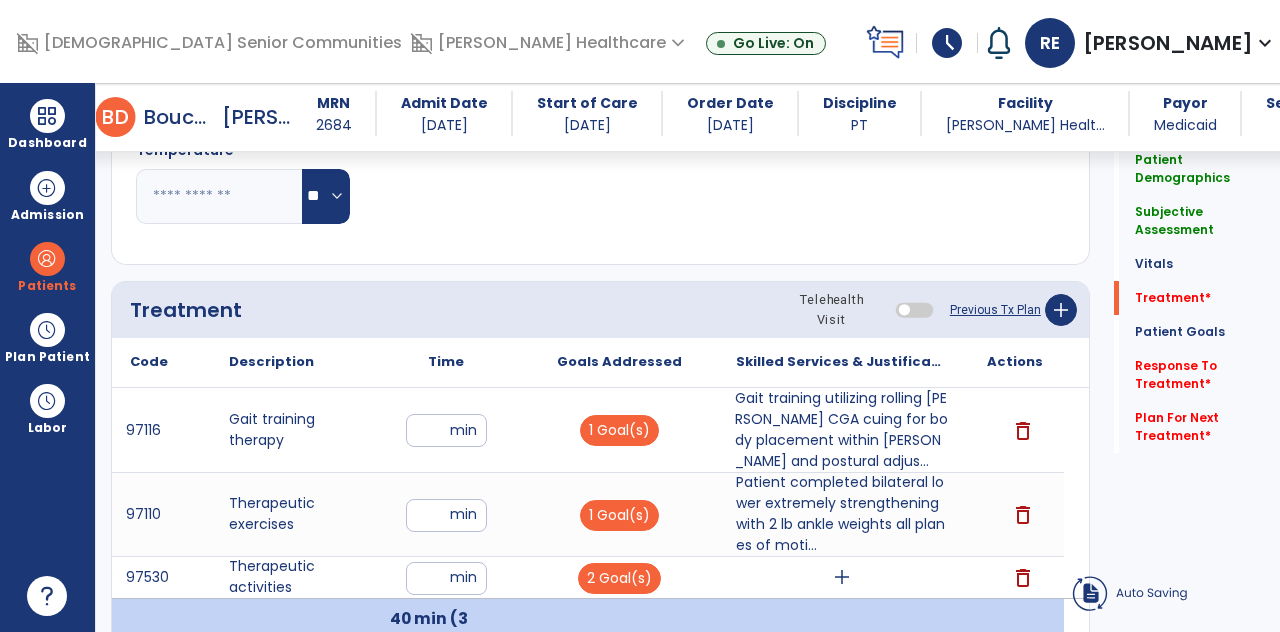 scroll, scrollTop: 12, scrollLeft: 0, axis: vertical 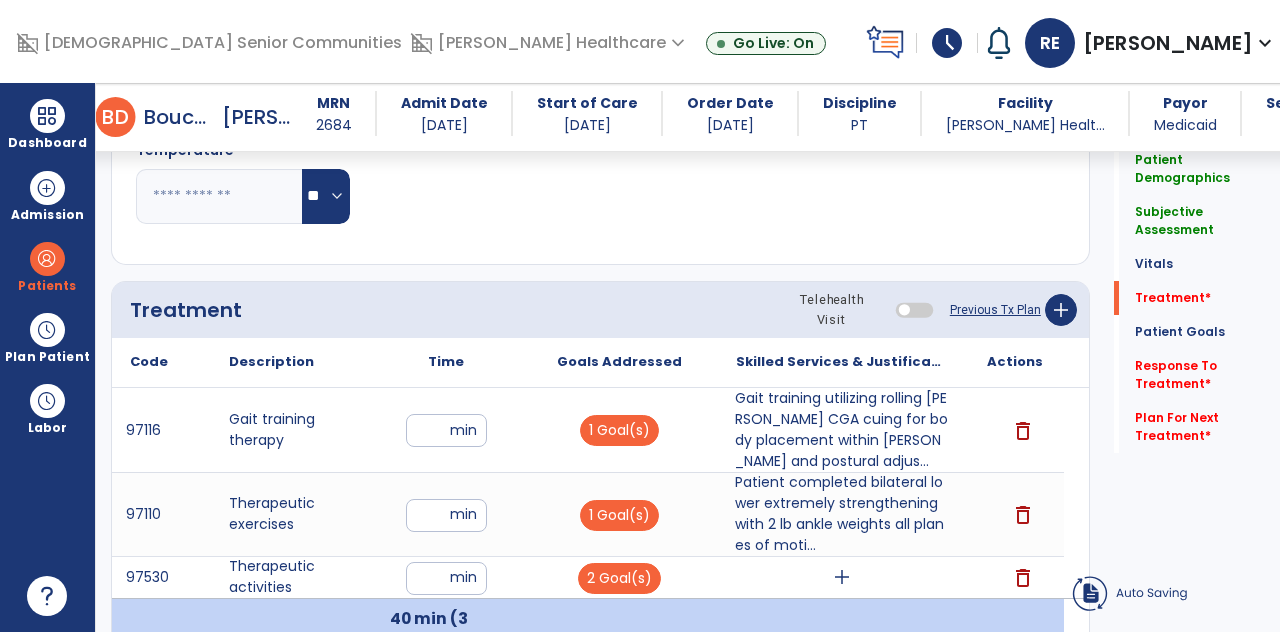 click on "Patient completed bilateral lower extremely strengthening with 2 lb ankle weights all planes of moti..." at bounding box center (841, 514) 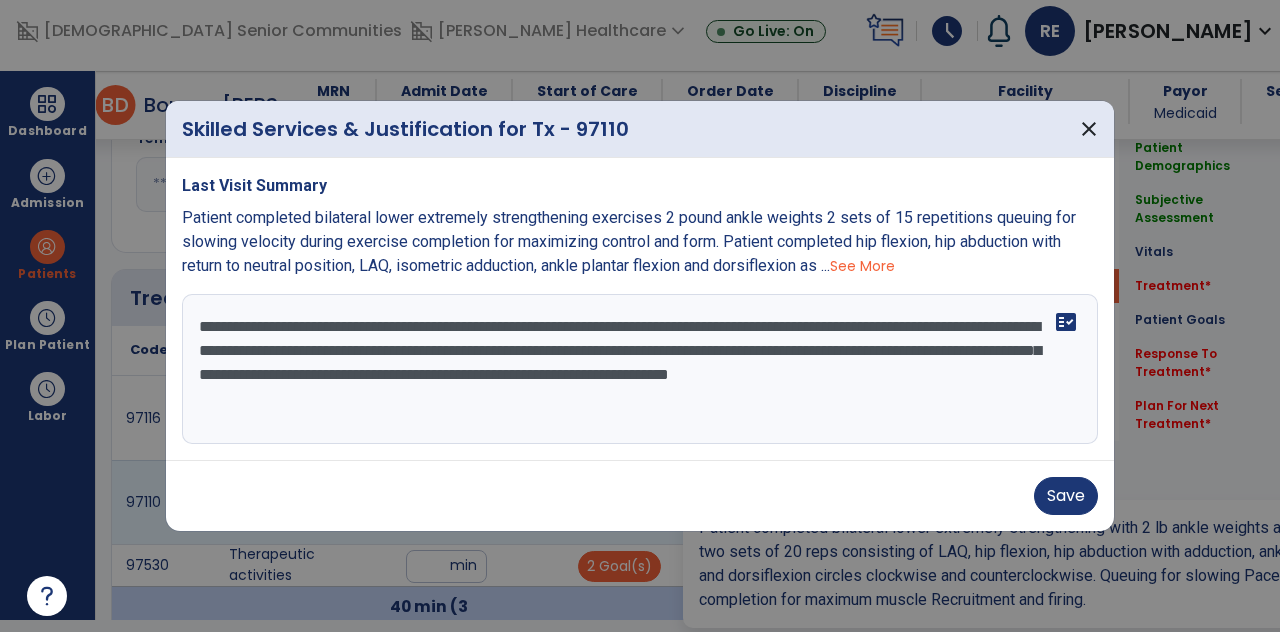 scroll, scrollTop: 0, scrollLeft: 0, axis: both 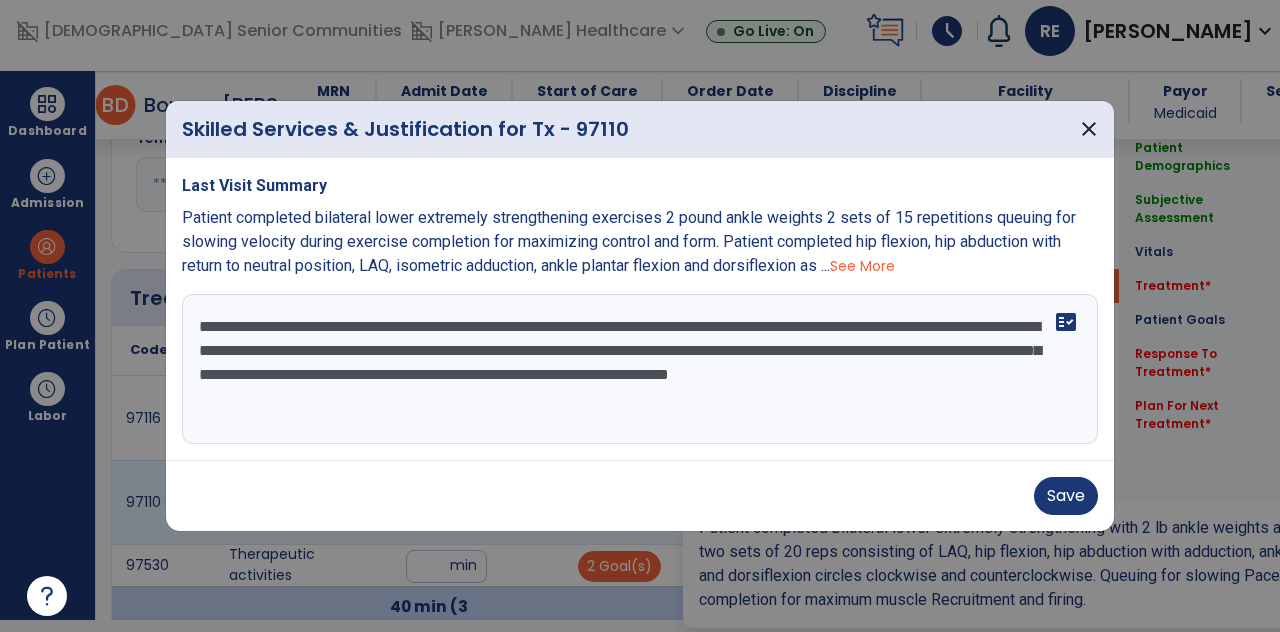 click on "**********" at bounding box center [640, 369] 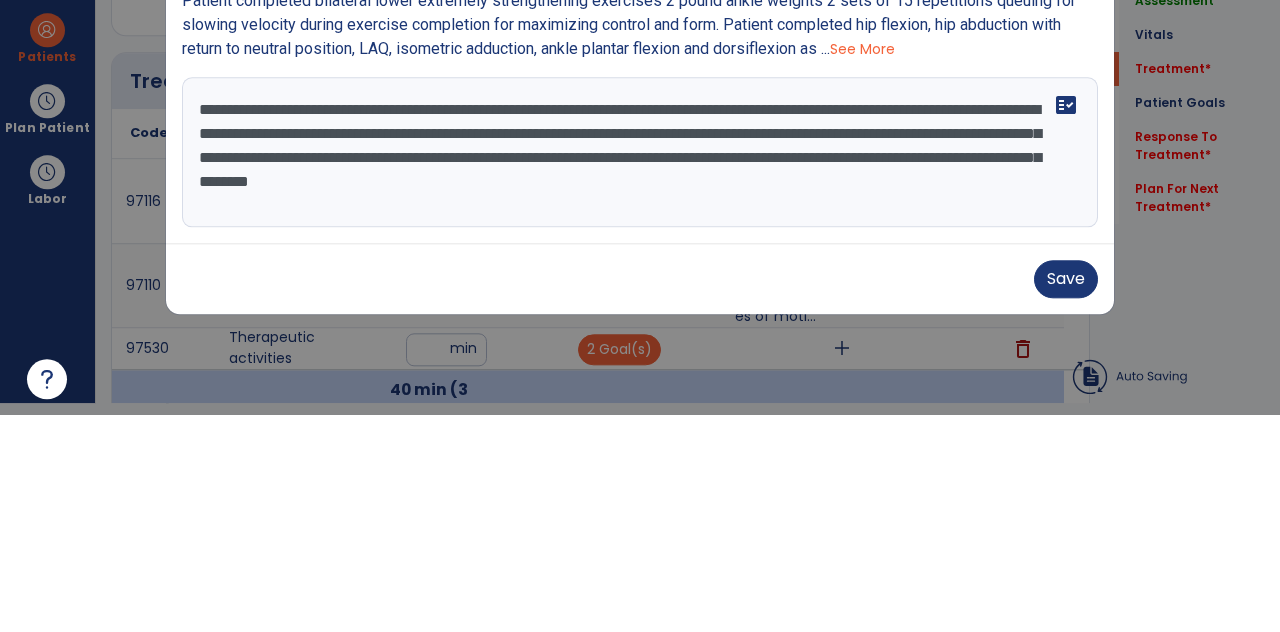 type on "**********" 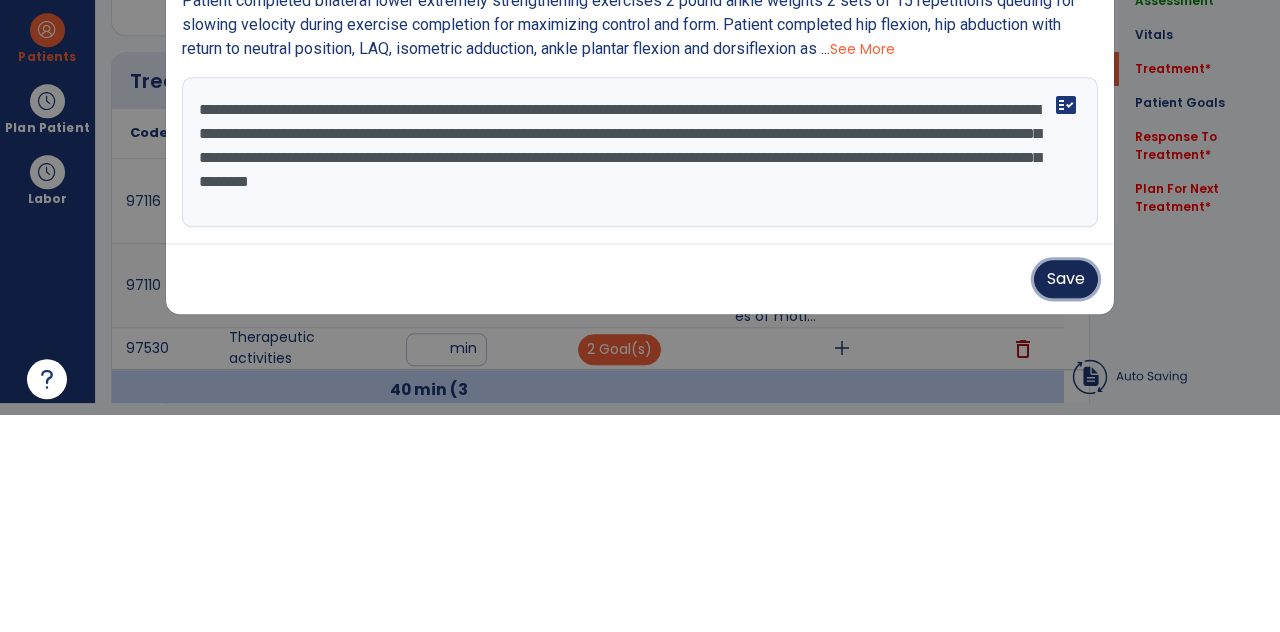 click on "Save" at bounding box center [1066, 496] 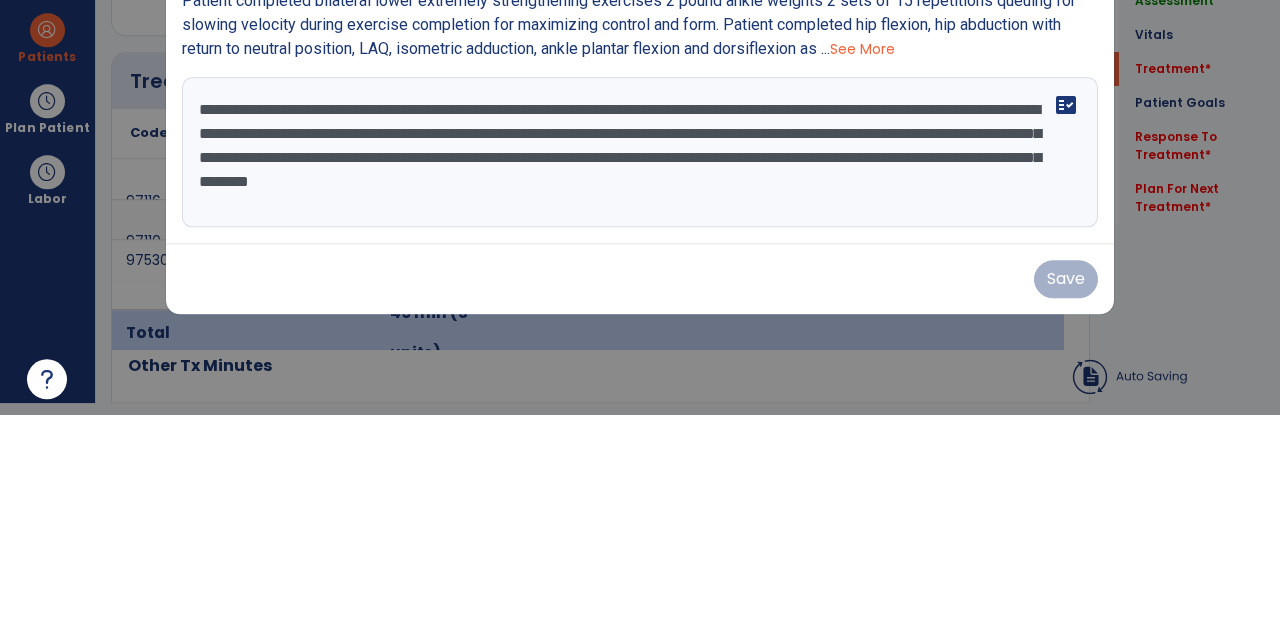 scroll, scrollTop: 12, scrollLeft: 0, axis: vertical 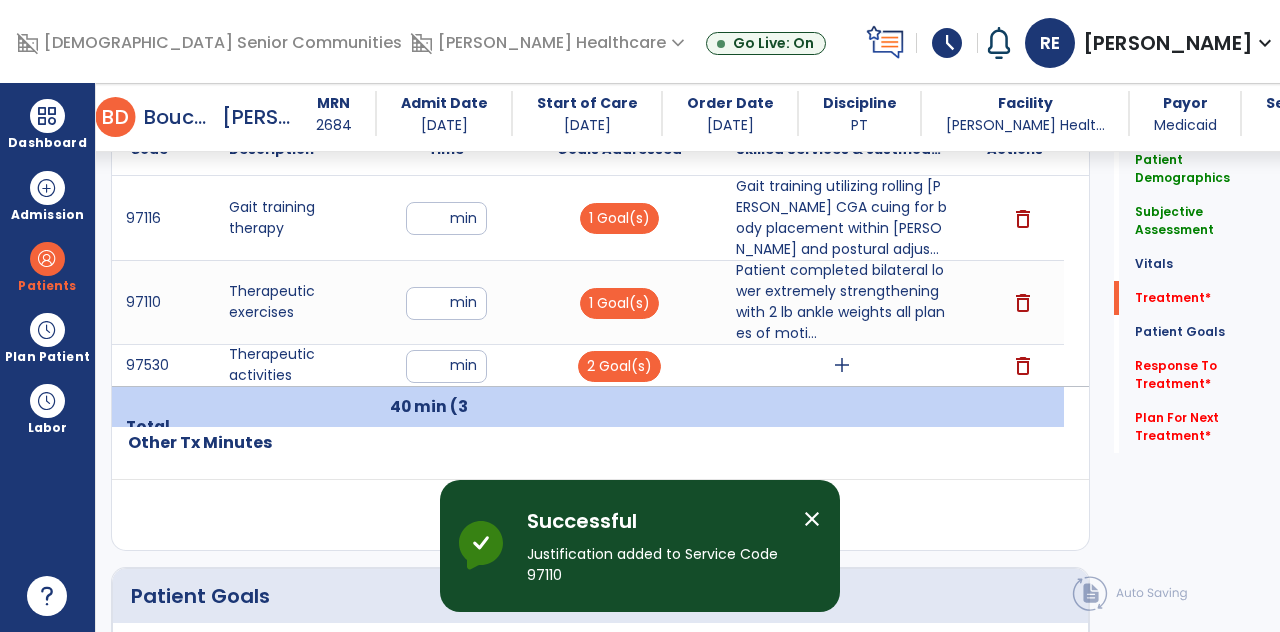 click on "add" at bounding box center (841, 365) 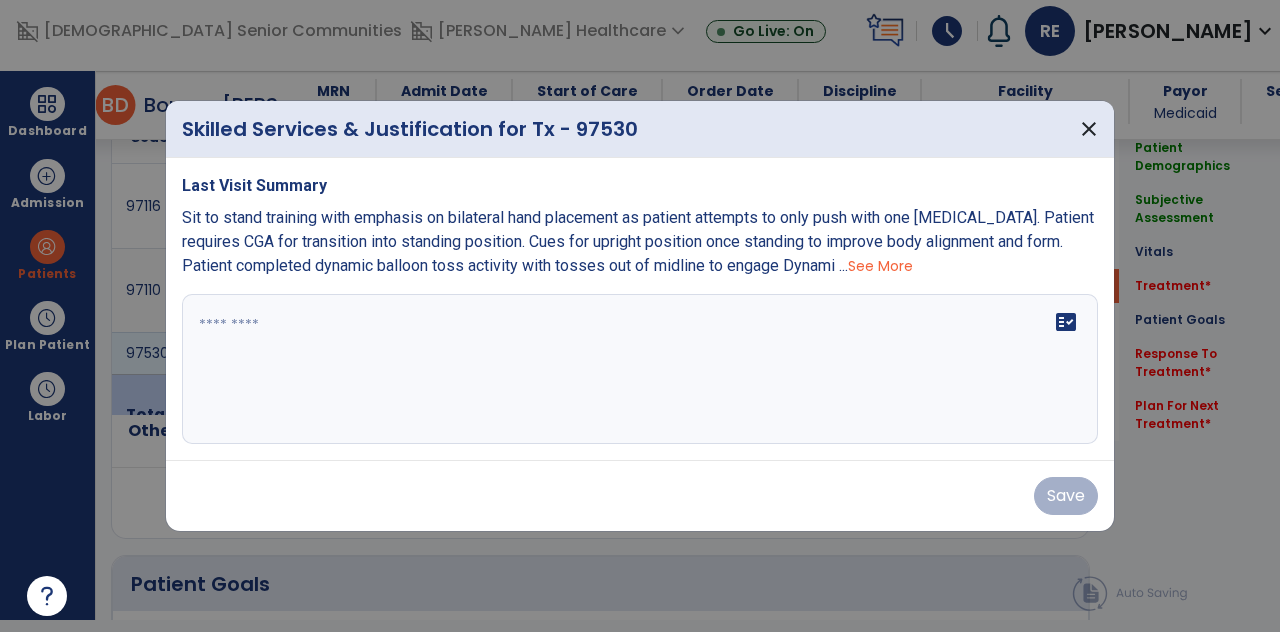 click on "fact_check" at bounding box center (640, 369) 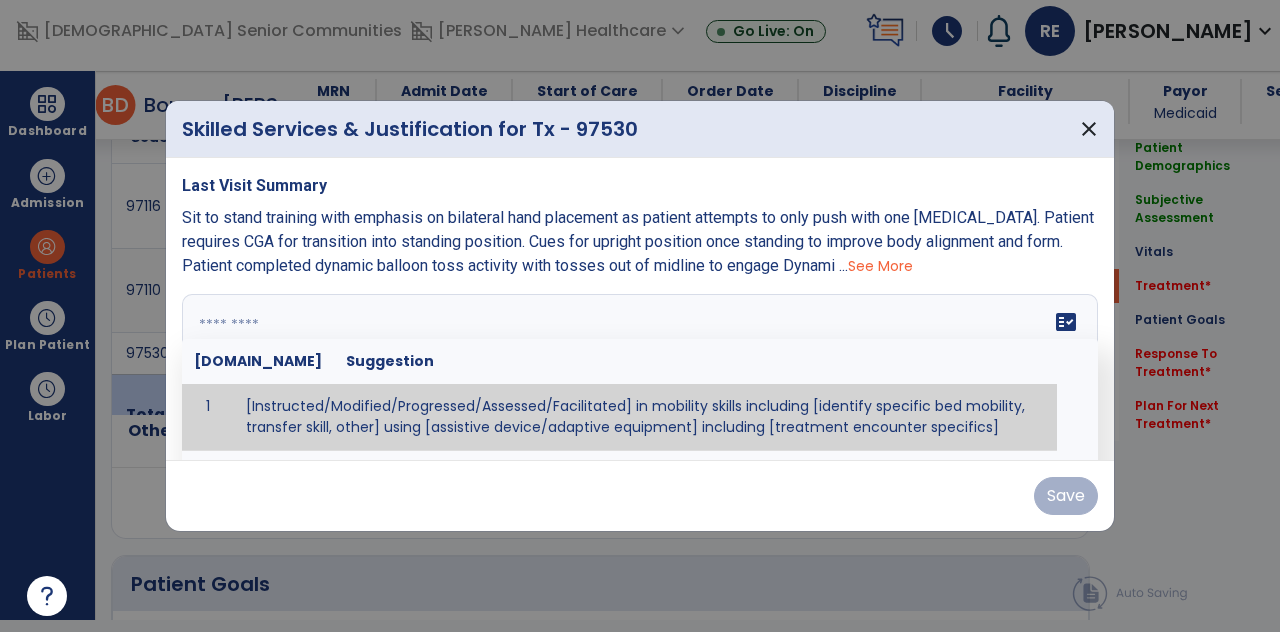 click on "Skilled Services & Justification for Tx - 97530" at bounding box center [410, 129] 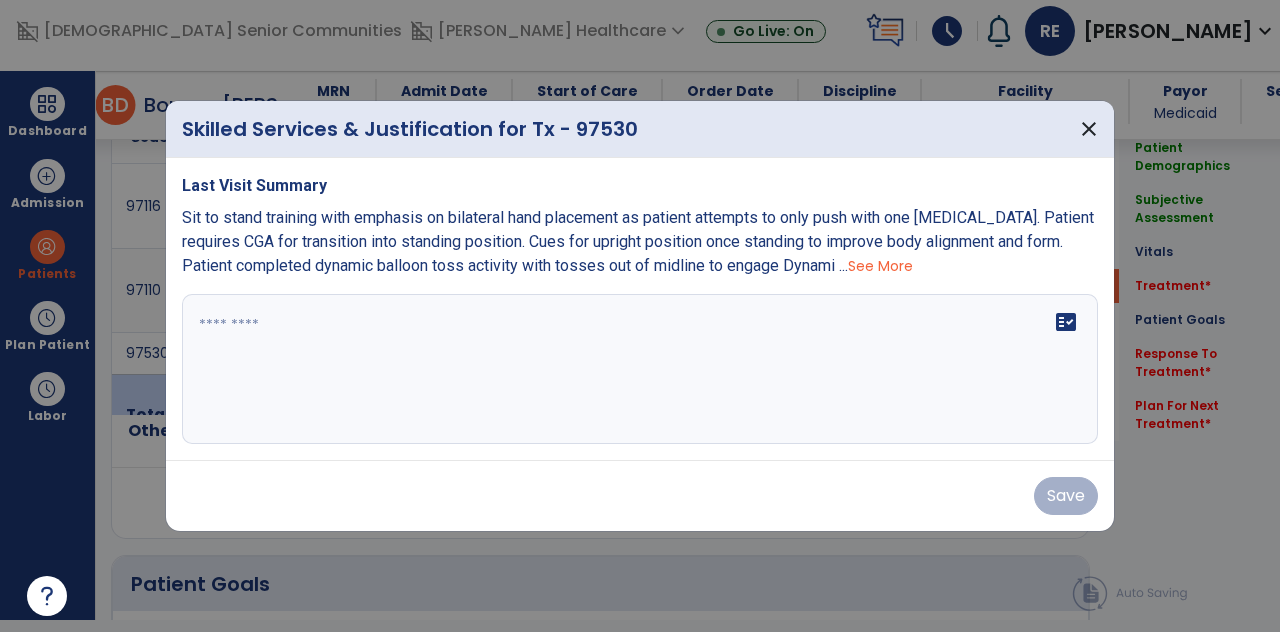 click on "fact_check" at bounding box center [640, 369] 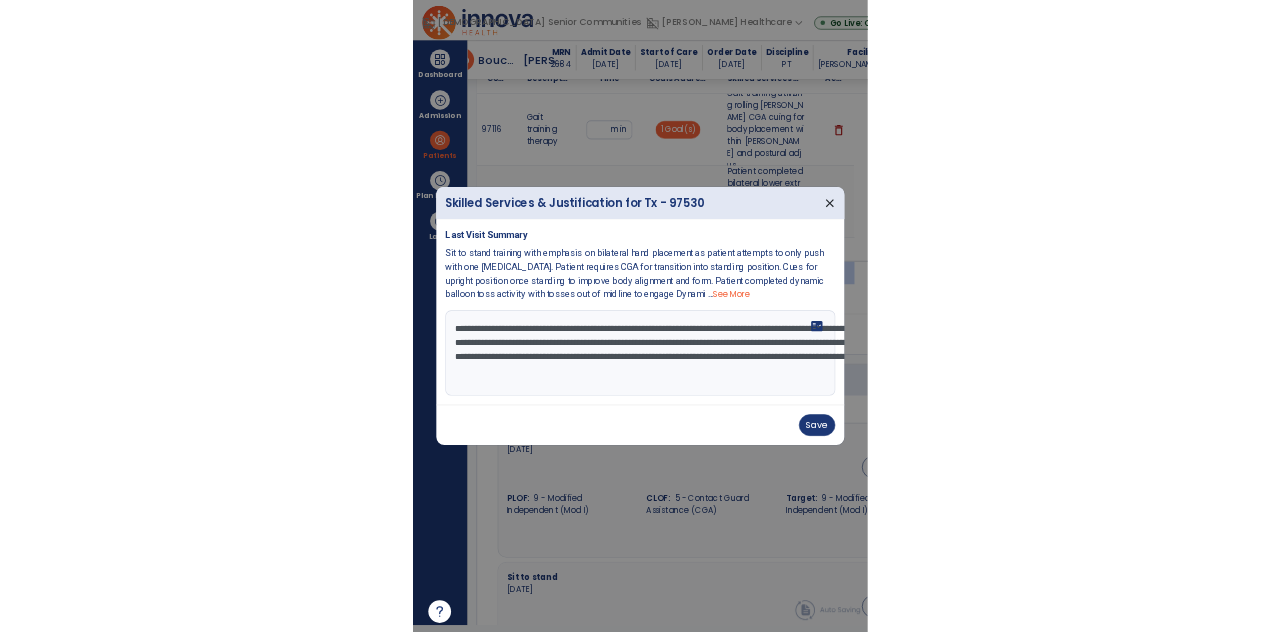 scroll, scrollTop: 1290, scrollLeft: 0, axis: vertical 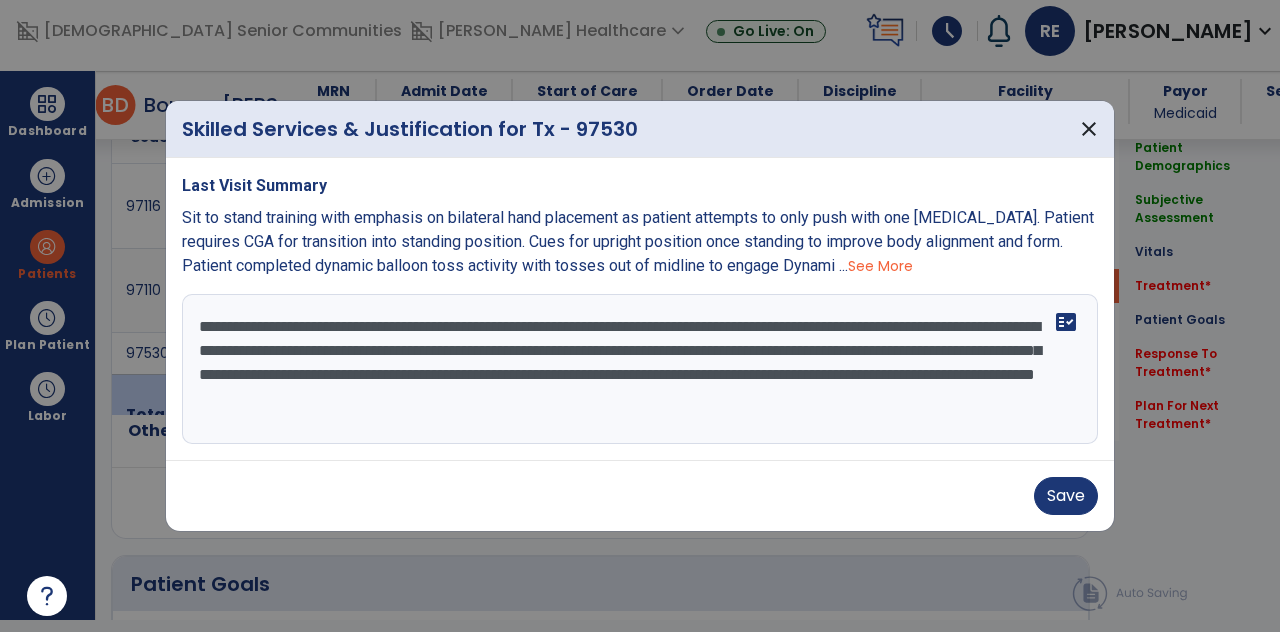 click on "**********" at bounding box center [640, 369] 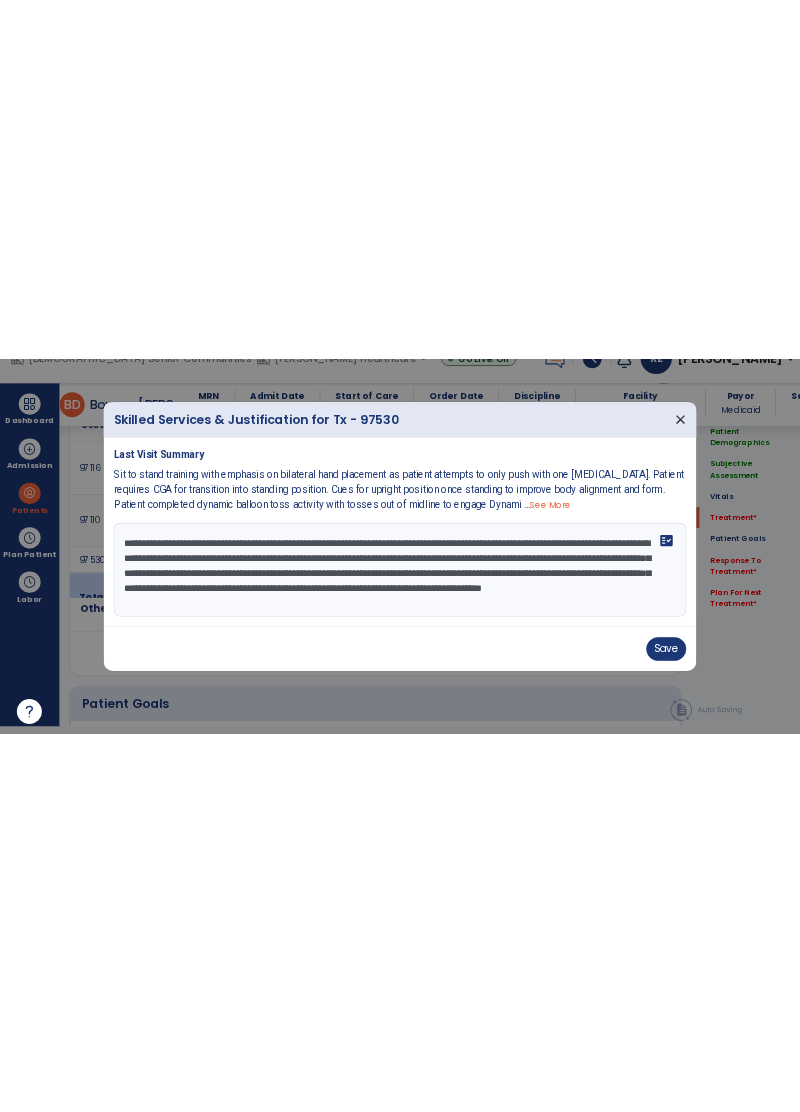 scroll, scrollTop: 15, scrollLeft: 0, axis: vertical 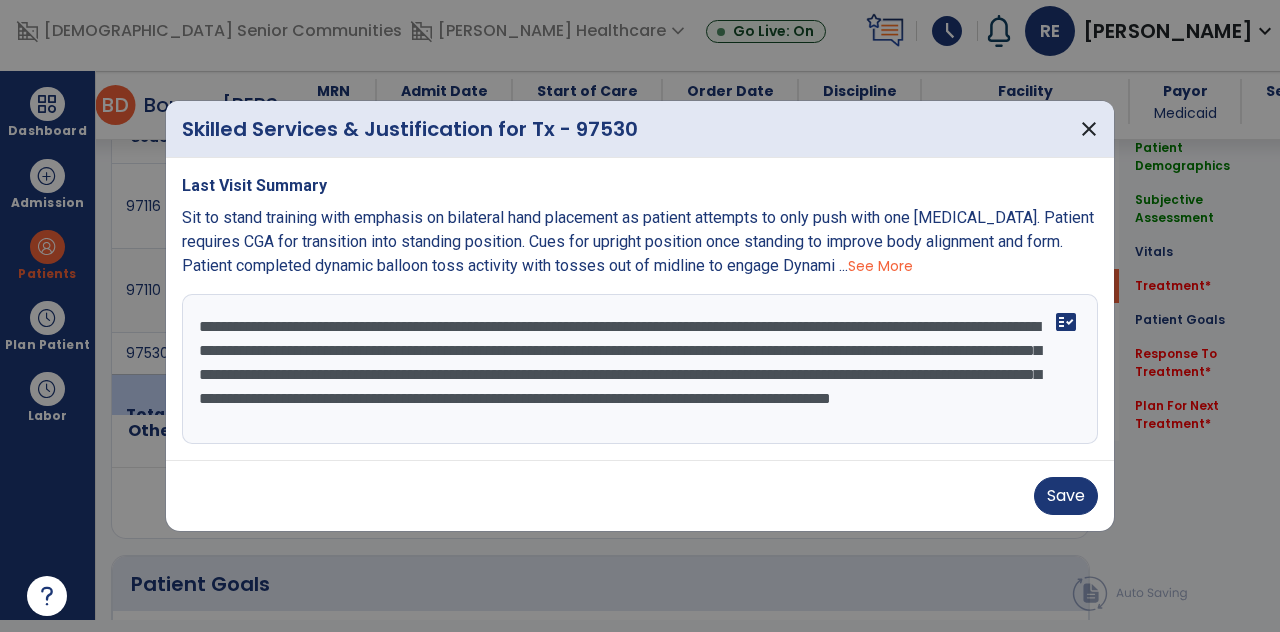 type on "**********" 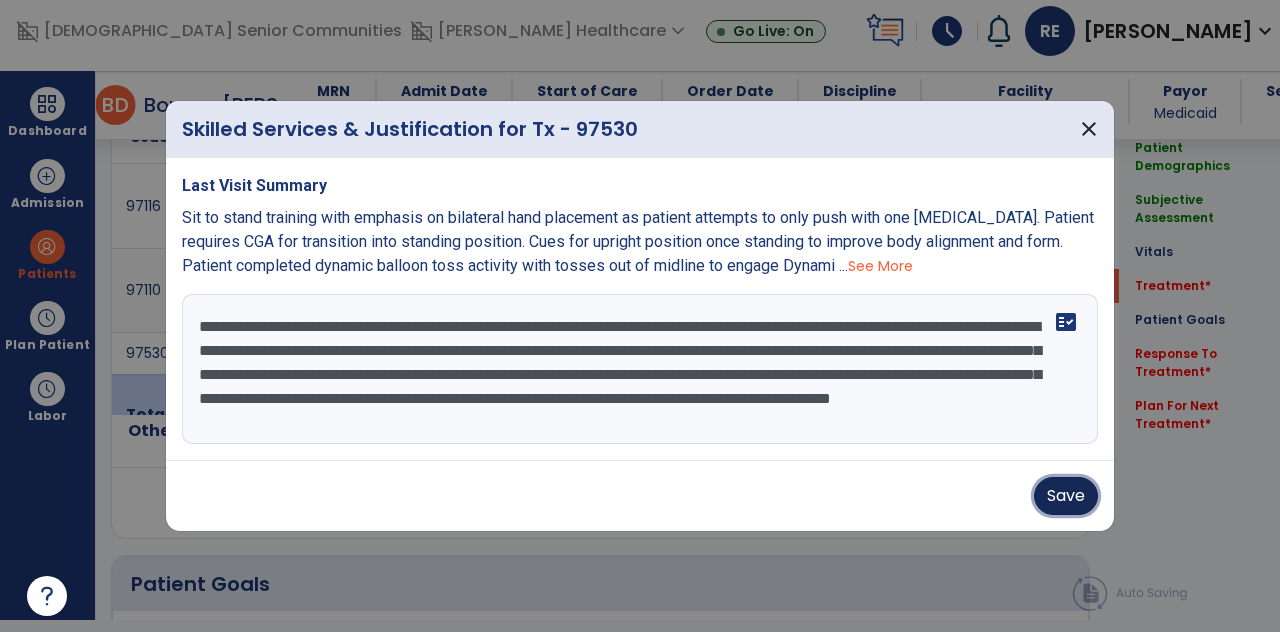 click on "Save" at bounding box center (1066, 496) 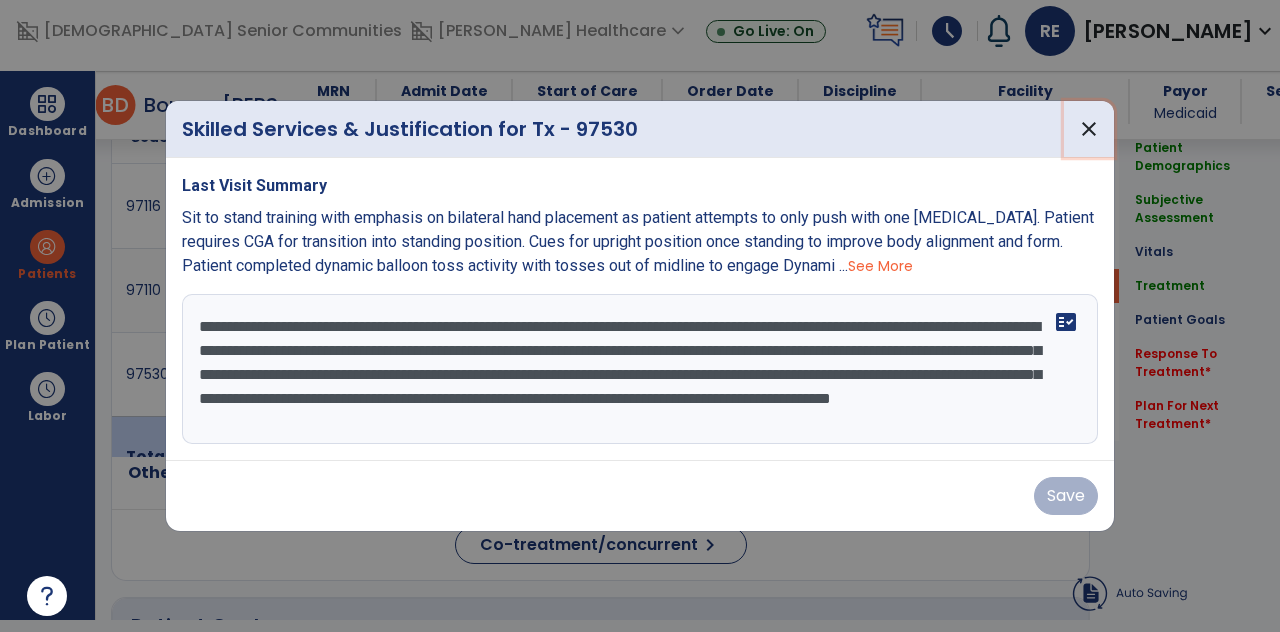 click on "close" at bounding box center [1089, 129] 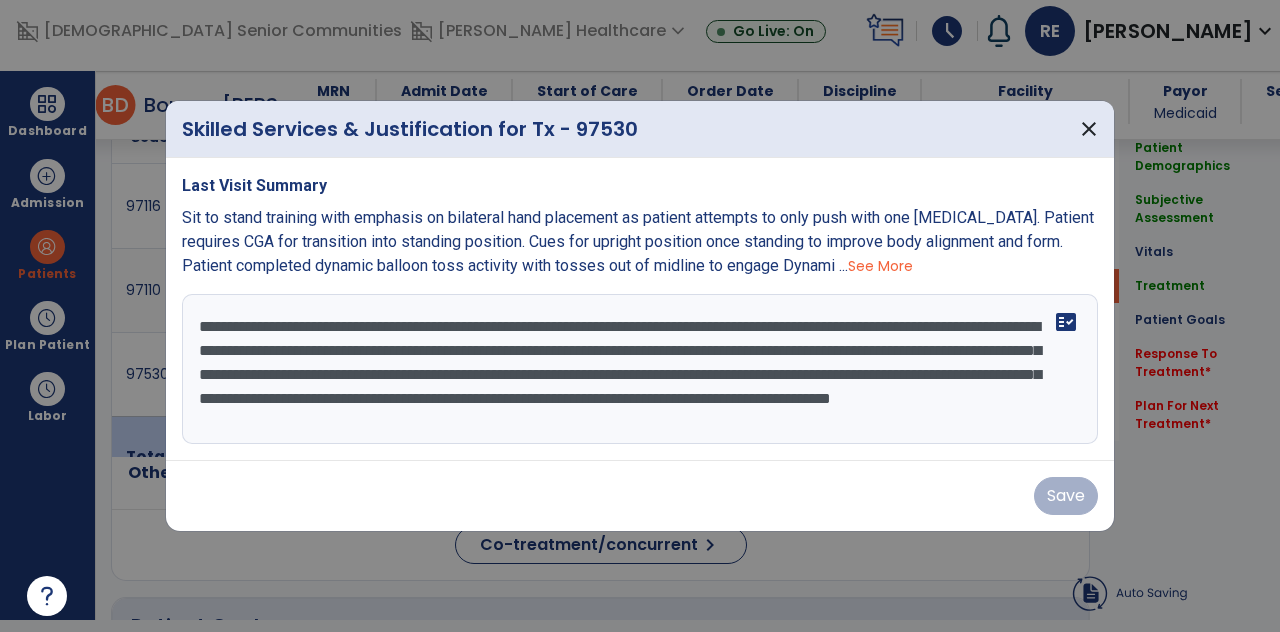 scroll, scrollTop: 12, scrollLeft: 0, axis: vertical 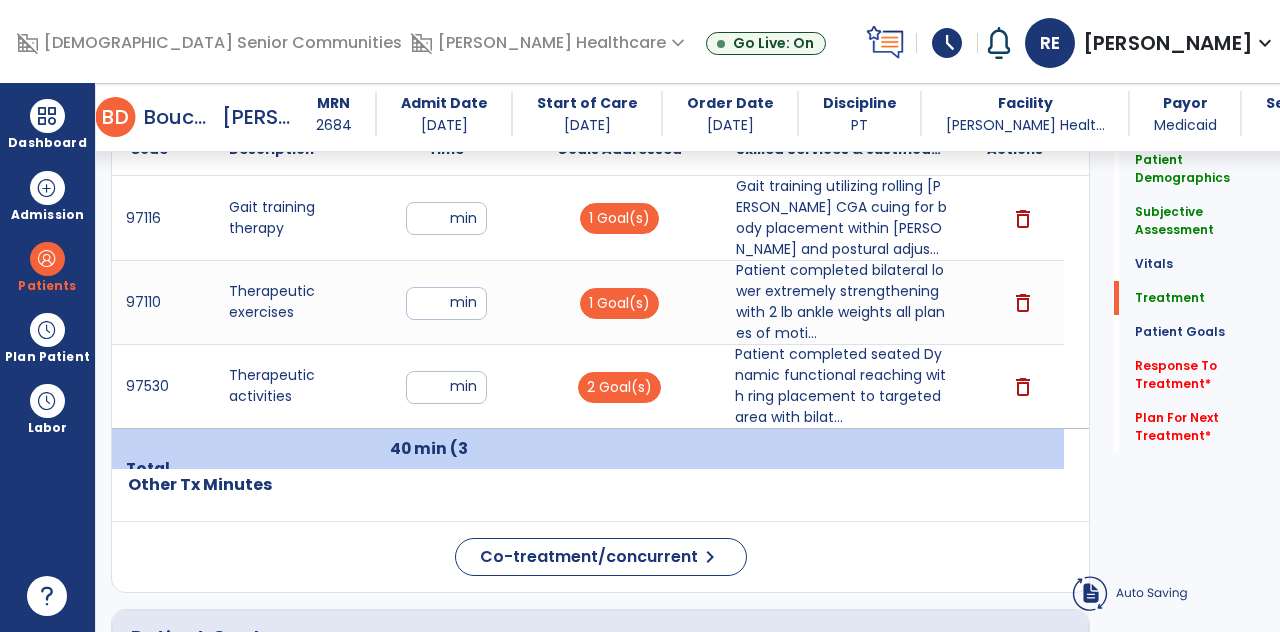 click on "Response To Treatment   *" 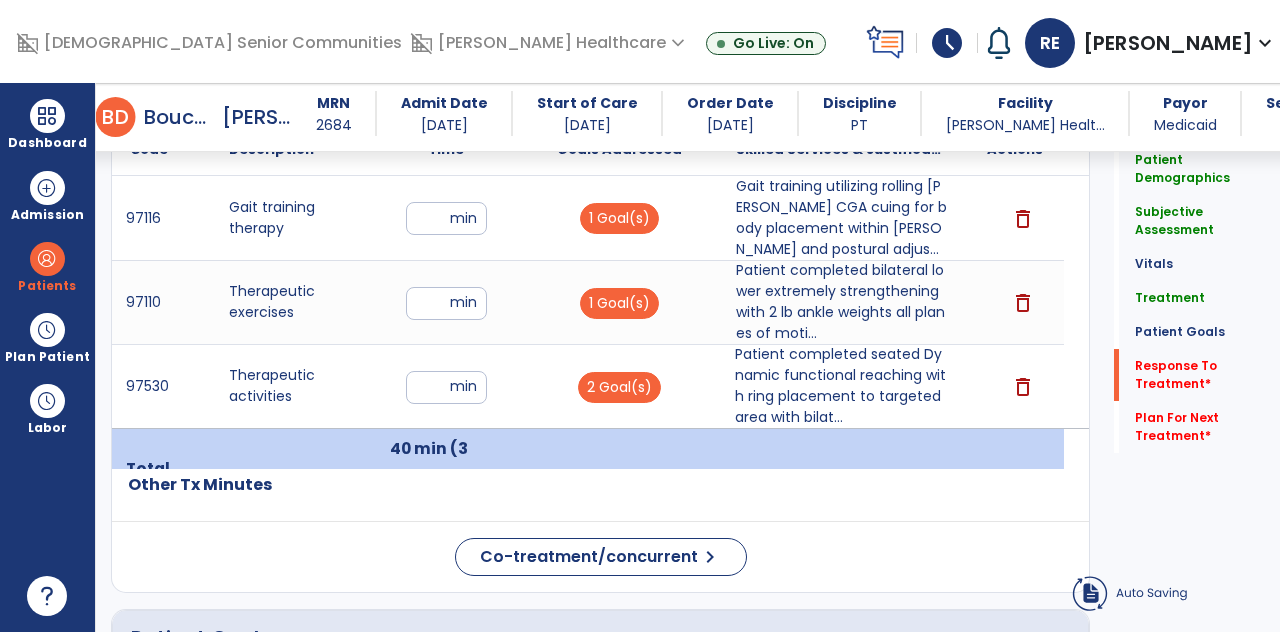scroll, scrollTop: 1434, scrollLeft: 0, axis: vertical 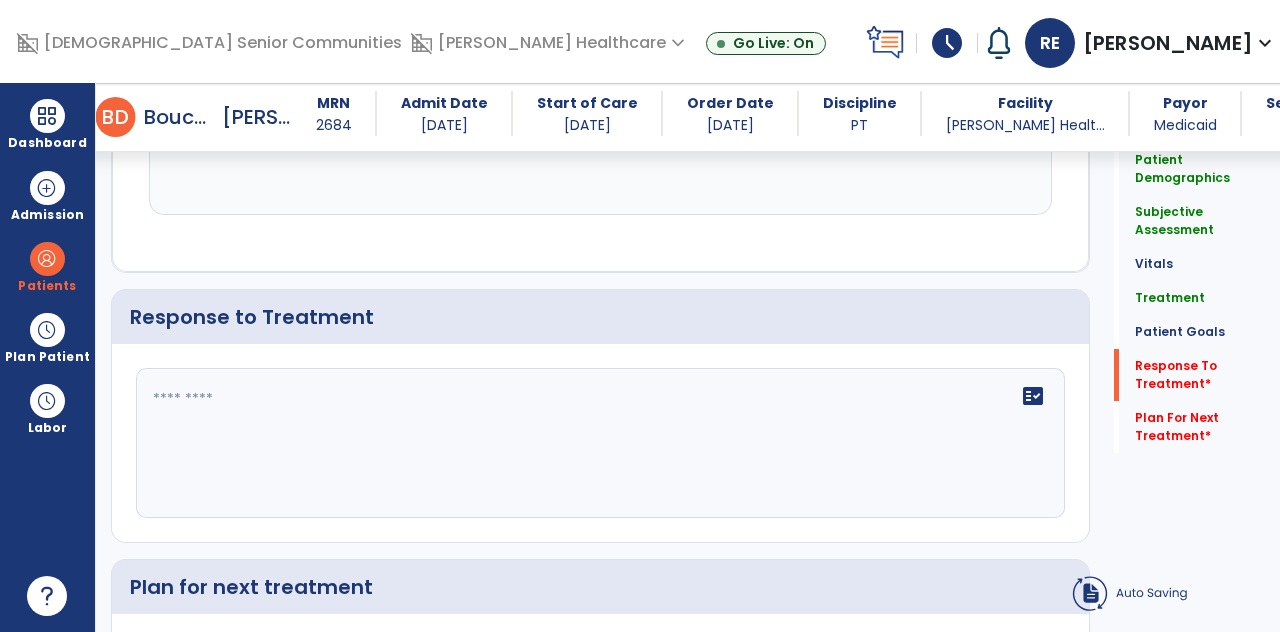 click on "fact_check" 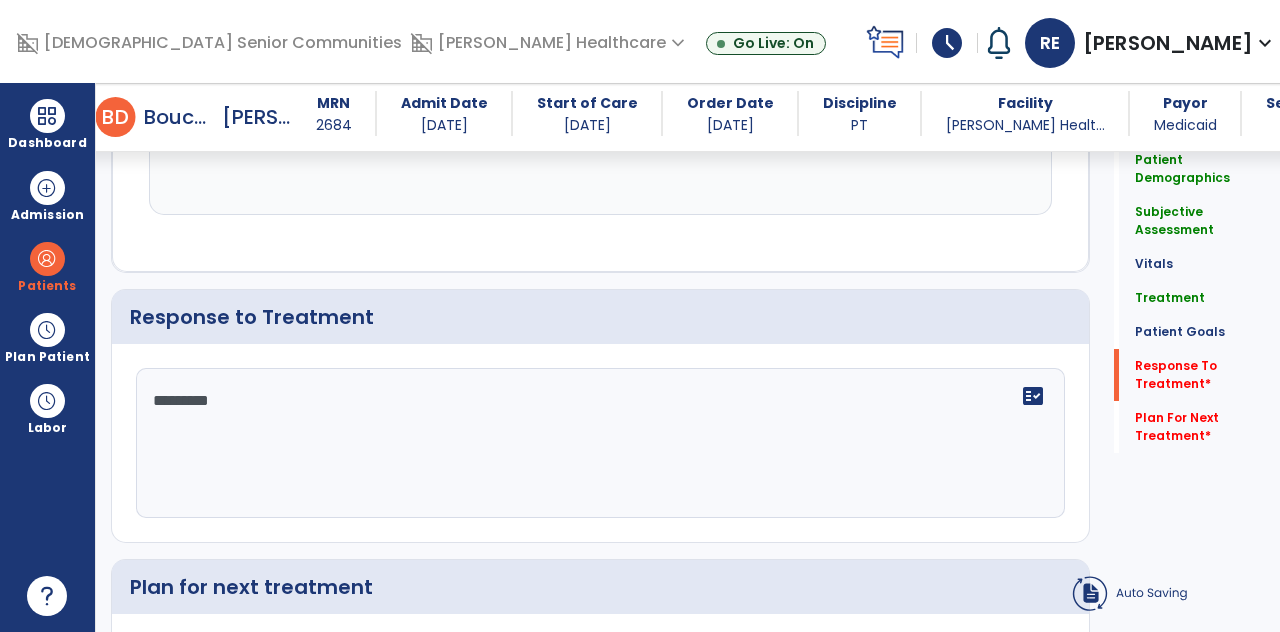 scroll, scrollTop: 89, scrollLeft: 0, axis: vertical 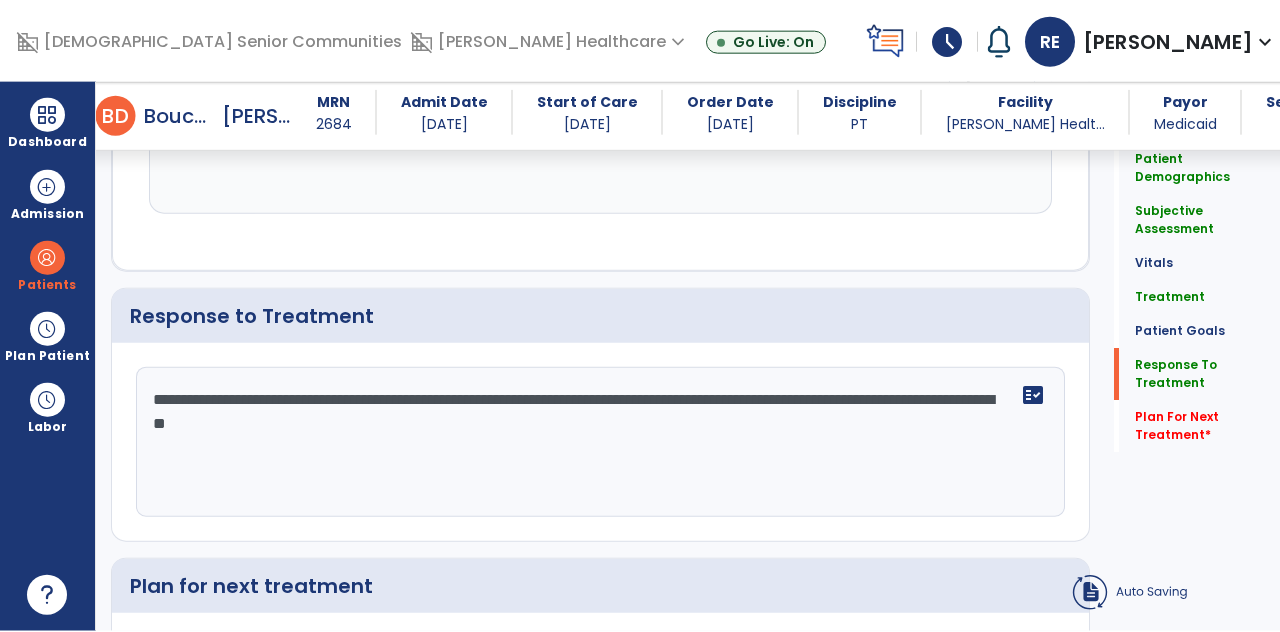 click on "**********" 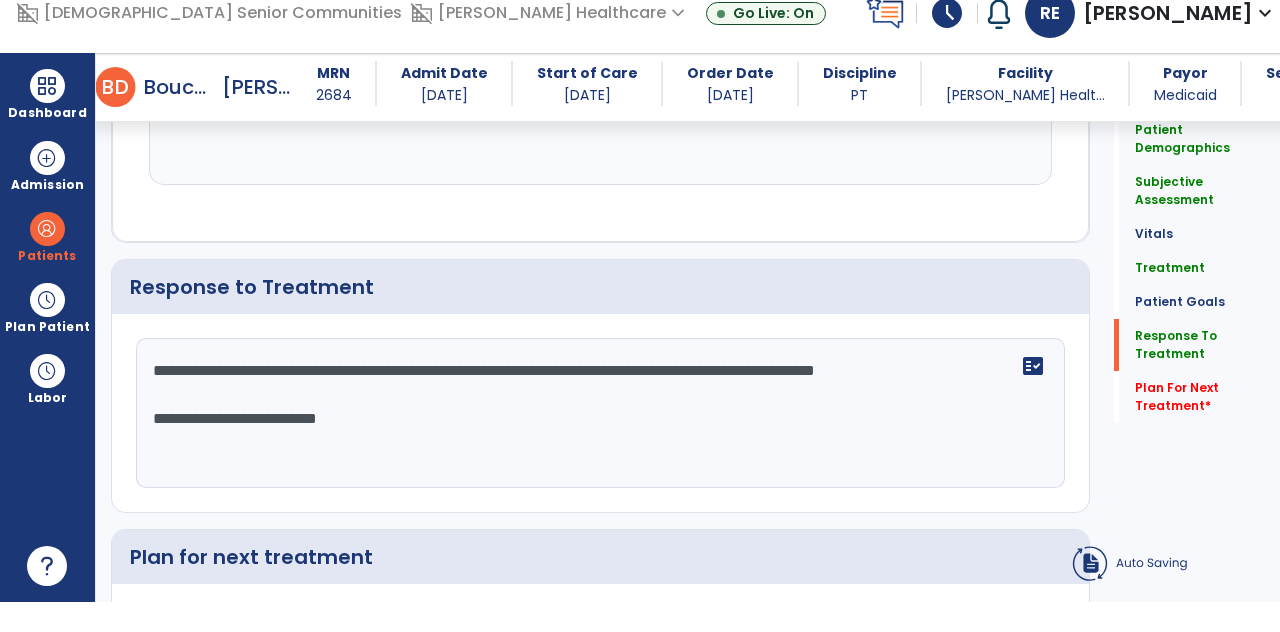 scroll, scrollTop: 89, scrollLeft: 0, axis: vertical 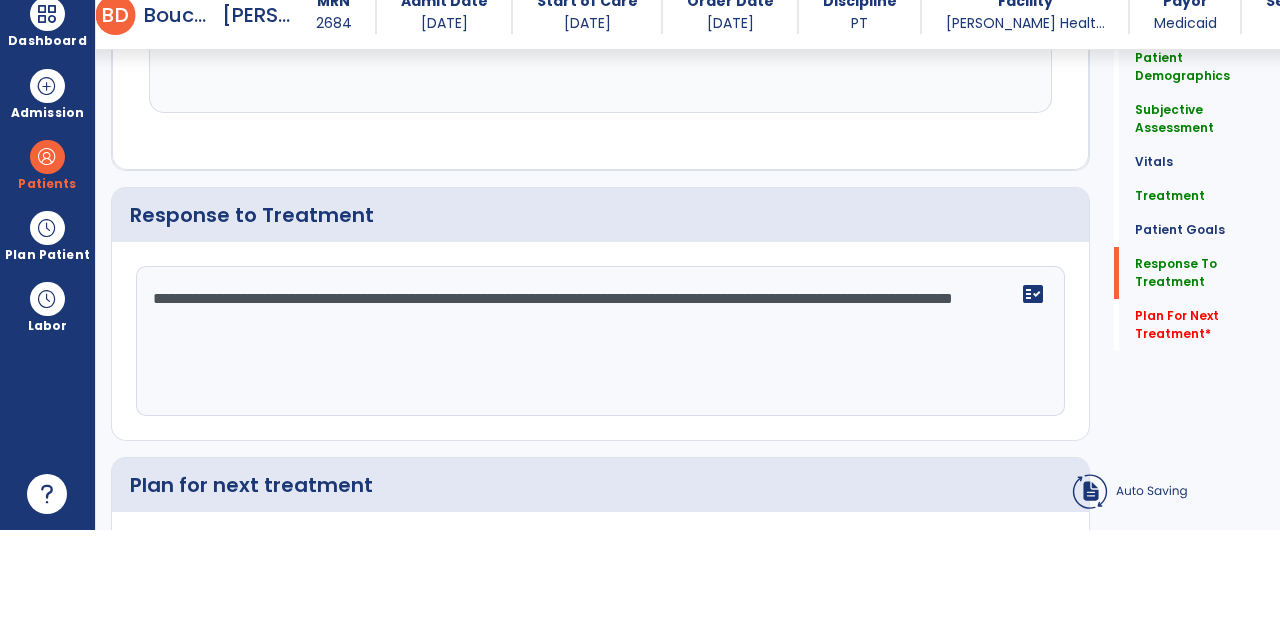 type on "**********" 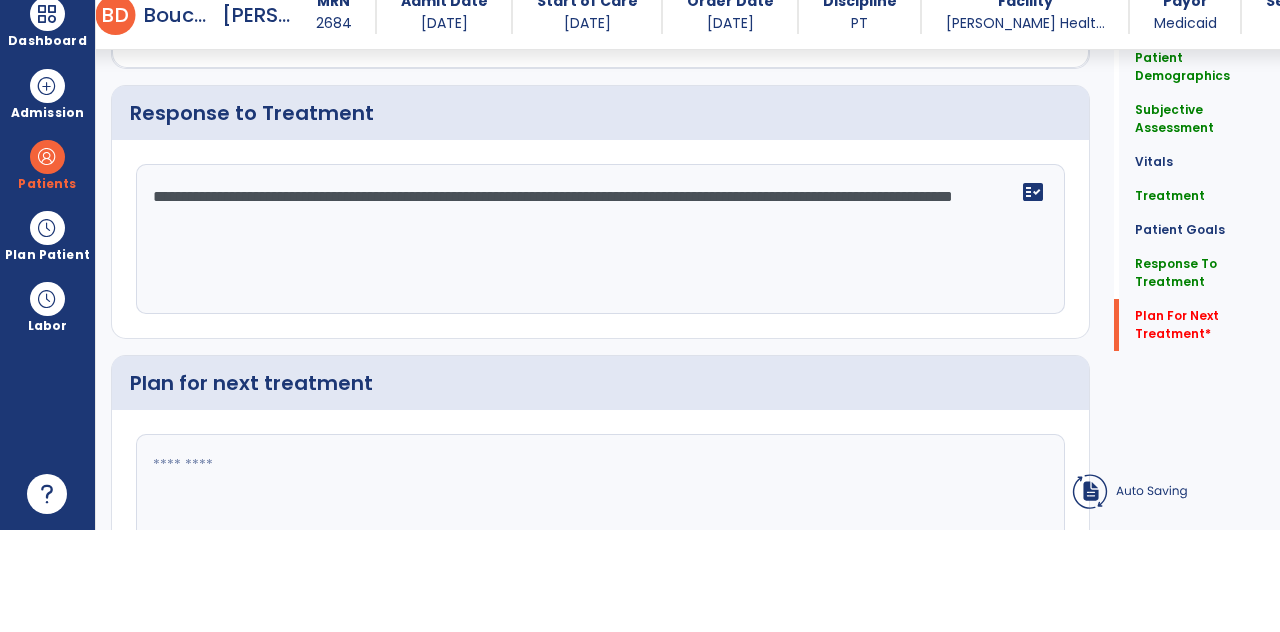 scroll, scrollTop: 89, scrollLeft: 0, axis: vertical 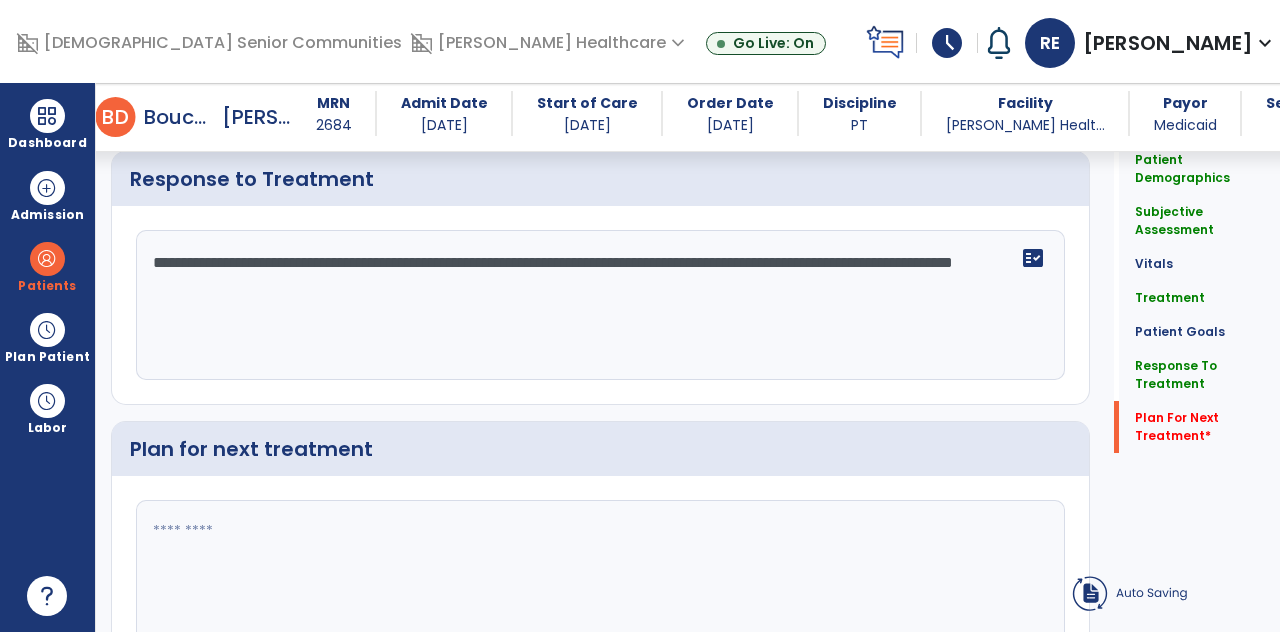 click 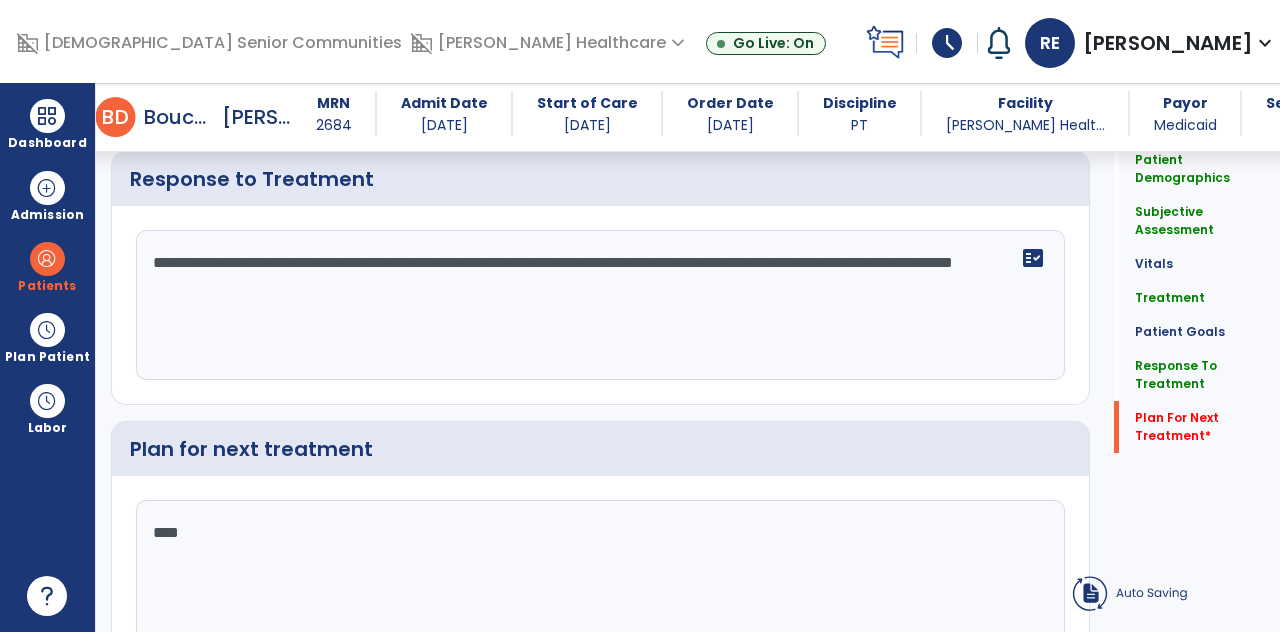 scroll, scrollTop: 95, scrollLeft: 0, axis: vertical 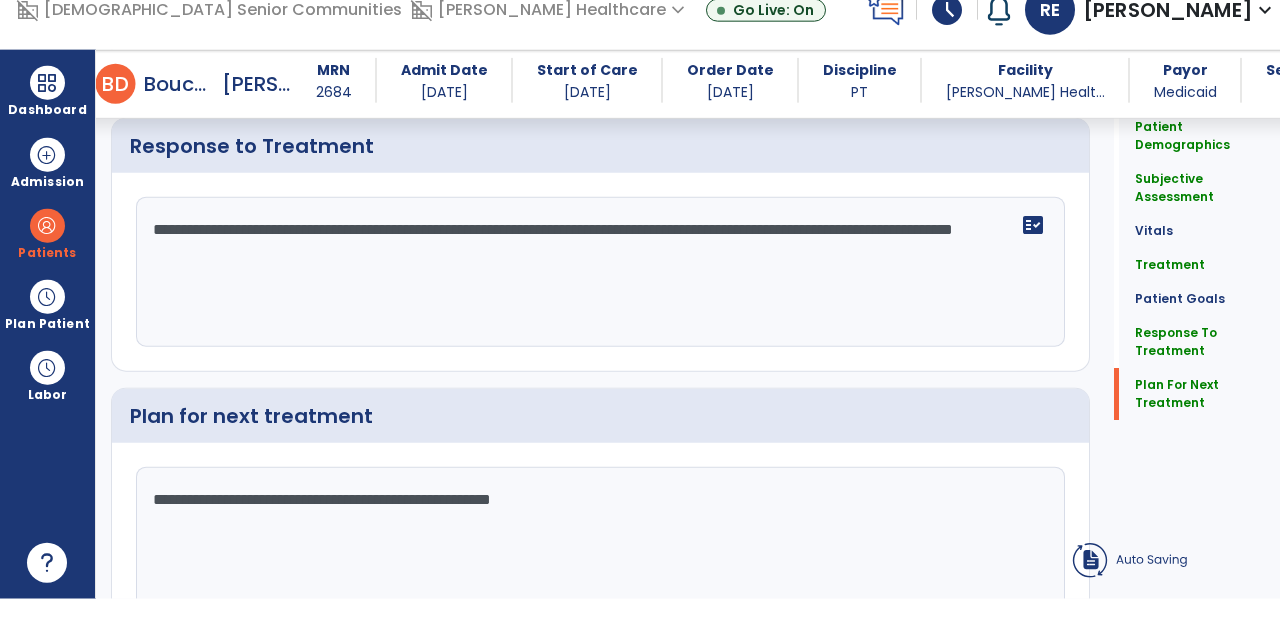 type on "**********" 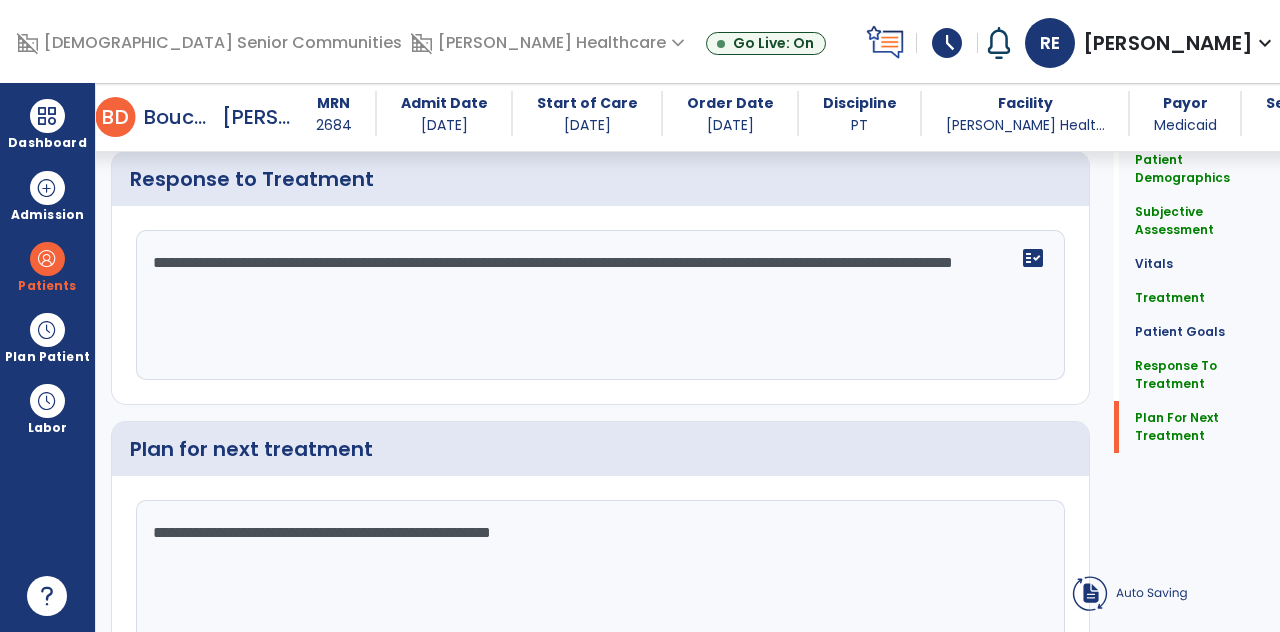 click on "Response To Treatment" 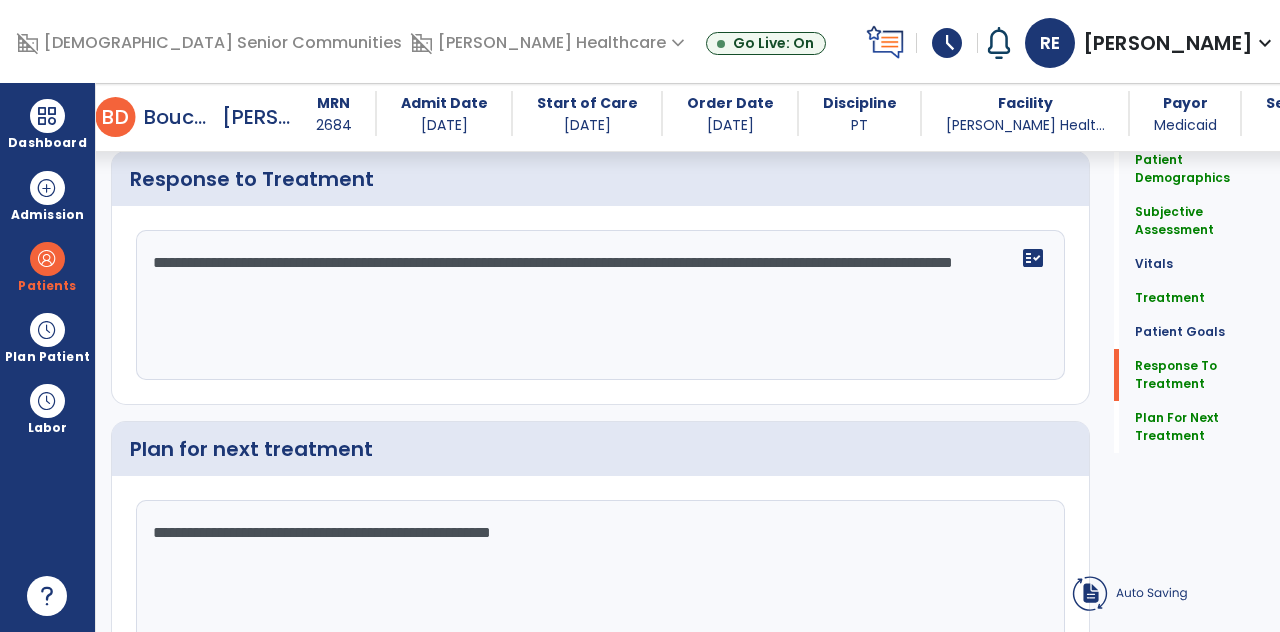 scroll, scrollTop: 2822, scrollLeft: 0, axis: vertical 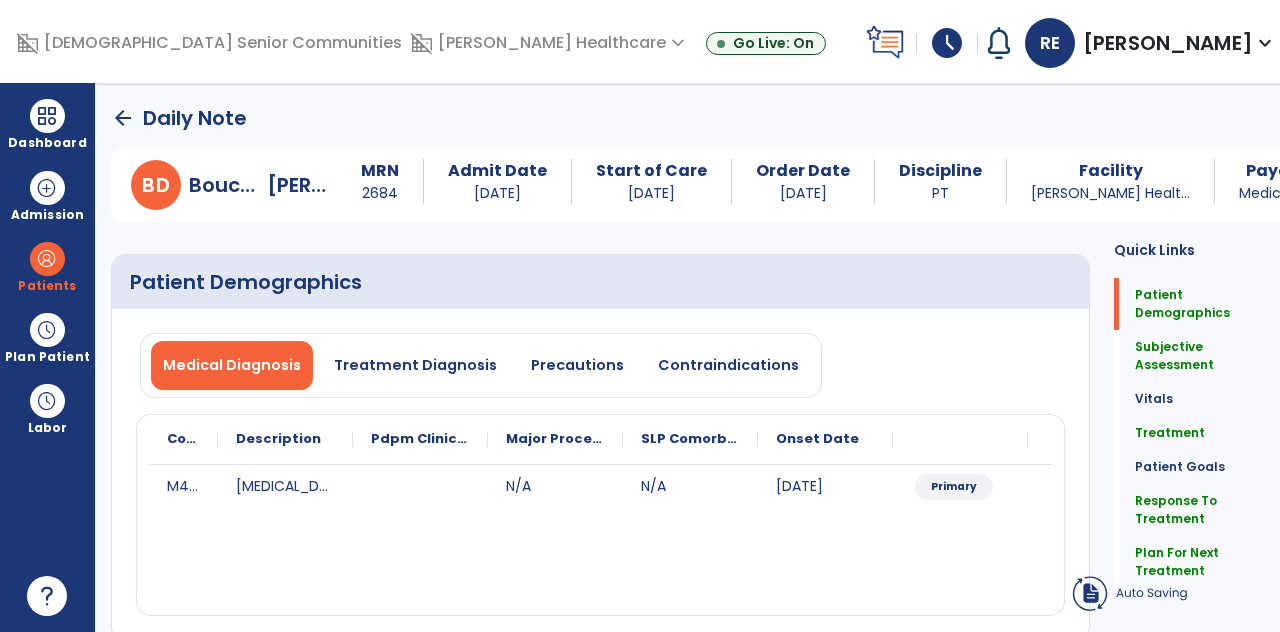 click on "Dashboard" at bounding box center [47, 124] 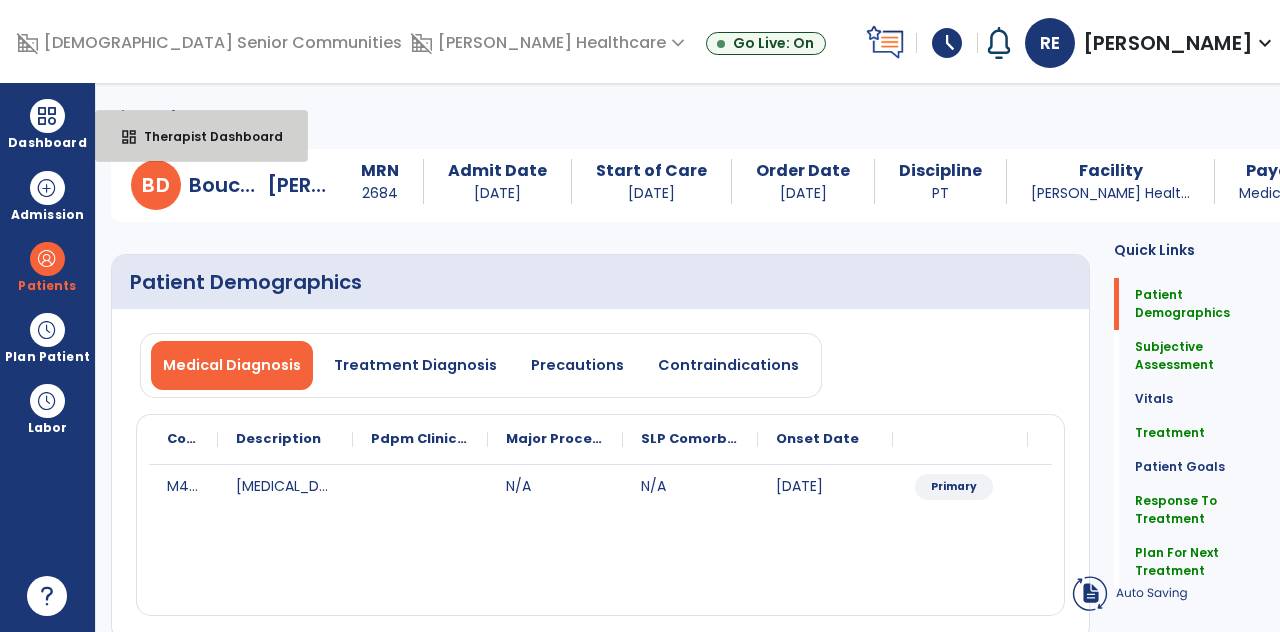 click on "Therapist Dashboard" at bounding box center (205, 136) 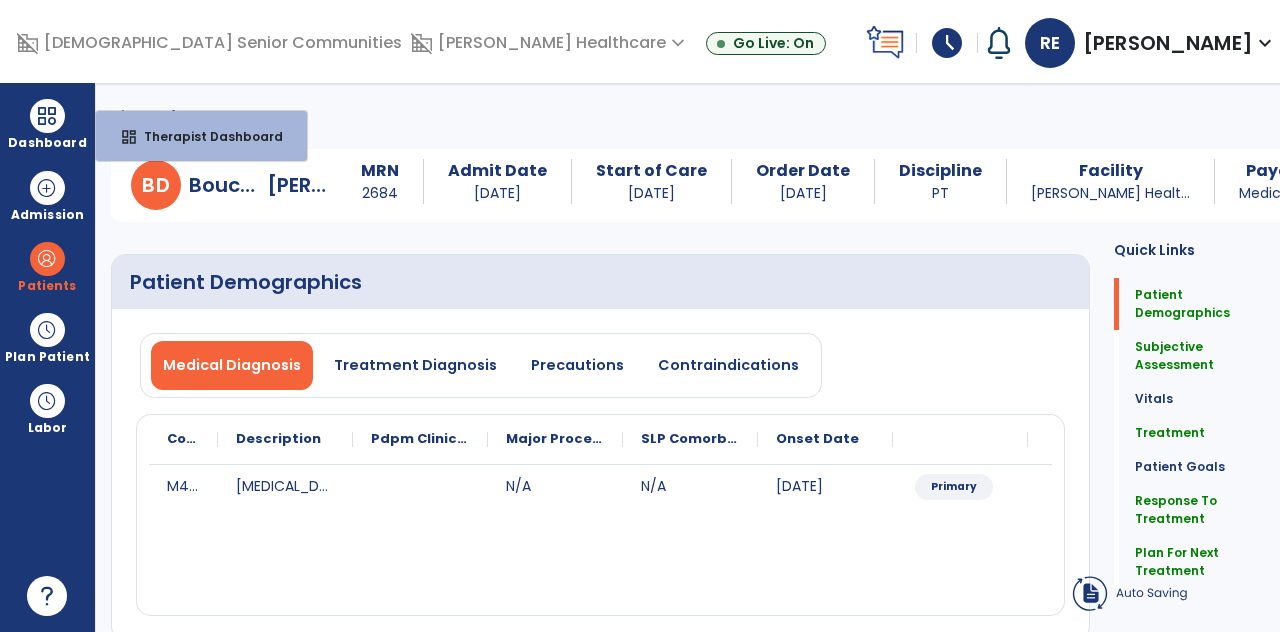 select on "****" 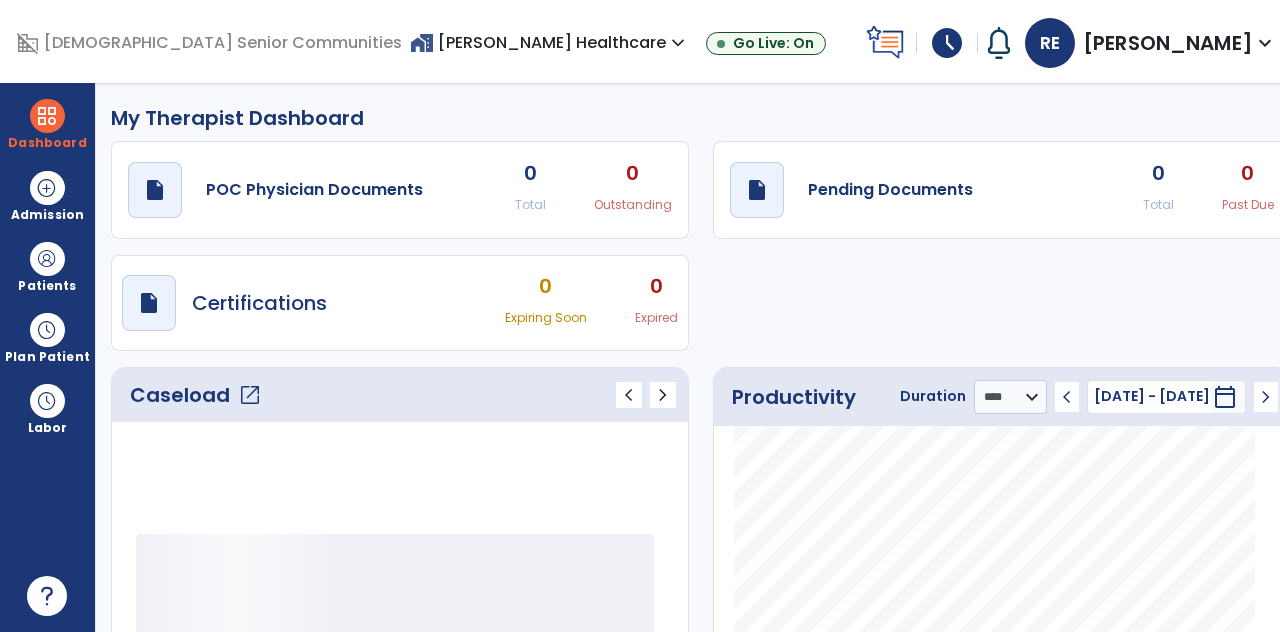 click on "Pending Documents" 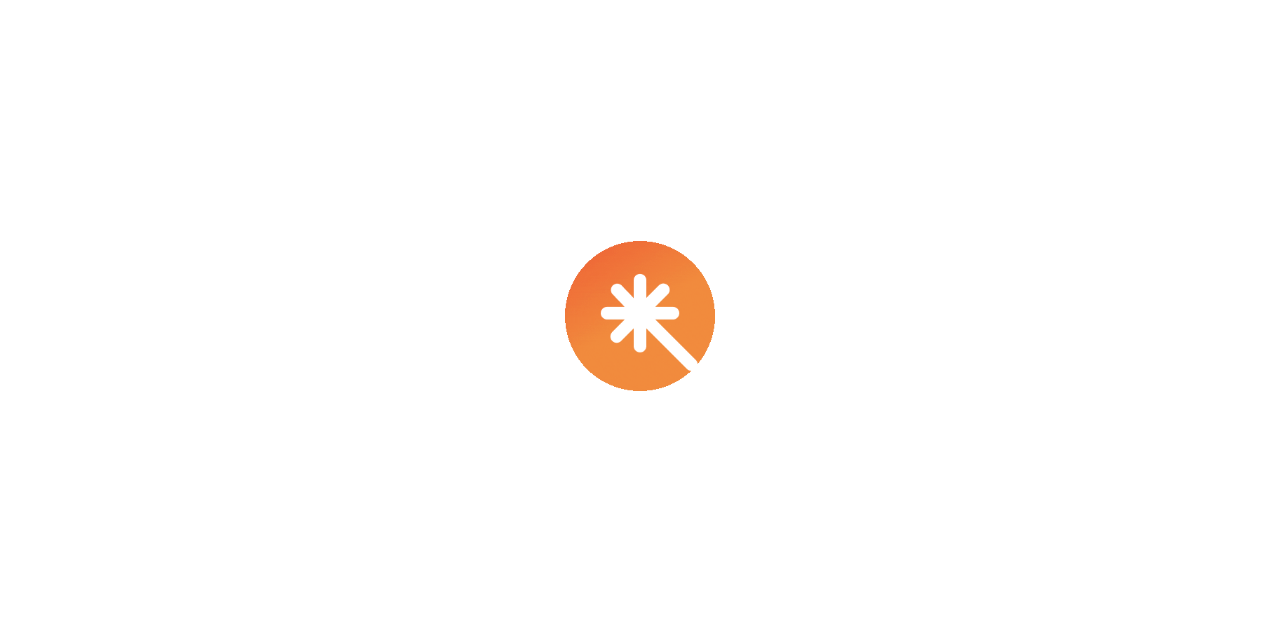 scroll, scrollTop: 0, scrollLeft: 0, axis: both 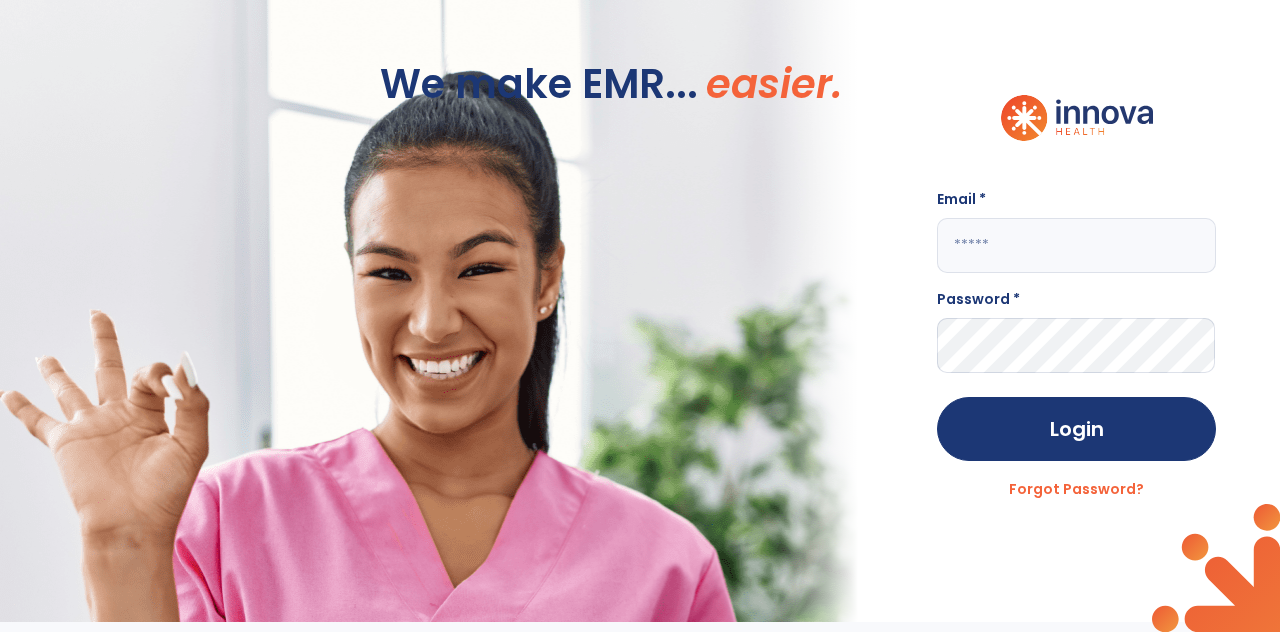type on "**********" 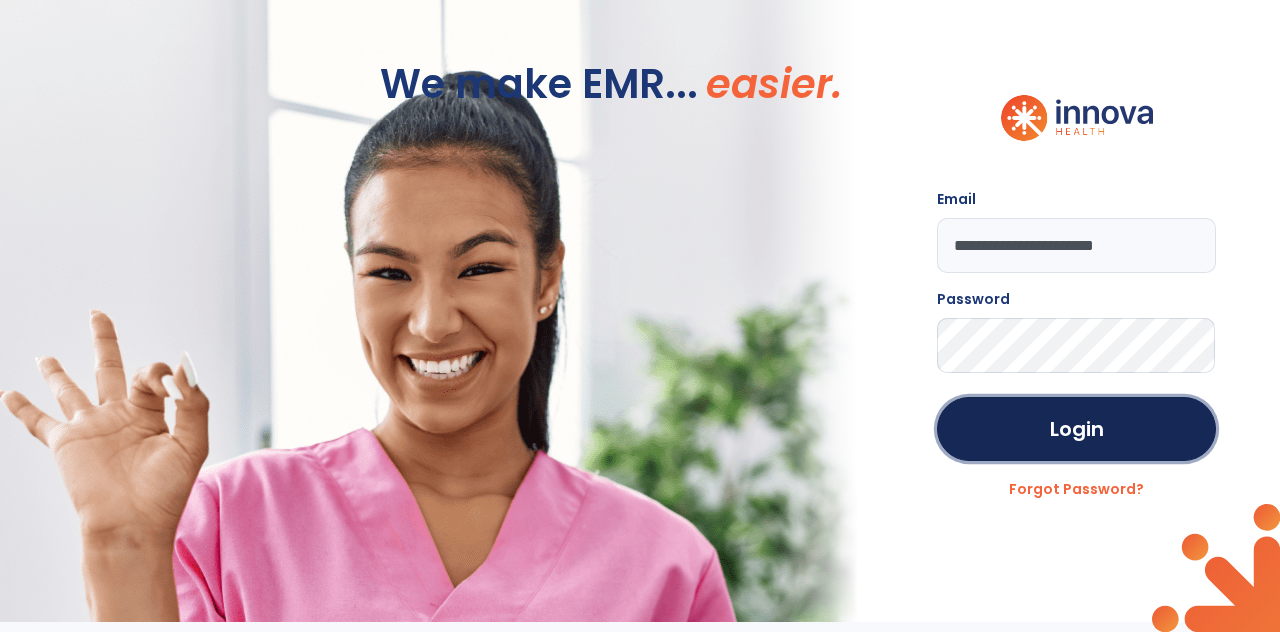 click on "Login" 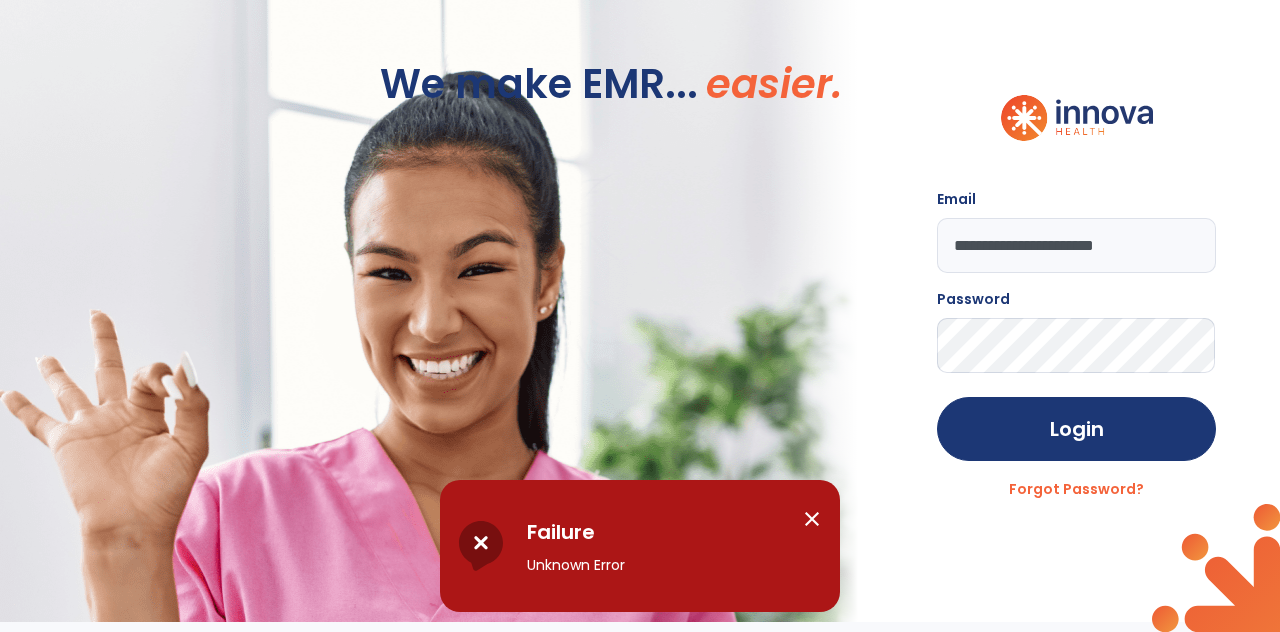 click on "close" at bounding box center [812, 519] 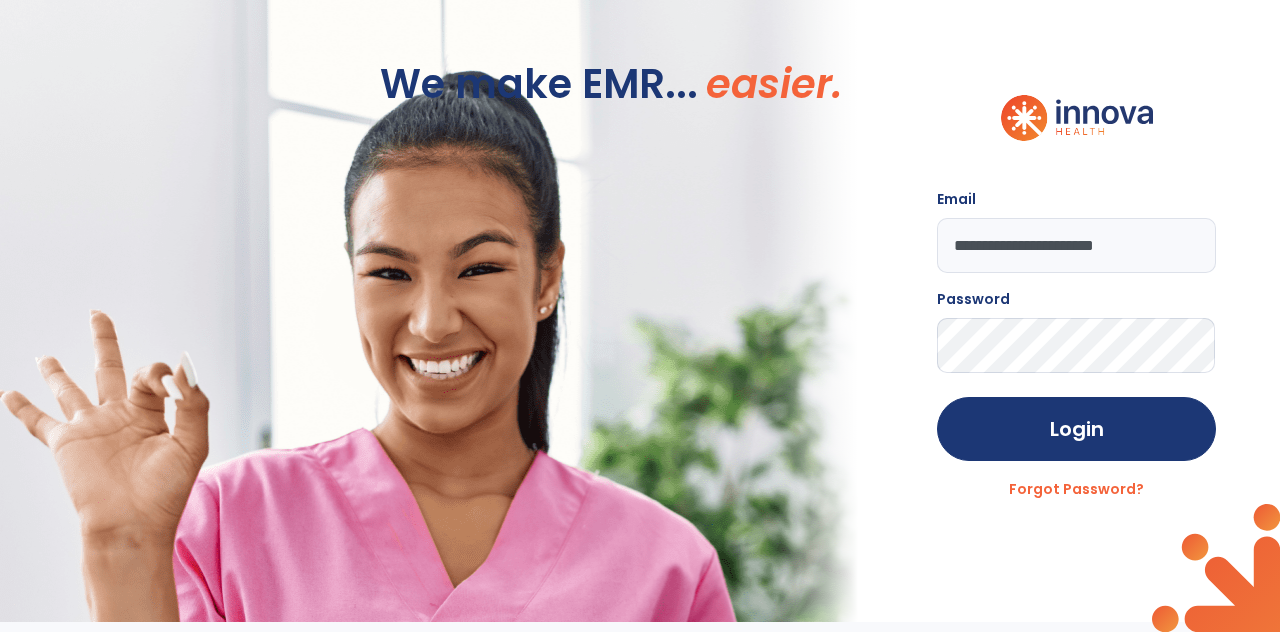 click on "Login" 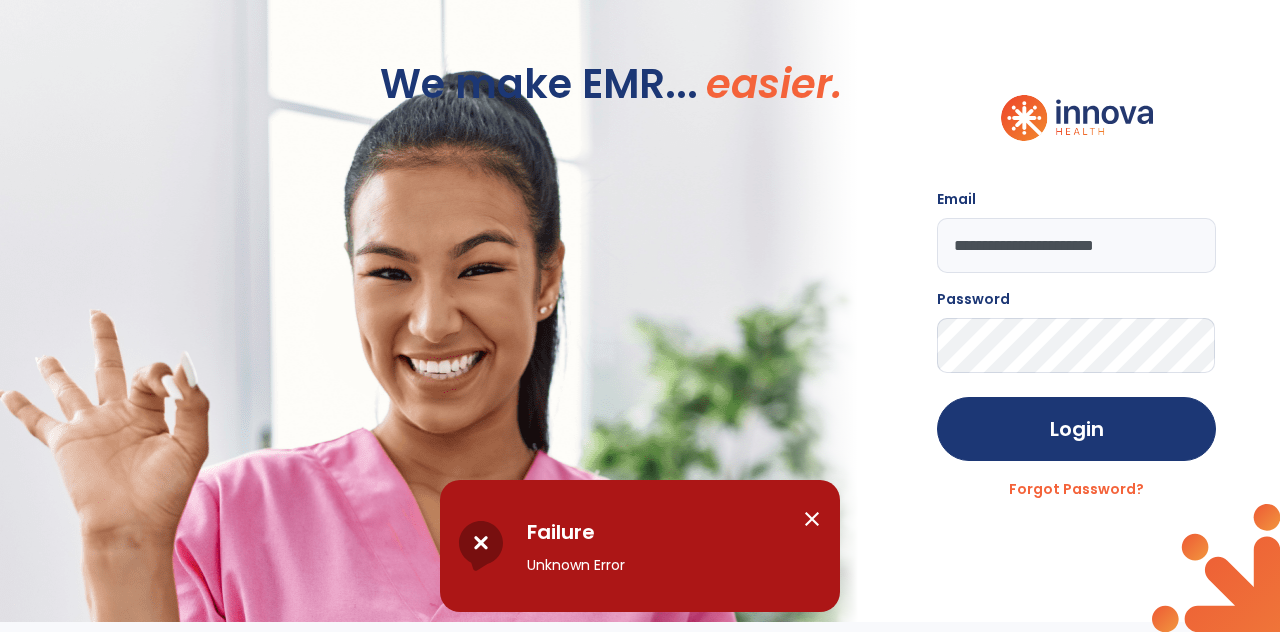 click on "close" at bounding box center [812, 519] 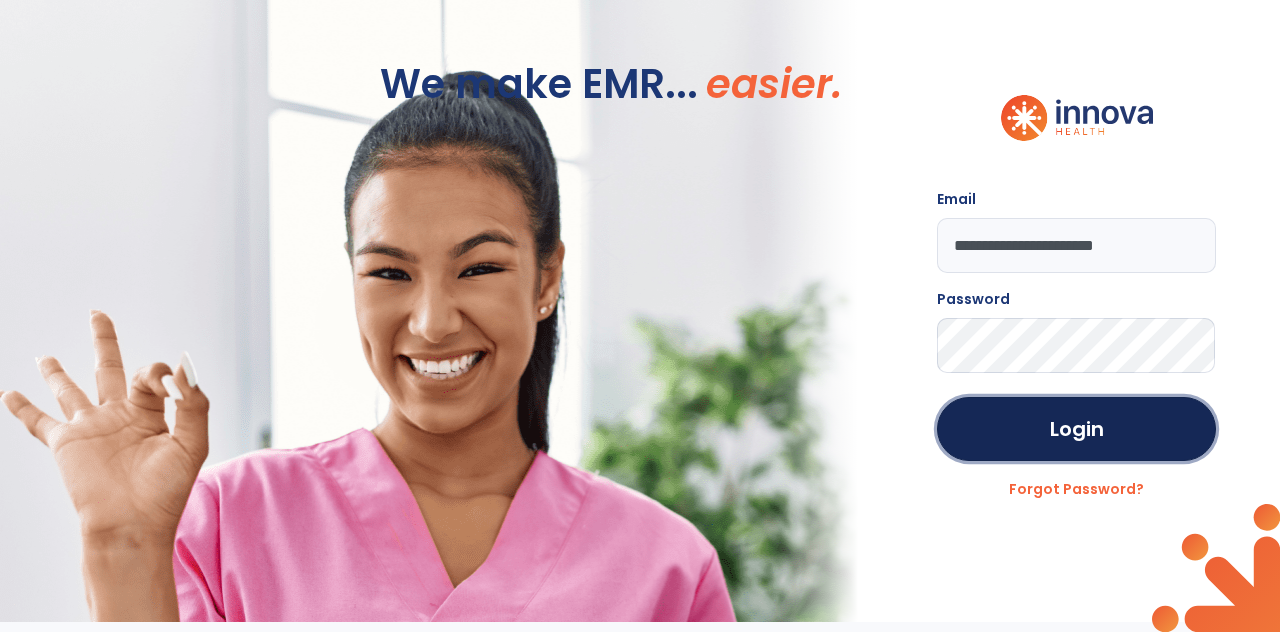 click on "Login" 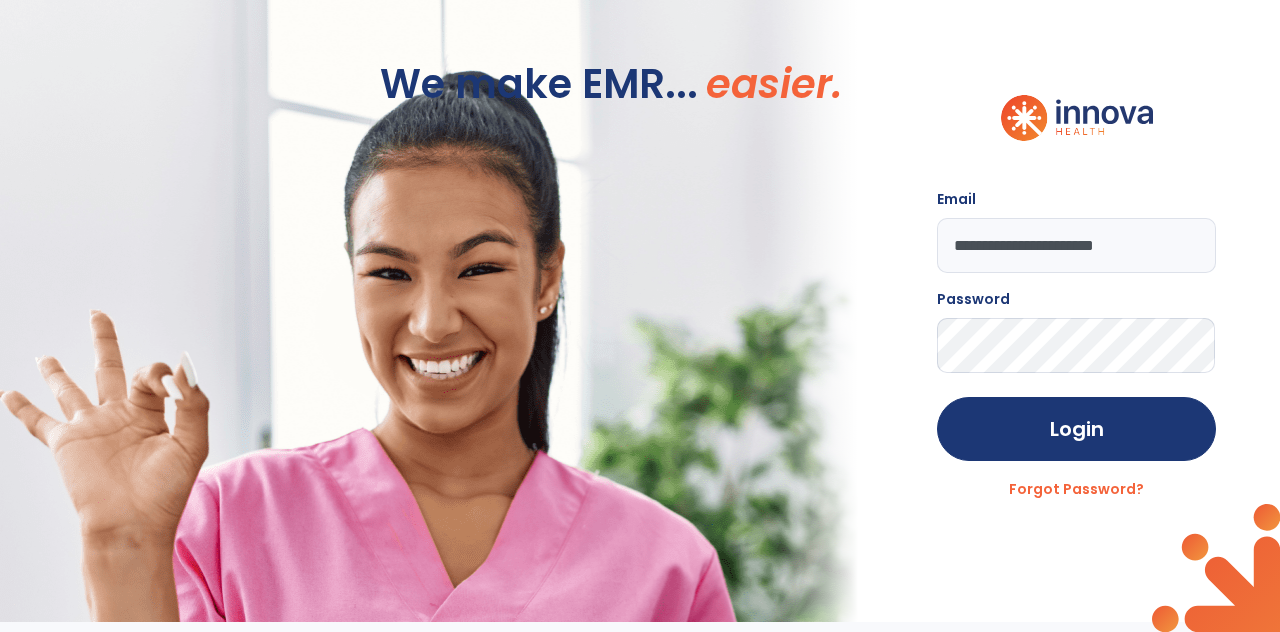 click on "Login" 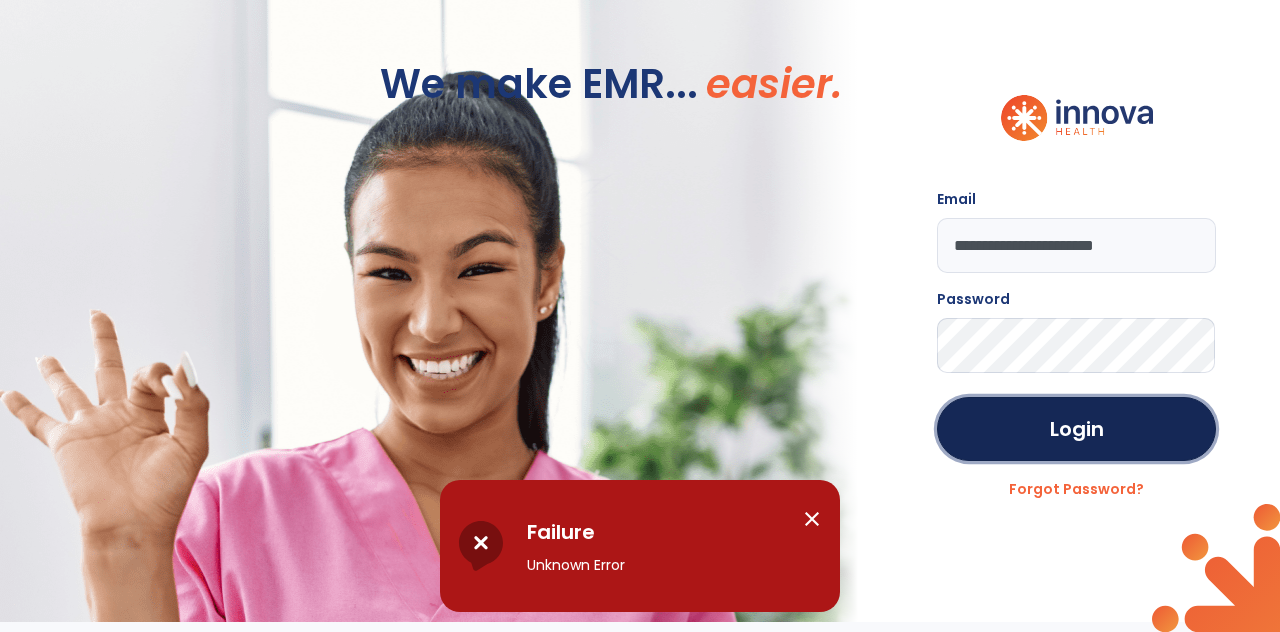 click on "Login" 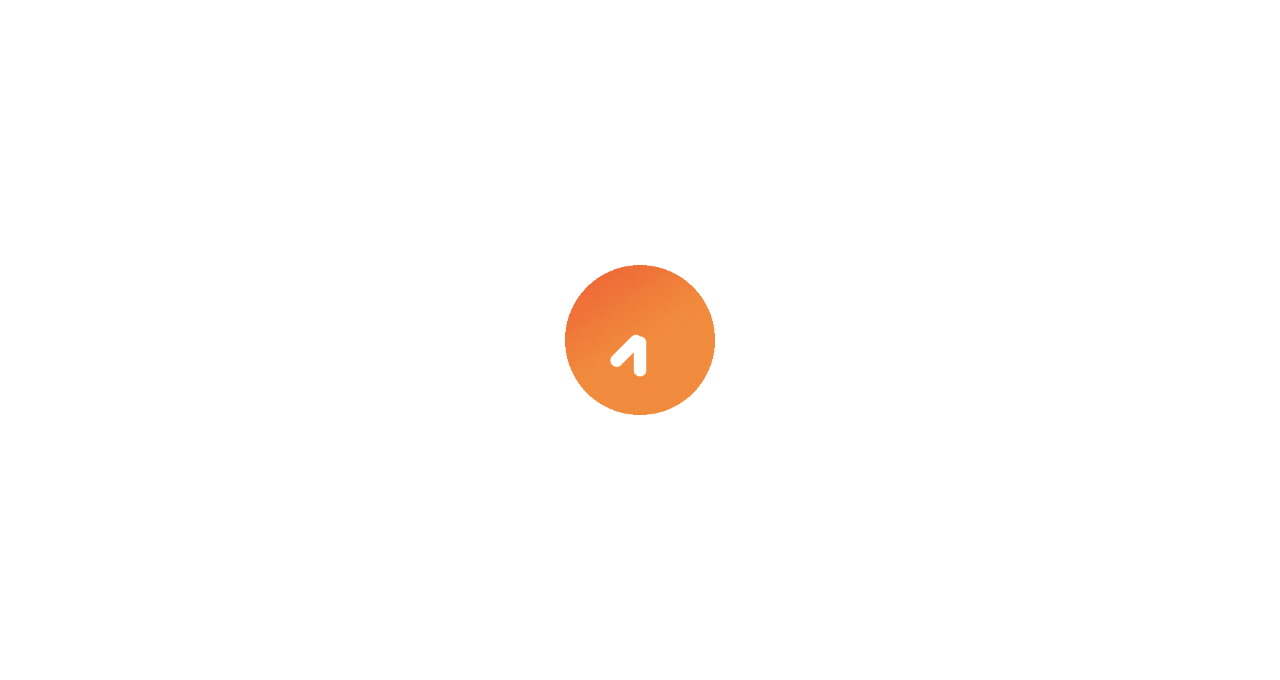 scroll, scrollTop: 0, scrollLeft: 0, axis: both 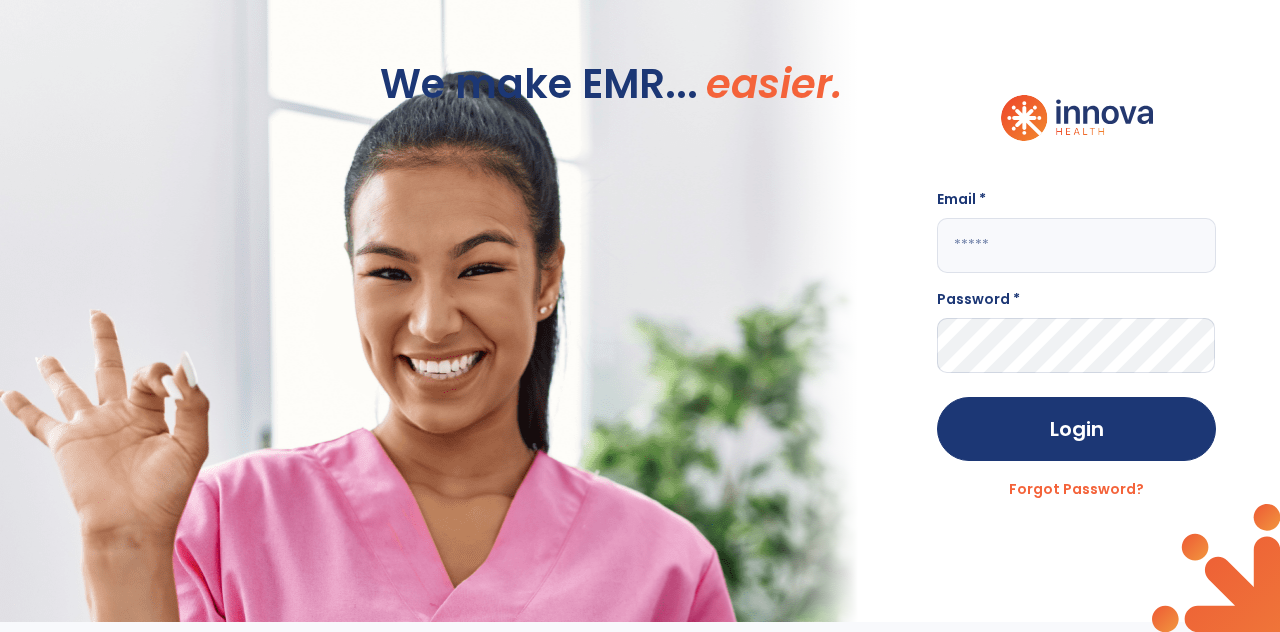 type on "**********" 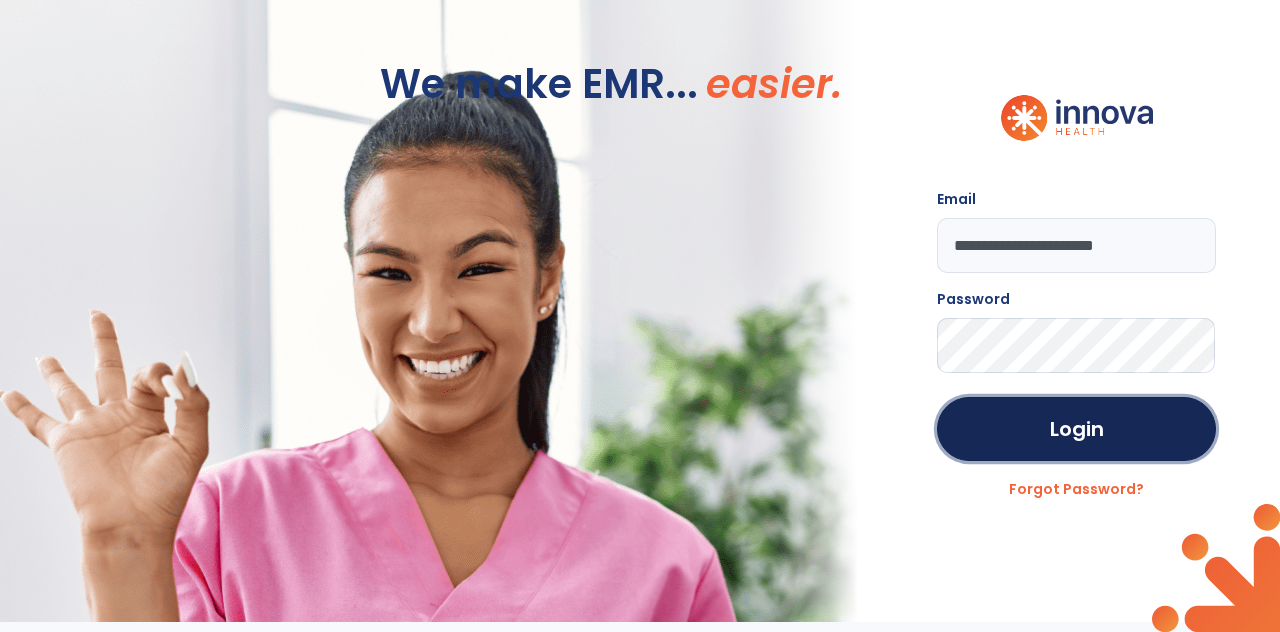 click on "Login" 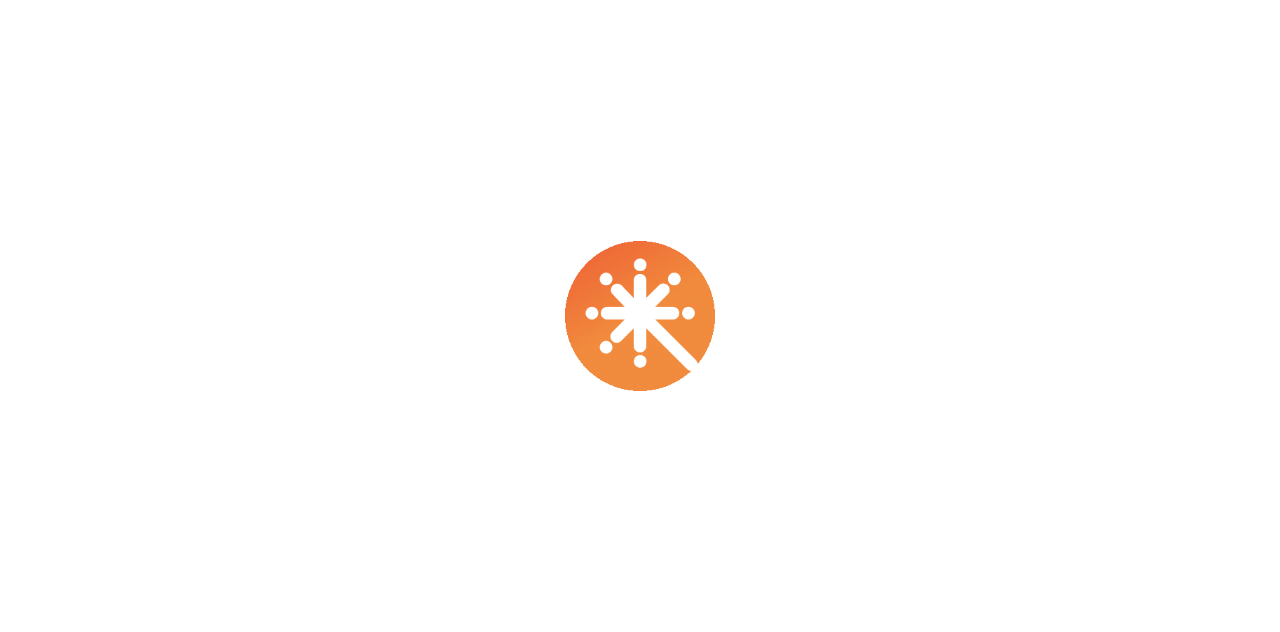 scroll, scrollTop: 0, scrollLeft: 0, axis: both 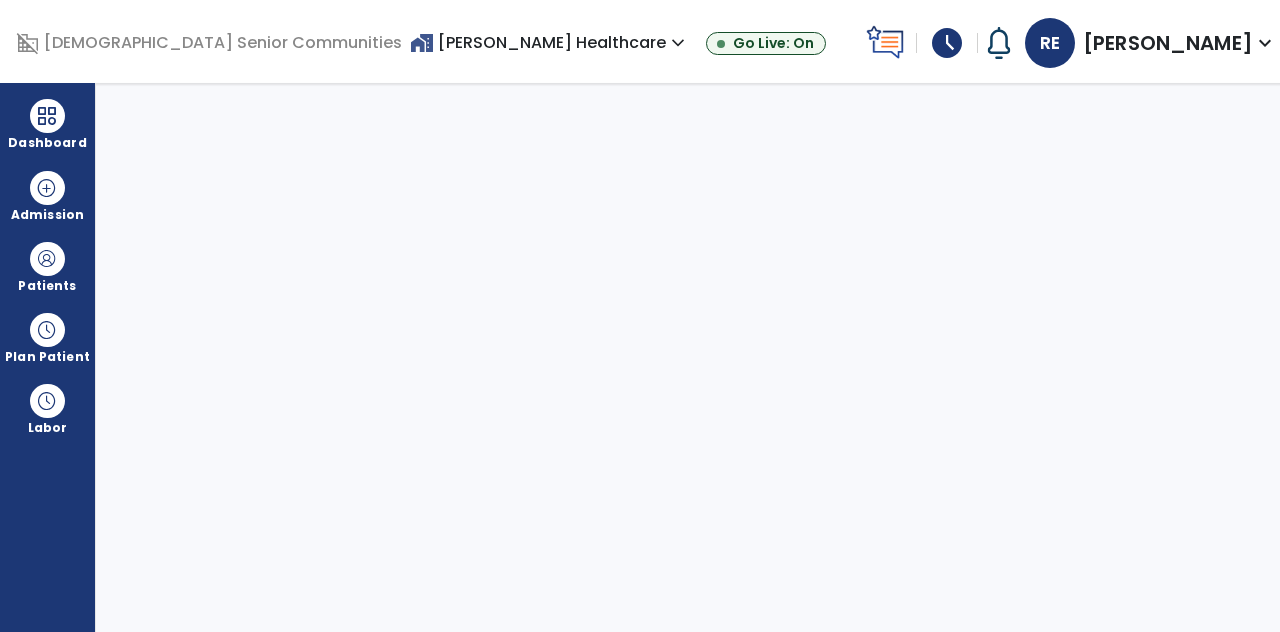 select on "****" 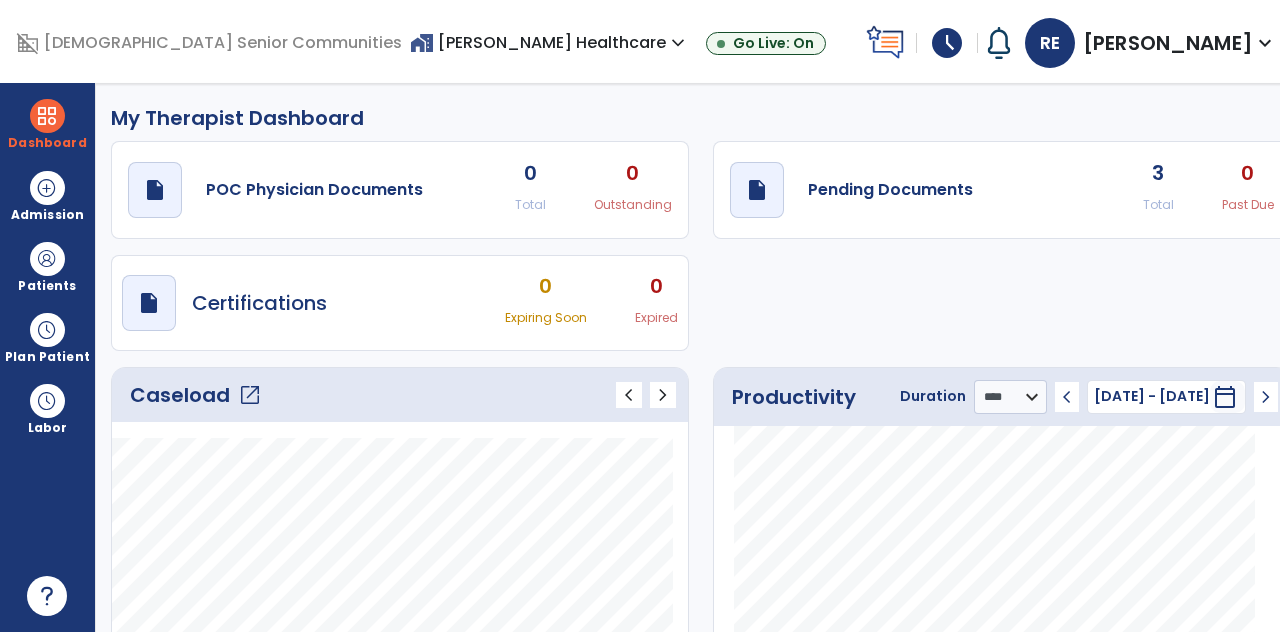 click on "Pending Documents" 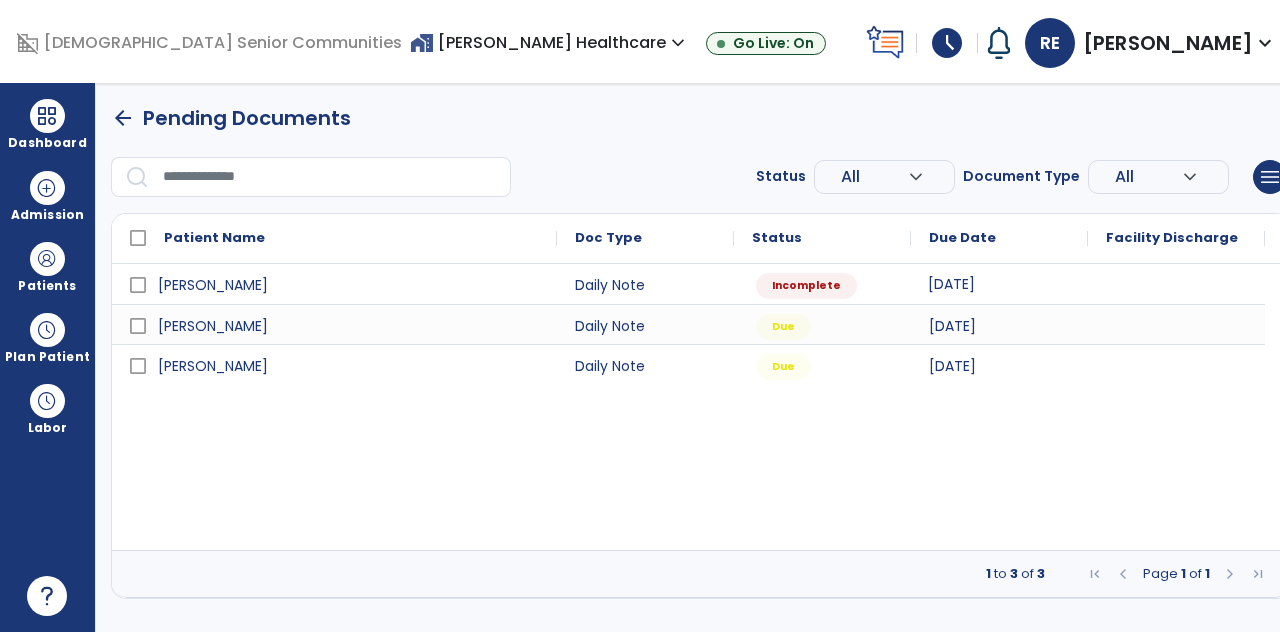 click on "[DATE]" at bounding box center (951, 284) 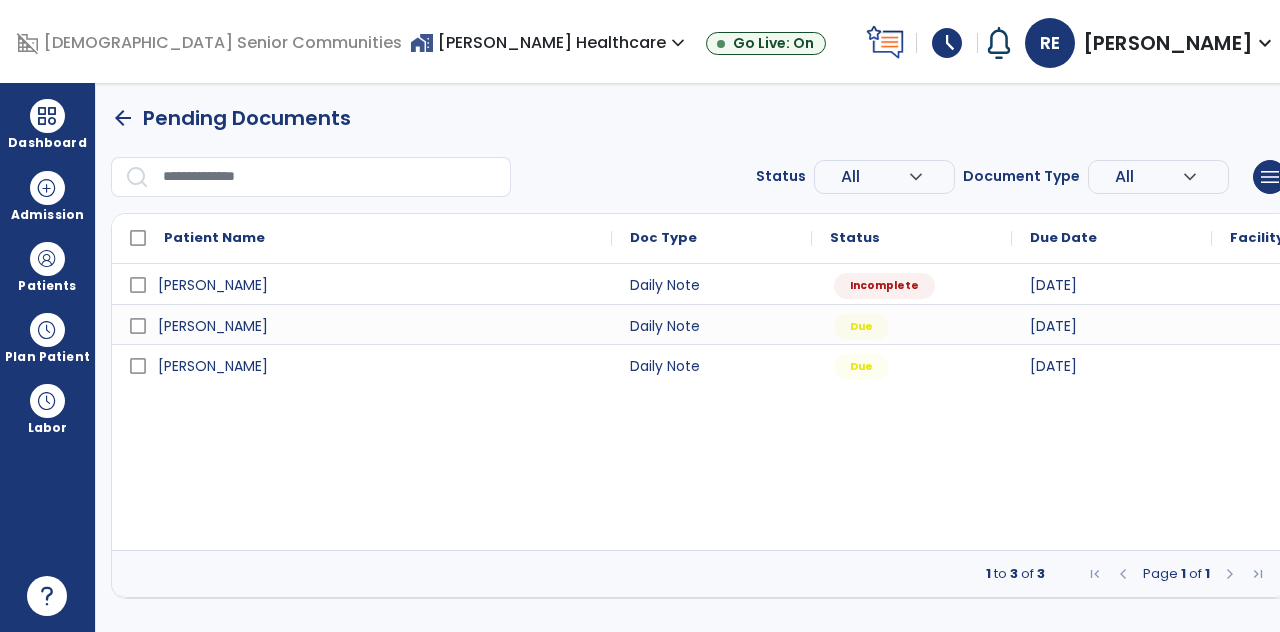 select on "*" 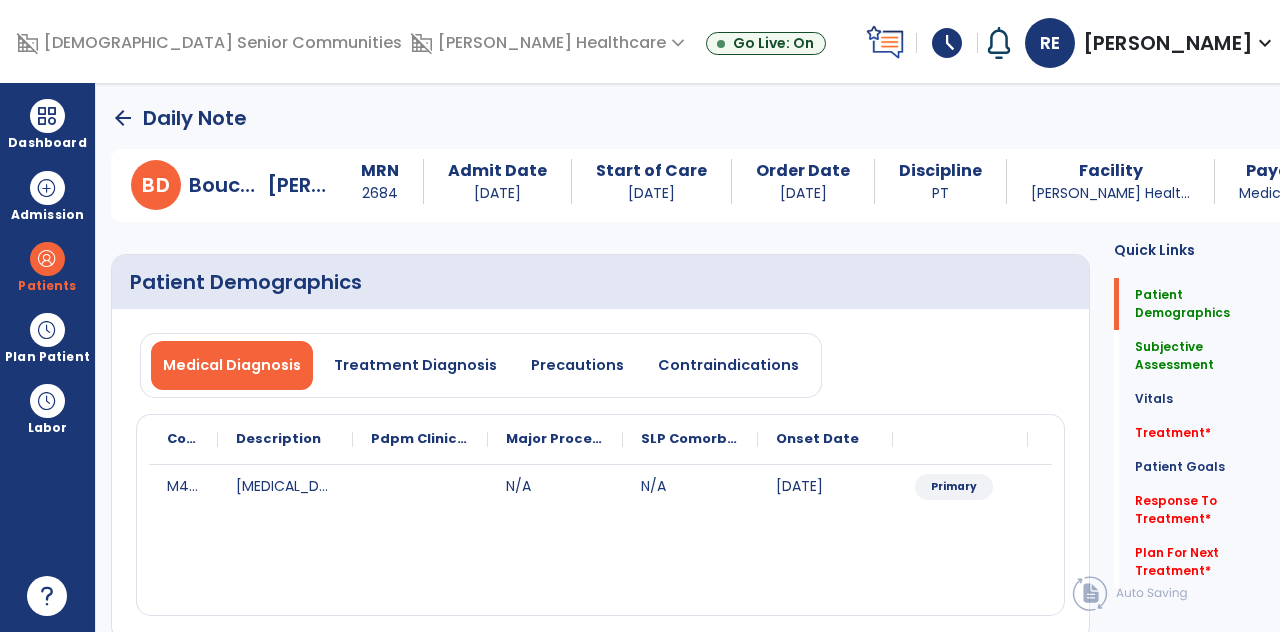 click on "Treatment   *" 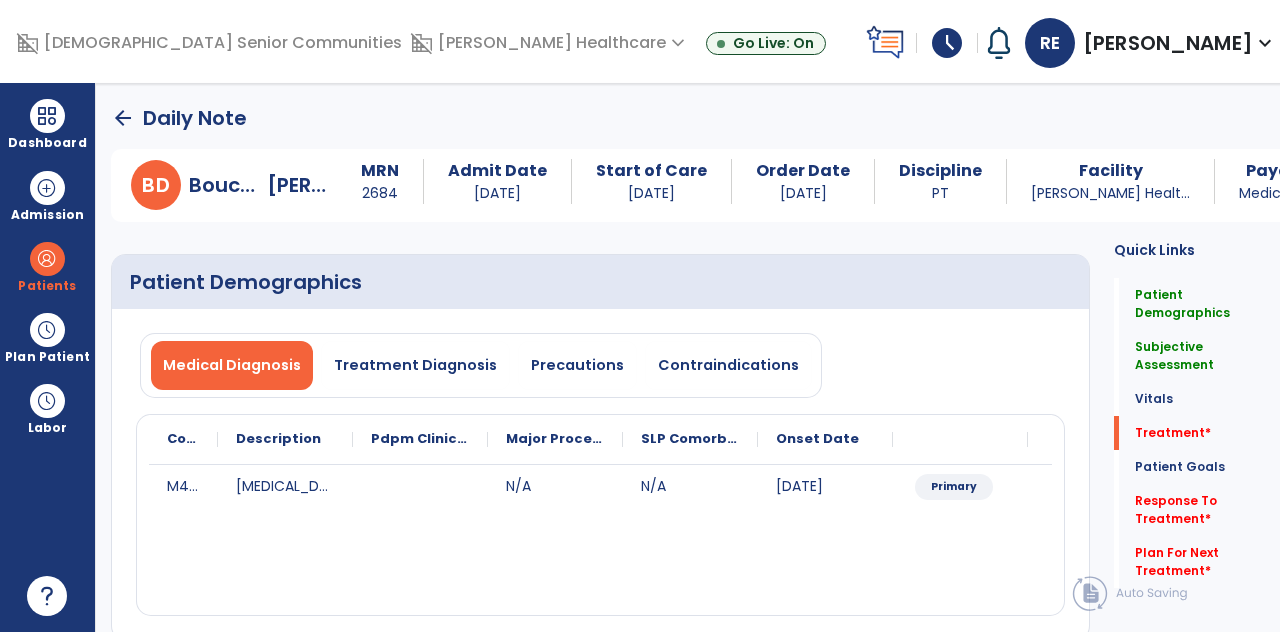 scroll, scrollTop: 141, scrollLeft: 0, axis: vertical 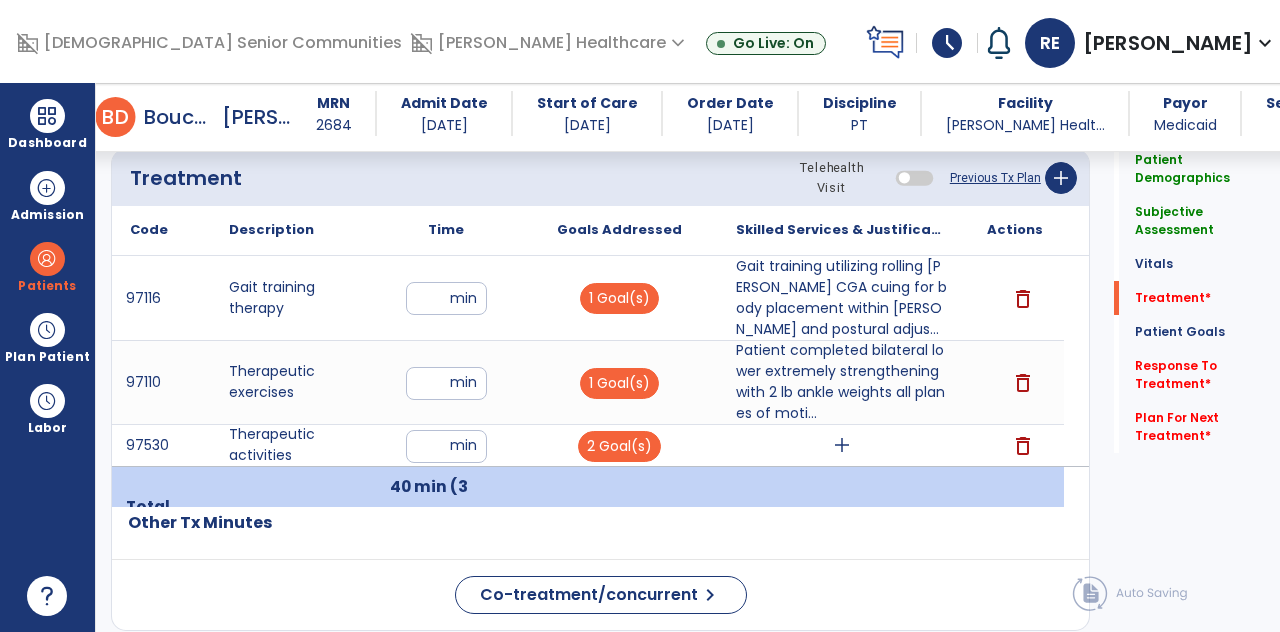 click on "add" at bounding box center [841, 445] 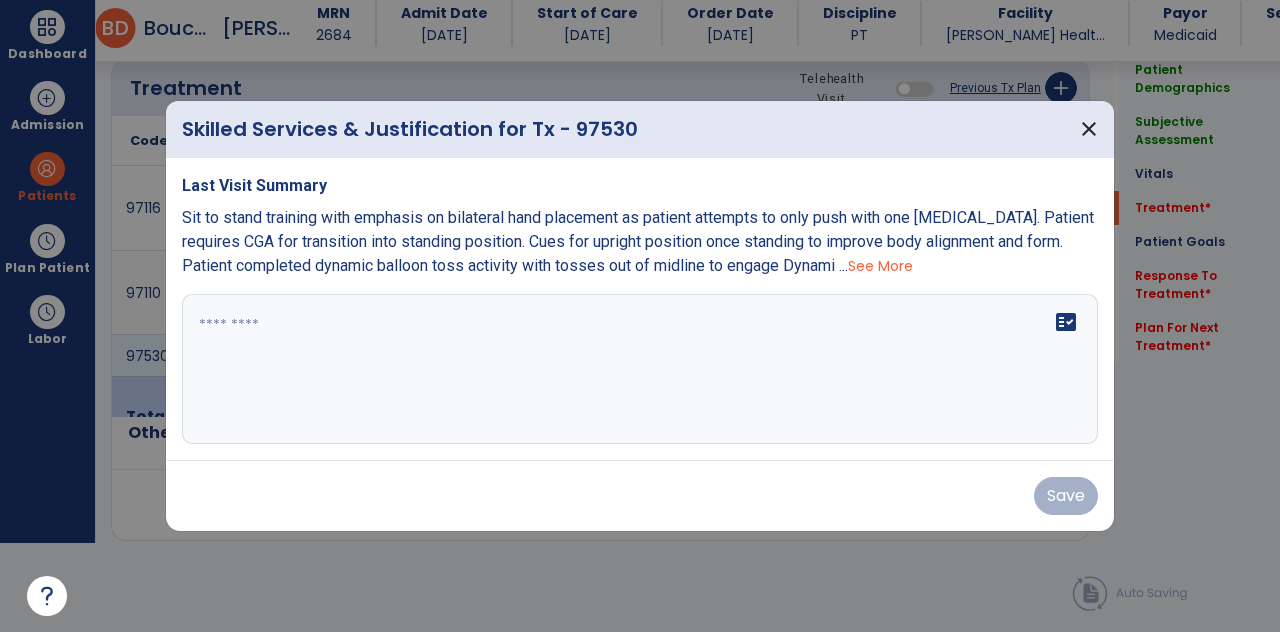 click on "fact_check" at bounding box center [640, 369] 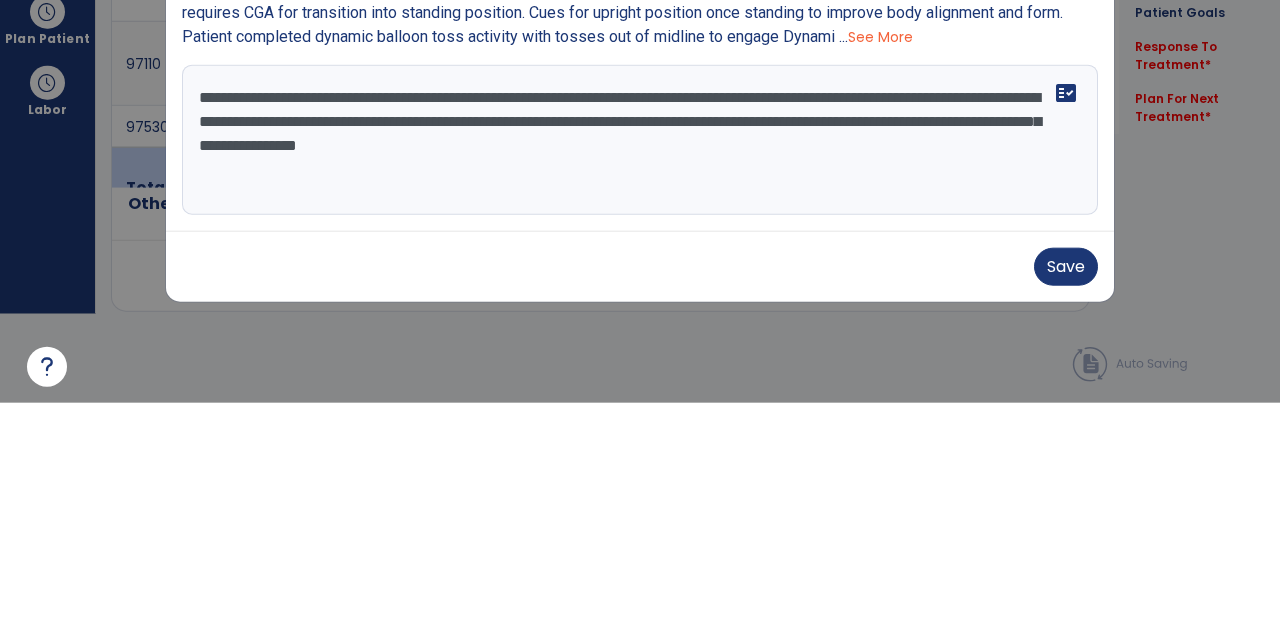 type on "**********" 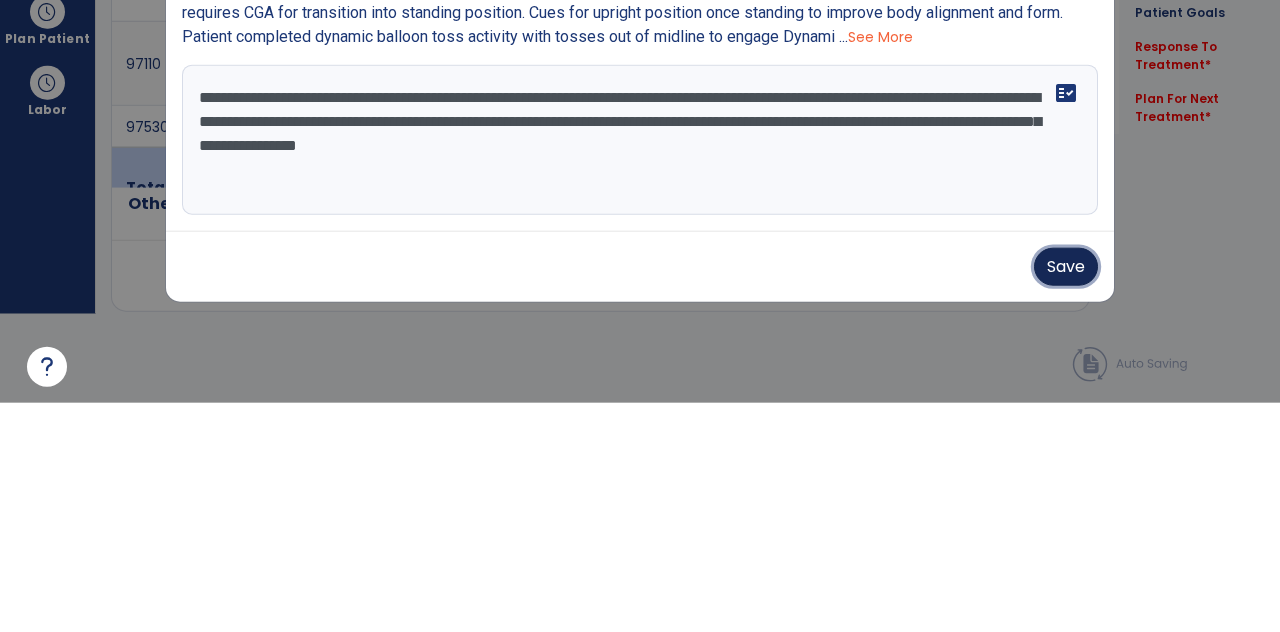 click on "Save" at bounding box center [1066, 496] 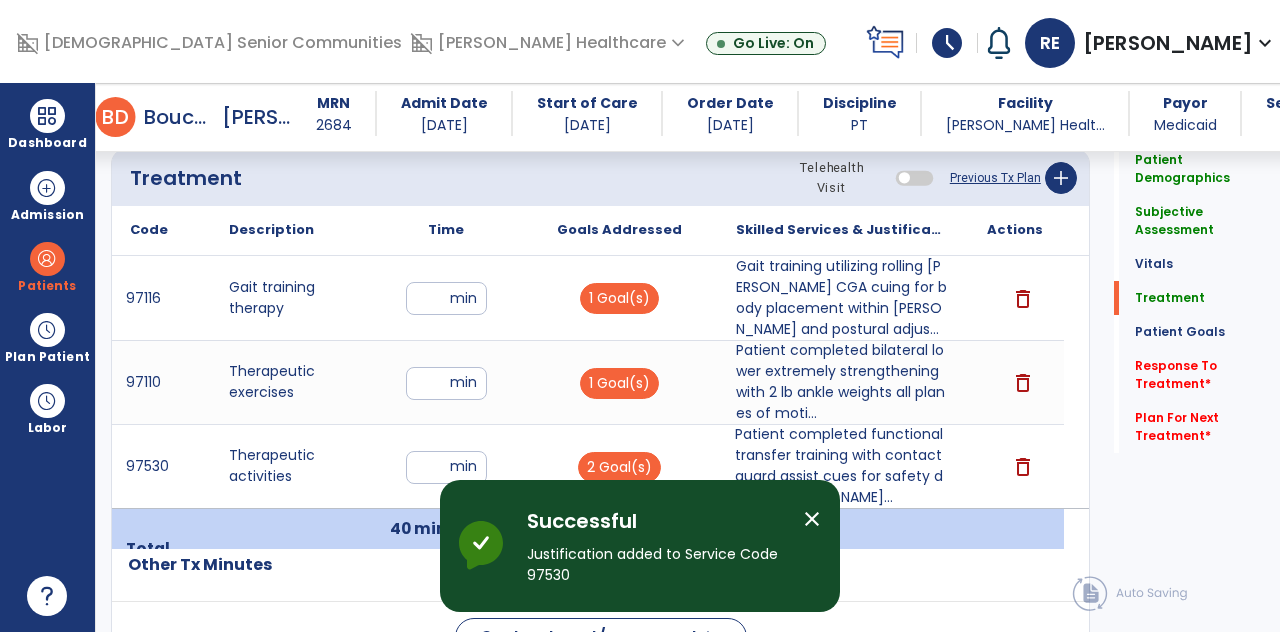 click on "Response To Treatment   *" 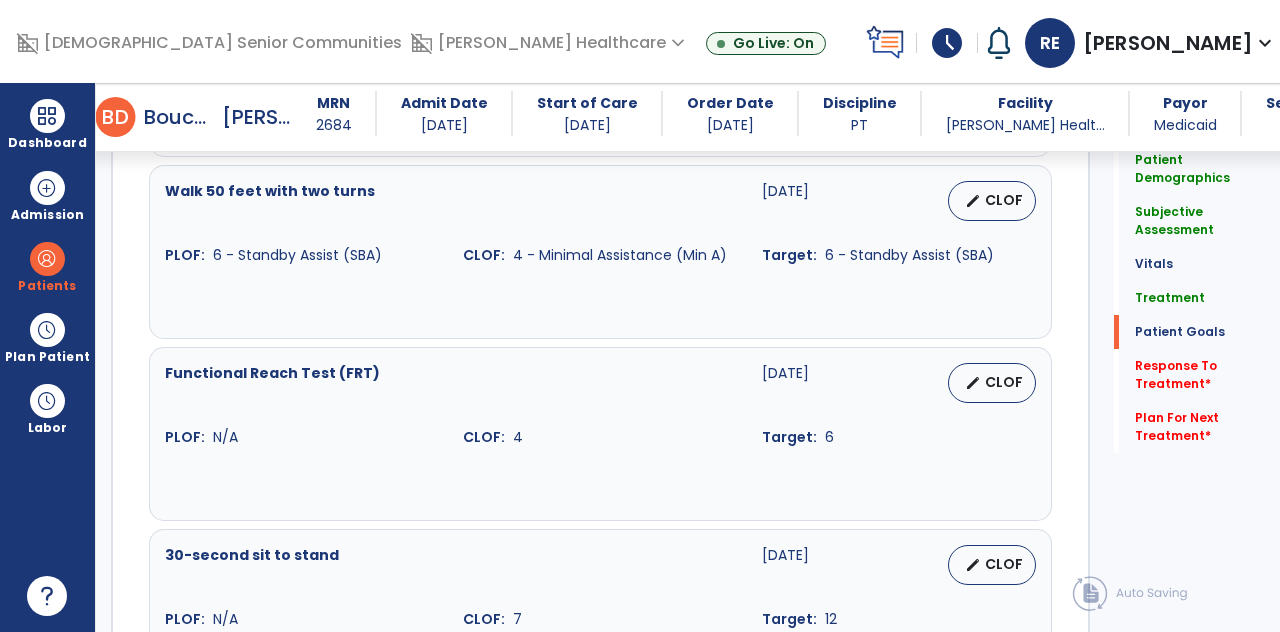 scroll, scrollTop: 2822, scrollLeft: 0, axis: vertical 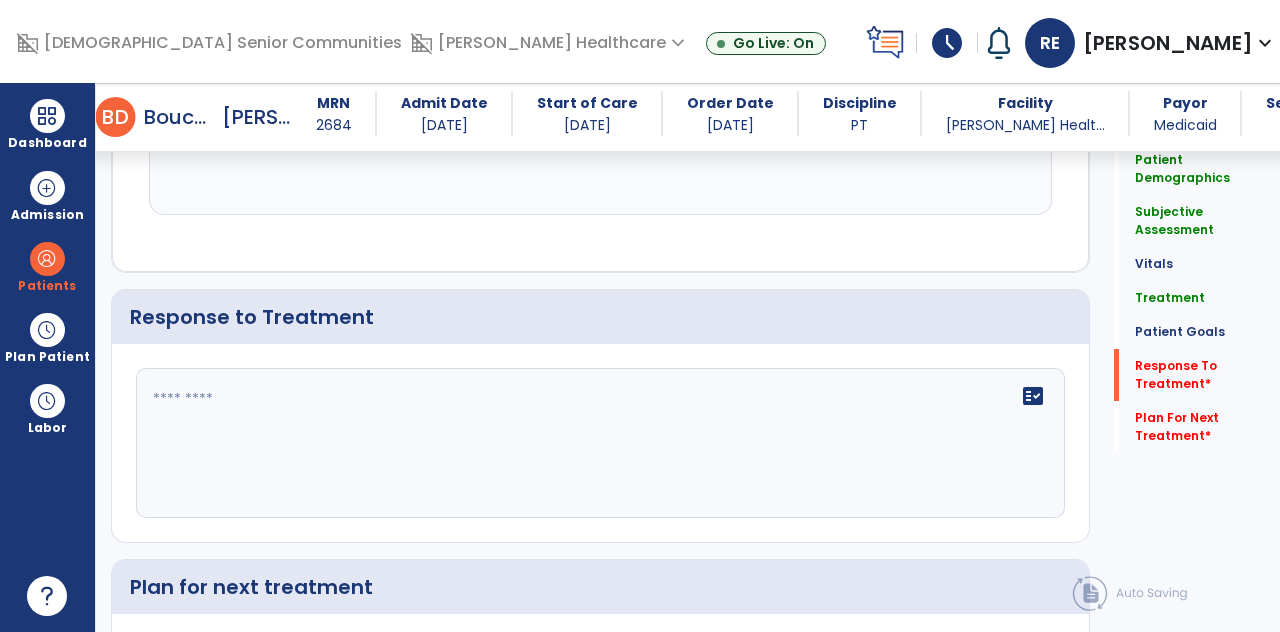 click 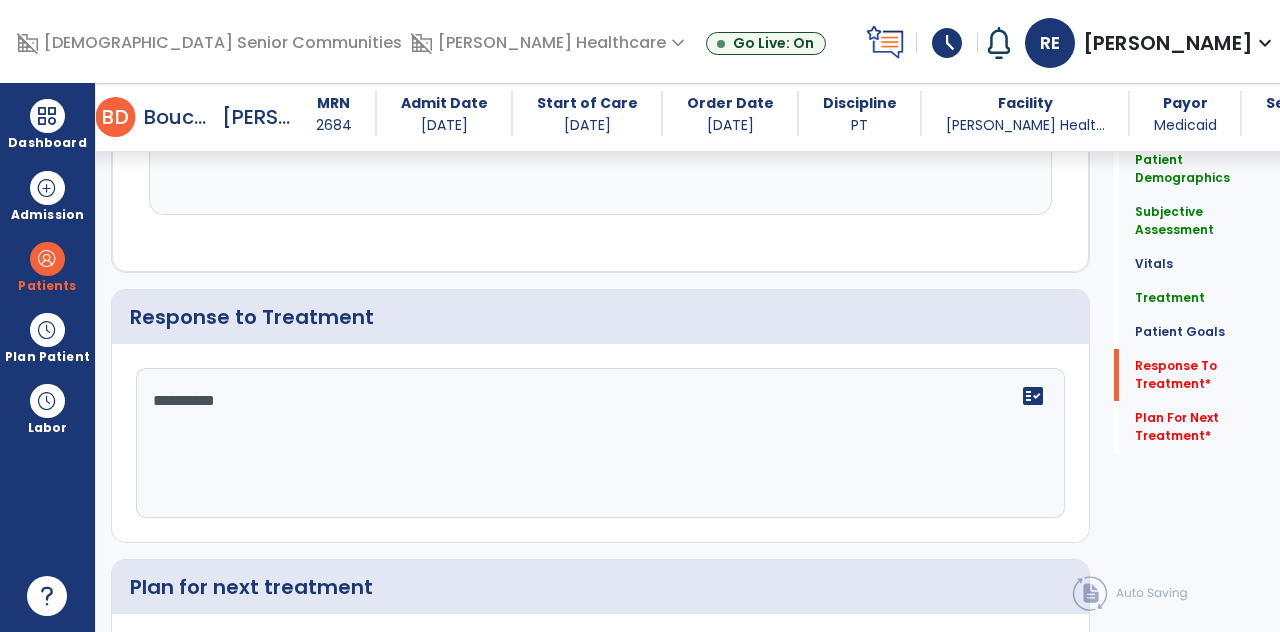 scroll, scrollTop: 89, scrollLeft: 0, axis: vertical 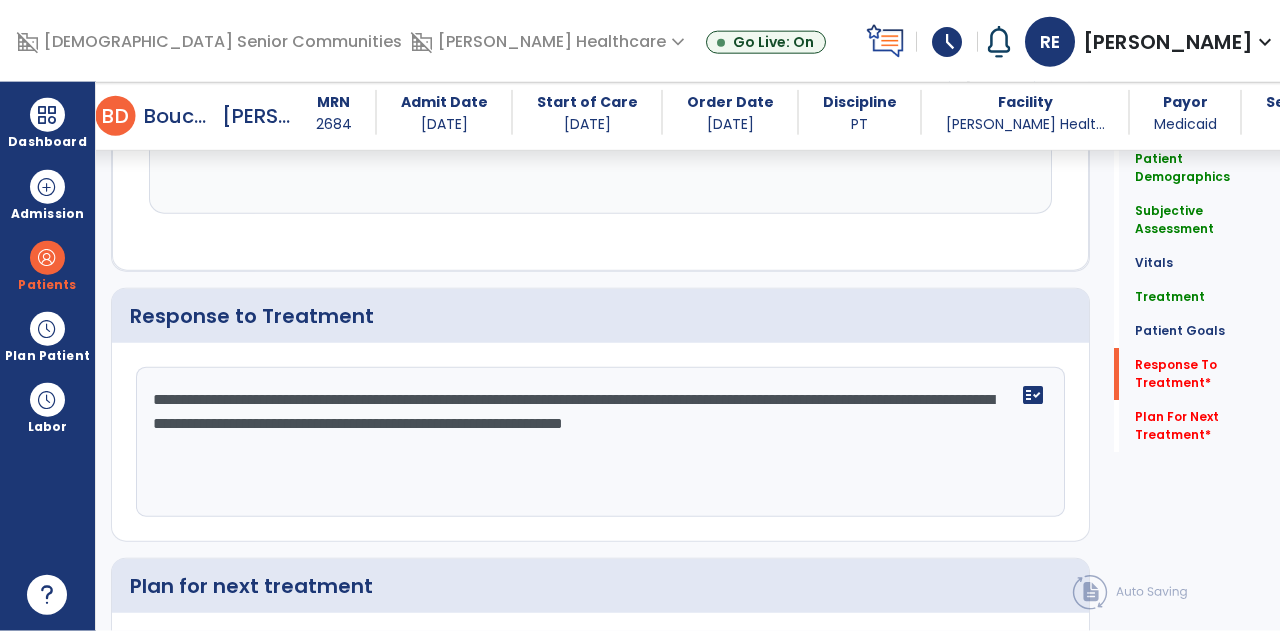 click on "Plan For Next Treatment   *" 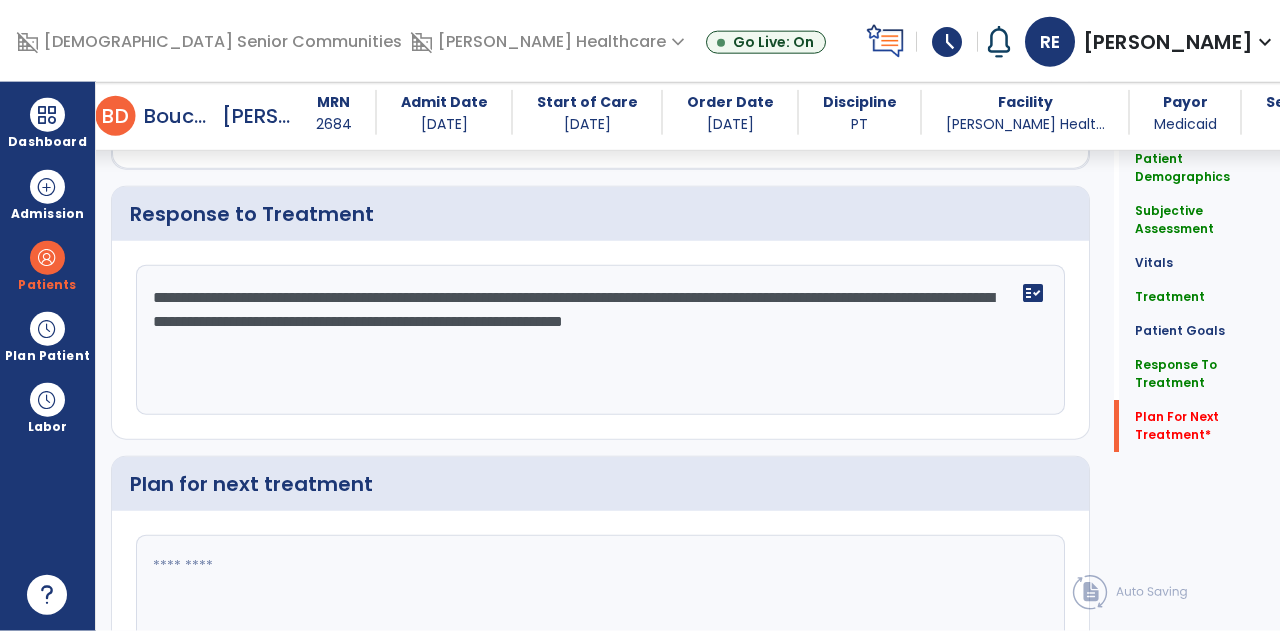 scroll, scrollTop: 96, scrollLeft: 0, axis: vertical 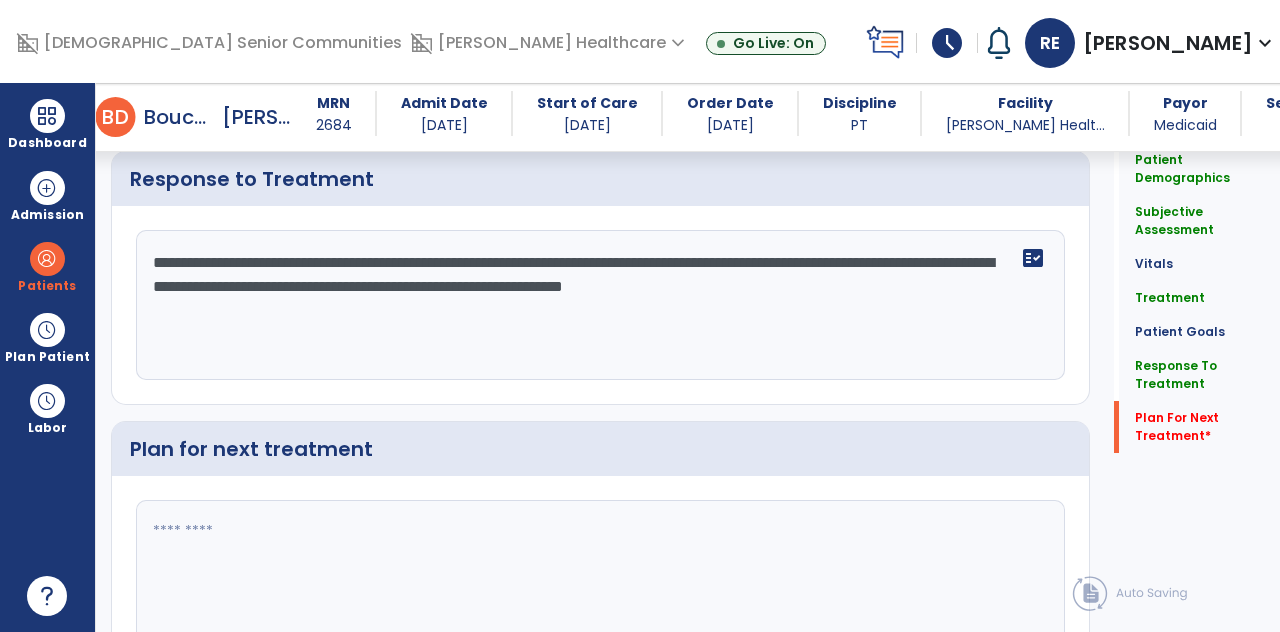 click 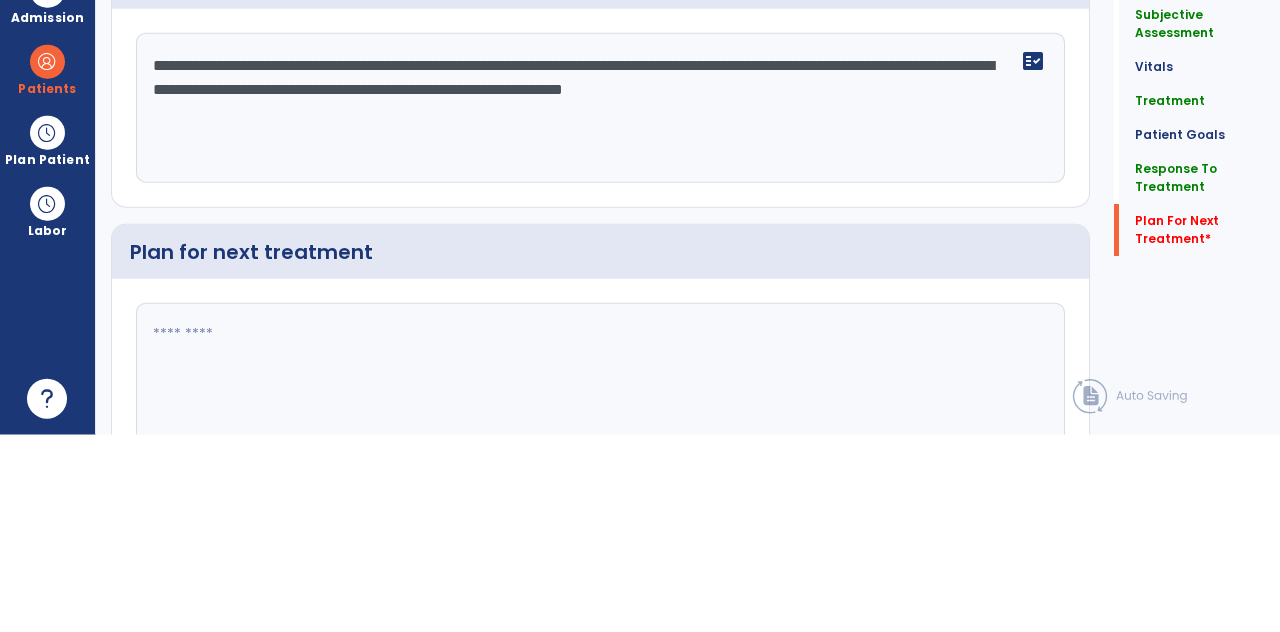 scroll, scrollTop: 96, scrollLeft: 0, axis: vertical 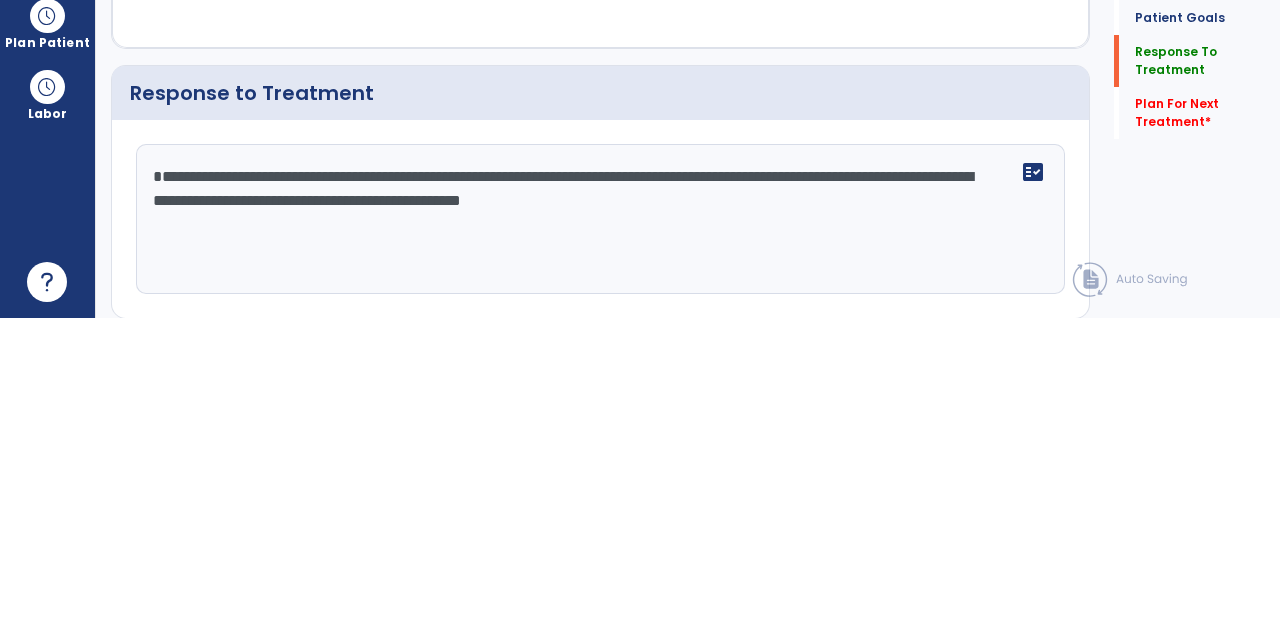click on "**********" 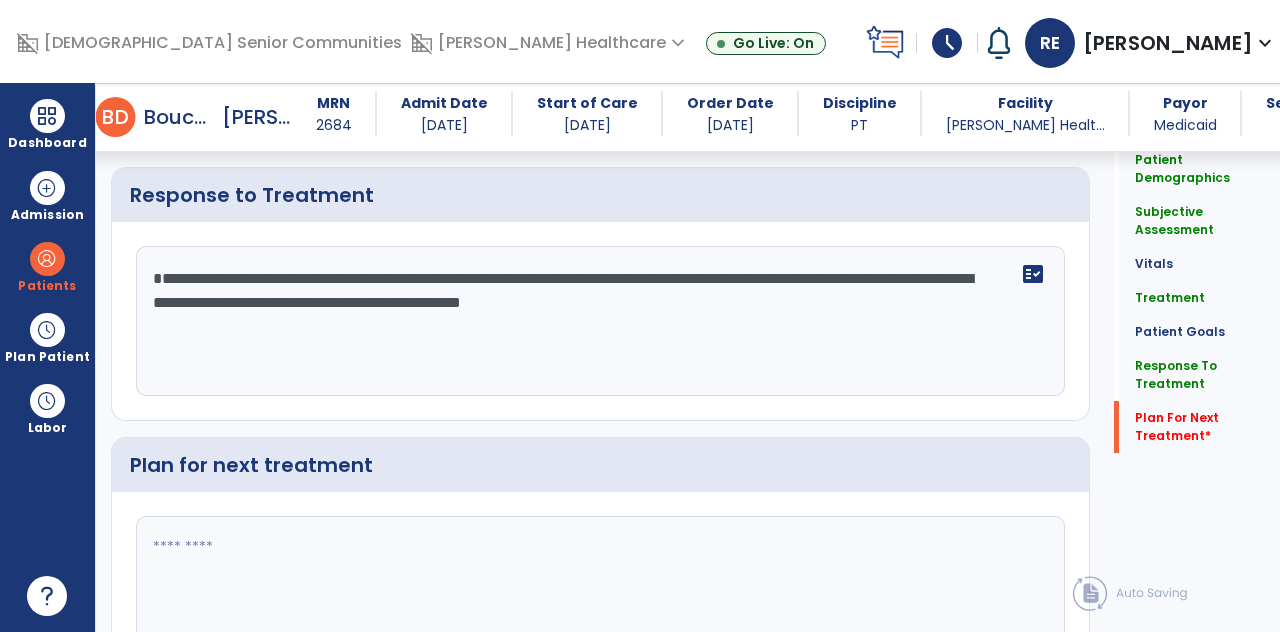 scroll, scrollTop: 2960, scrollLeft: 0, axis: vertical 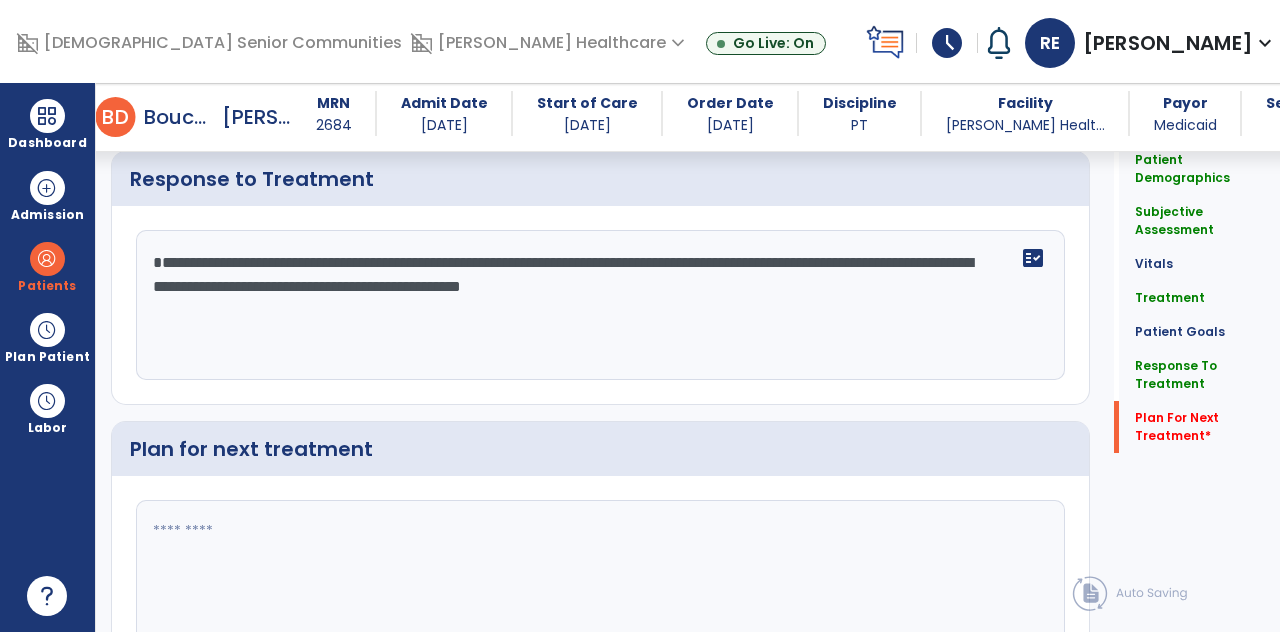 click 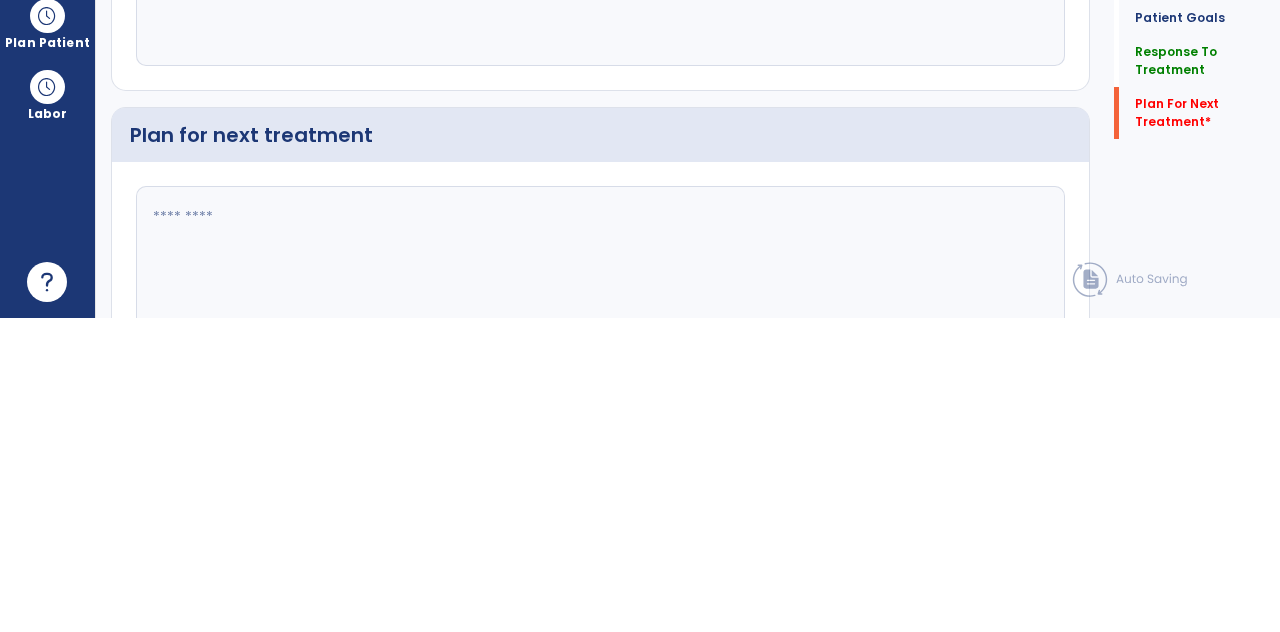 type on "*" 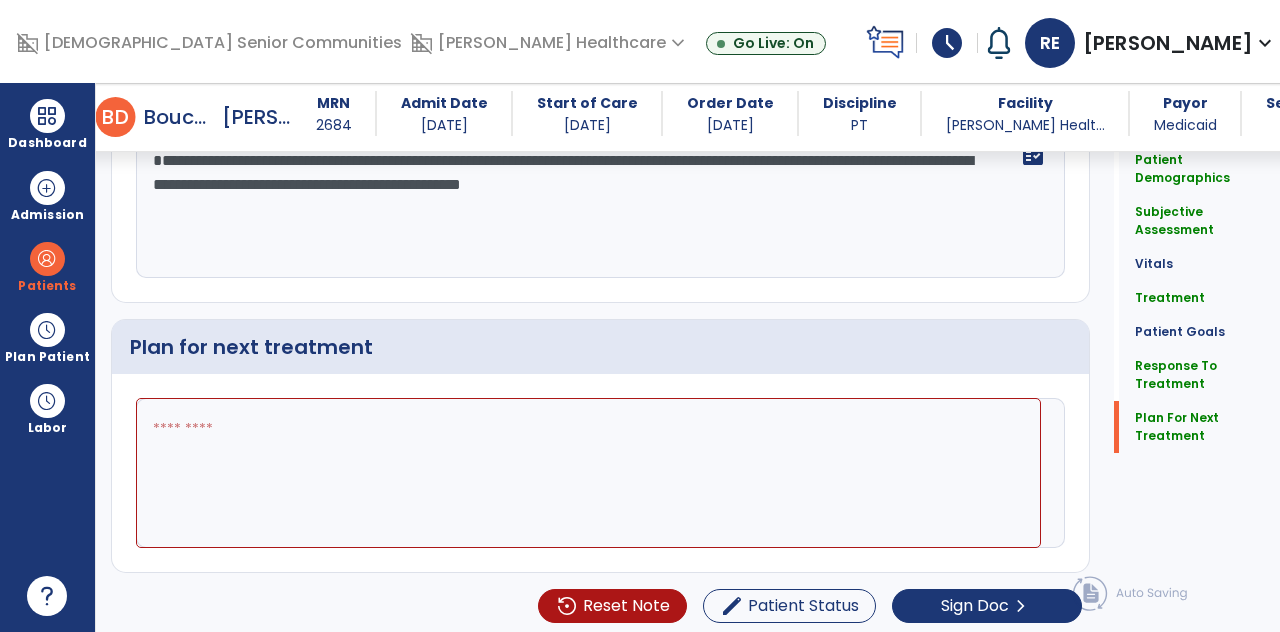 scroll, scrollTop: 2858, scrollLeft: 0, axis: vertical 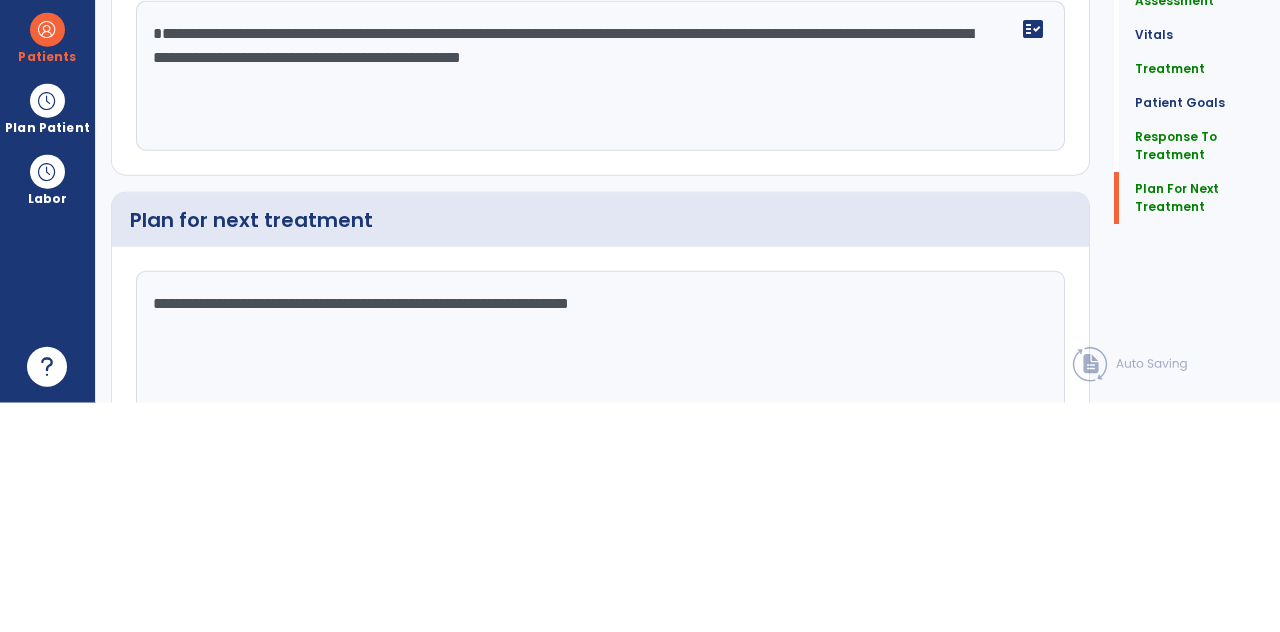 type on "**********" 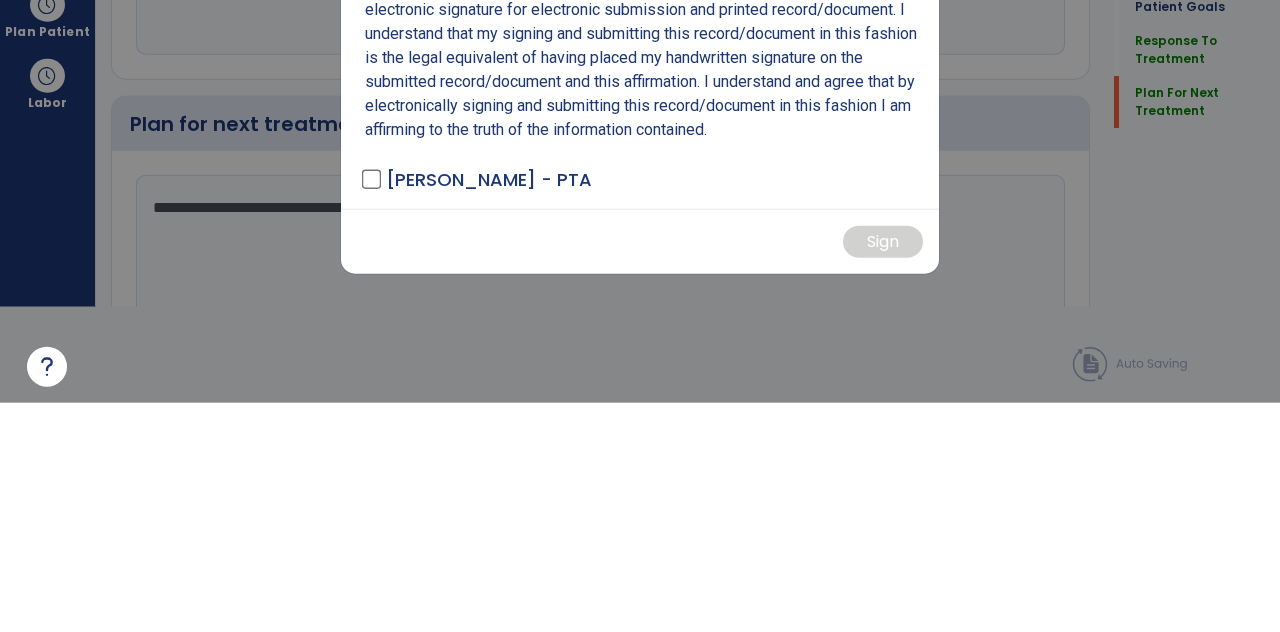 scroll, scrollTop: 0, scrollLeft: 0, axis: both 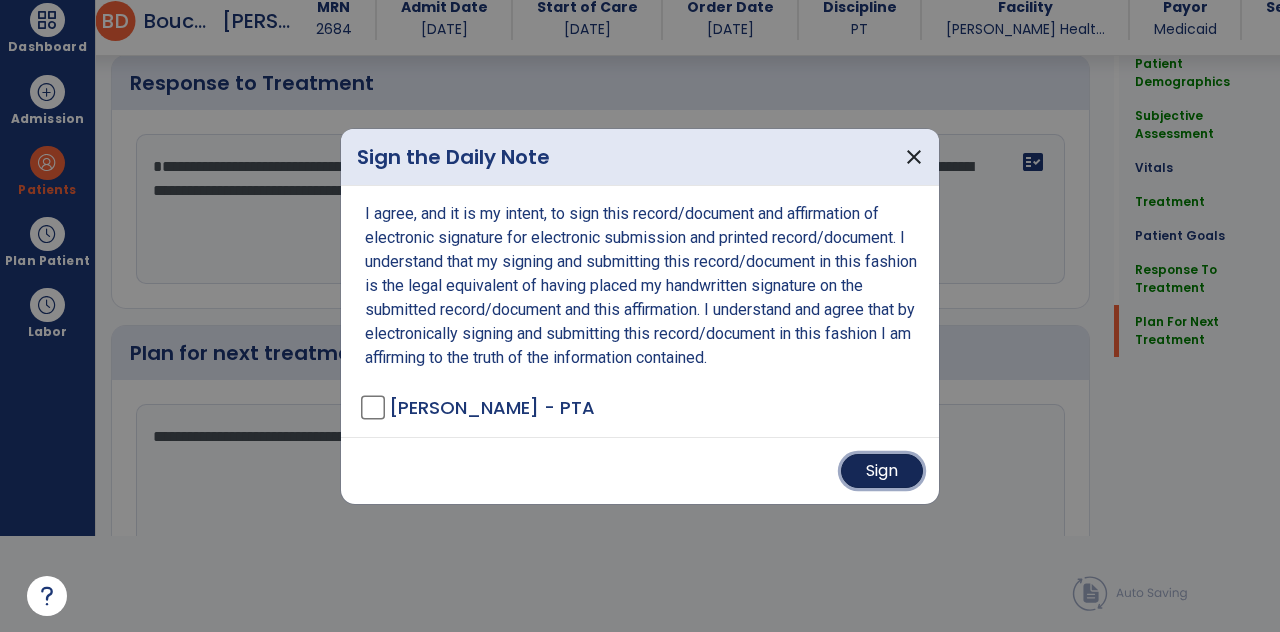 click on "Sign" at bounding box center [882, 471] 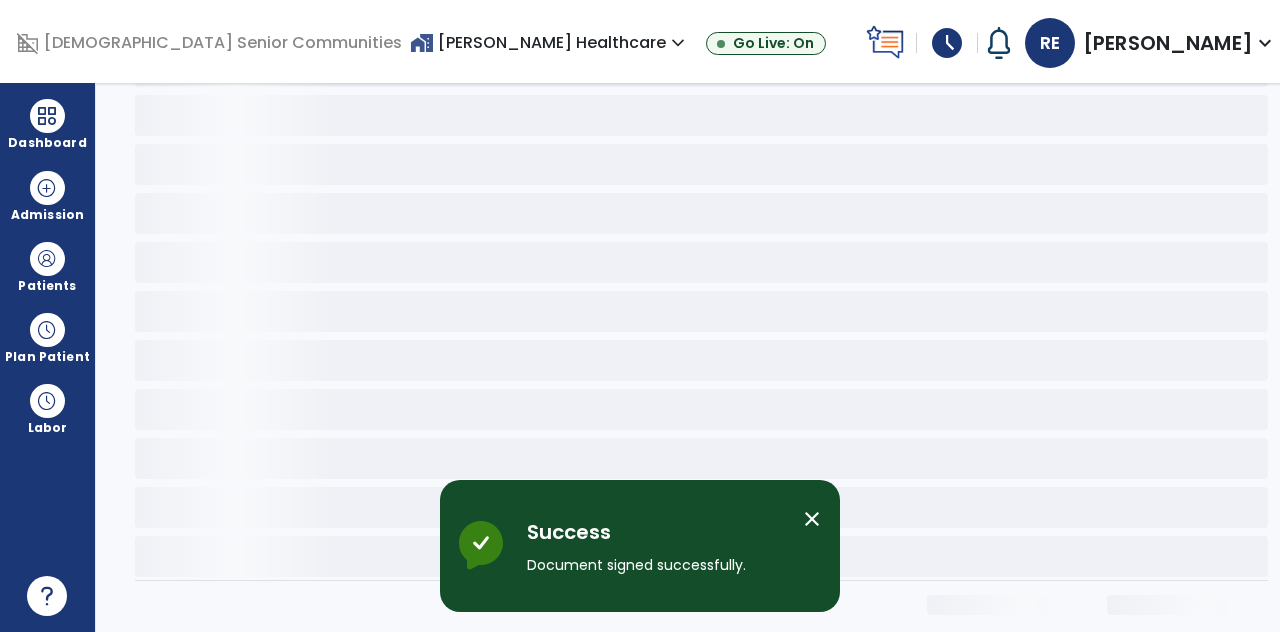 scroll, scrollTop: 0, scrollLeft: 0, axis: both 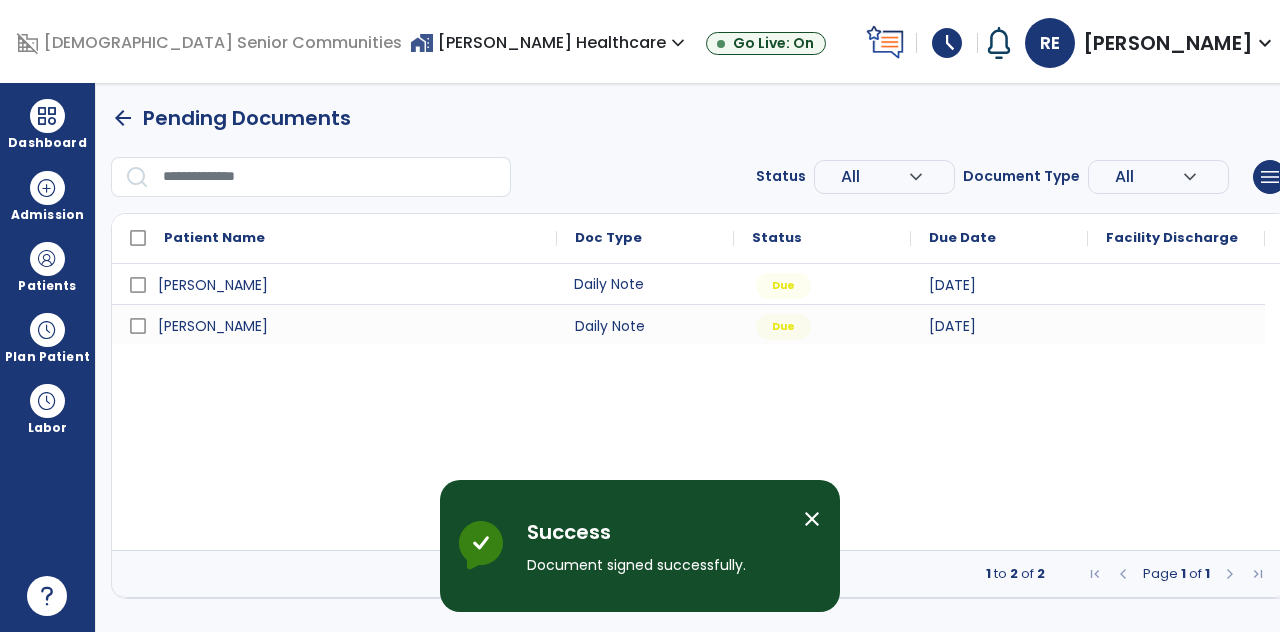 click on "Daily Note" at bounding box center [645, 284] 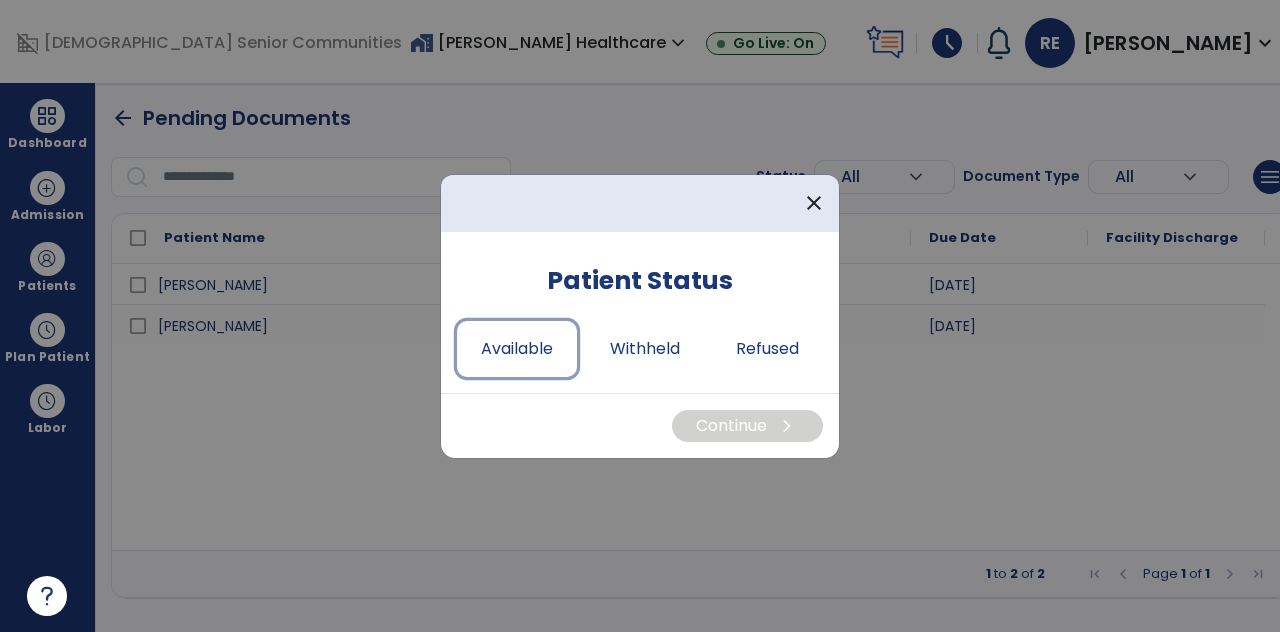 click on "Available" at bounding box center (517, 349) 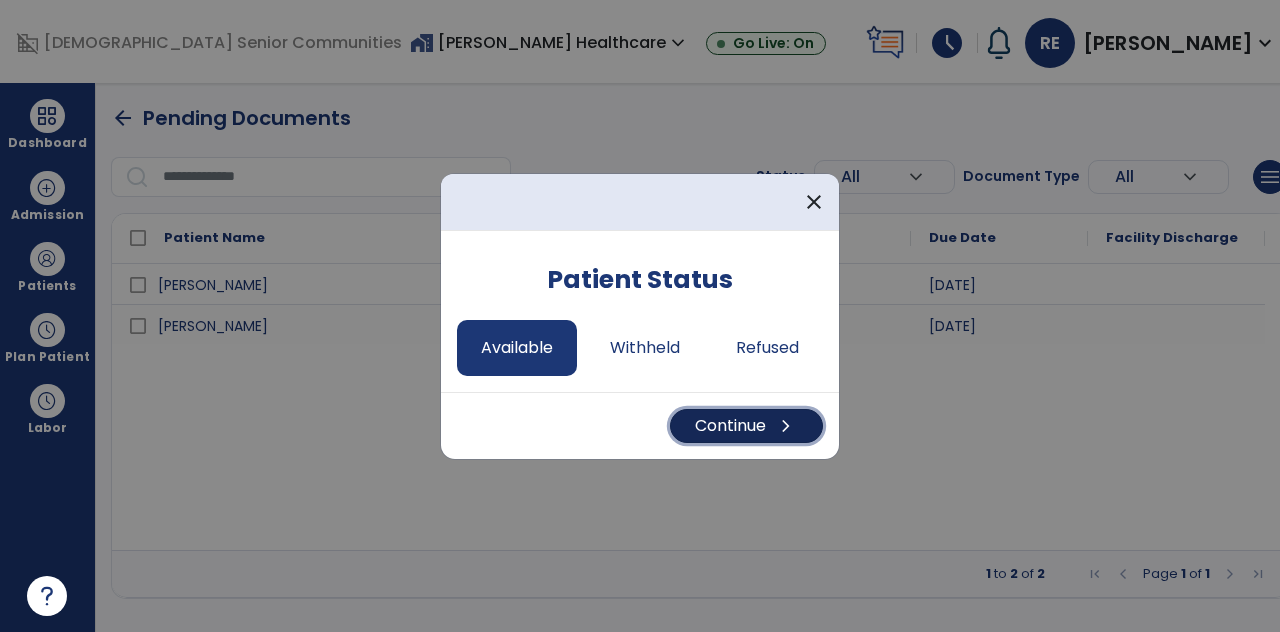 click on "Continue   chevron_right" at bounding box center [746, 426] 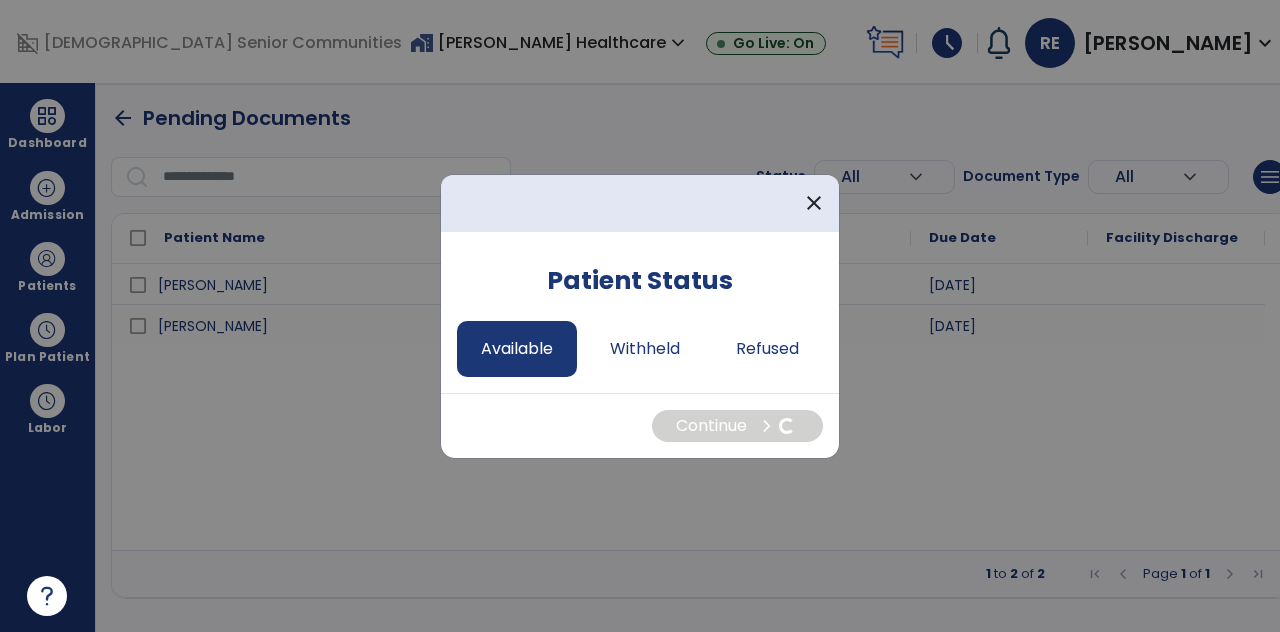 select on "*" 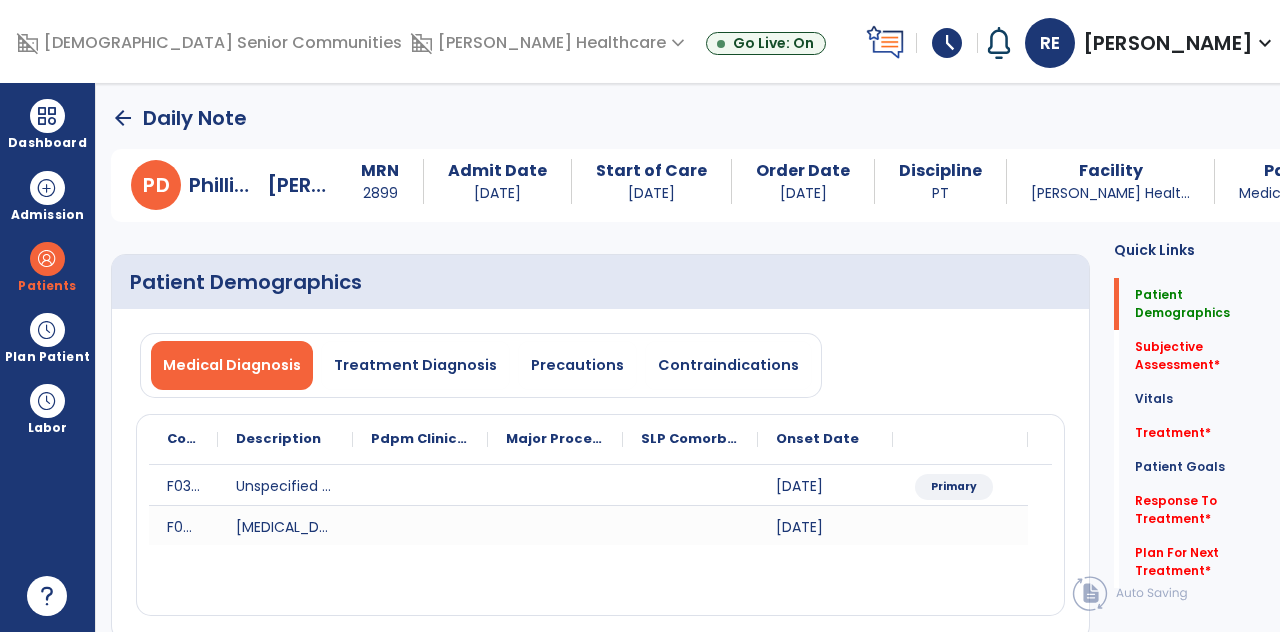 click on "Subjective Assessment   *" 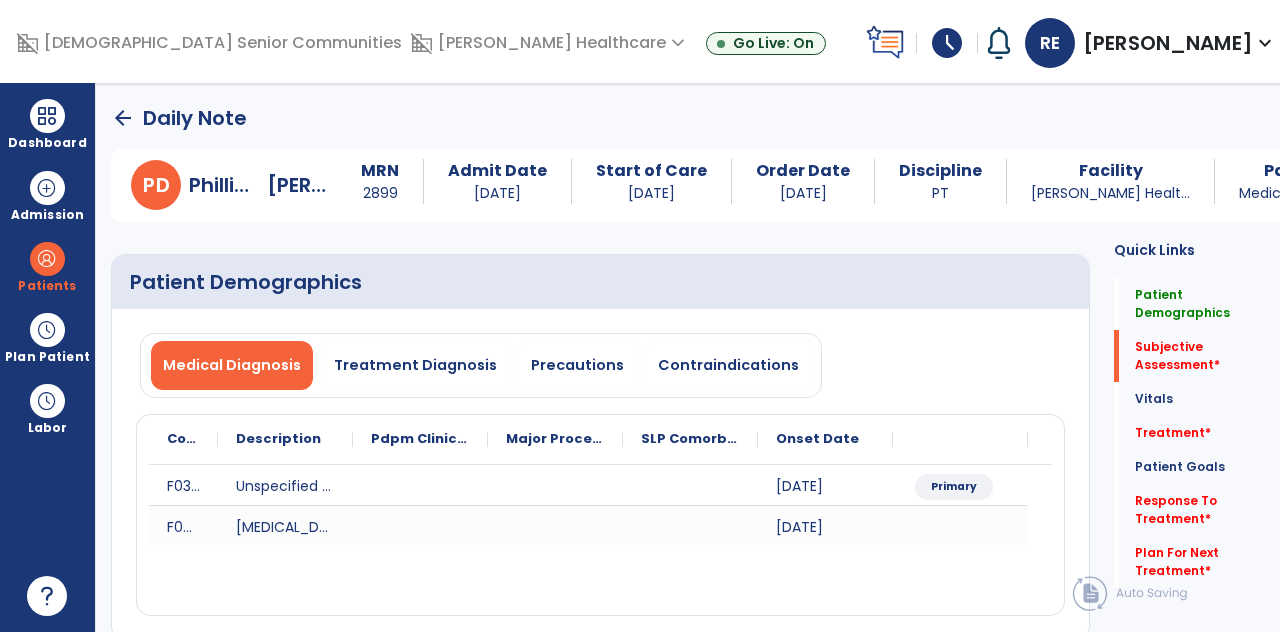 scroll, scrollTop: 34, scrollLeft: 0, axis: vertical 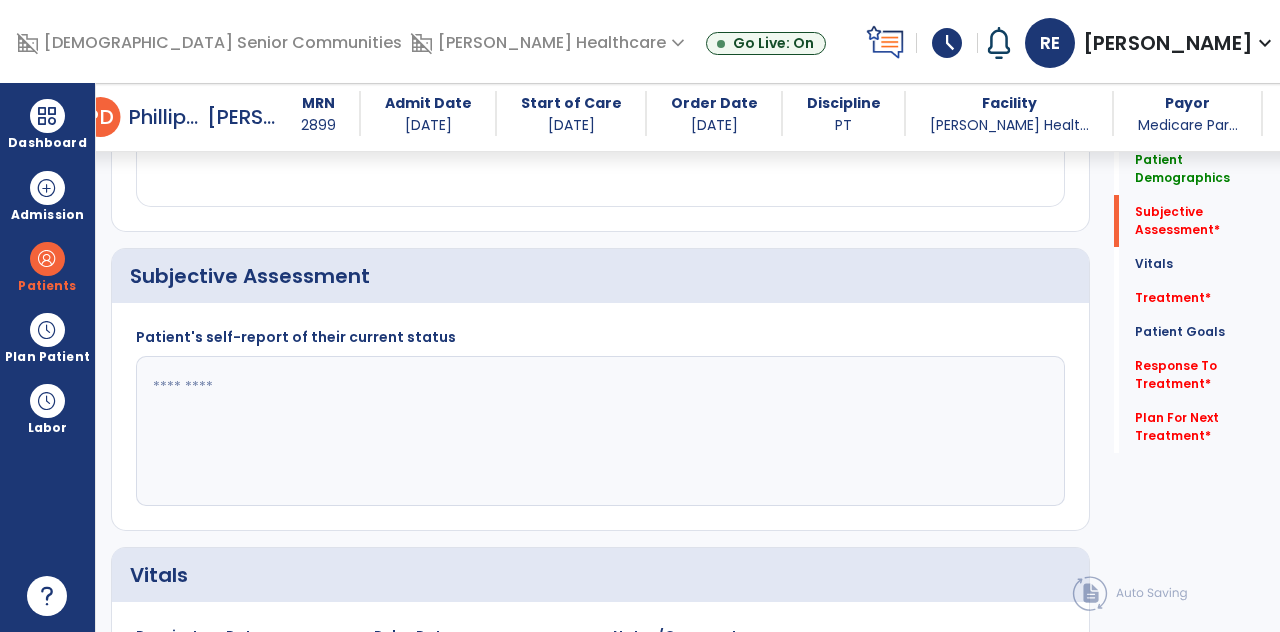 click 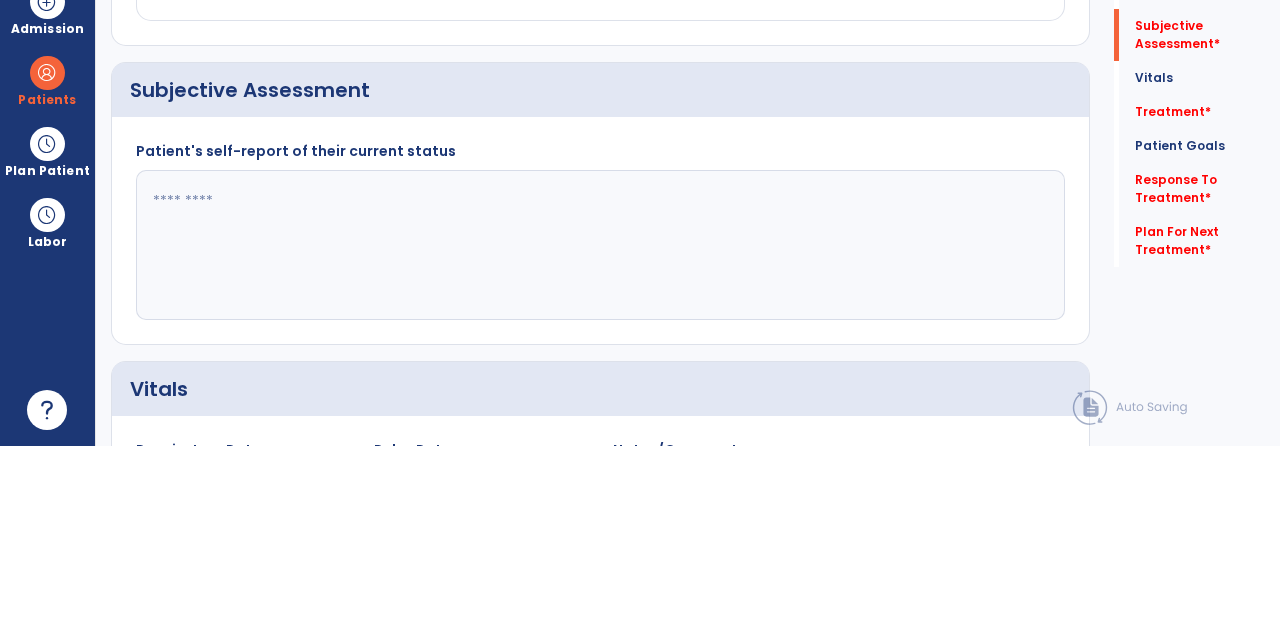scroll, scrollTop: 89, scrollLeft: 0, axis: vertical 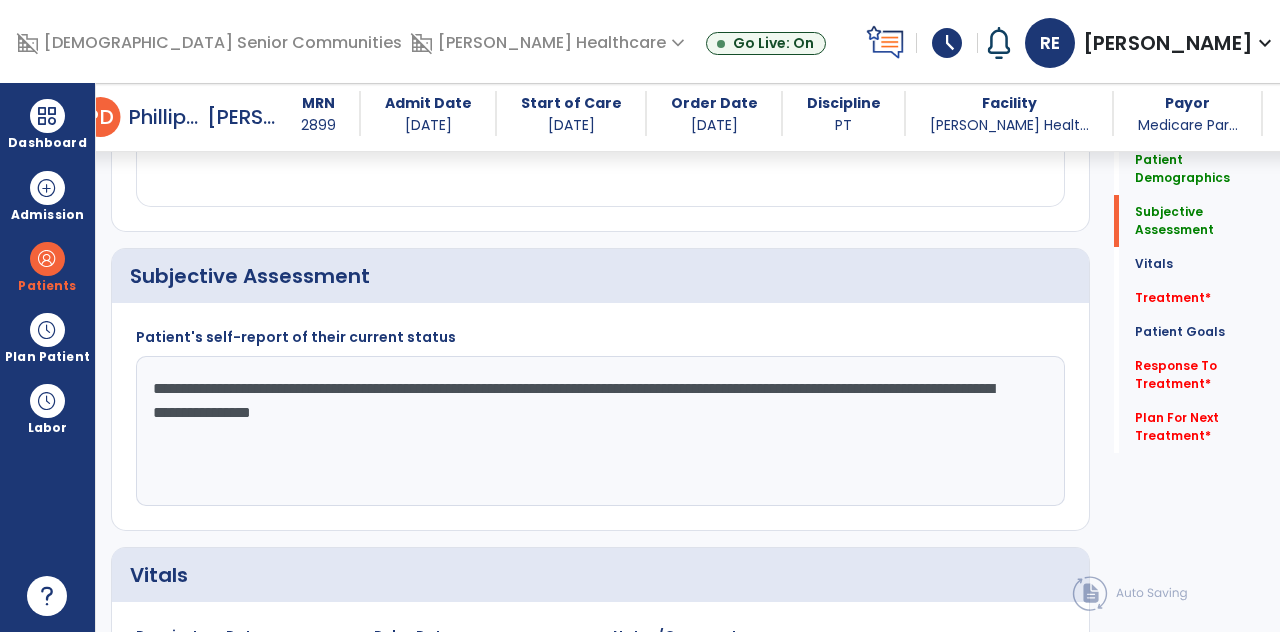 type on "**********" 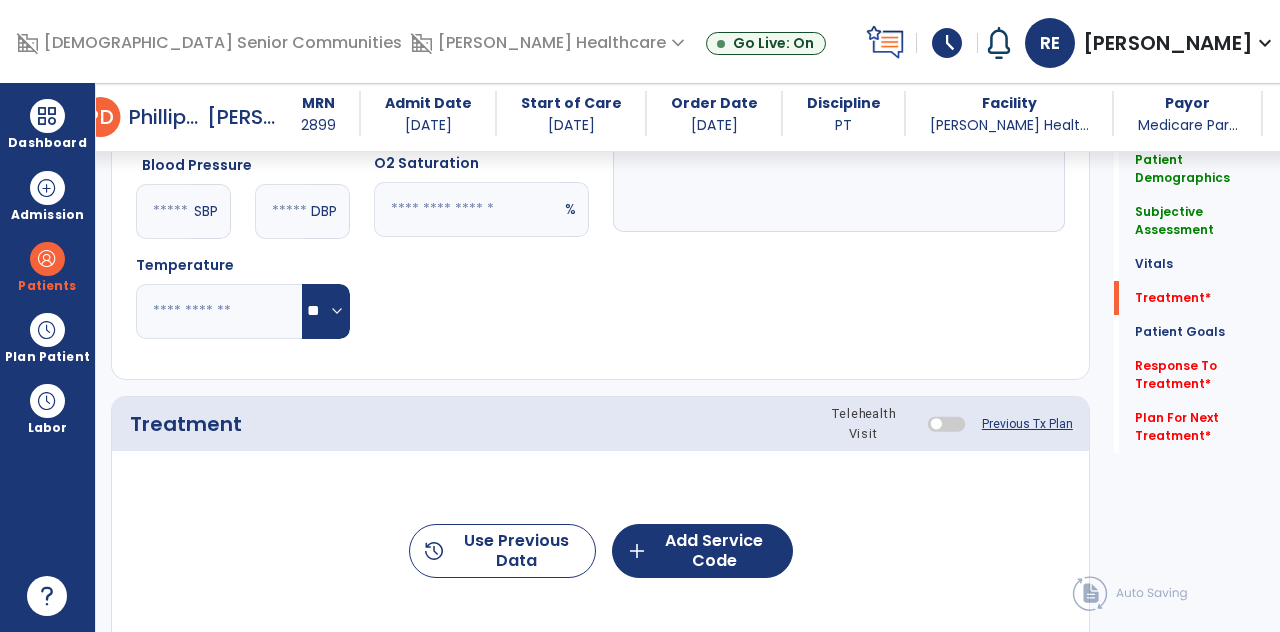 scroll, scrollTop: 1078, scrollLeft: 0, axis: vertical 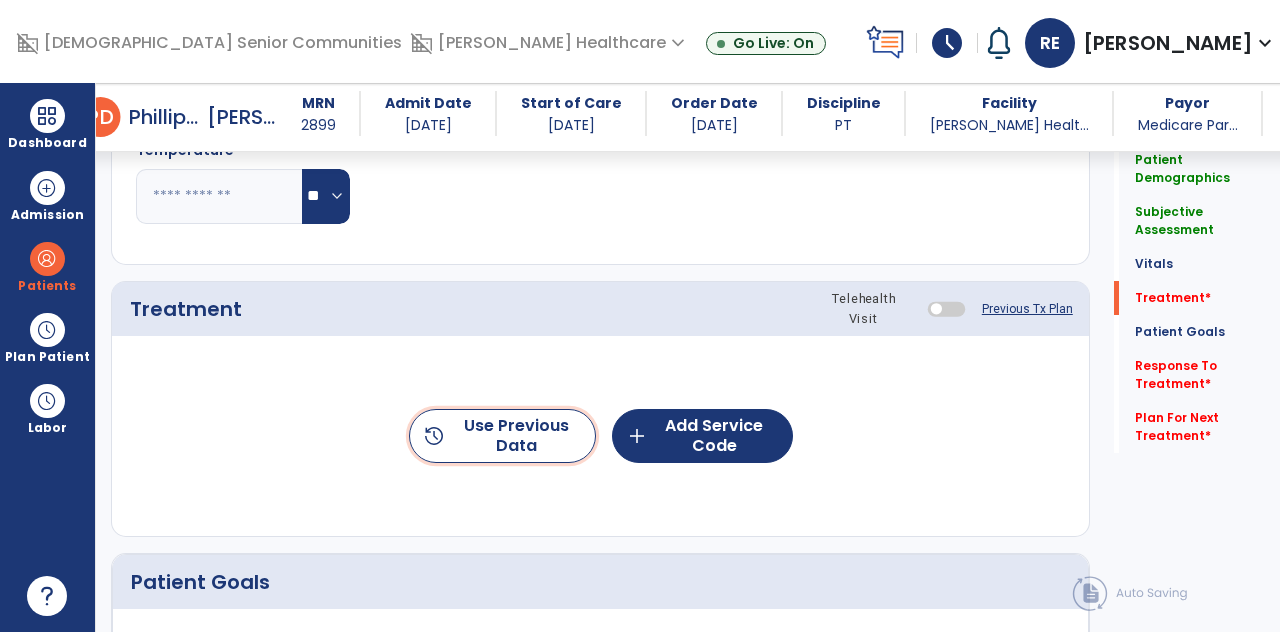 click on "history  Use Previous Data" 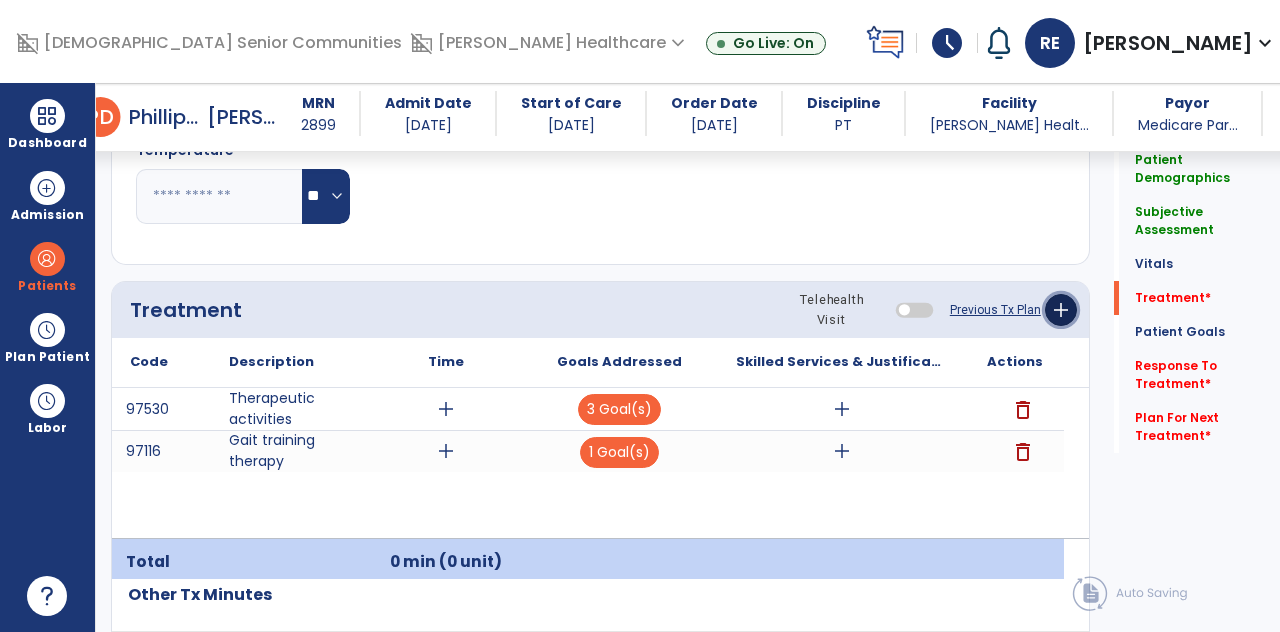 click on "add" 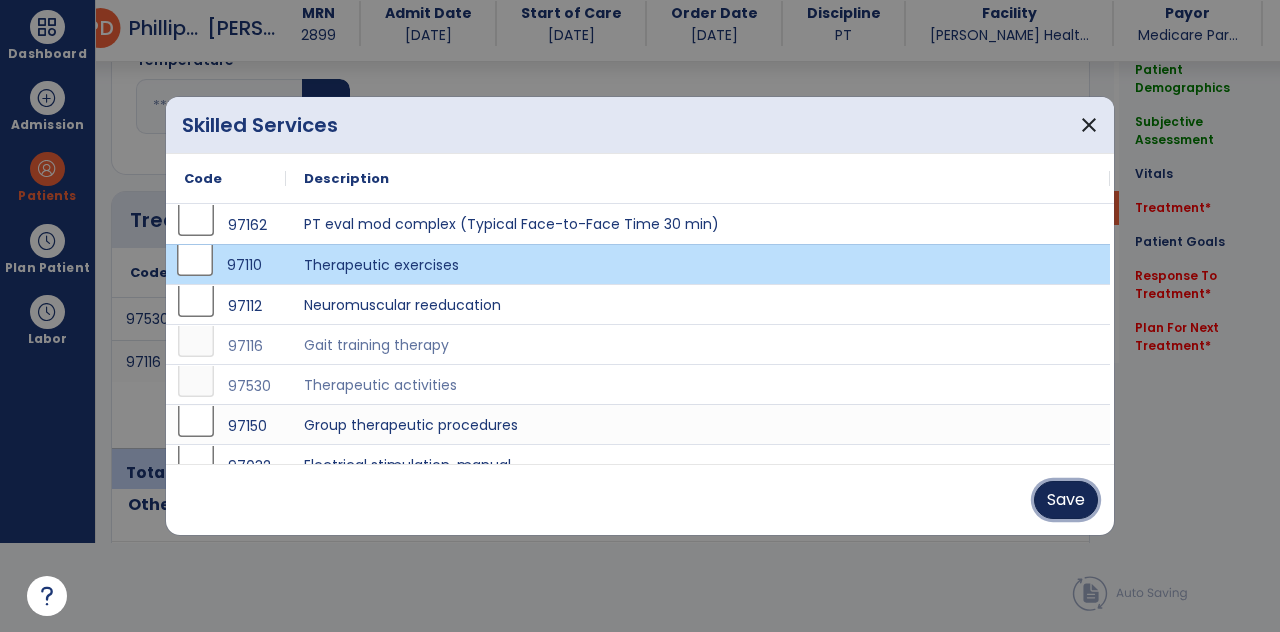 click on "Save" at bounding box center [1066, 500] 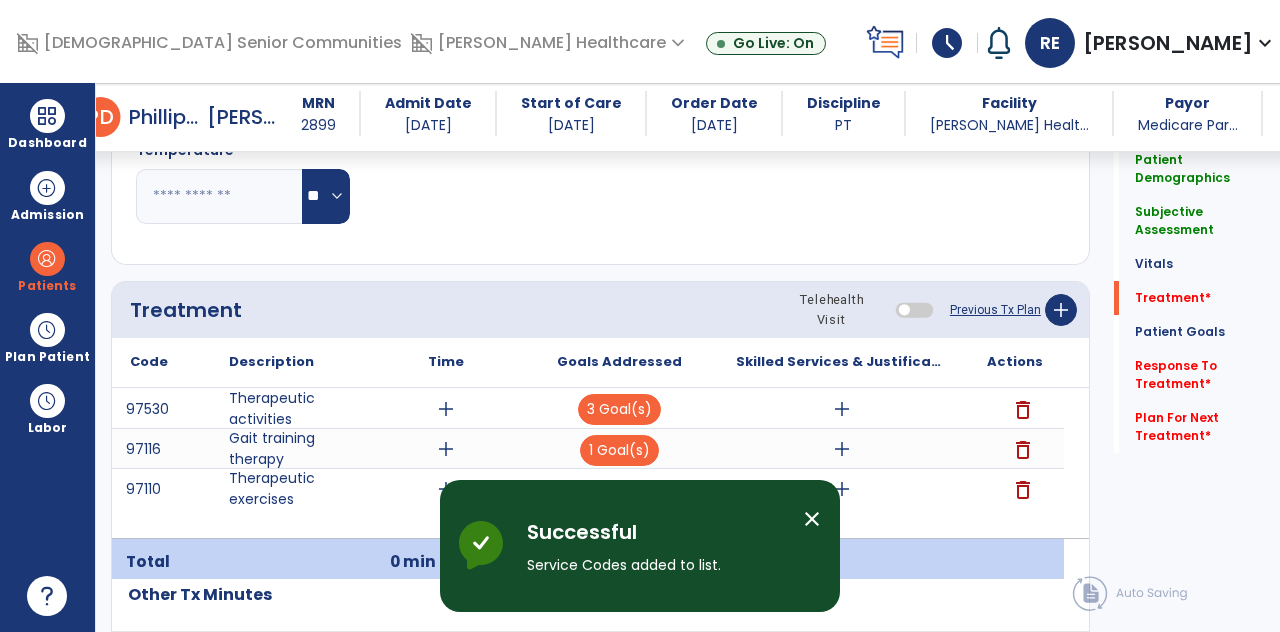 scroll, scrollTop: 89, scrollLeft: 0, axis: vertical 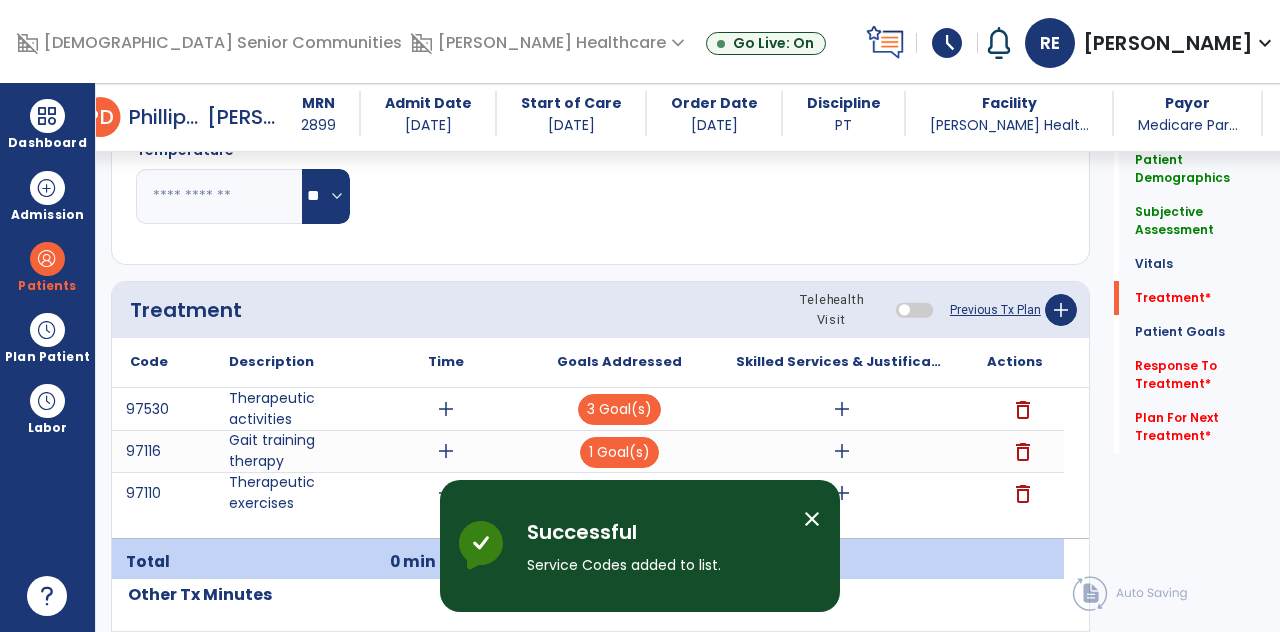 click on "add" at bounding box center [619, 493] 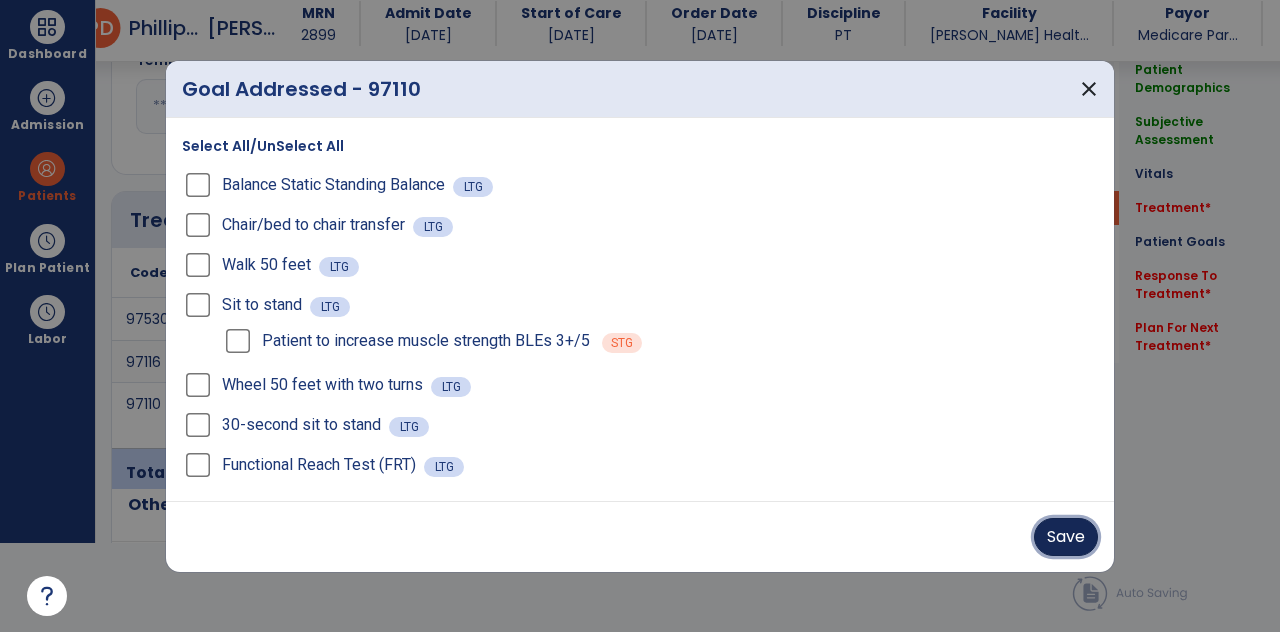 click on "Save" at bounding box center [1066, 537] 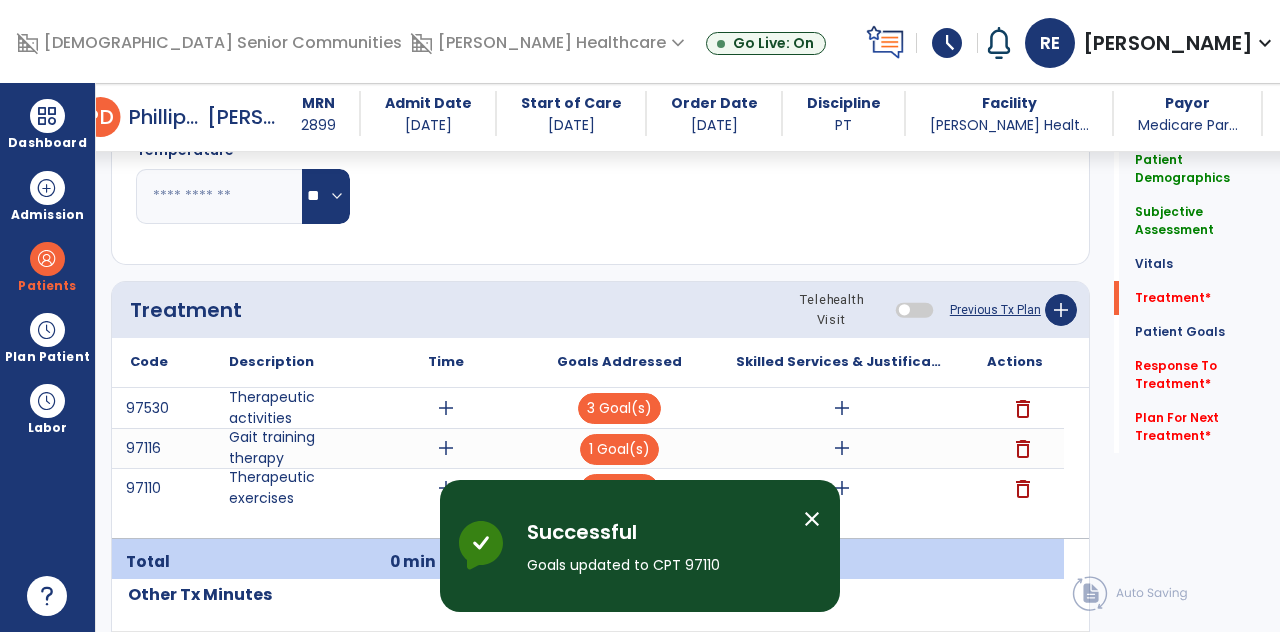 scroll, scrollTop: 89, scrollLeft: 0, axis: vertical 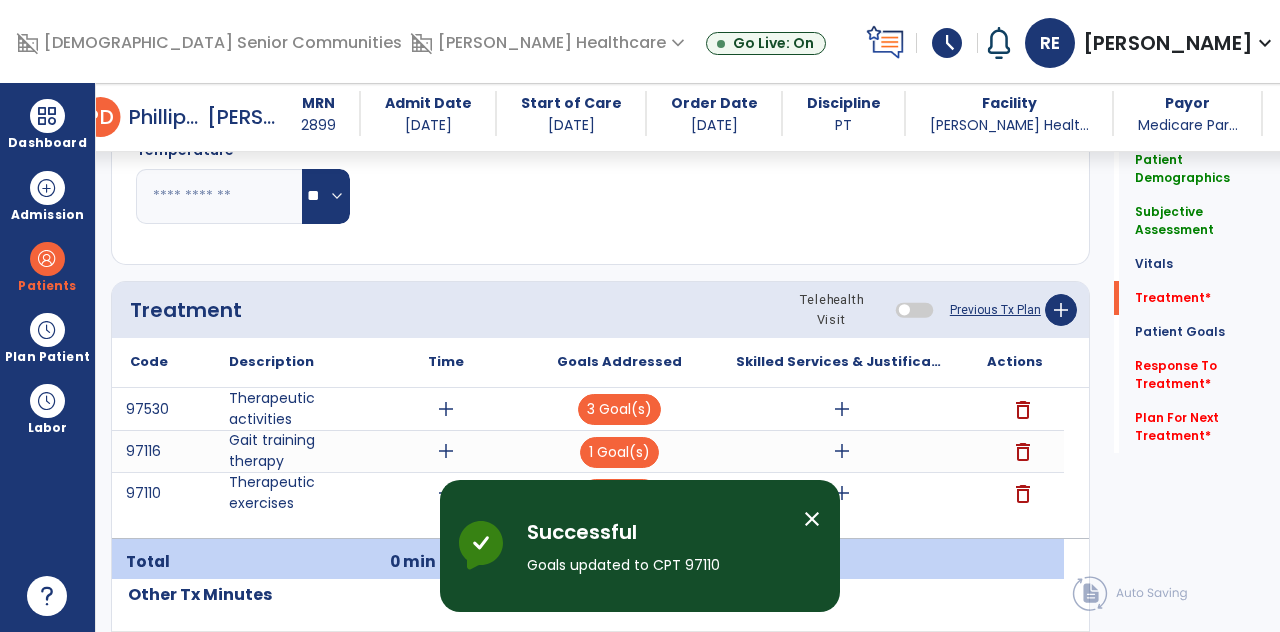 click on "add" at bounding box center [446, 409] 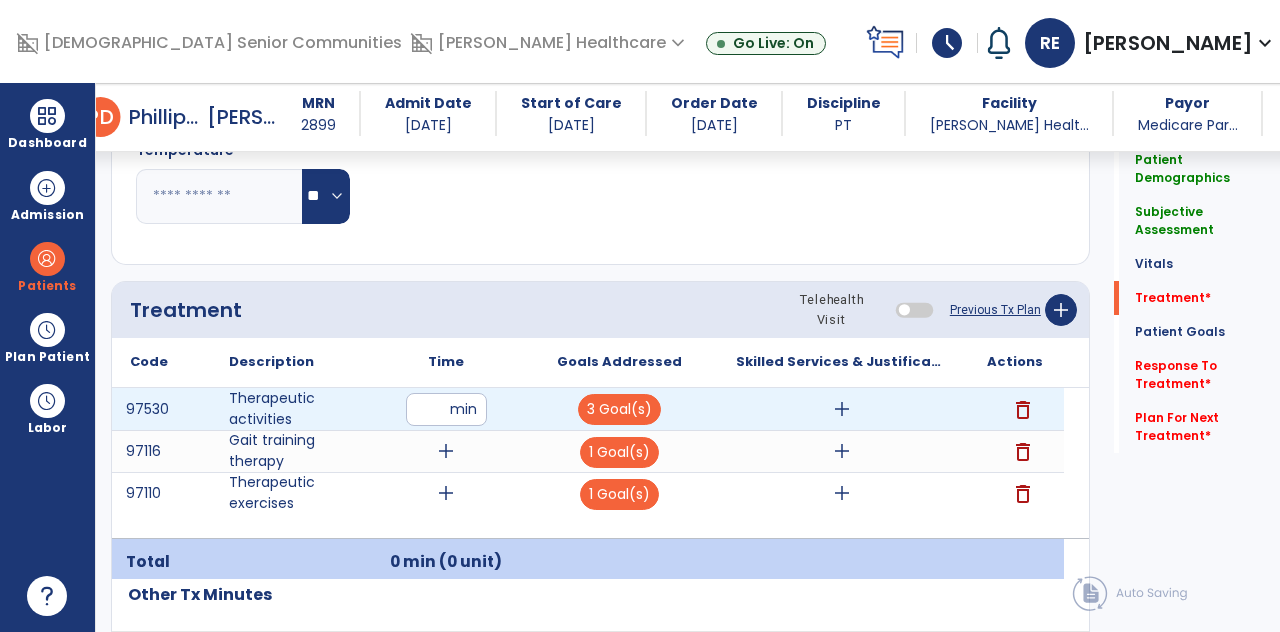 scroll, scrollTop: 89, scrollLeft: 0, axis: vertical 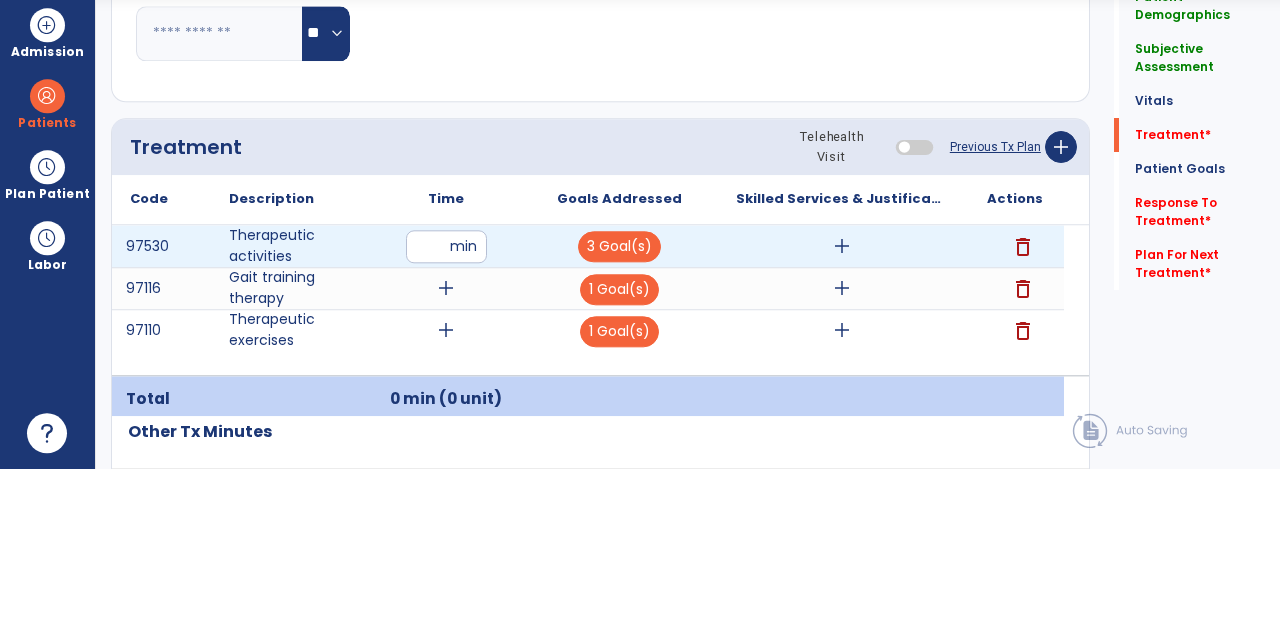 type on "**" 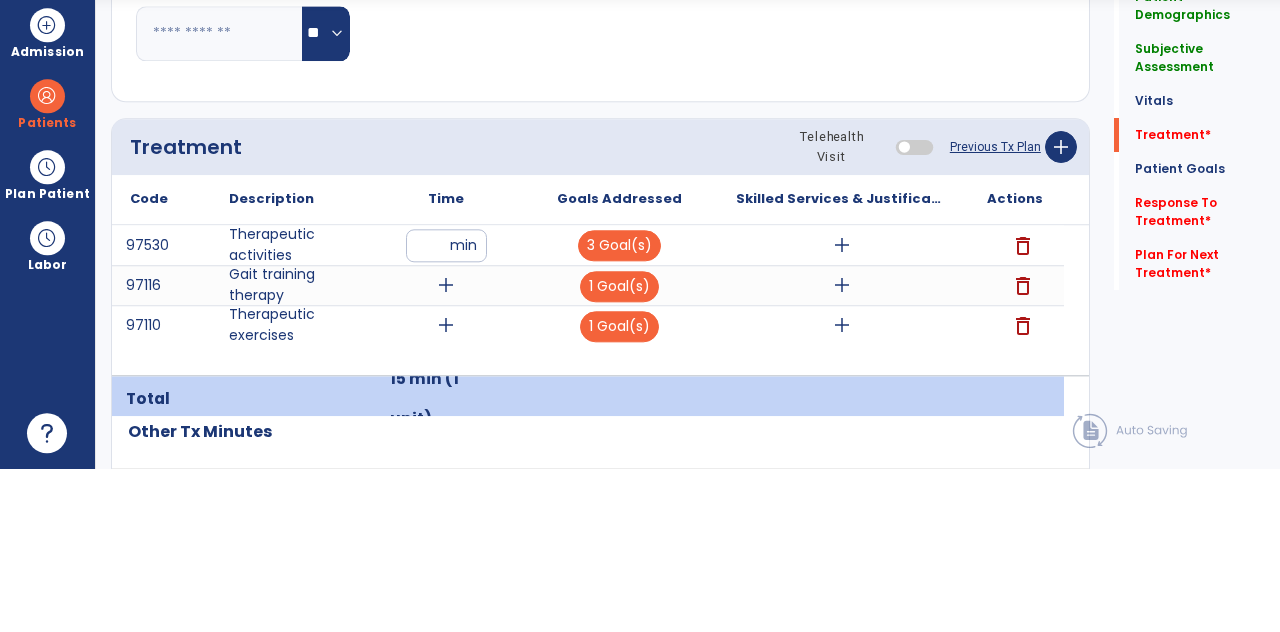 scroll, scrollTop: 89, scrollLeft: 0, axis: vertical 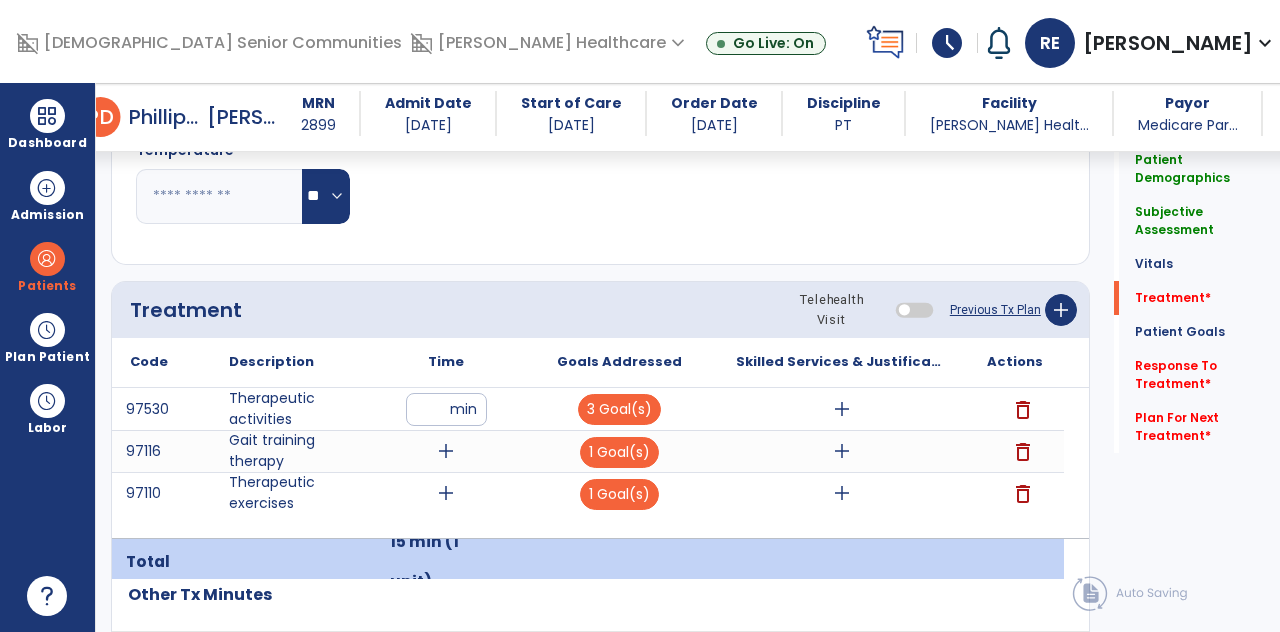 click on "add" at bounding box center (446, 451) 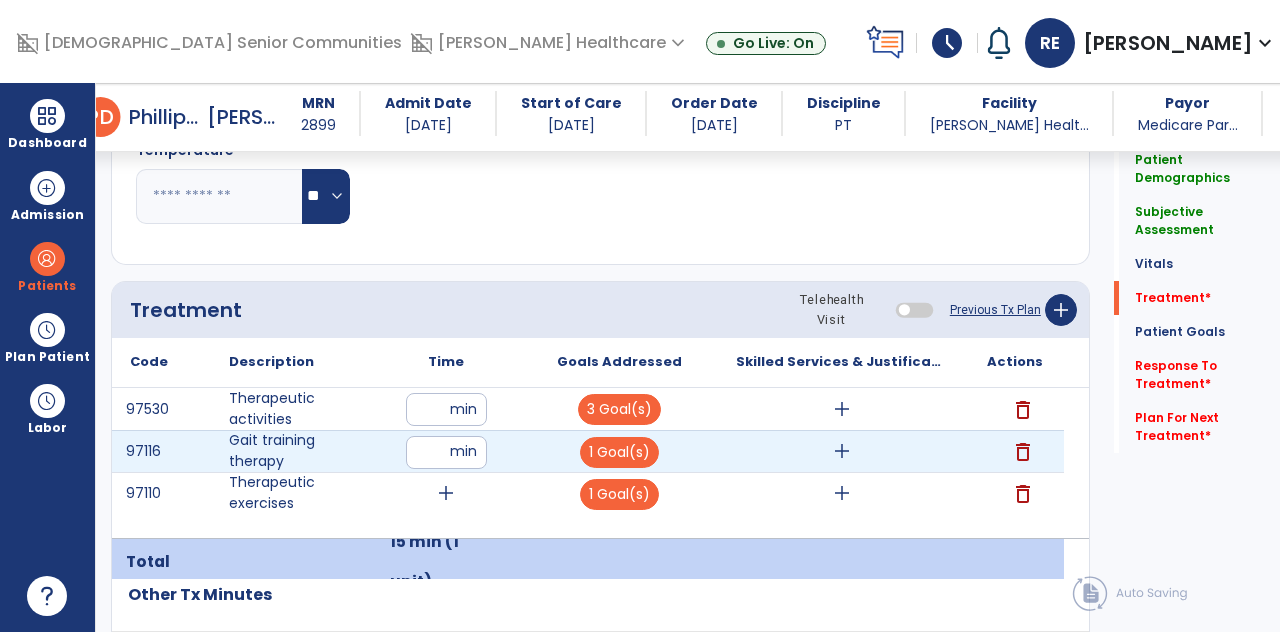scroll, scrollTop: 89, scrollLeft: 0, axis: vertical 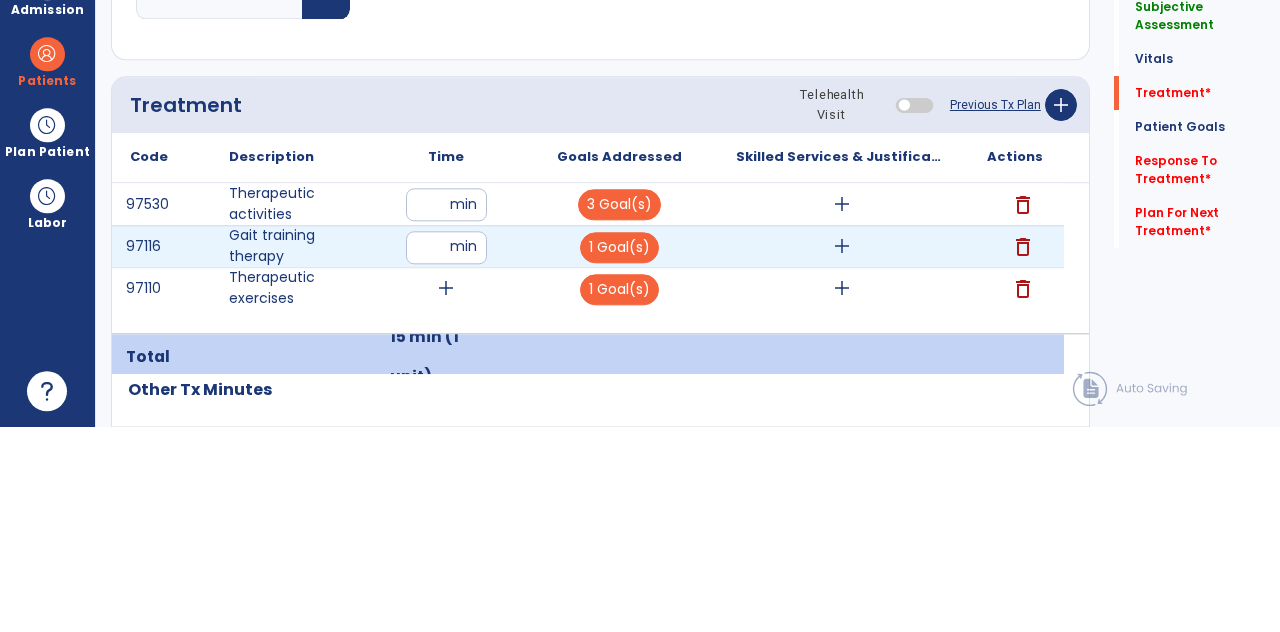 type on "**" 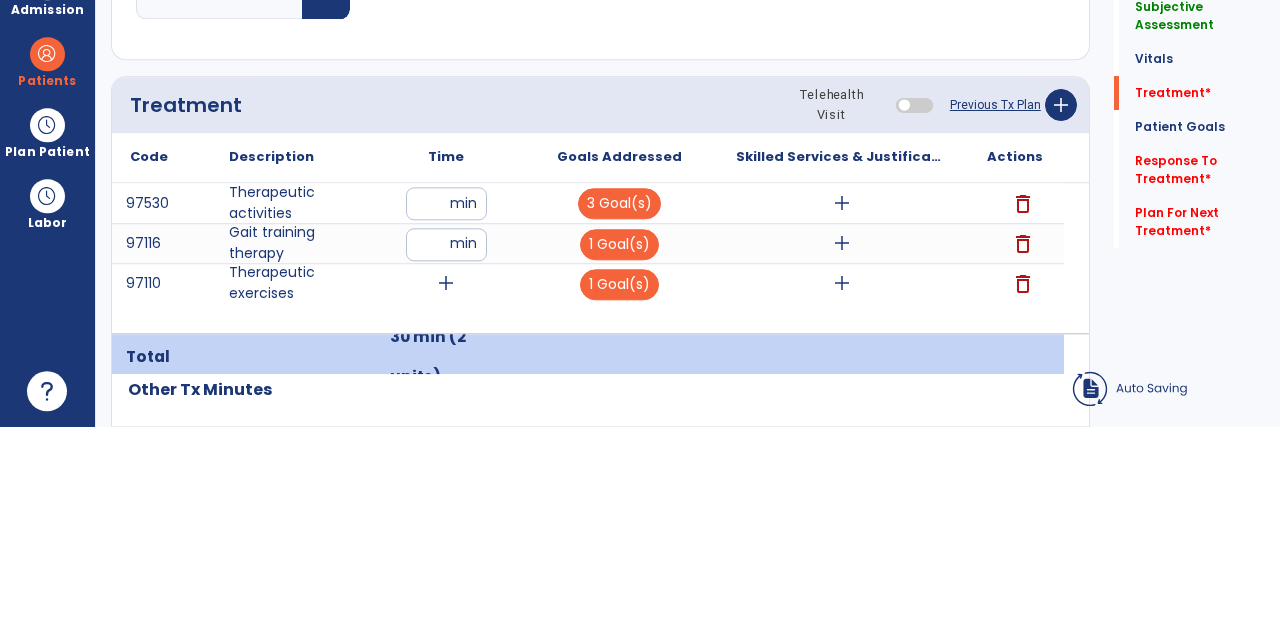 click at bounding box center (619, 562) 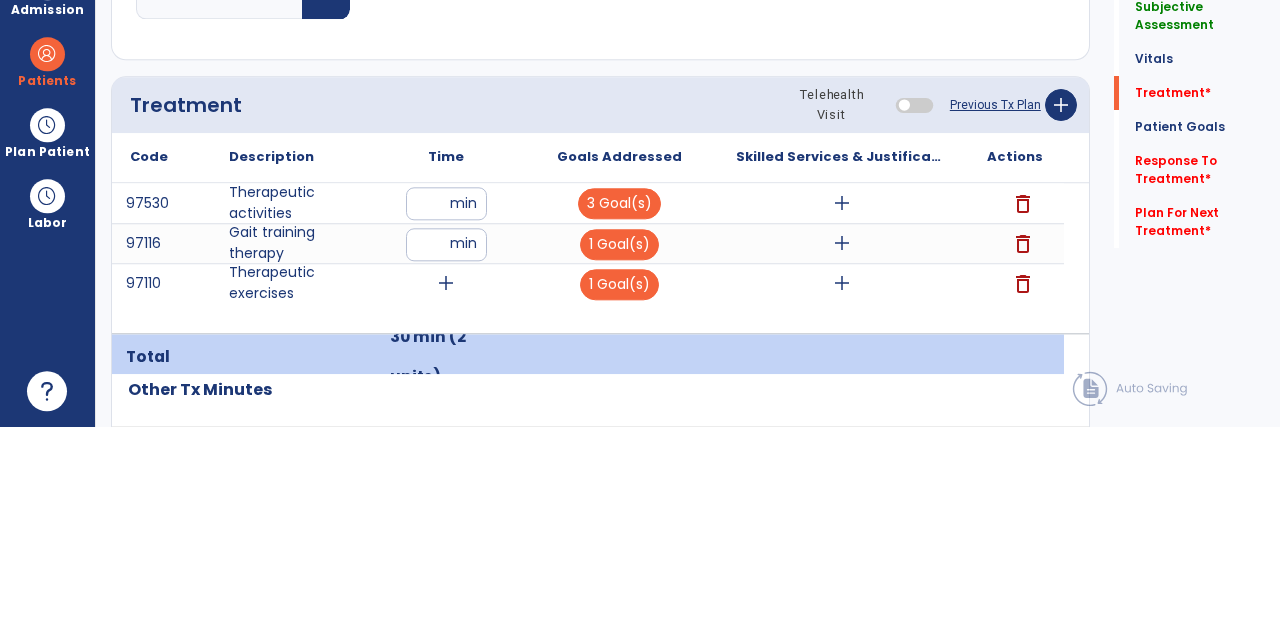 scroll, scrollTop: 89, scrollLeft: 0, axis: vertical 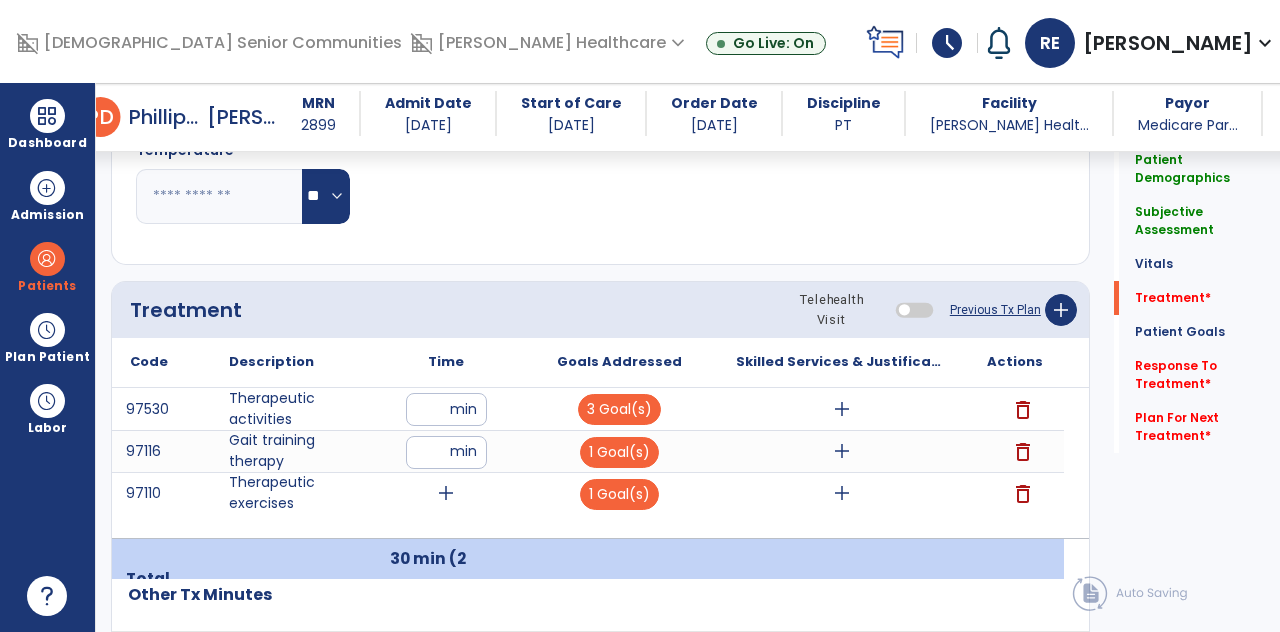 click on "add" at bounding box center (446, 493) 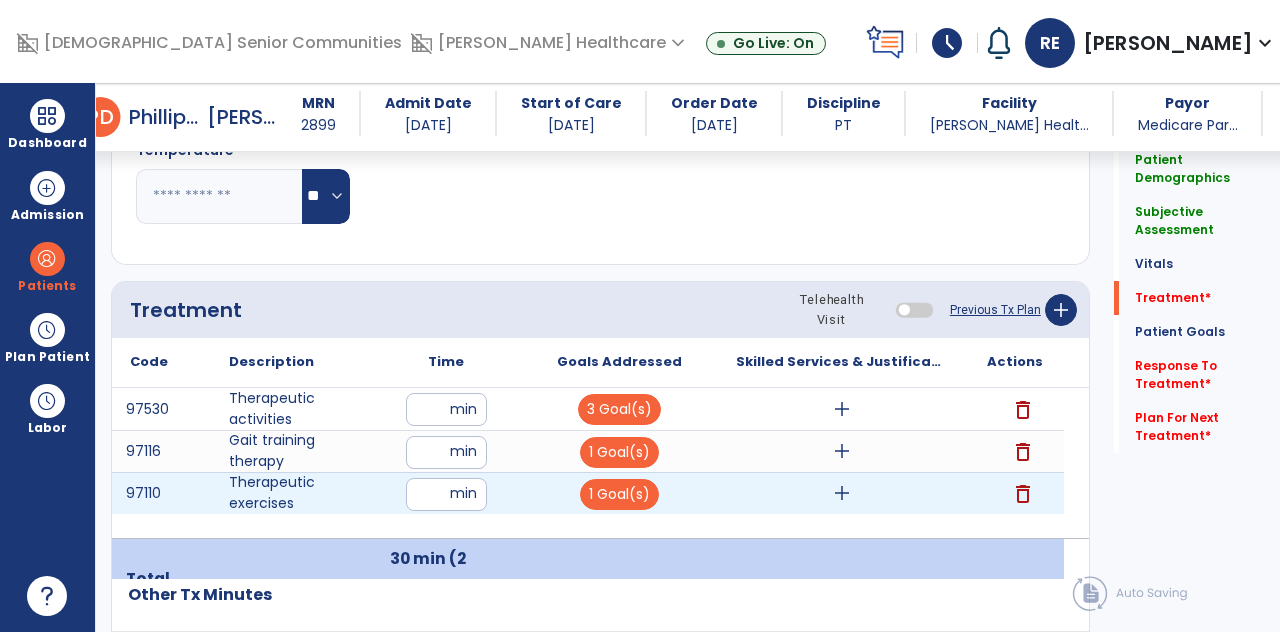 scroll, scrollTop: 89, scrollLeft: 0, axis: vertical 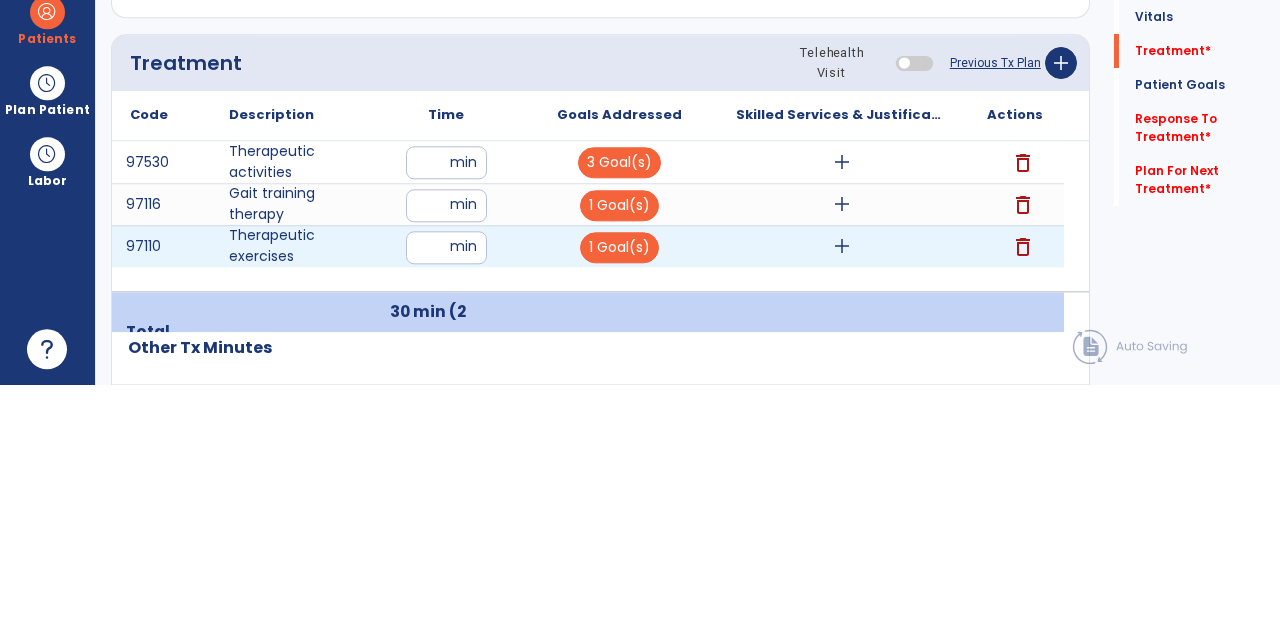 type on "**" 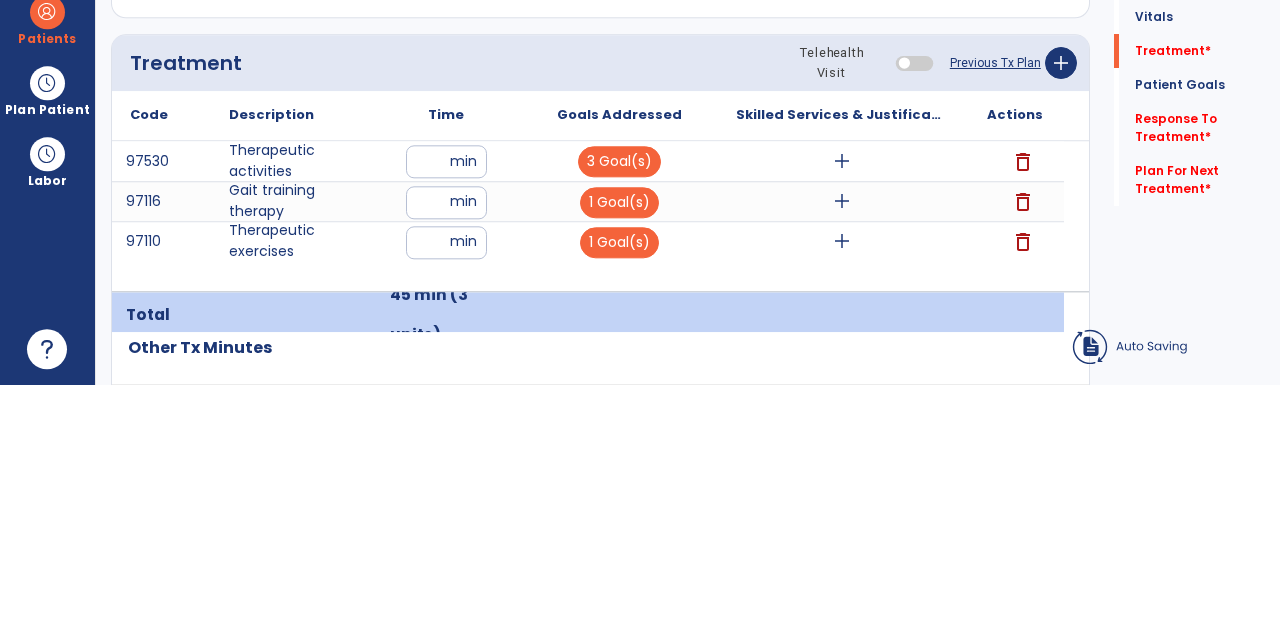 click on "Notes/Comments" 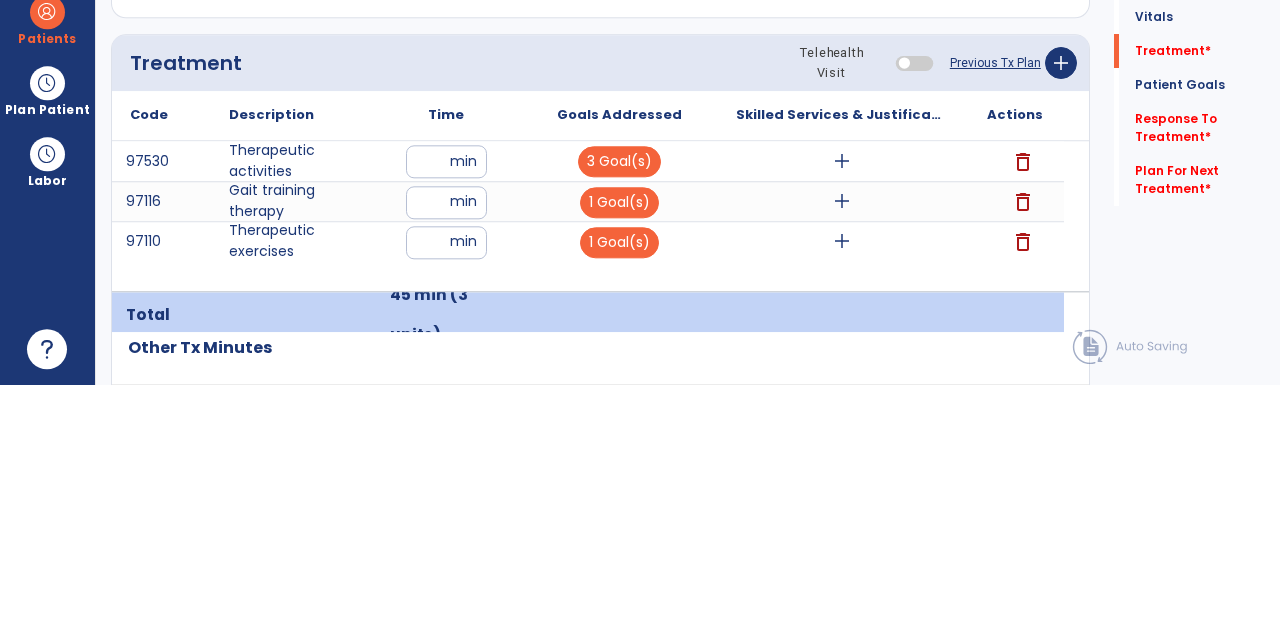 scroll, scrollTop: 89, scrollLeft: 0, axis: vertical 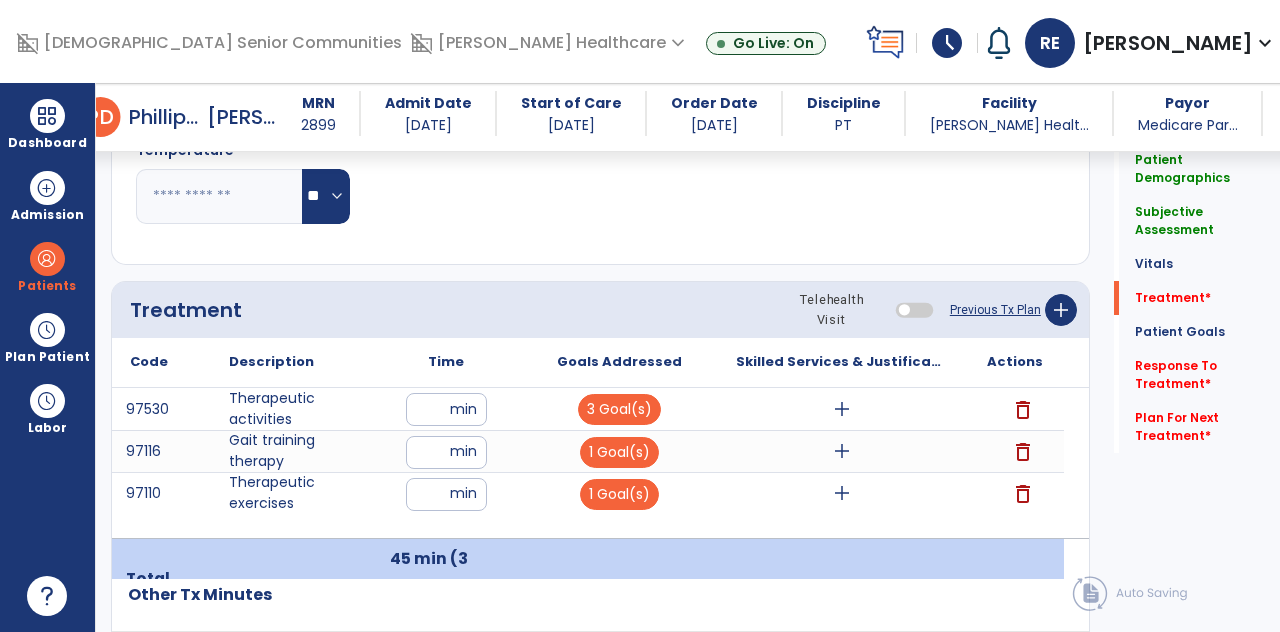 click on "add" at bounding box center [841, 409] 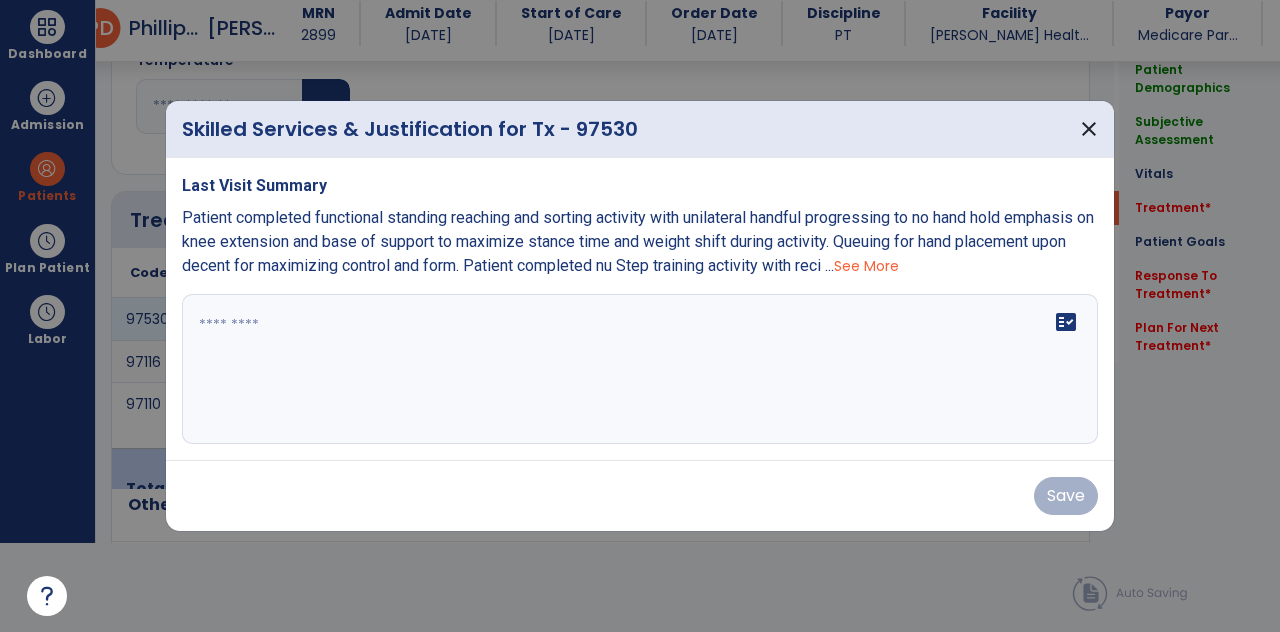 click on "fact_check" at bounding box center [640, 369] 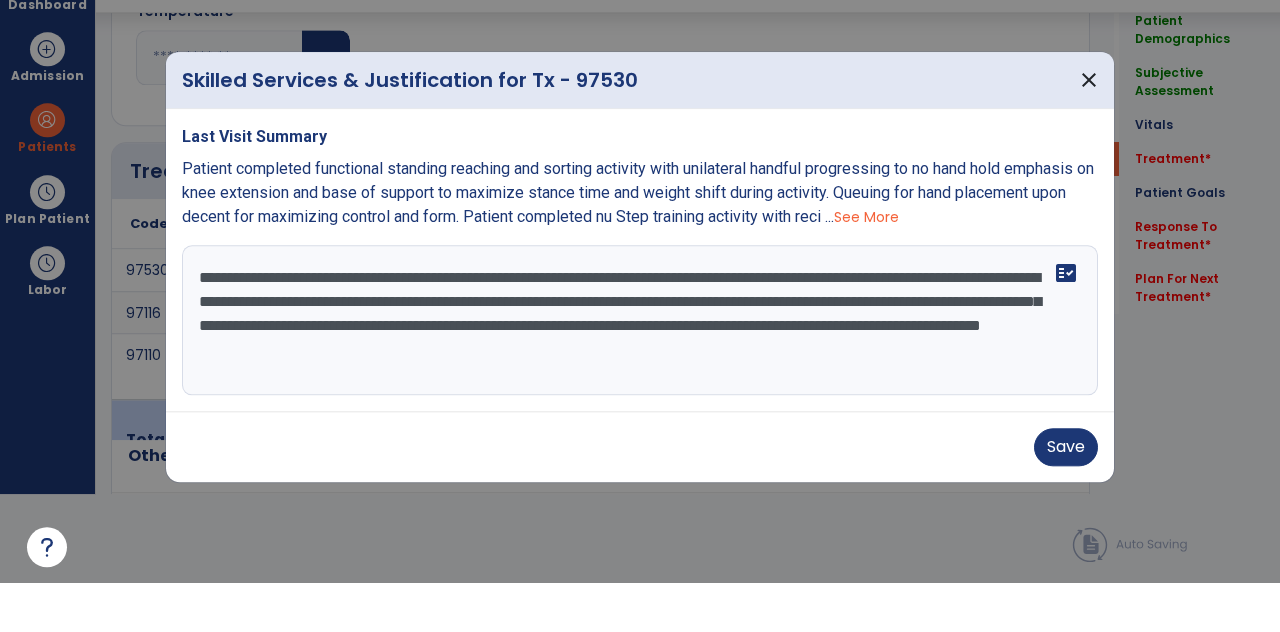 click on "**********" at bounding box center [640, 369] 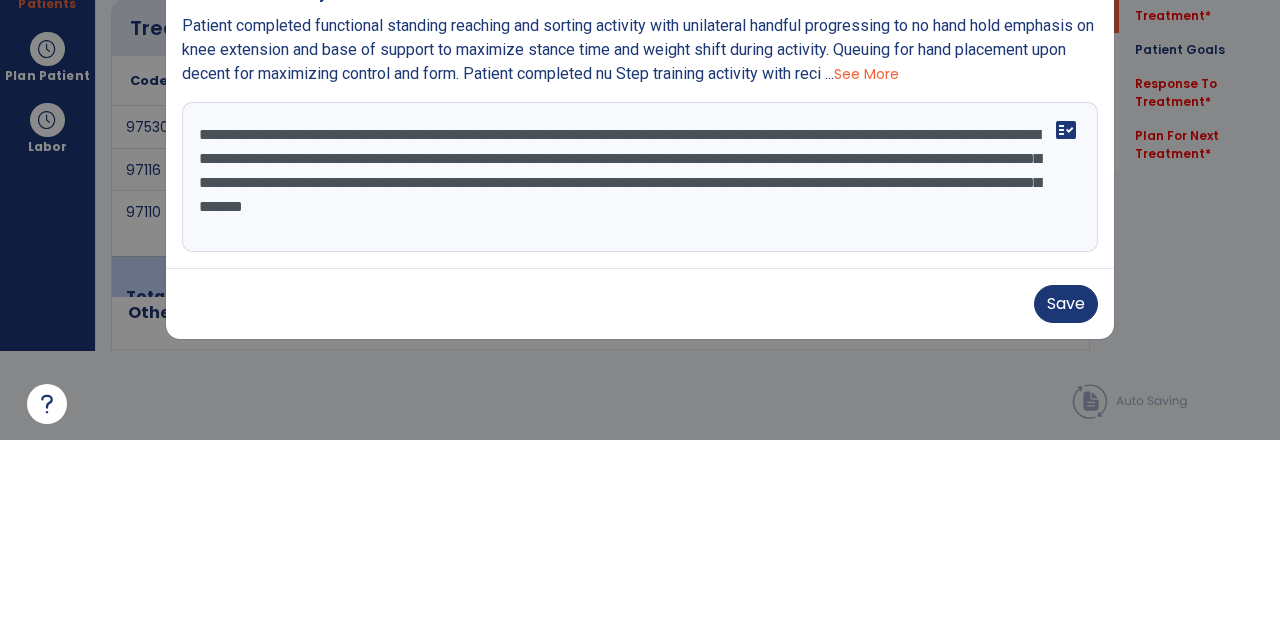 click on "**********" at bounding box center (640, 369) 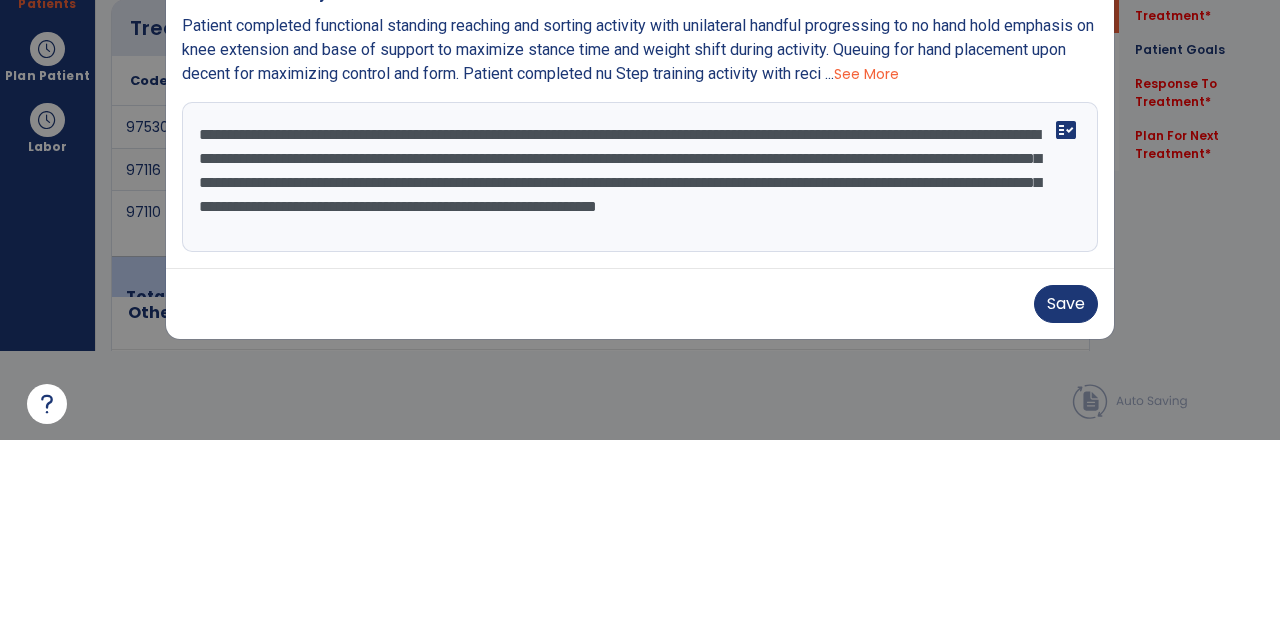 click on "**********" at bounding box center (640, 369) 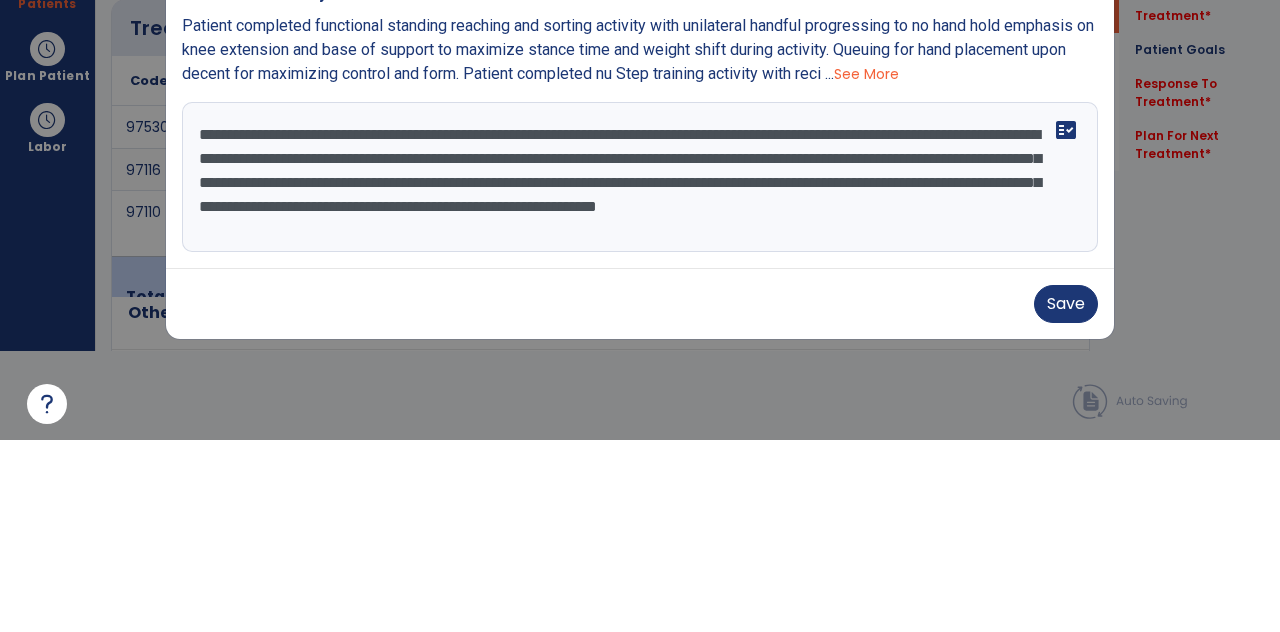 click on "**********" at bounding box center [640, 369] 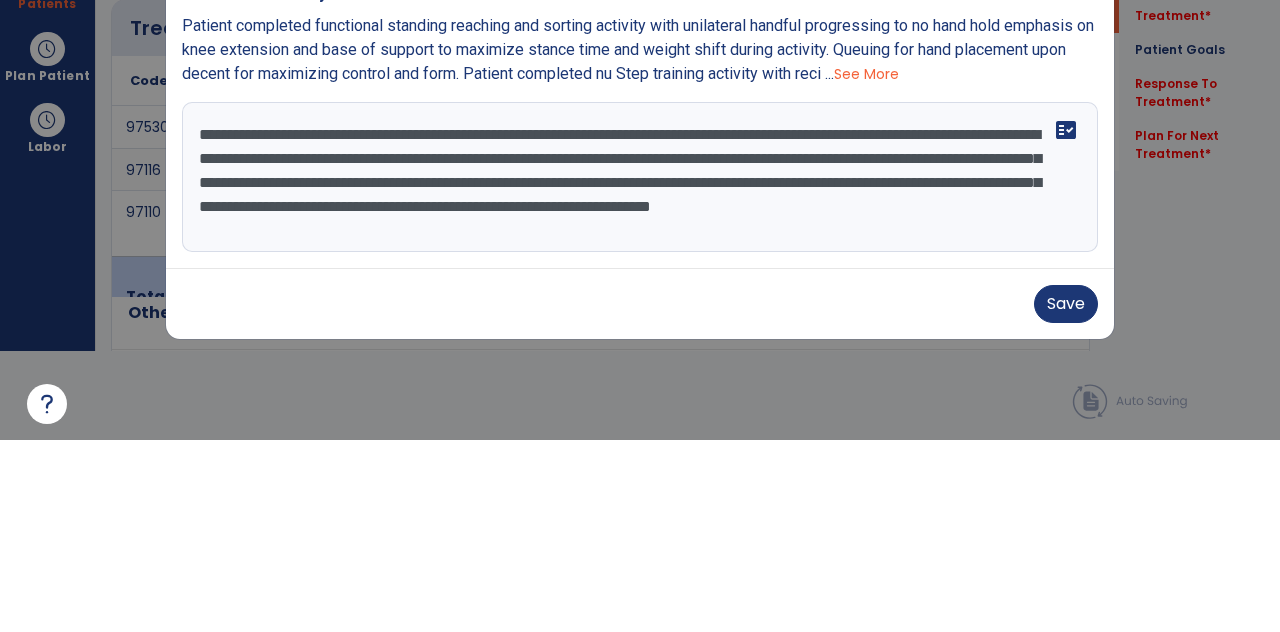 click on "**********" at bounding box center (640, 369) 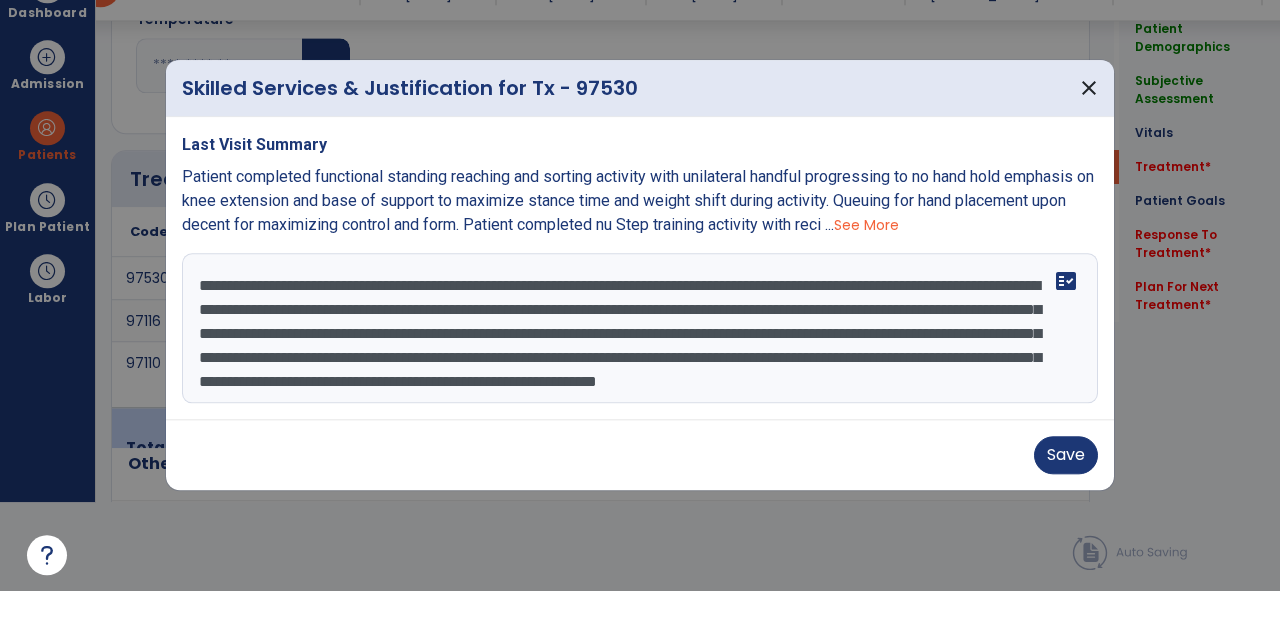 scroll, scrollTop: 39, scrollLeft: 0, axis: vertical 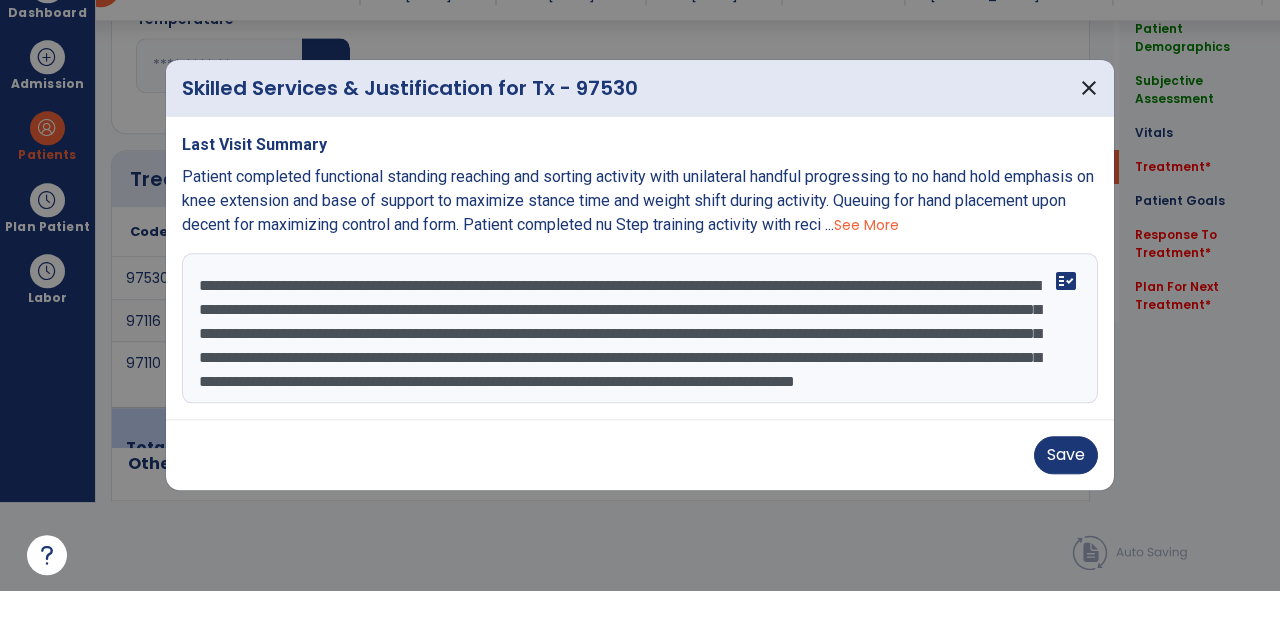 click on "**********" at bounding box center [640, 369] 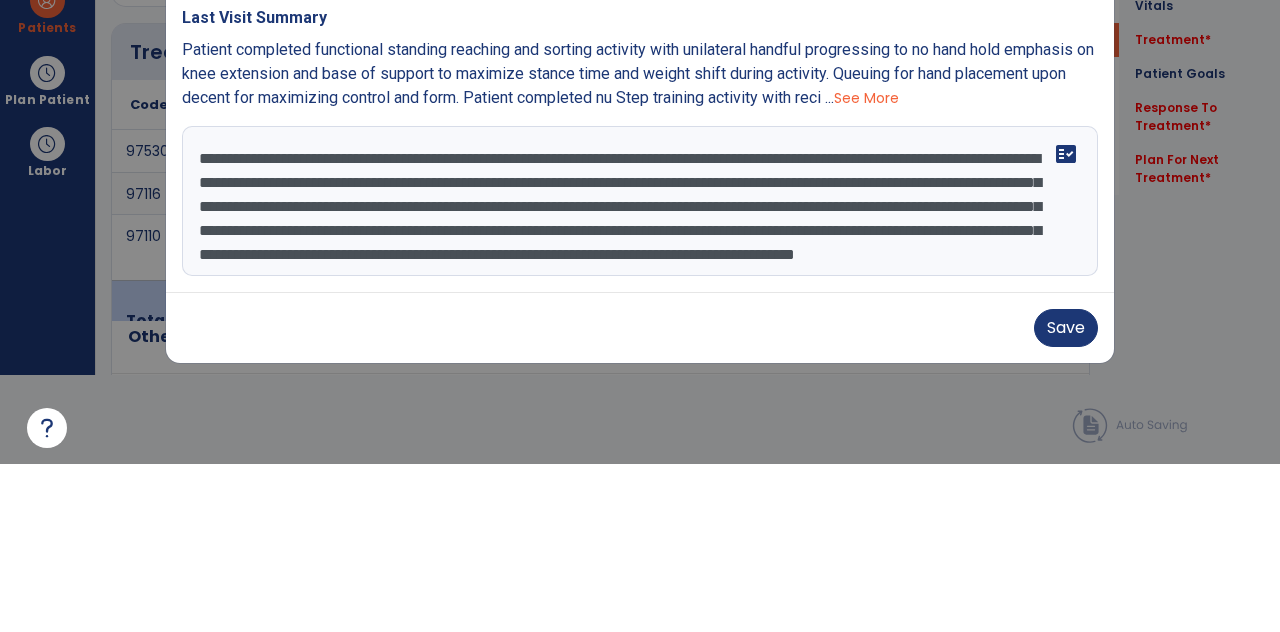 type on "**********" 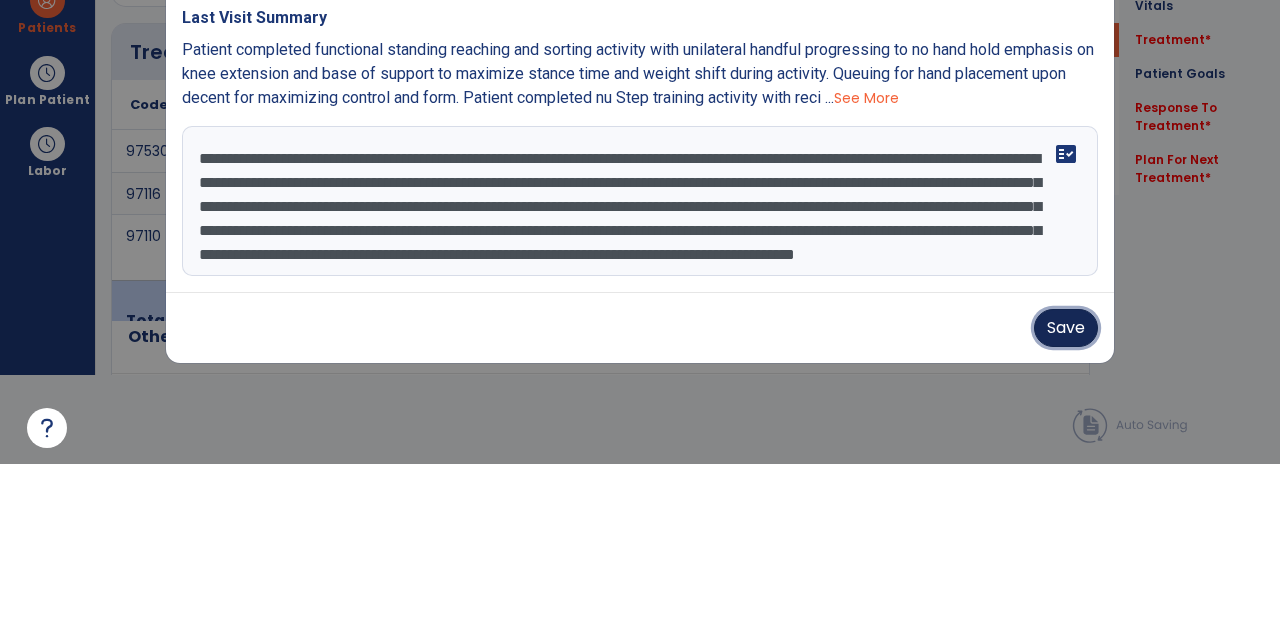 click on "Save" at bounding box center (1066, 496) 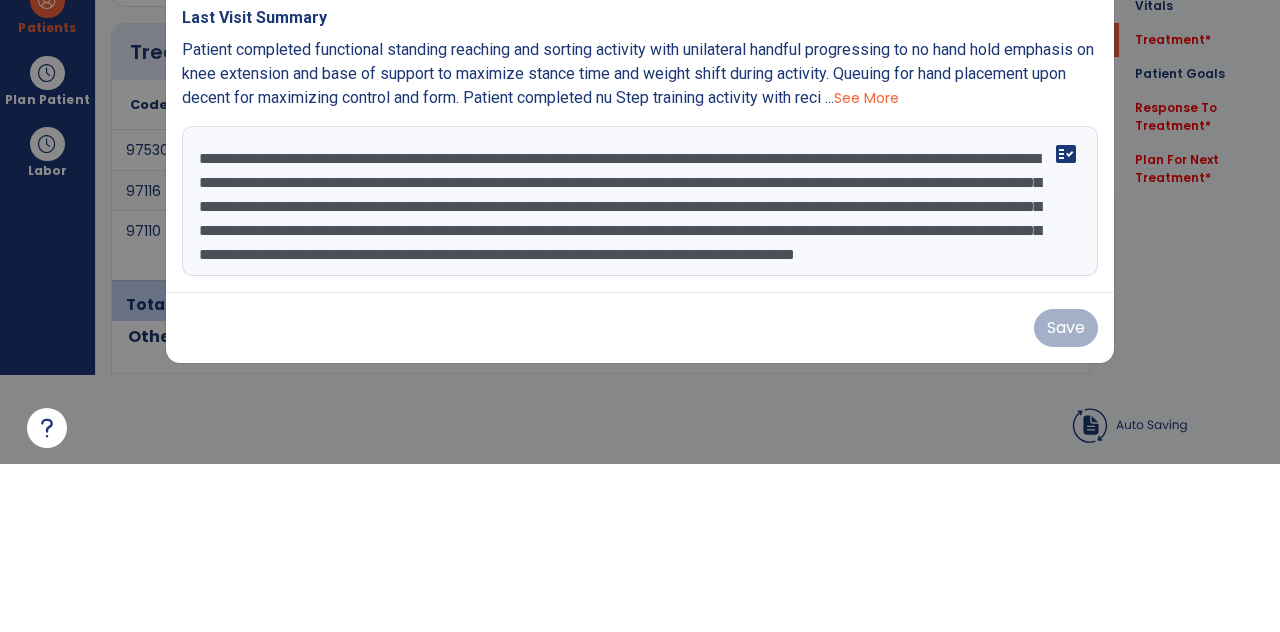 scroll, scrollTop: 89, scrollLeft: 0, axis: vertical 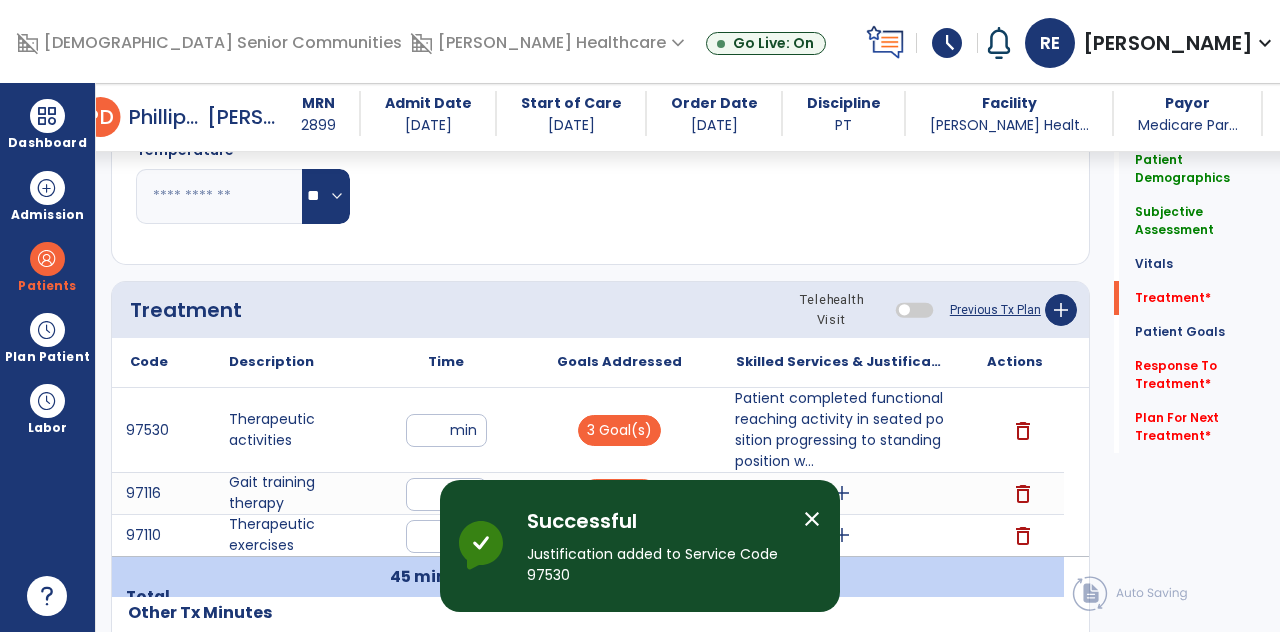 click on "add" at bounding box center (842, 493) 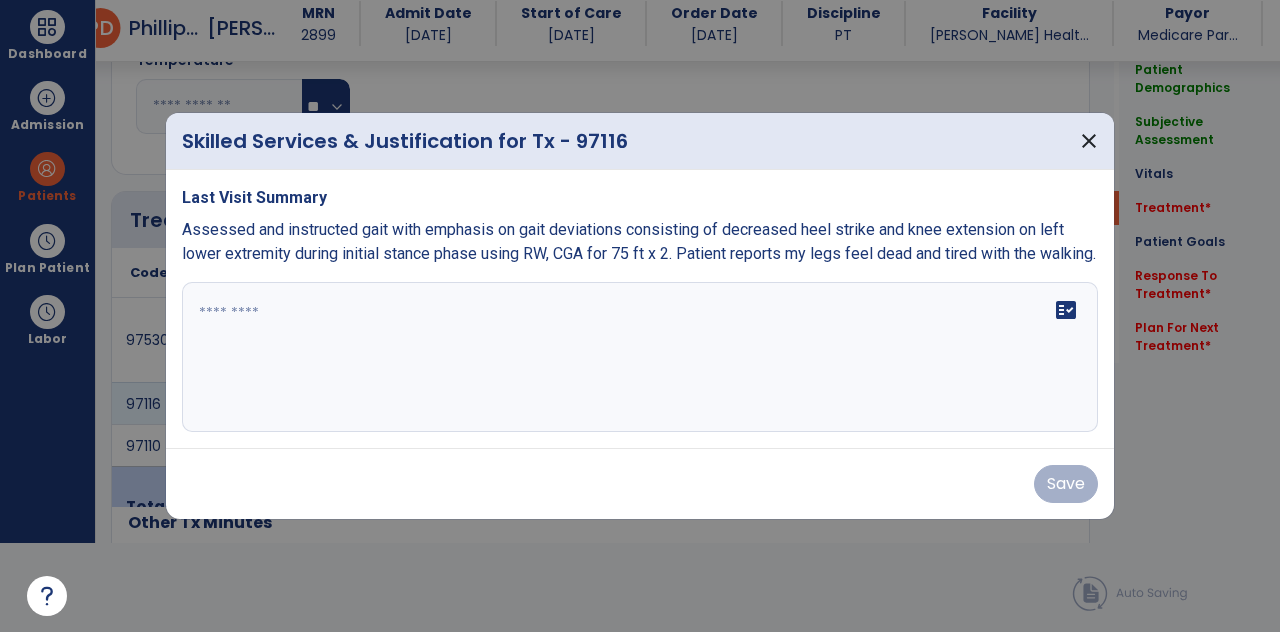 click on "fact_check" at bounding box center [640, 357] 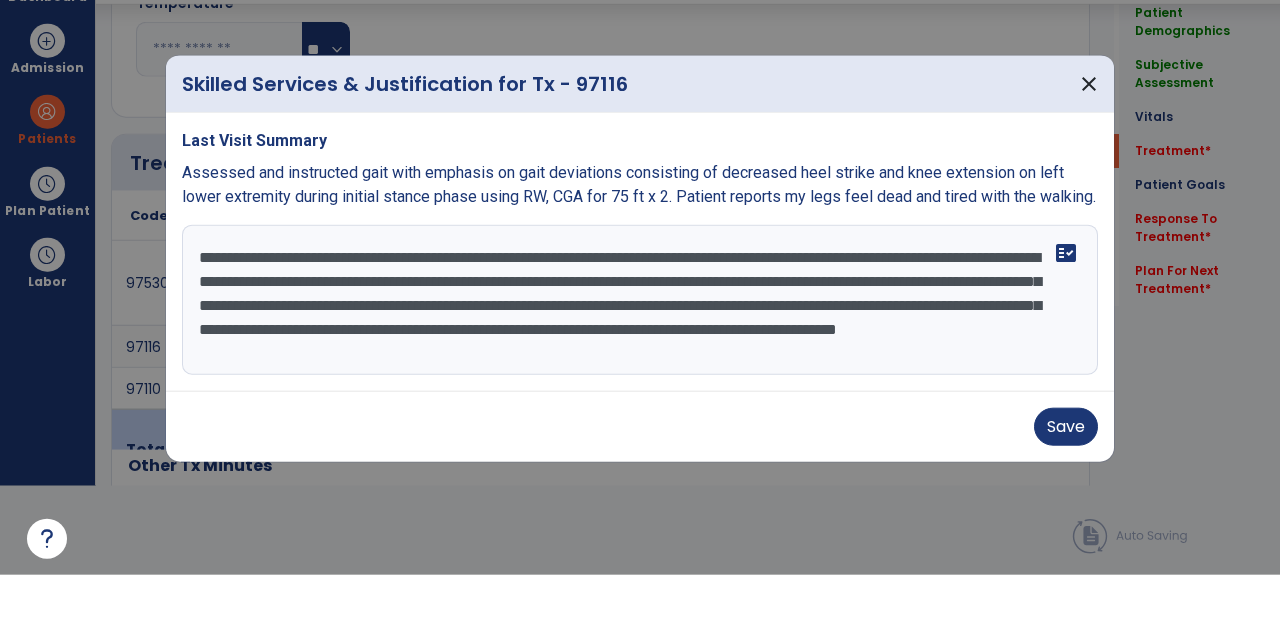 scroll, scrollTop: 15, scrollLeft: 0, axis: vertical 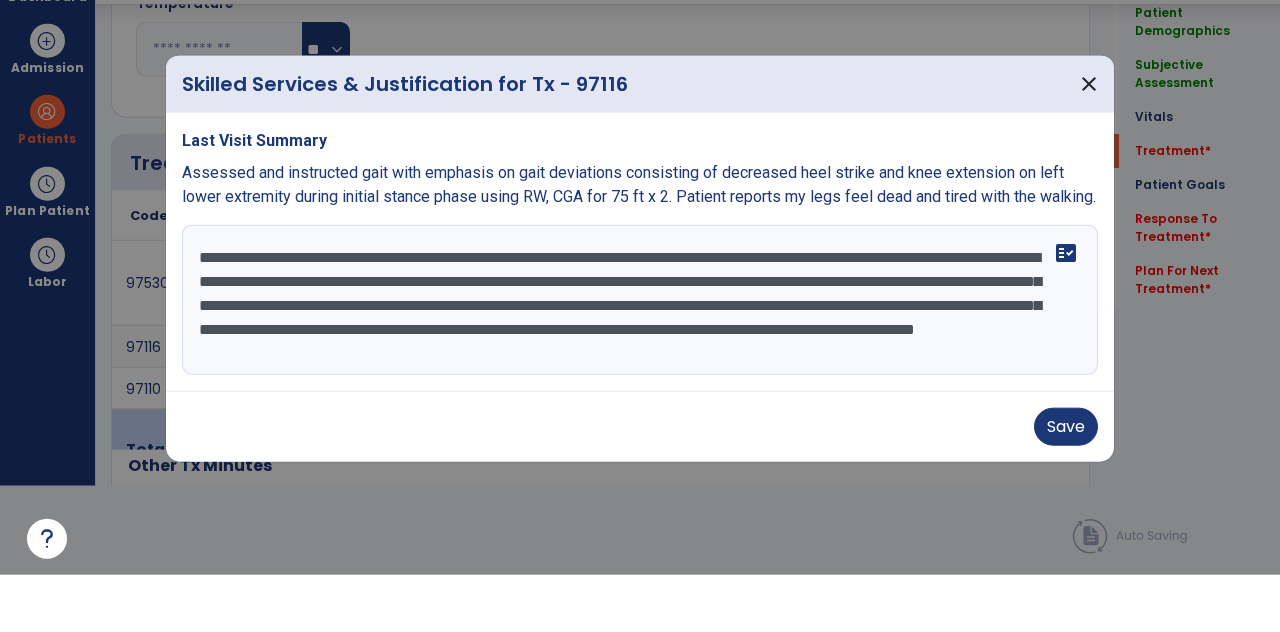 click on "**********" at bounding box center (640, 357) 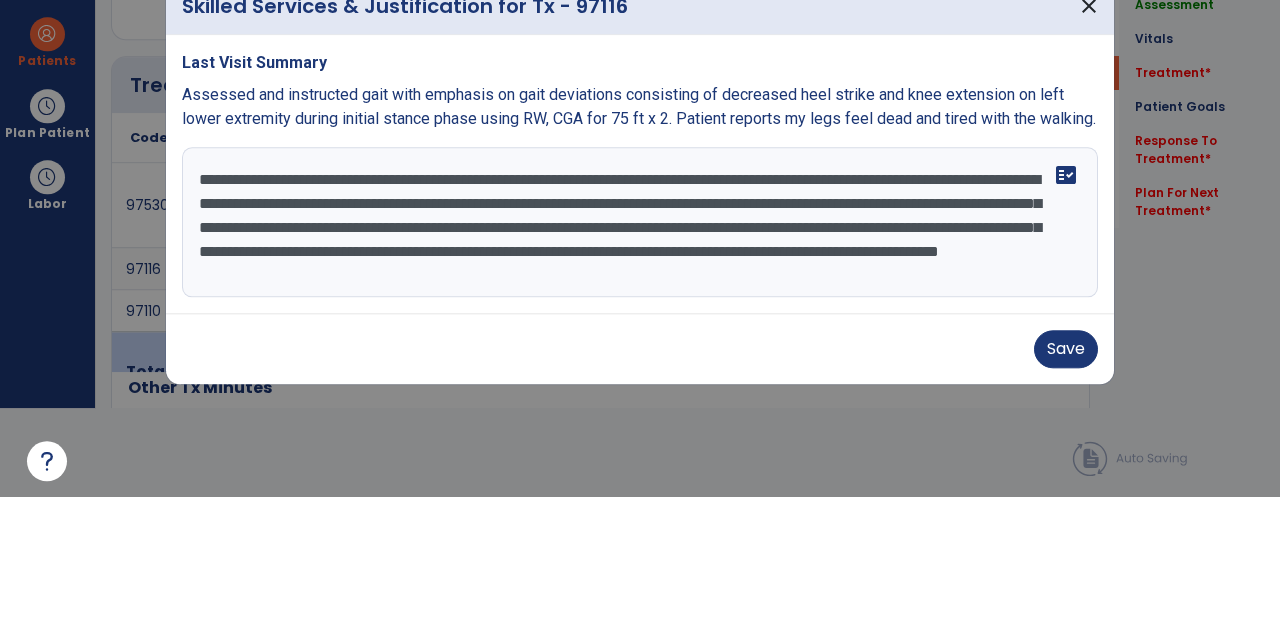 click on "**********" at bounding box center (640, 357) 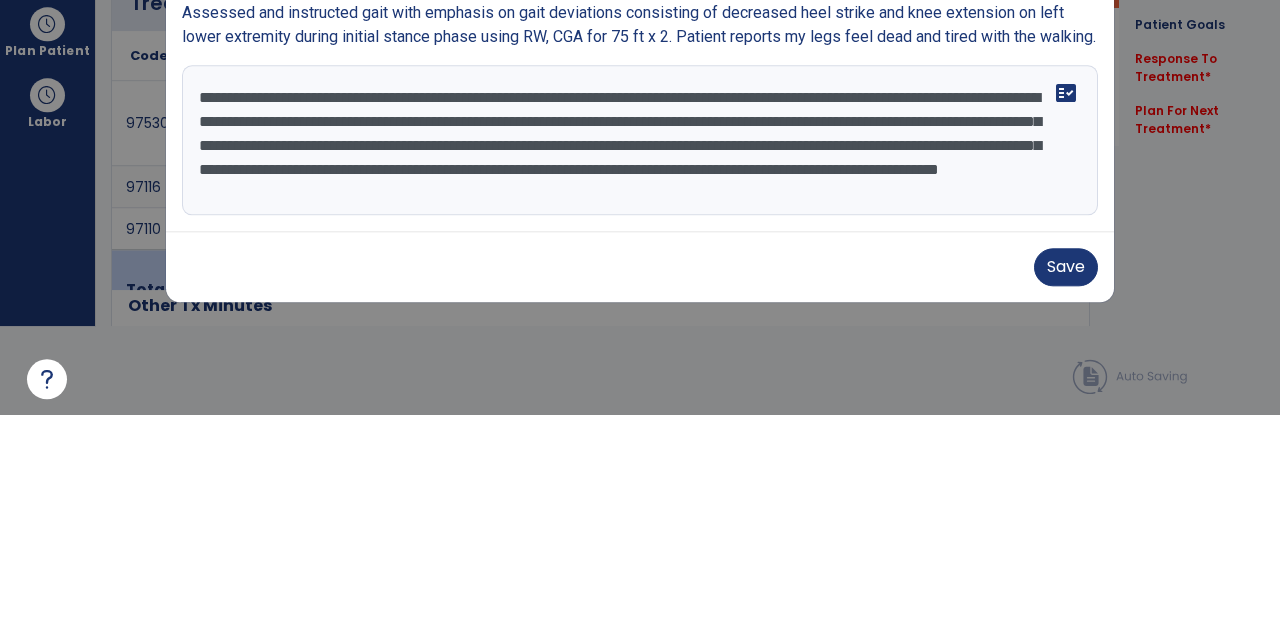 click on "**********" at bounding box center [640, 357] 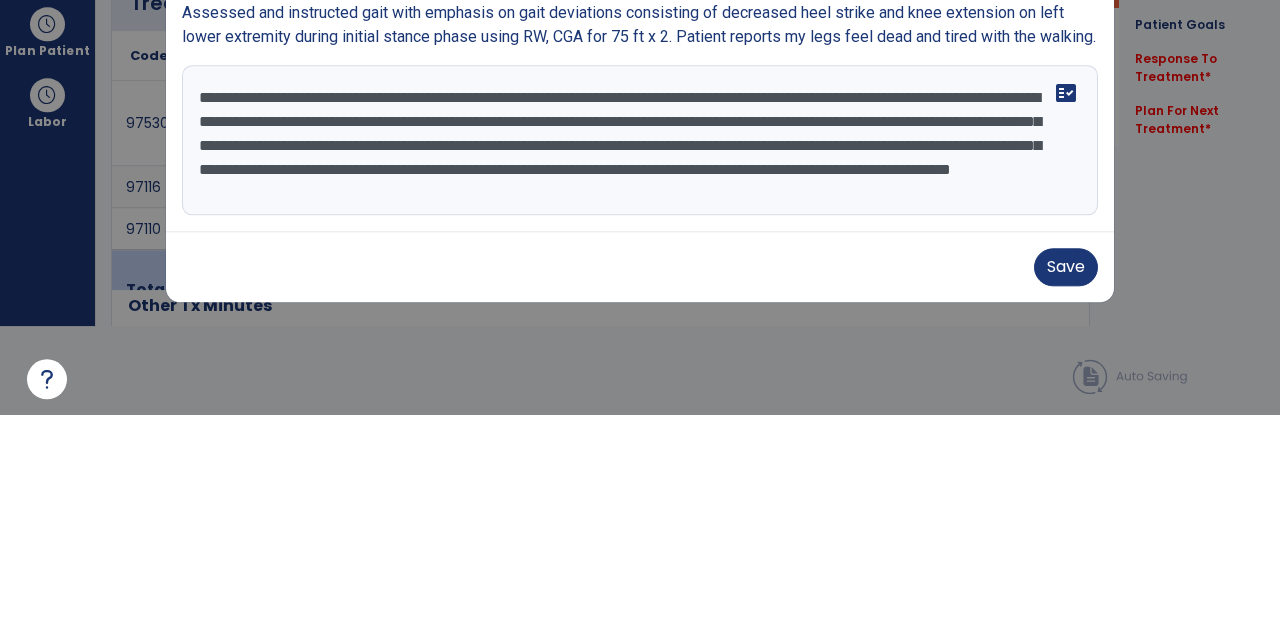 click on "**********" at bounding box center [640, 357] 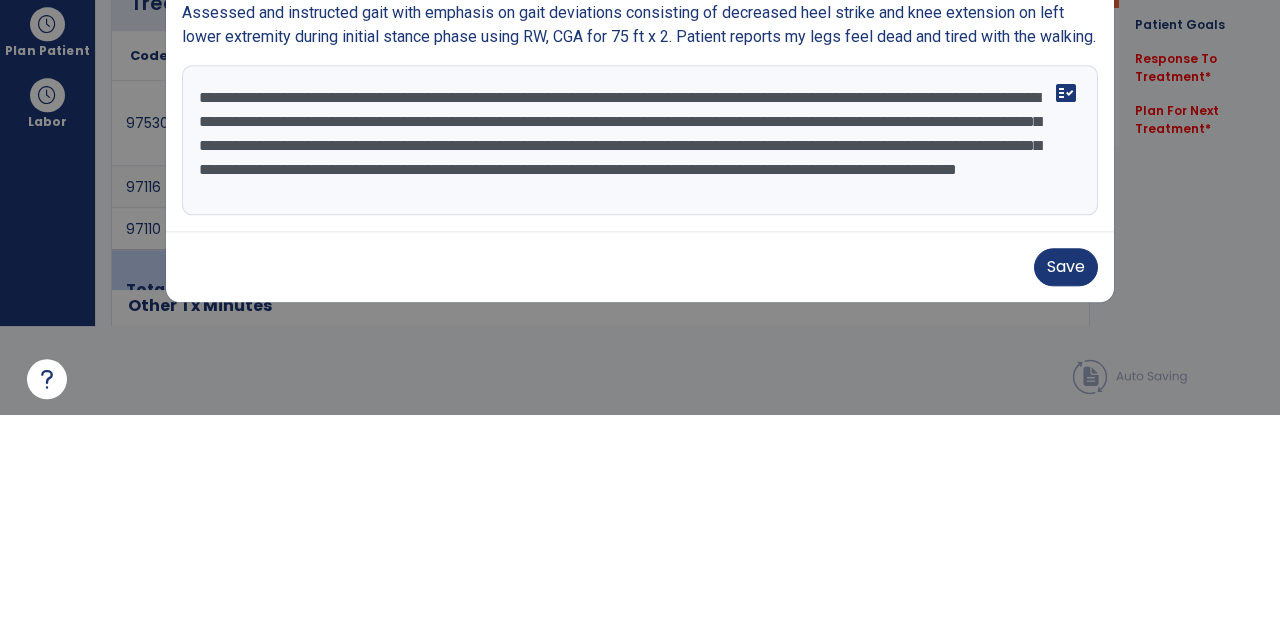 click on "**********" at bounding box center [640, 357] 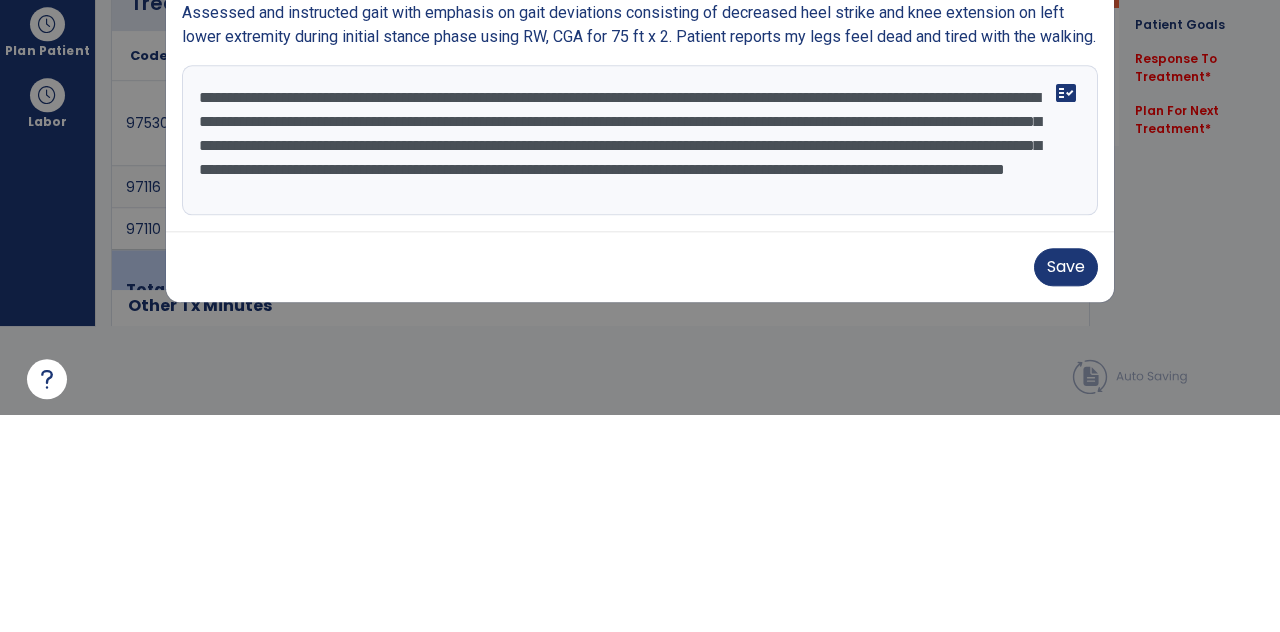 type on "**********" 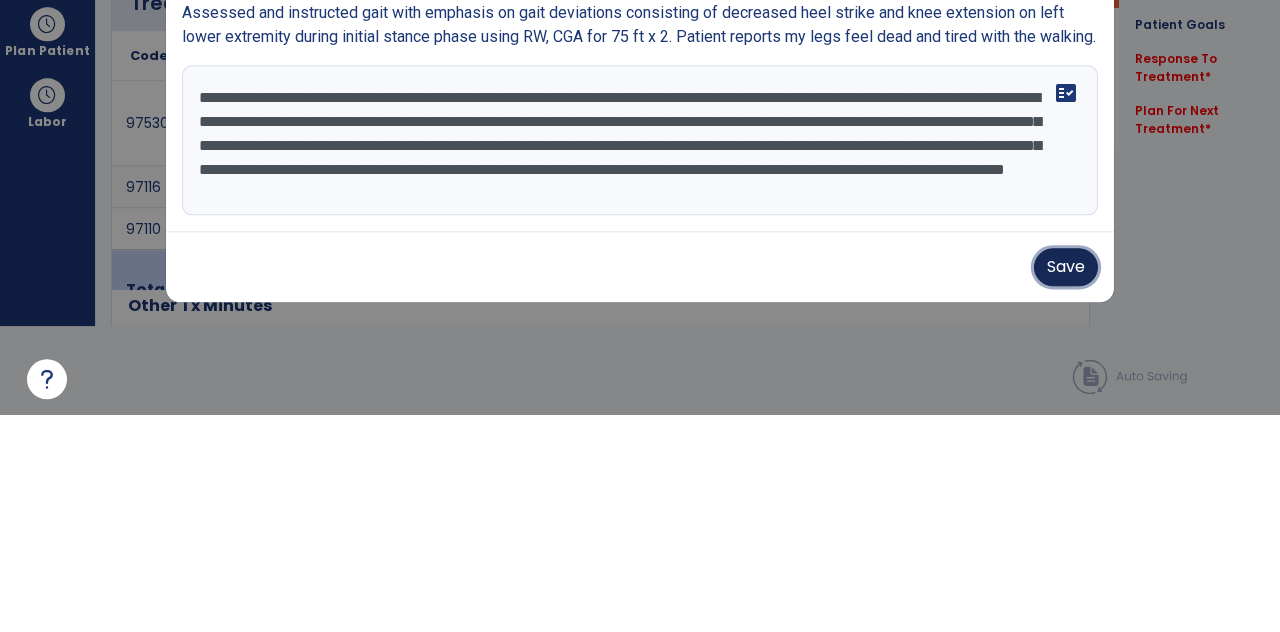 click on "Save" at bounding box center [1066, 484] 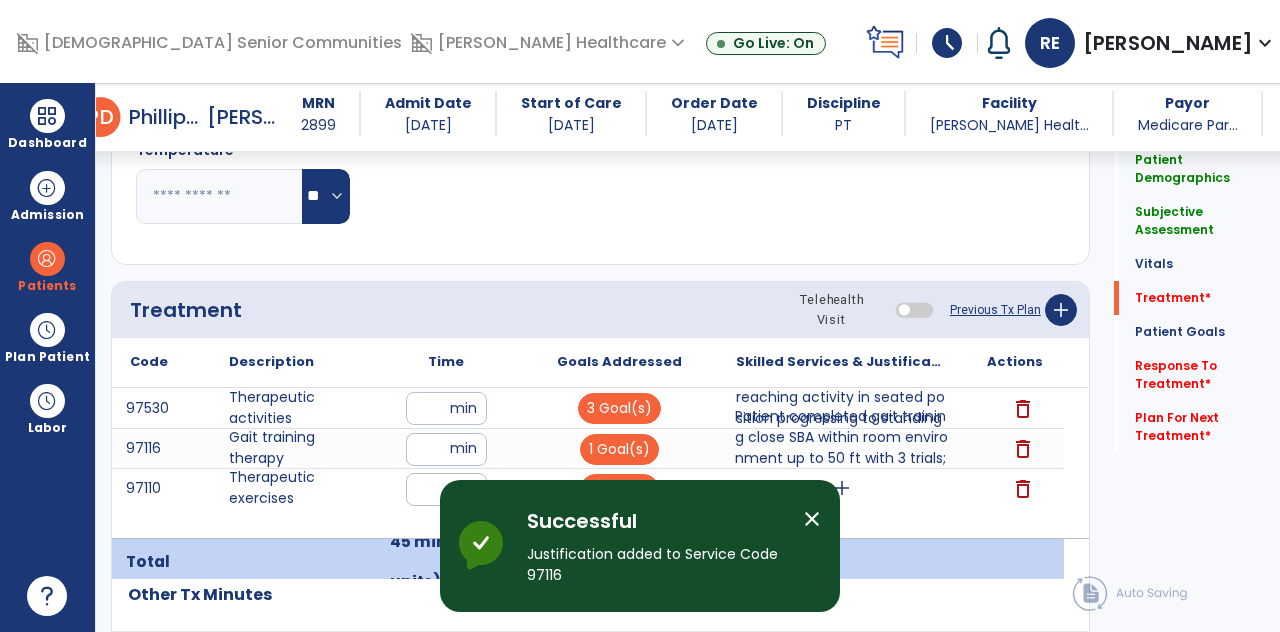 scroll, scrollTop: 89, scrollLeft: 0, axis: vertical 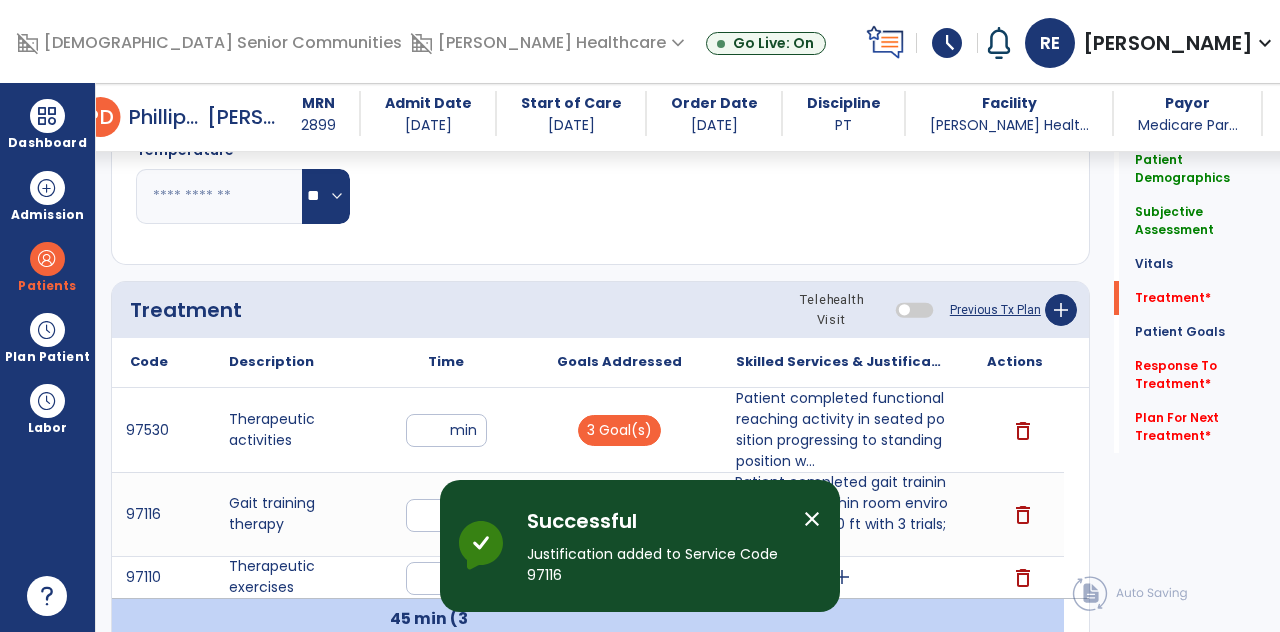 click on "delete" at bounding box center (1023, 578) 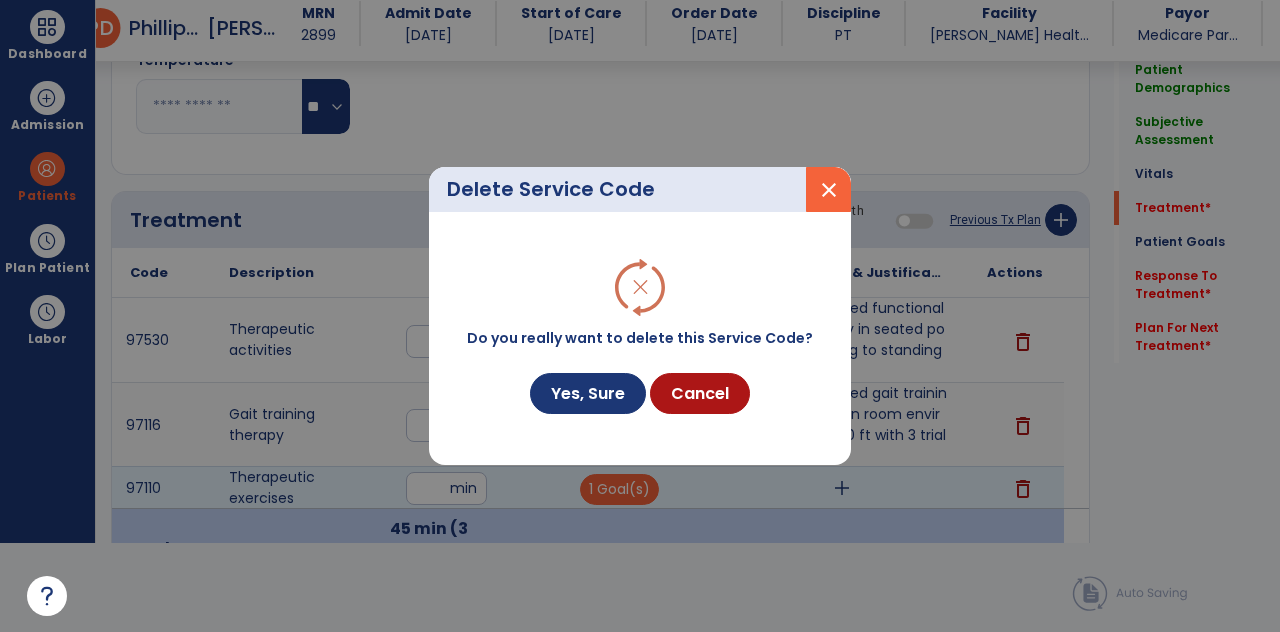scroll, scrollTop: 0, scrollLeft: 0, axis: both 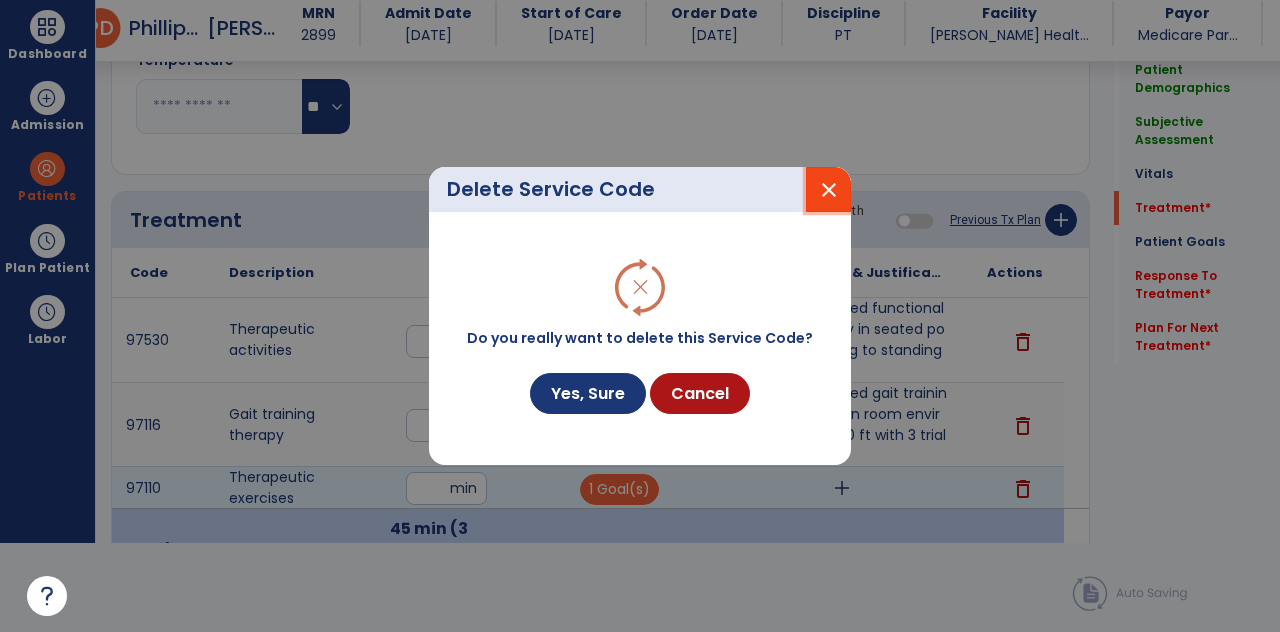 click on "close" at bounding box center [829, 190] 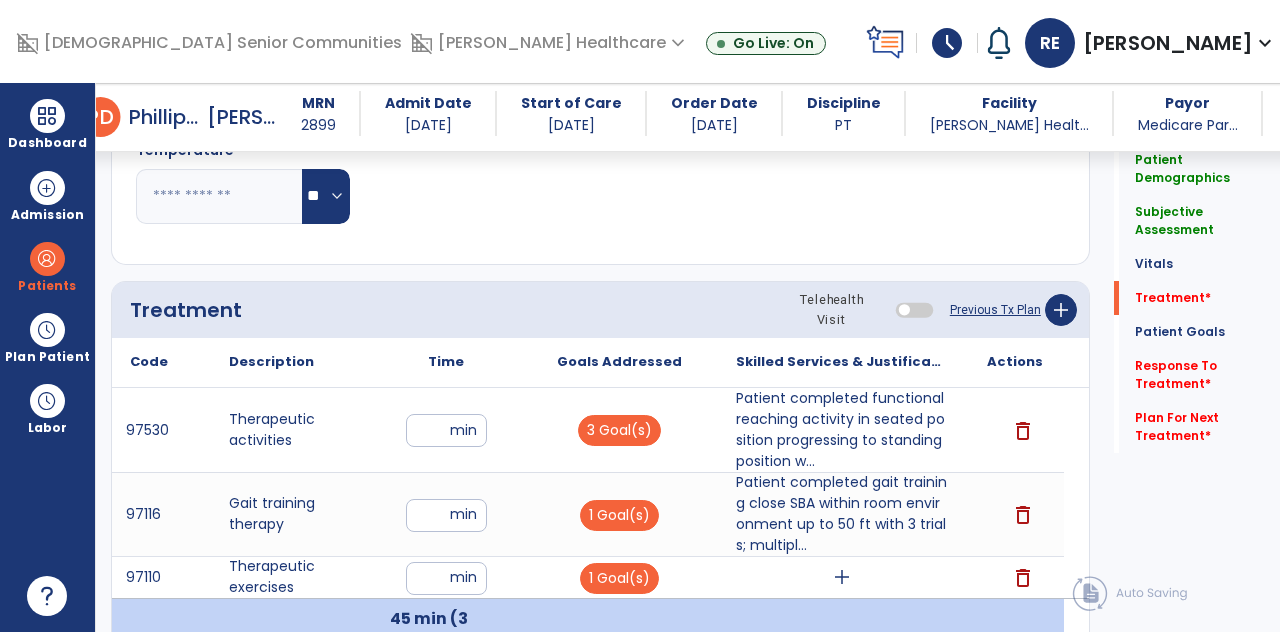 scroll, scrollTop: 89, scrollLeft: 0, axis: vertical 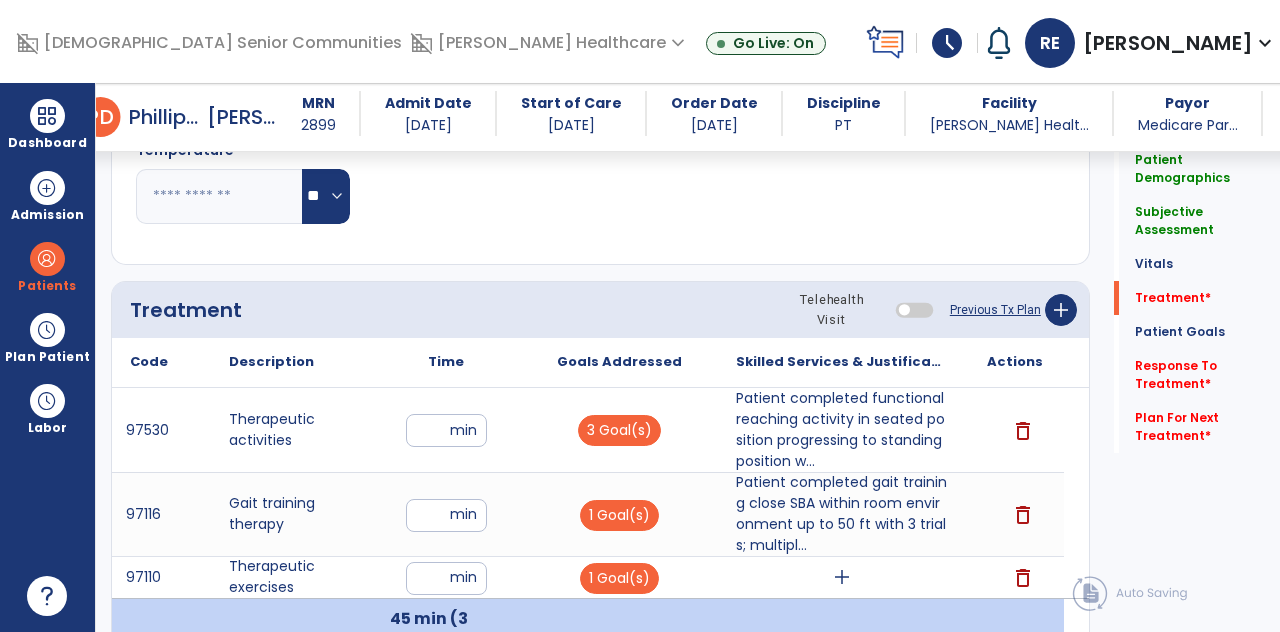 click on "add" at bounding box center (842, 577) 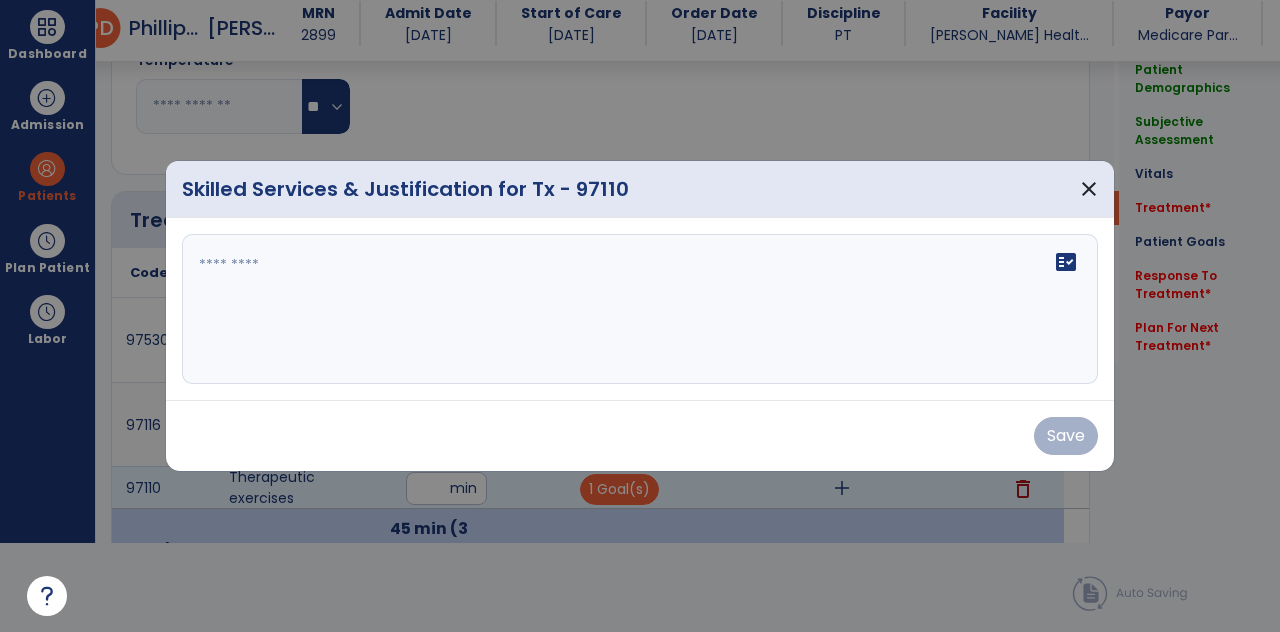 scroll, scrollTop: 0, scrollLeft: 0, axis: both 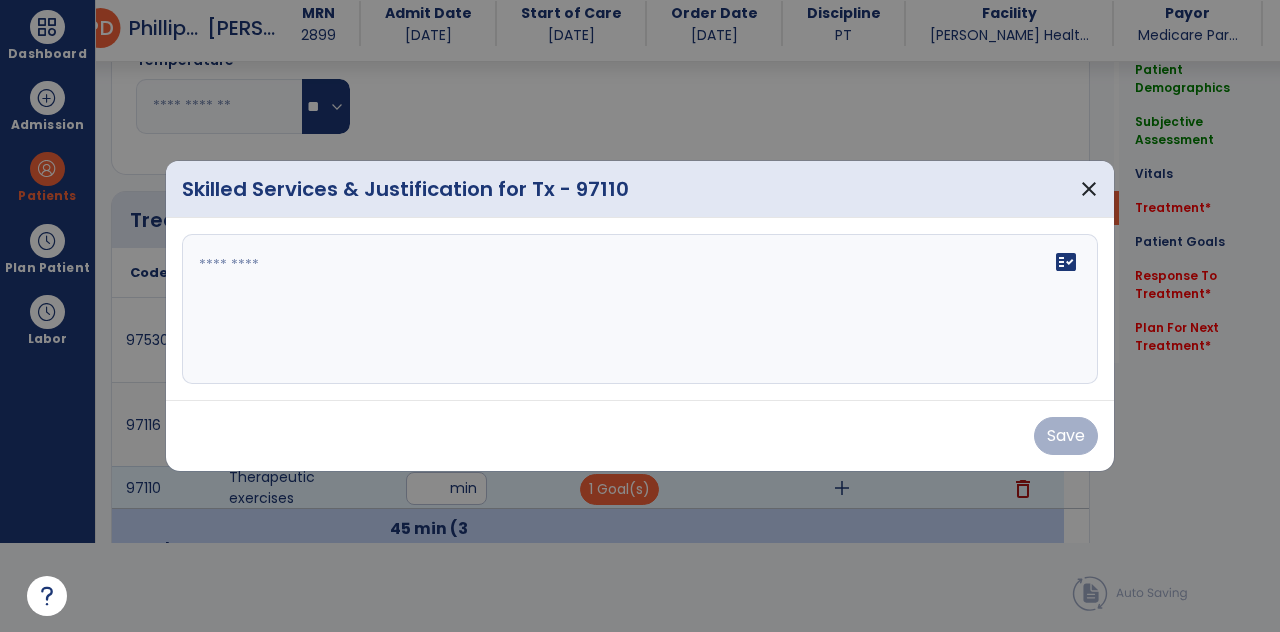 click at bounding box center [640, 309] 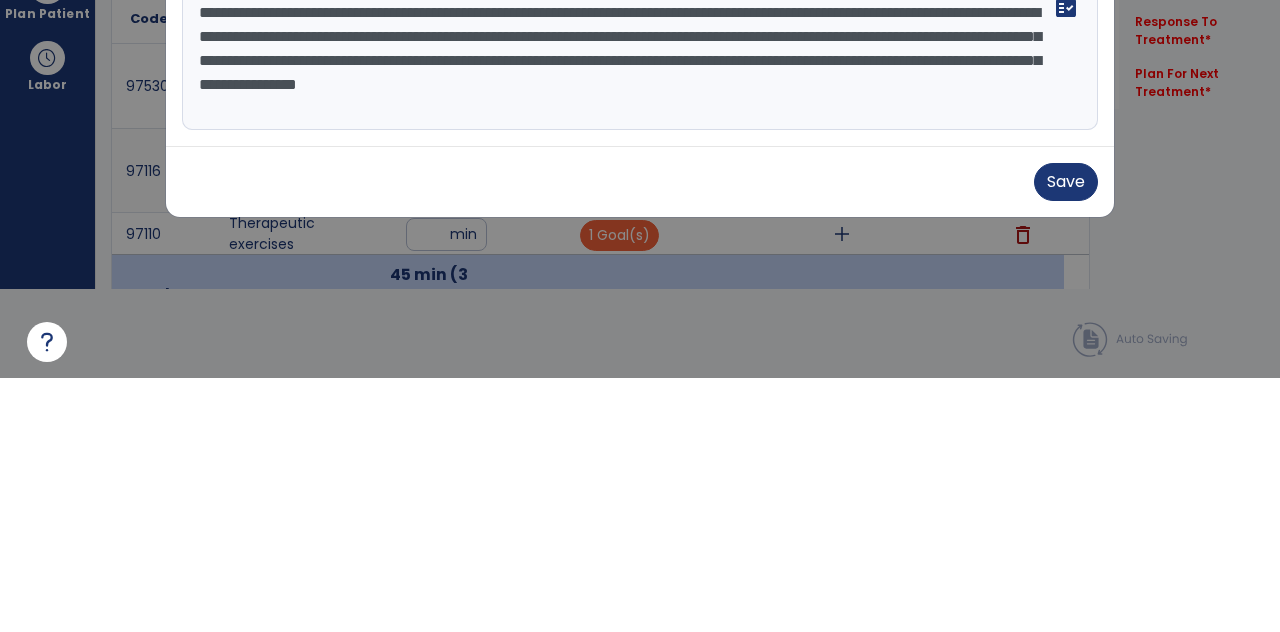 type on "**********" 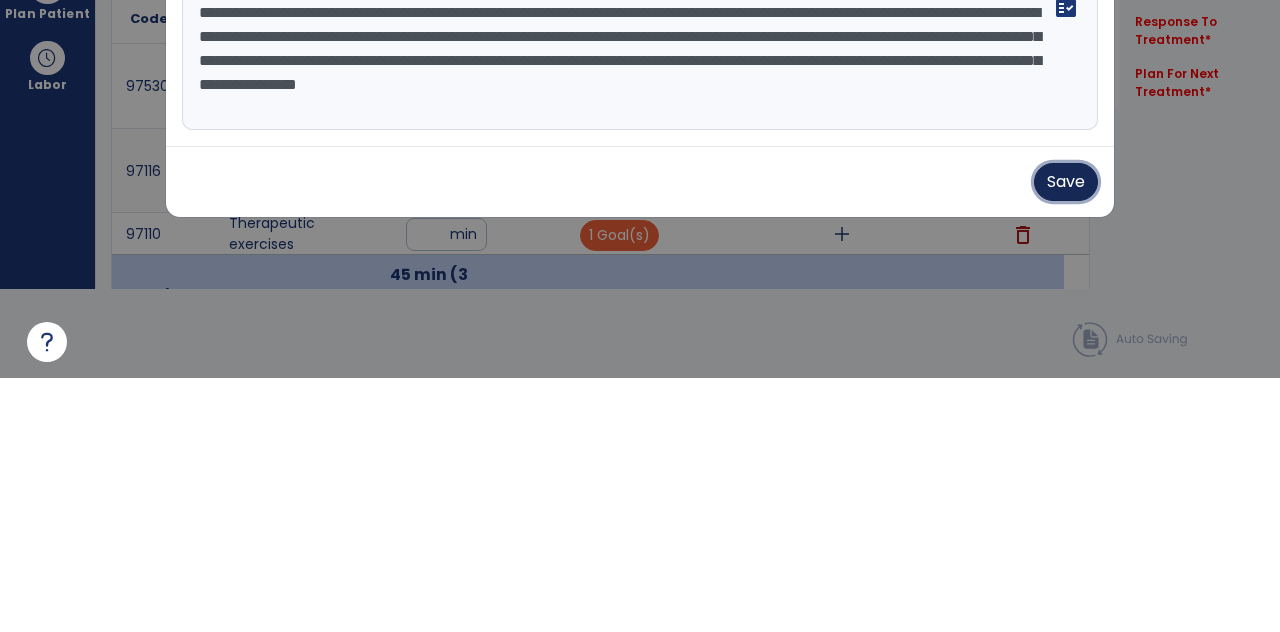 click on "Save" at bounding box center [1066, 436] 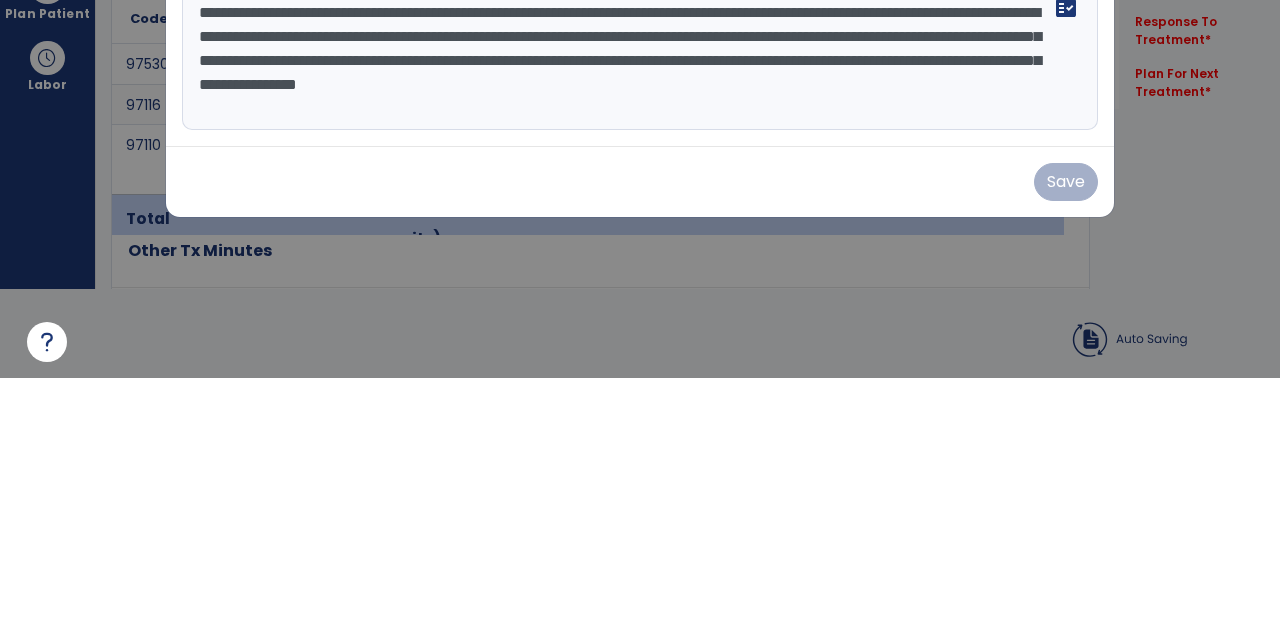 scroll, scrollTop: 89, scrollLeft: 0, axis: vertical 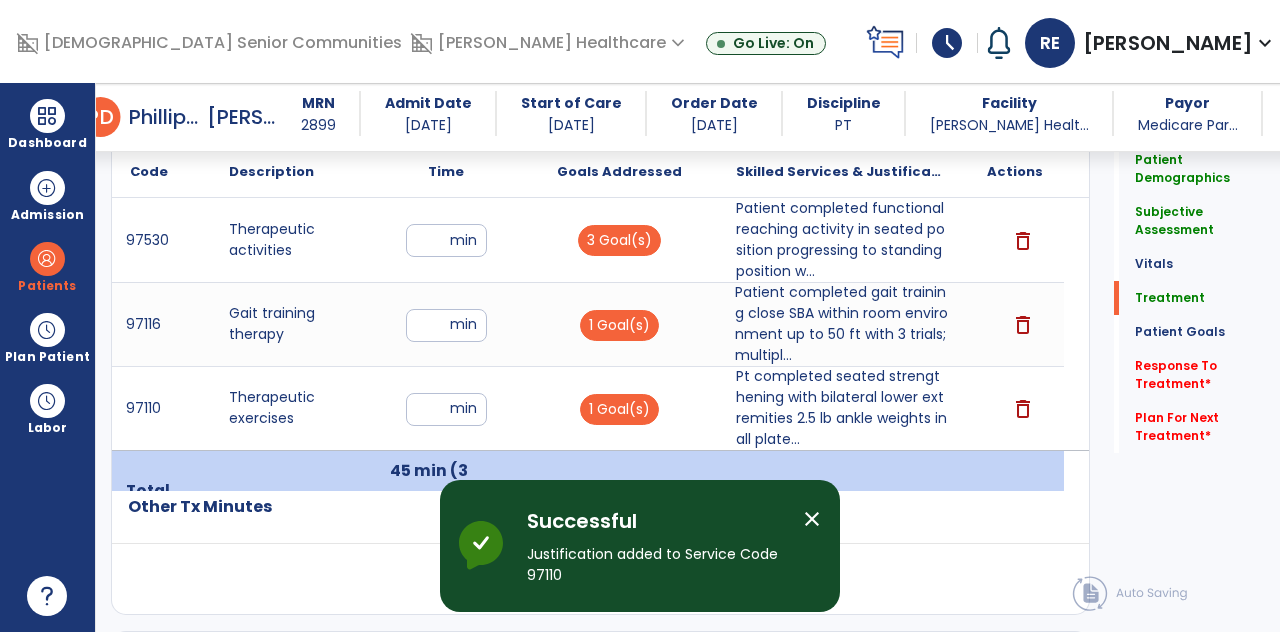 click on "Patient completed gait training close SBA within room environment up to 50 ft with 3 trials; multipl..." at bounding box center (841, 324) 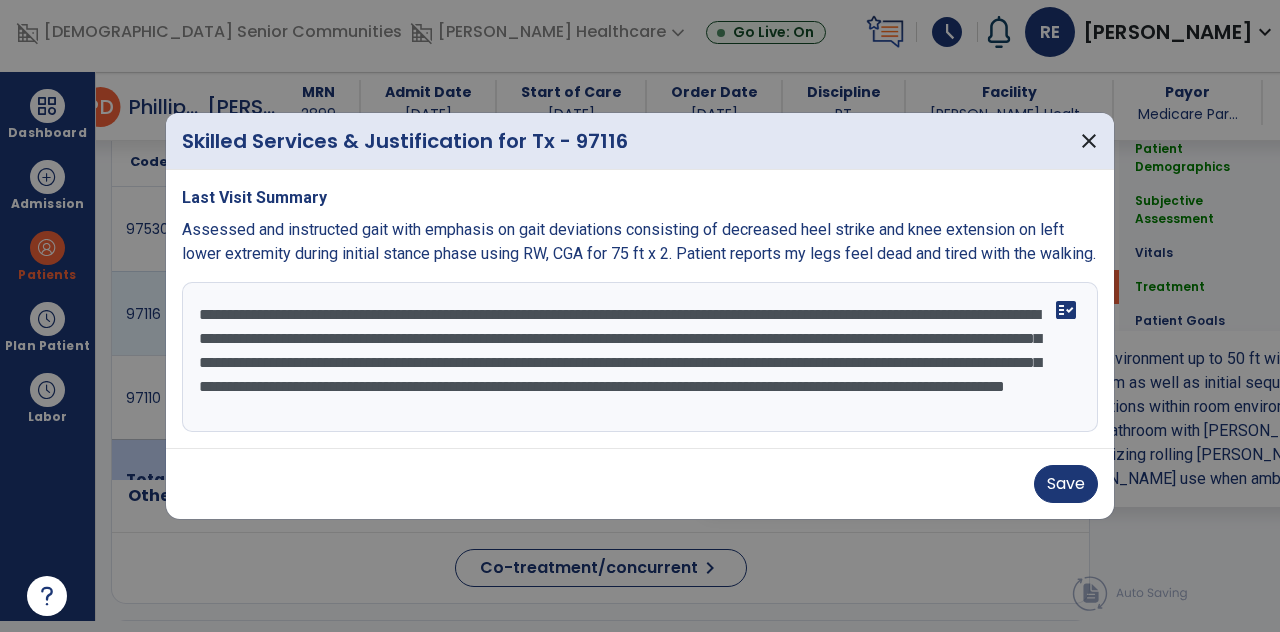 scroll, scrollTop: 0, scrollLeft: 0, axis: both 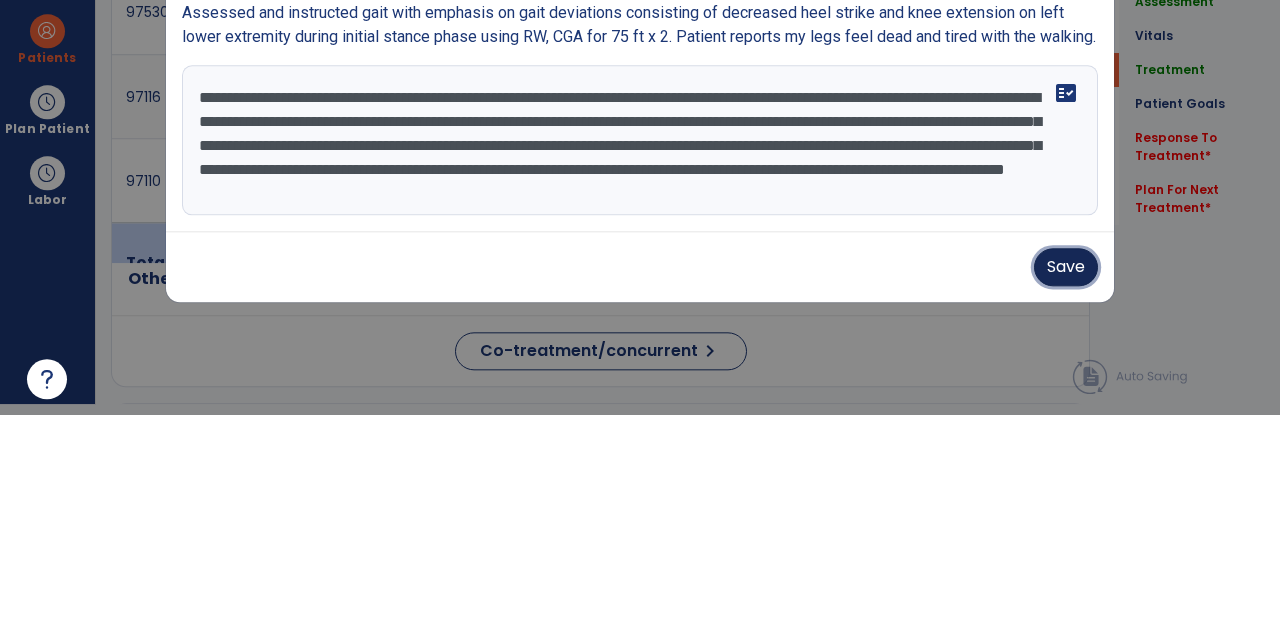 click on "Save" at bounding box center [1066, 484] 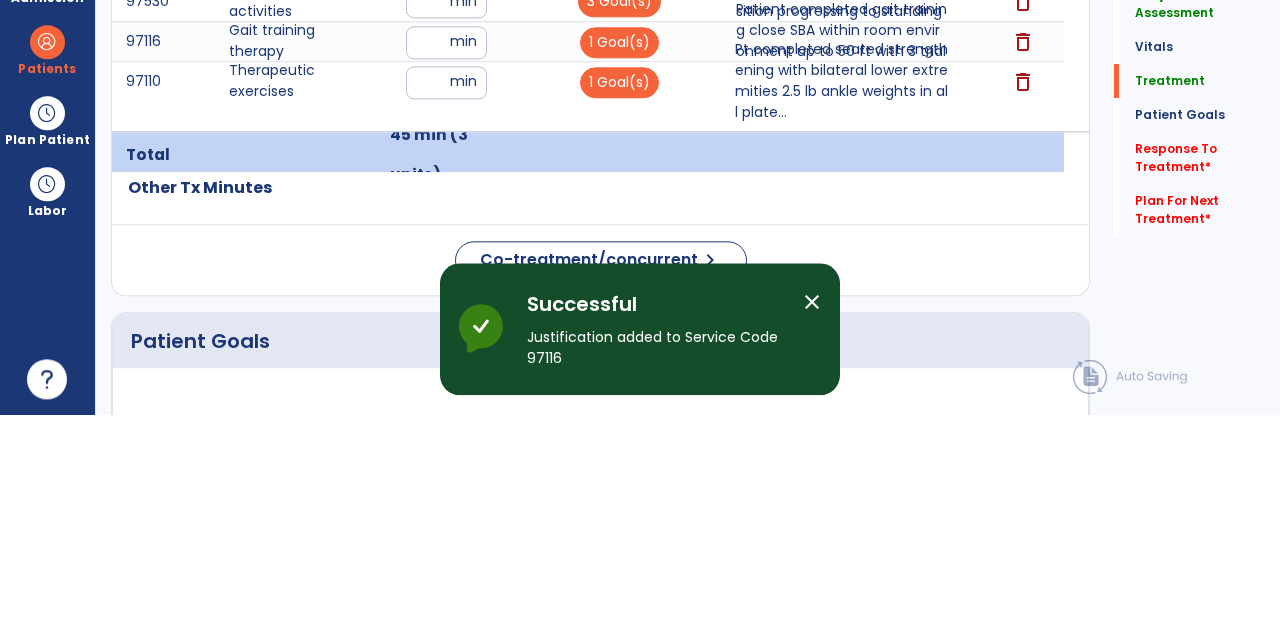 scroll, scrollTop: 10, scrollLeft: 0, axis: vertical 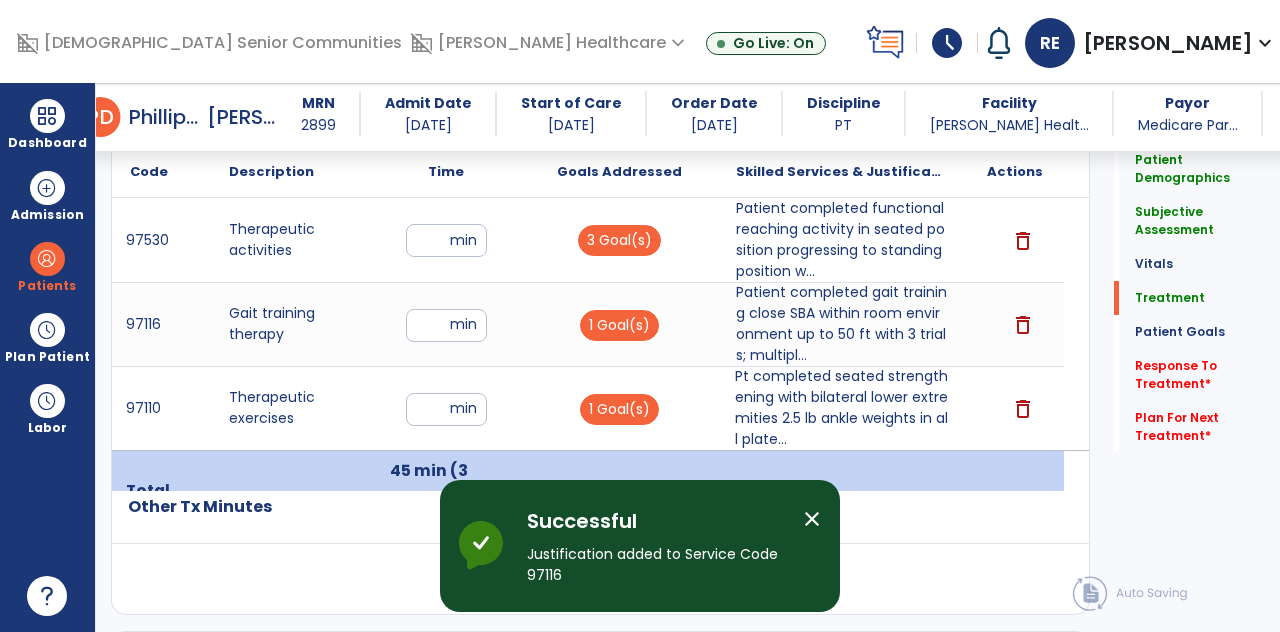 click on "Pt completed seated strengthening with bilateral lower extremities 2.5 lb ankle weights in all plate..." at bounding box center (841, 408) 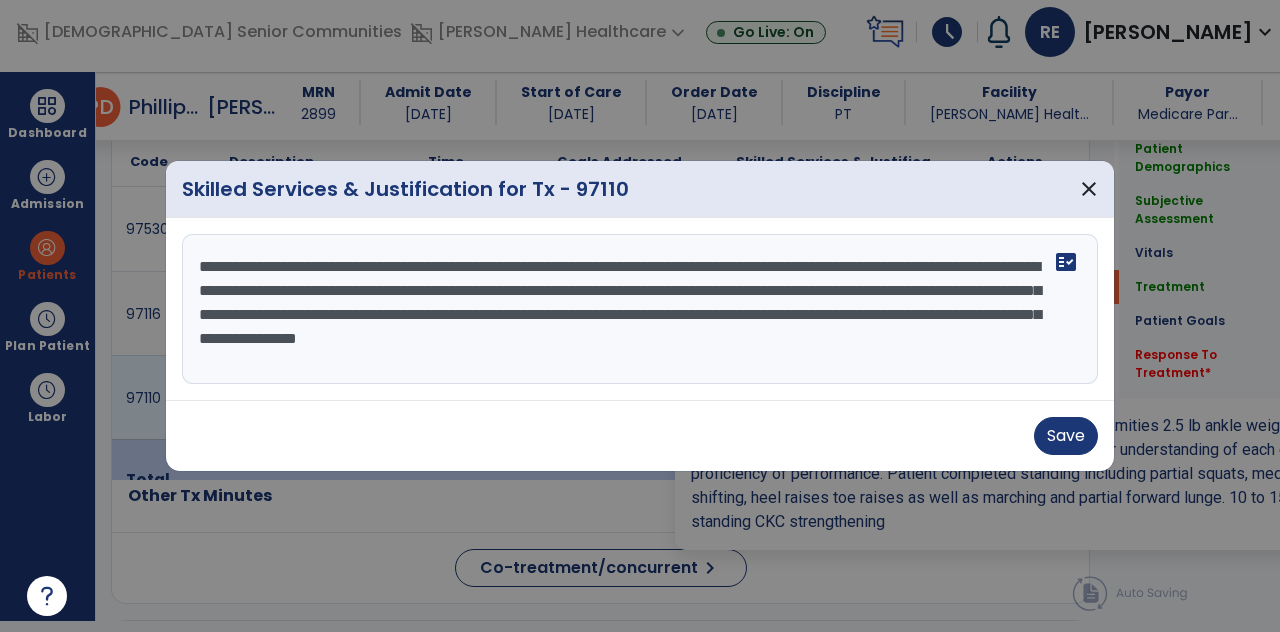 click on "**********" at bounding box center [640, 309] 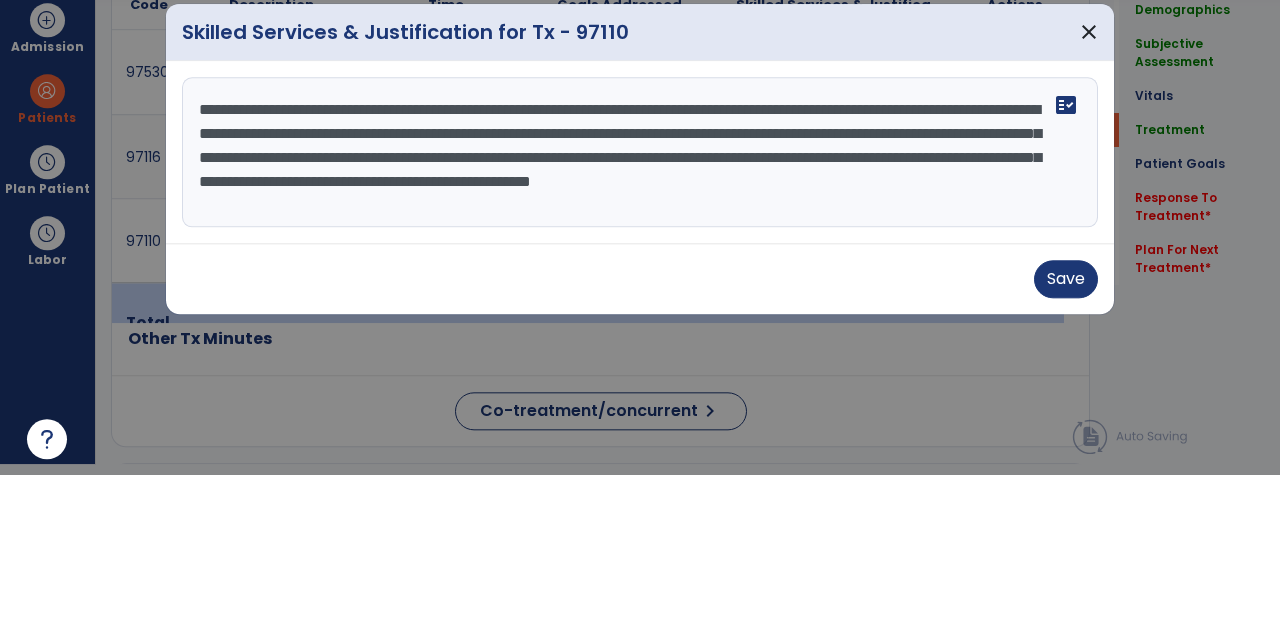type on "**********" 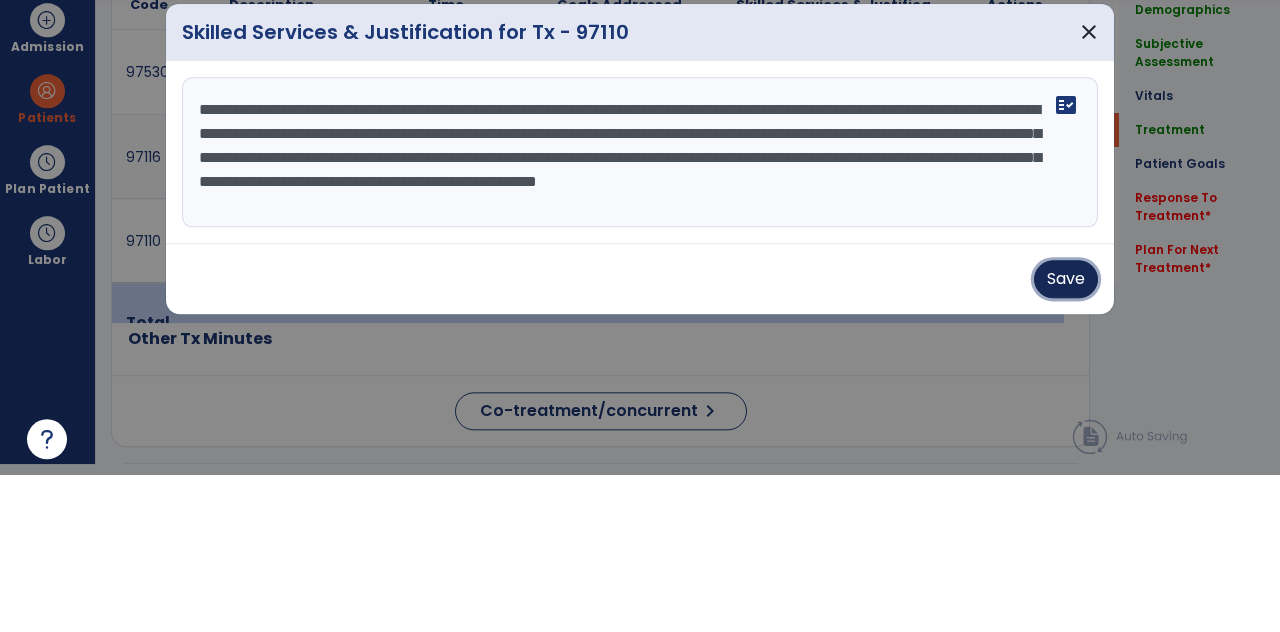 click on "Save" at bounding box center (1066, 436) 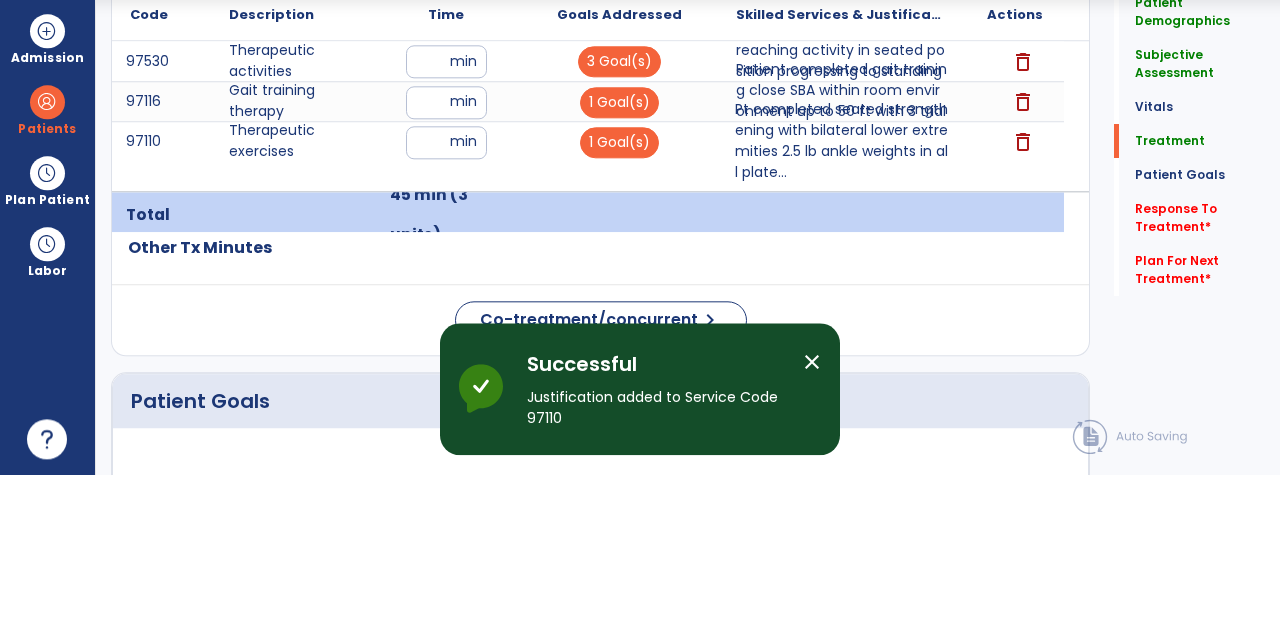 scroll, scrollTop: 10, scrollLeft: 0, axis: vertical 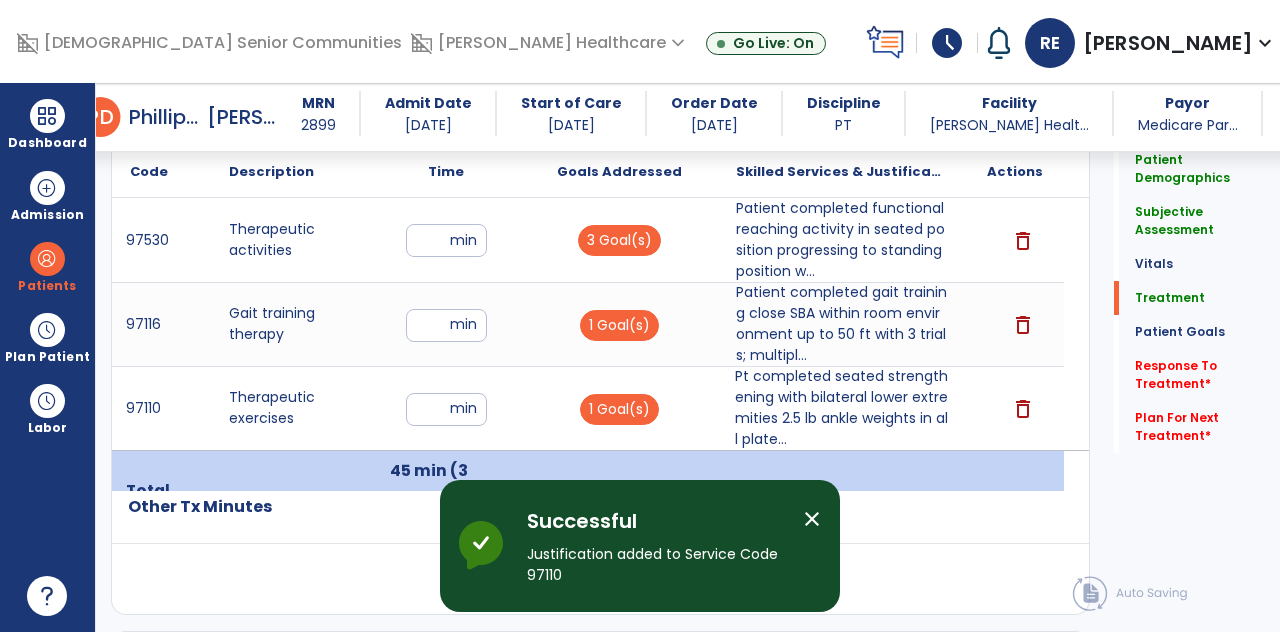 click on "Response To Treatment   *" 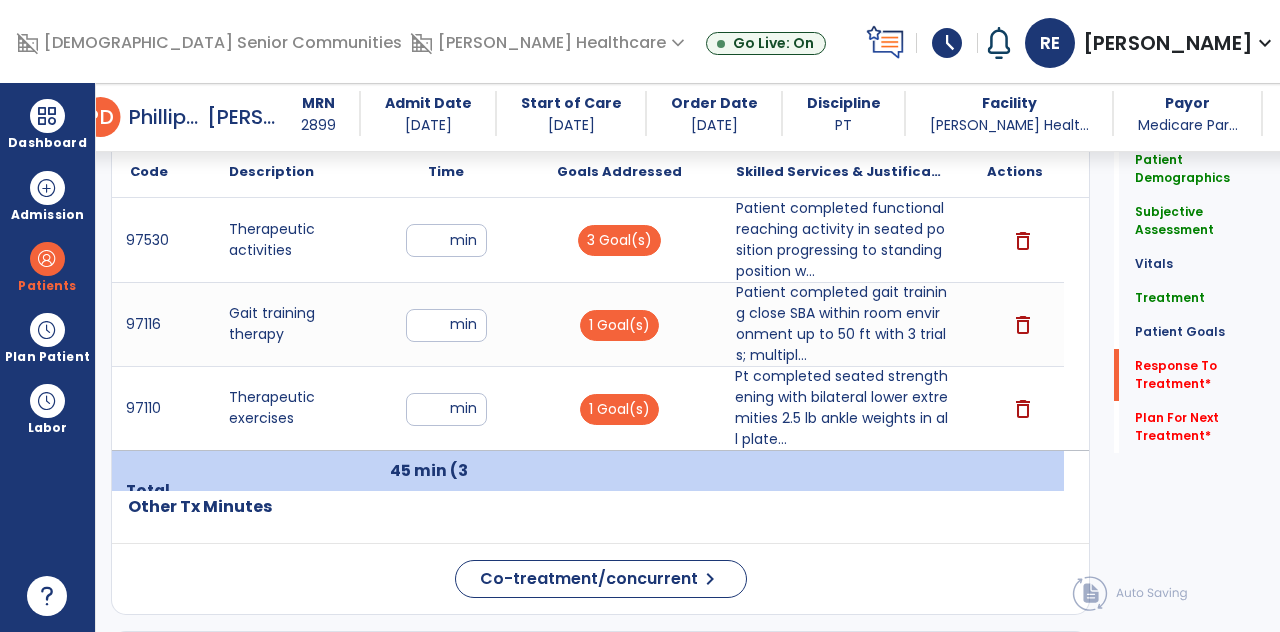 scroll, scrollTop: 1496, scrollLeft: 0, axis: vertical 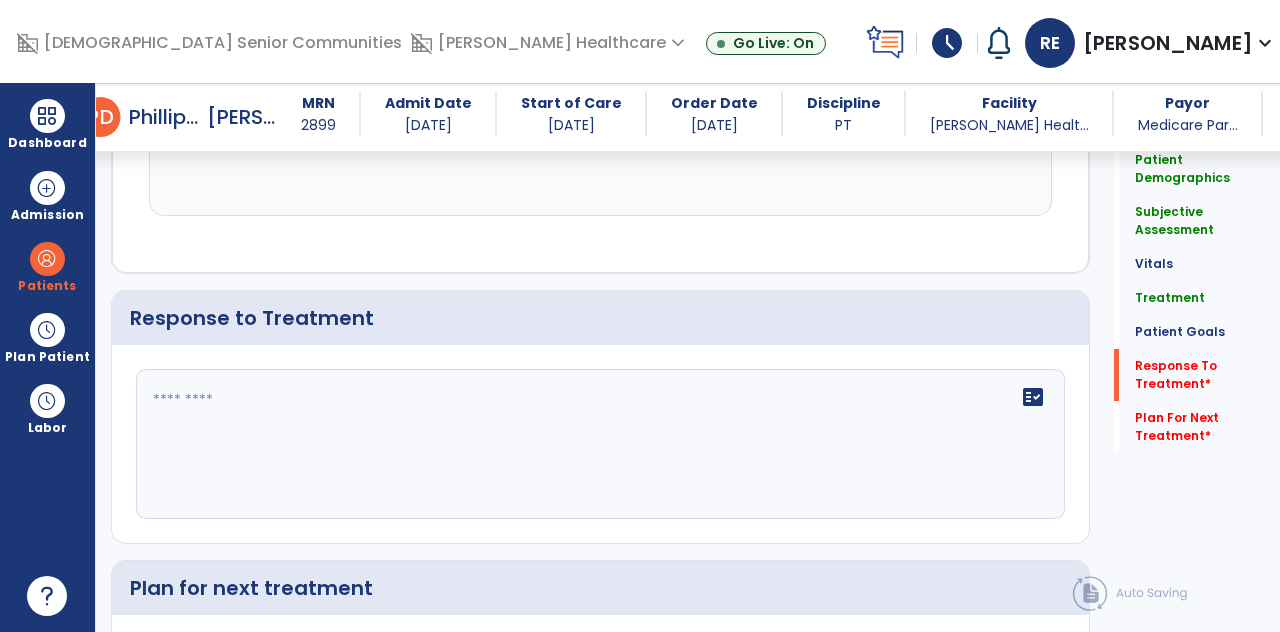 click on "fact_check" 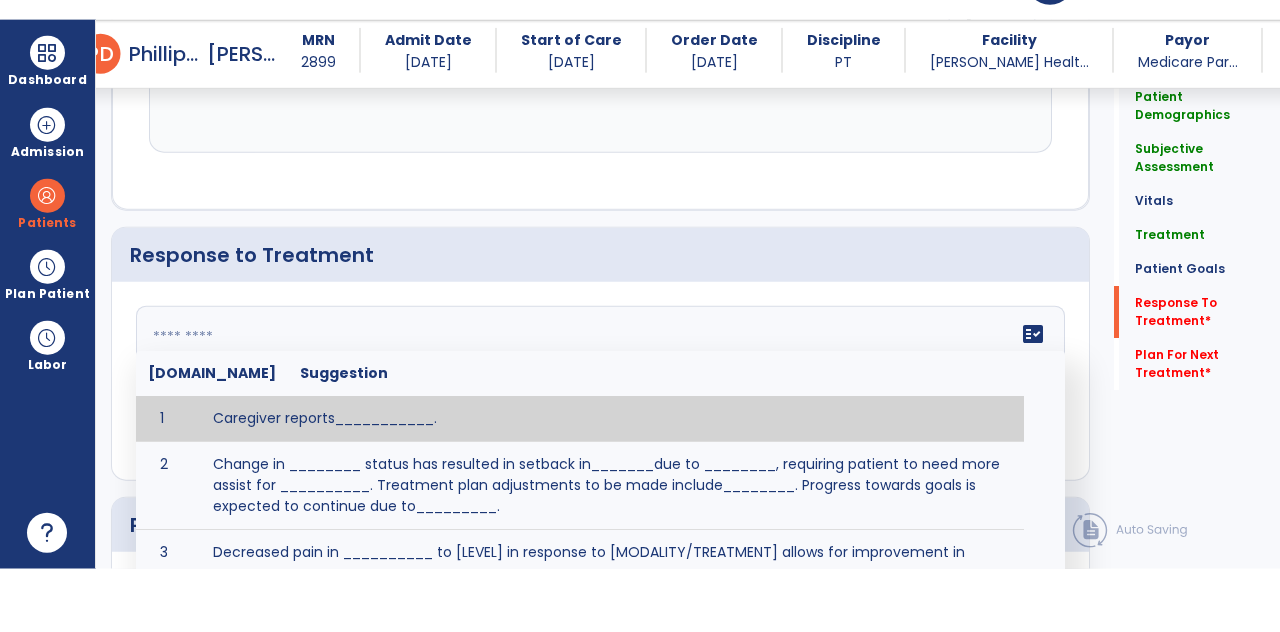 scroll, scrollTop: 89, scrollLeft: 0, axis: vertical 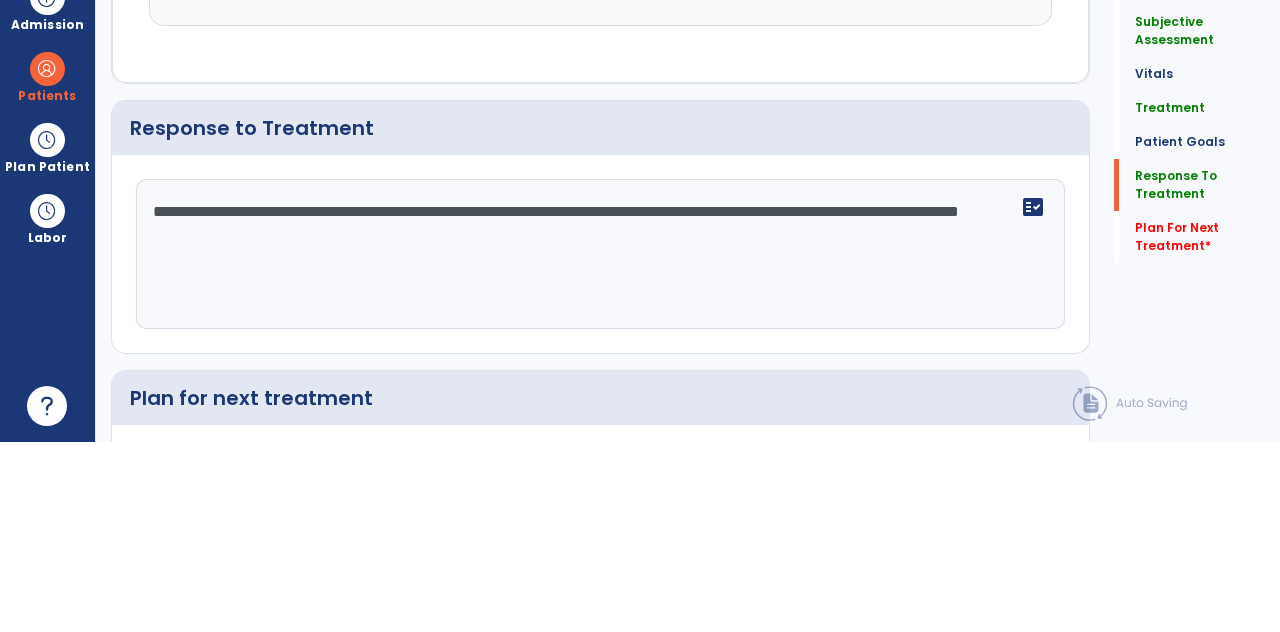 click on "**********" 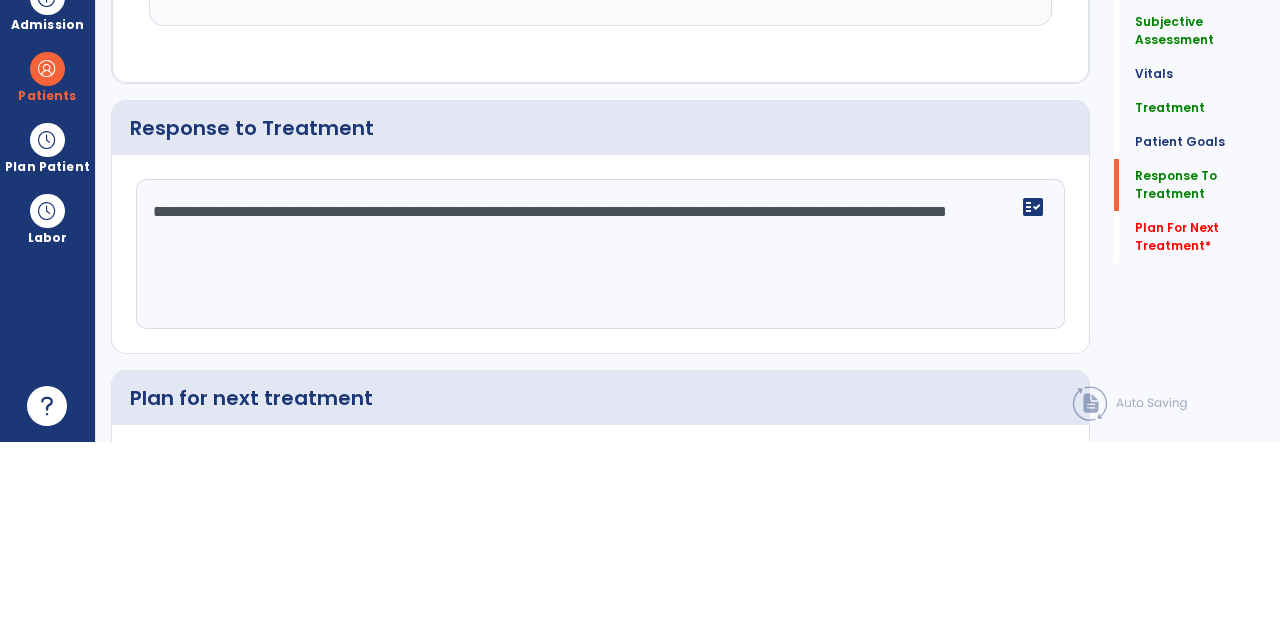 click on "**********" 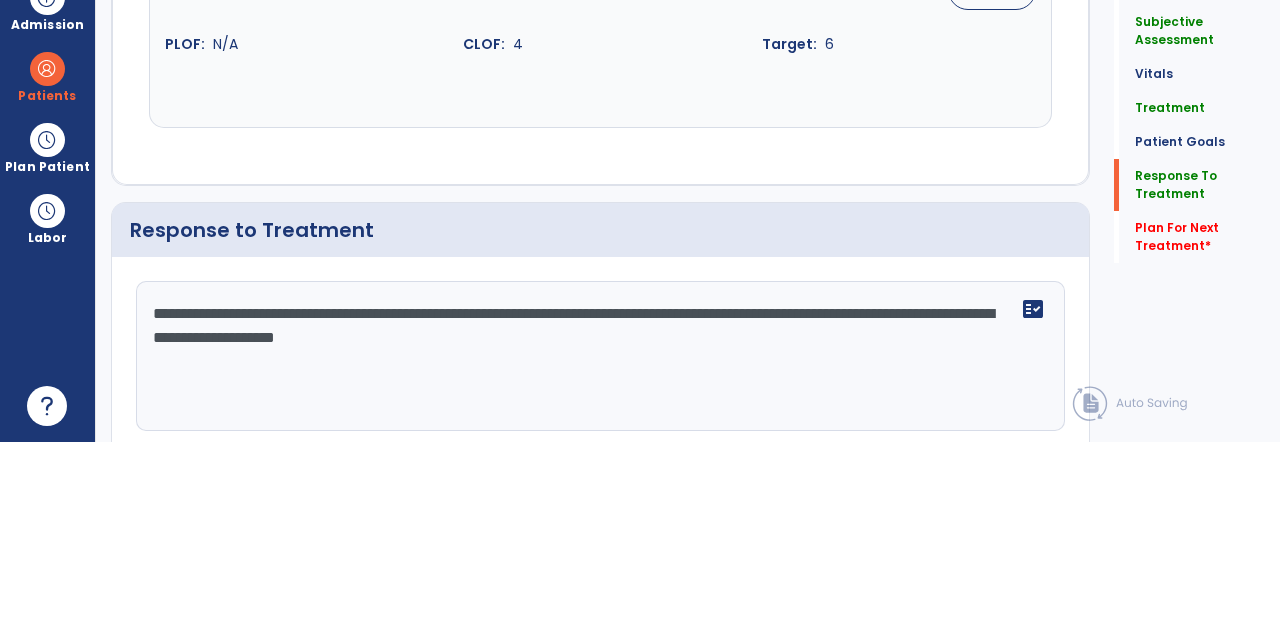 scroll, scrollTop: 3227, scrollLeft: 0, axis: vertical 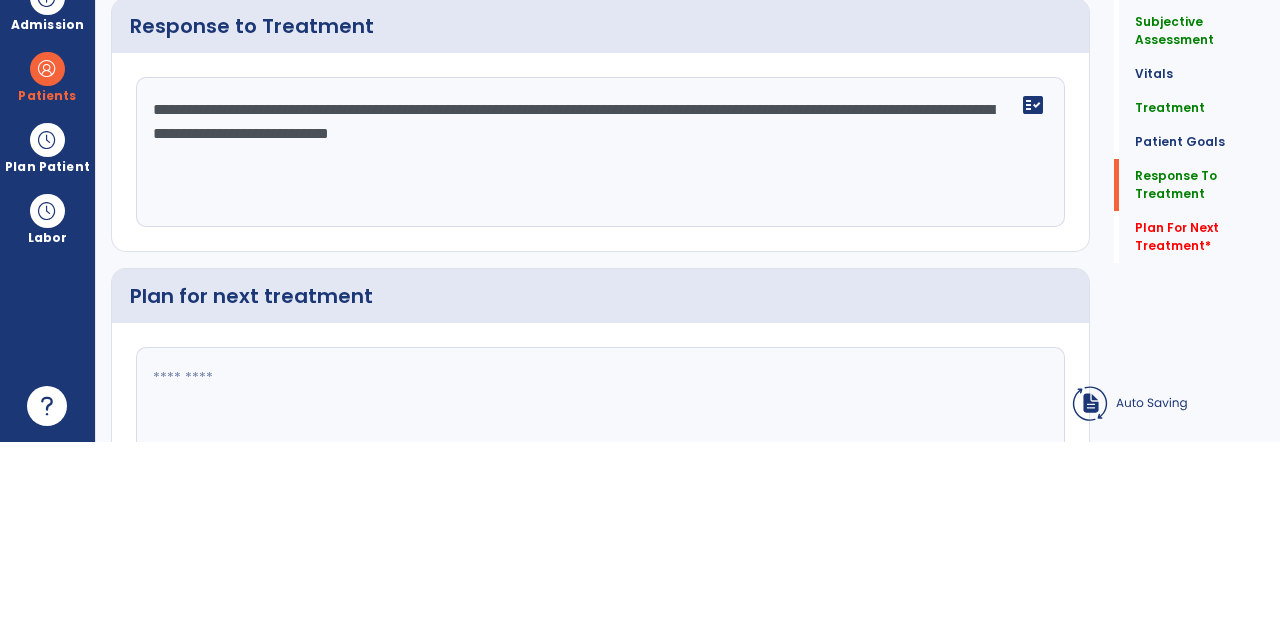 click on "Plan For Next Treatment   *" 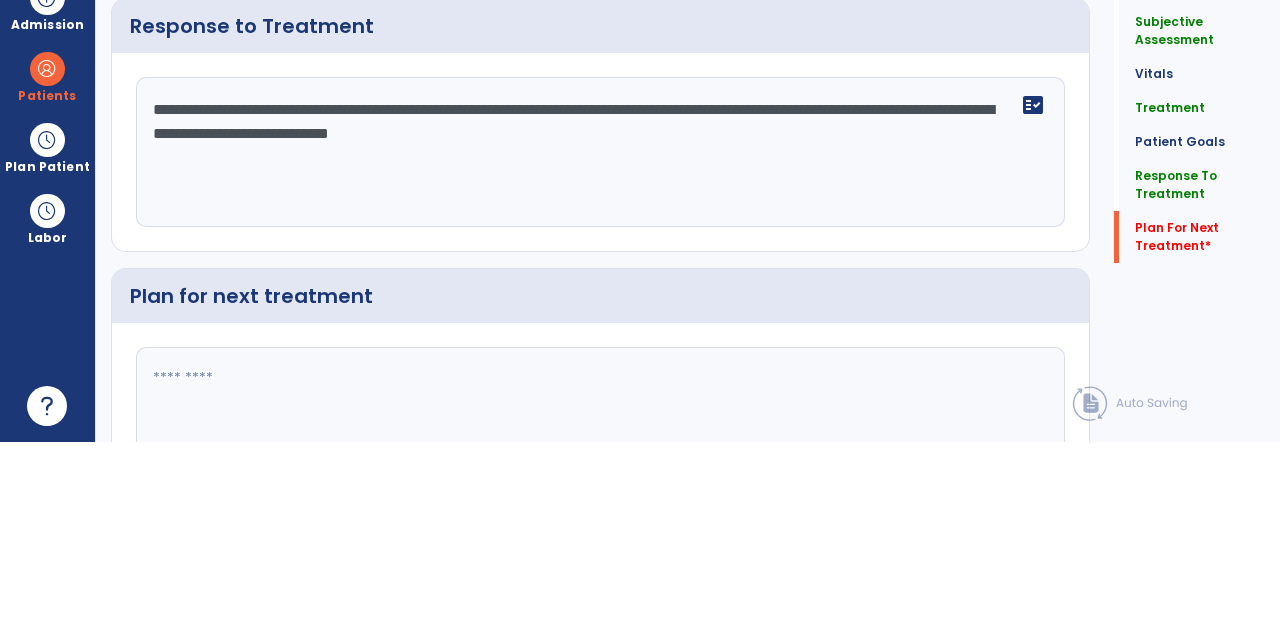 scroll, scrollTop: 89, scrollLeft: 0, axis: vertical 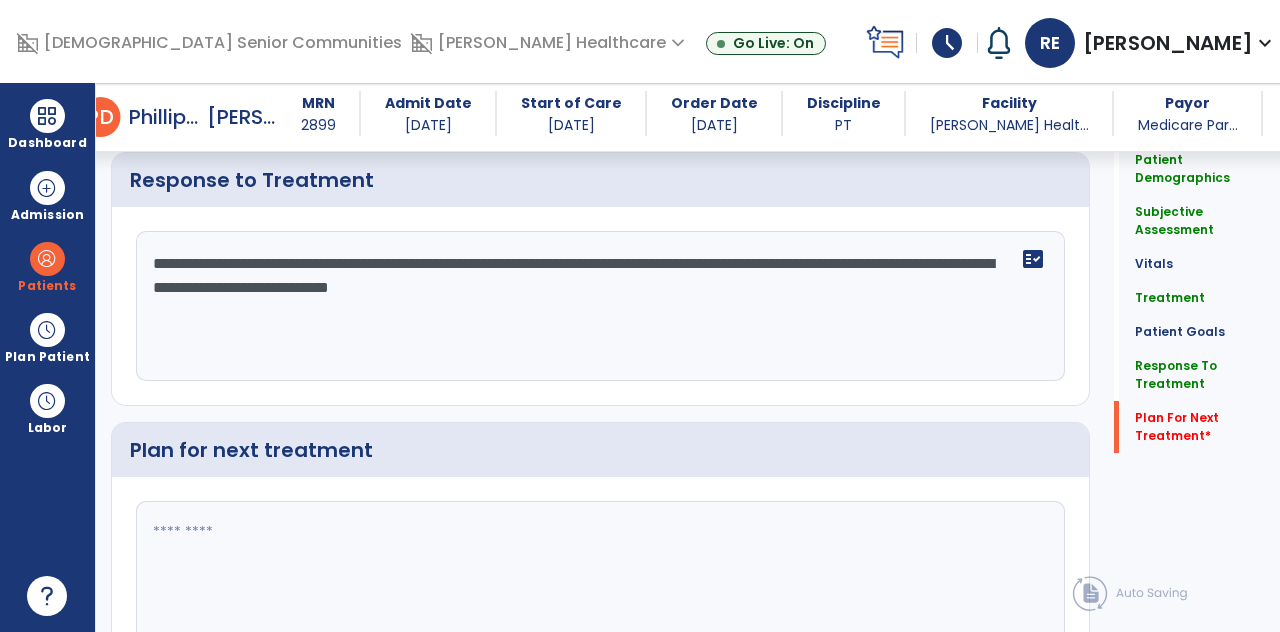 click 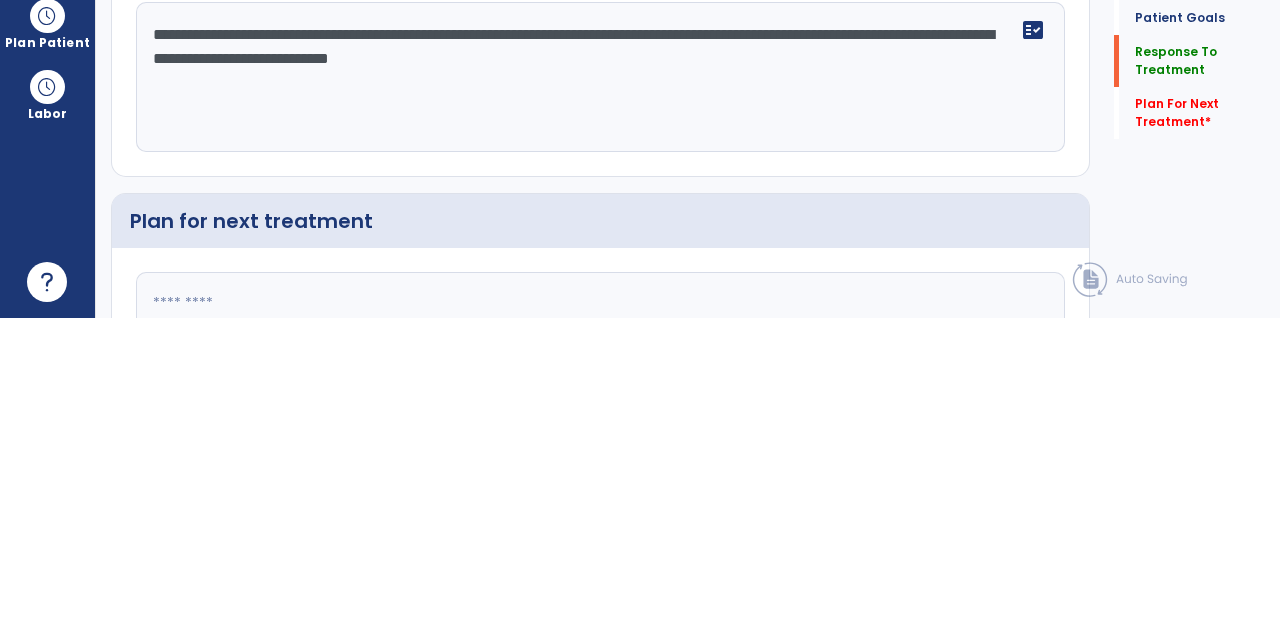 scroll, scrollTop: 3157, scrollLeft: 0, axis: vertical 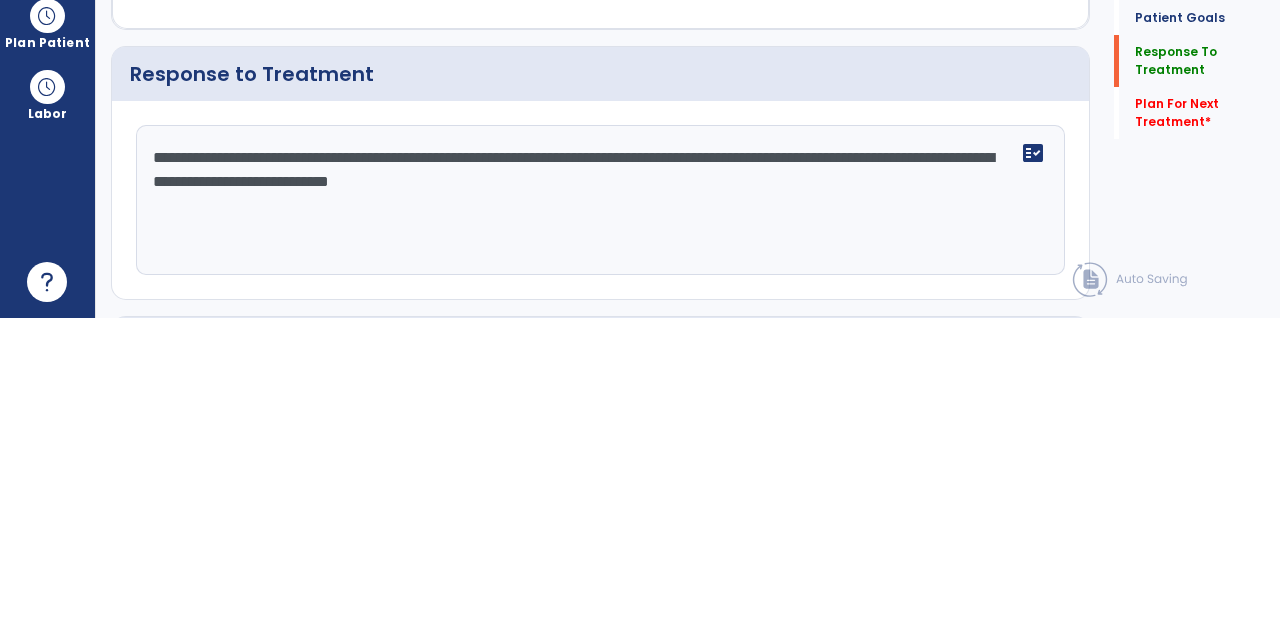 click on "**********" 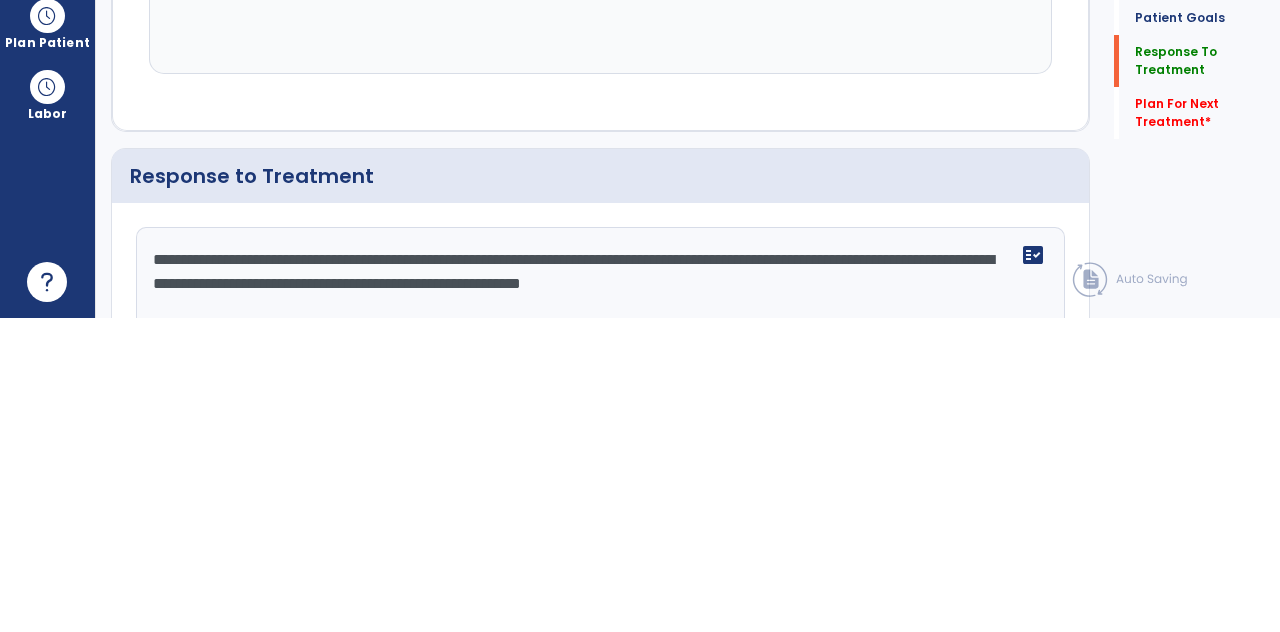 scroll, scrollTop: 3157, scrollLeft: 0, axis: vertical 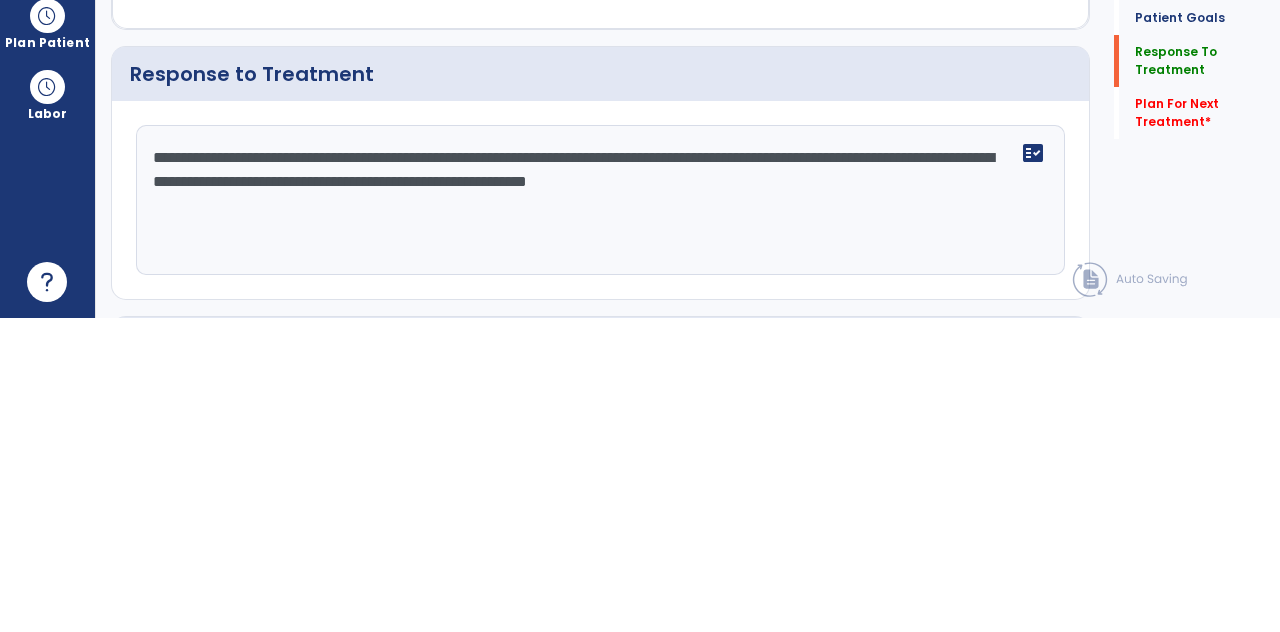 type on "**********" 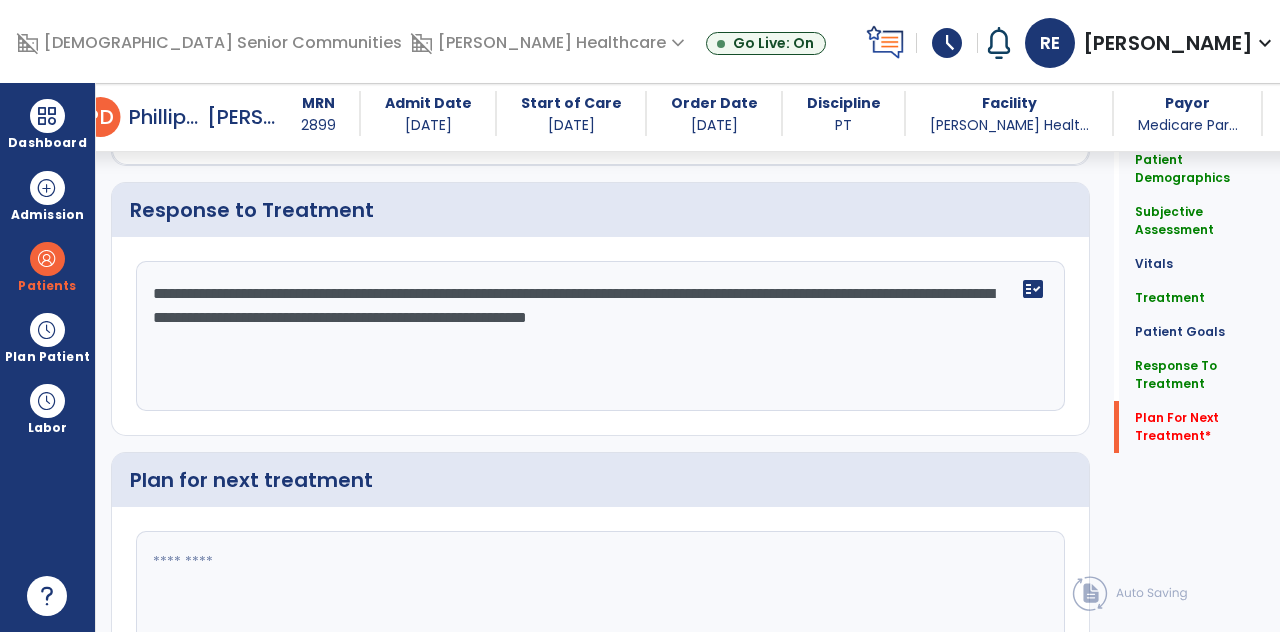 click 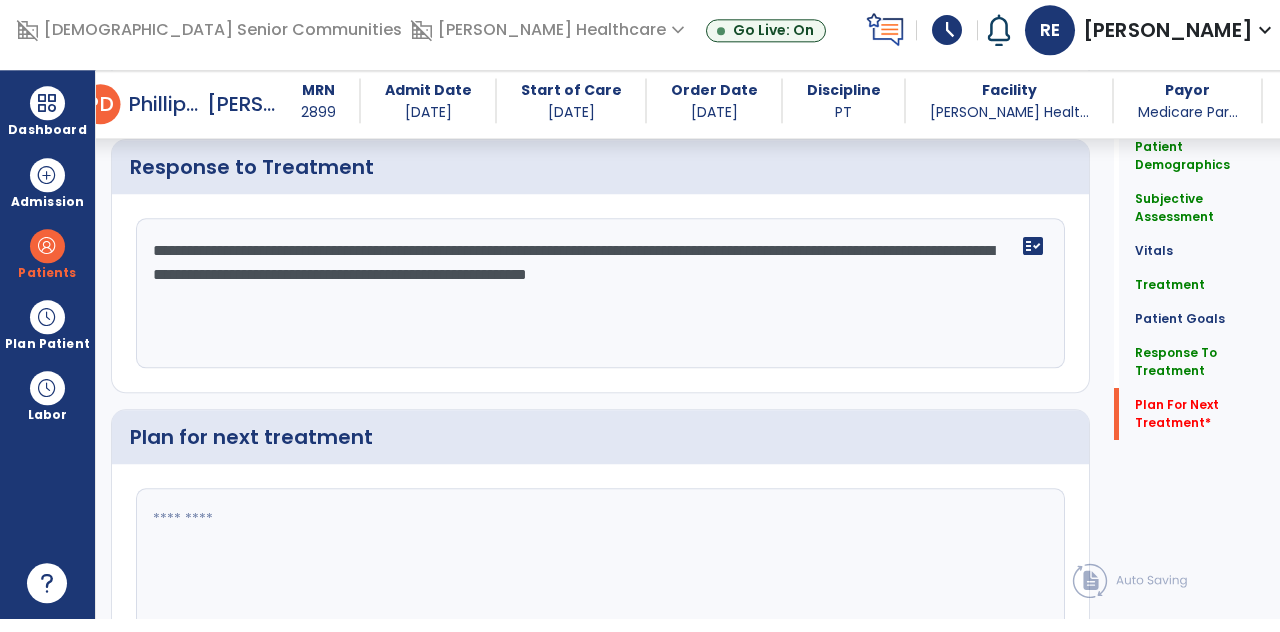 scroll, scrollTop: 96, scrollLeft: 0, axis: vertical 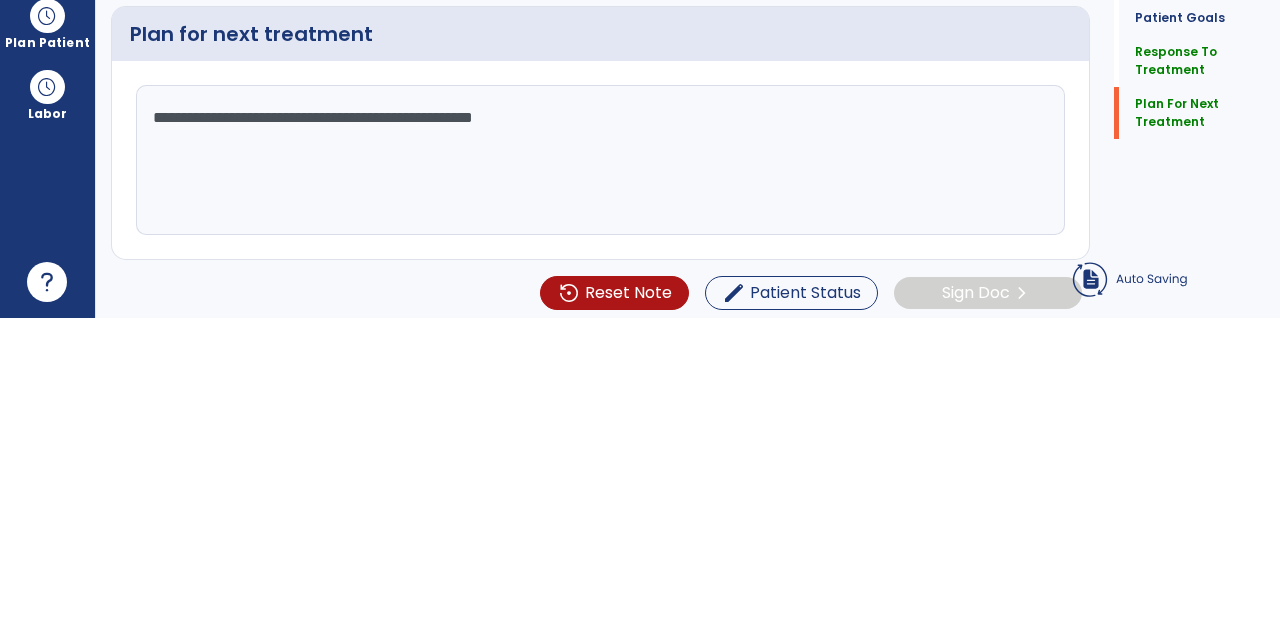 type on "**********" 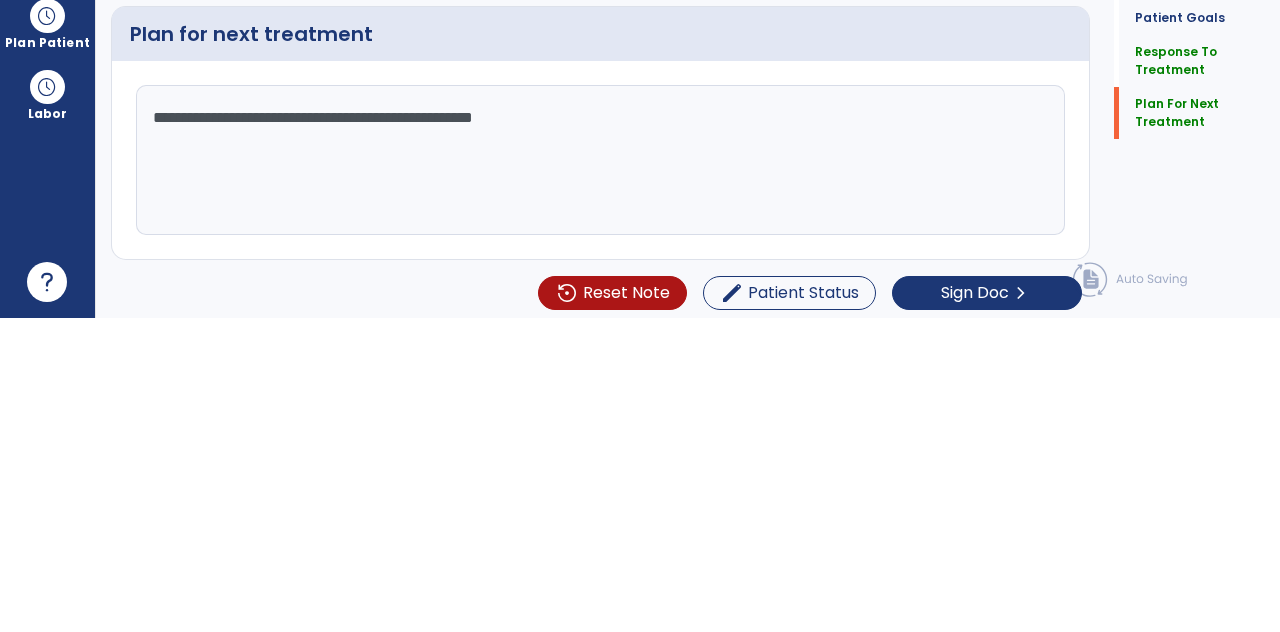 click on "**********" 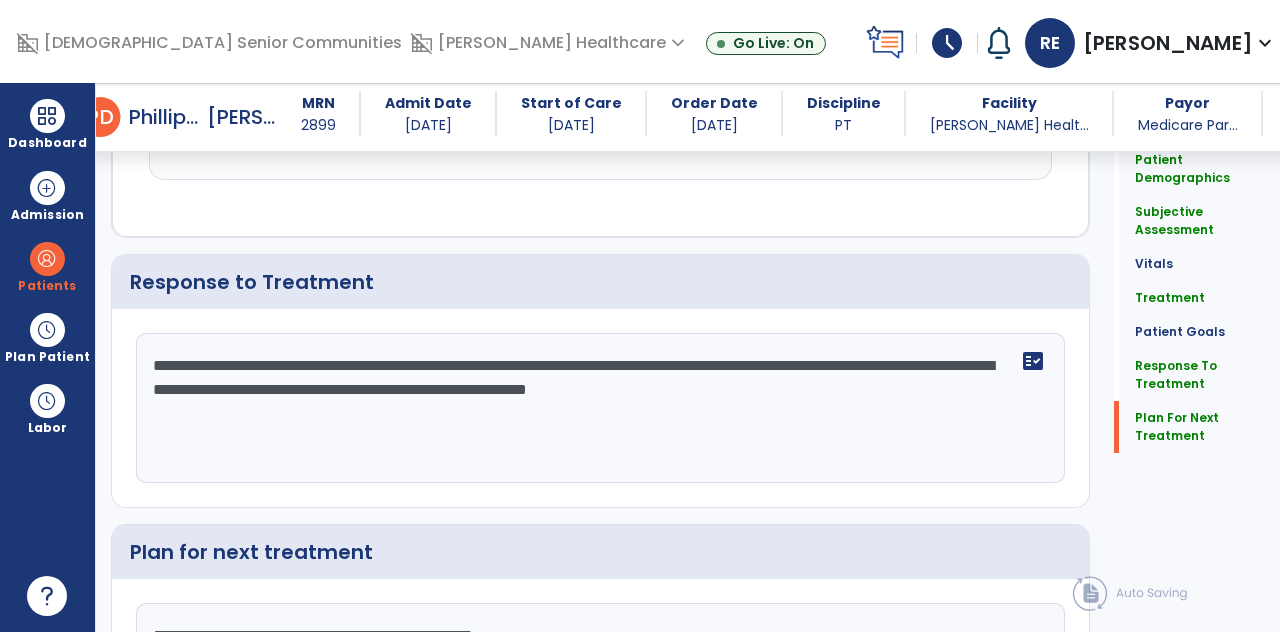 scroll, scrollTop: 3365, scrollLeft: 0, axis: vertical 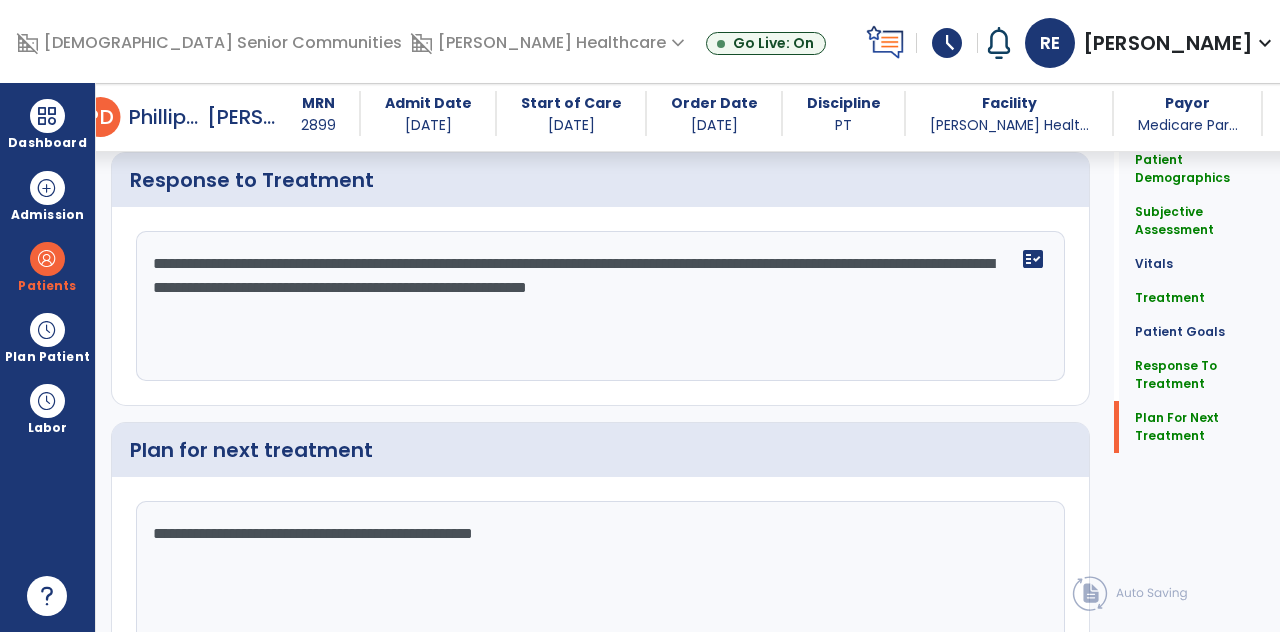 click on "Sign Doc" 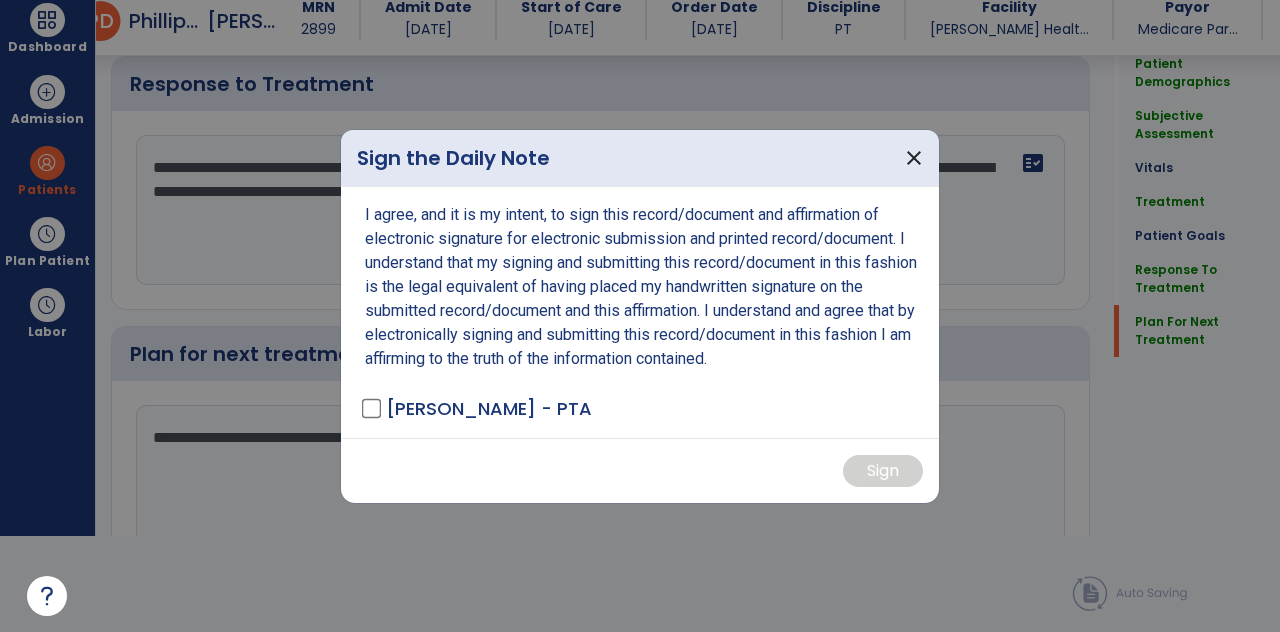 scroll, scrollTop: 0, scrollLeft: 0, axis: both 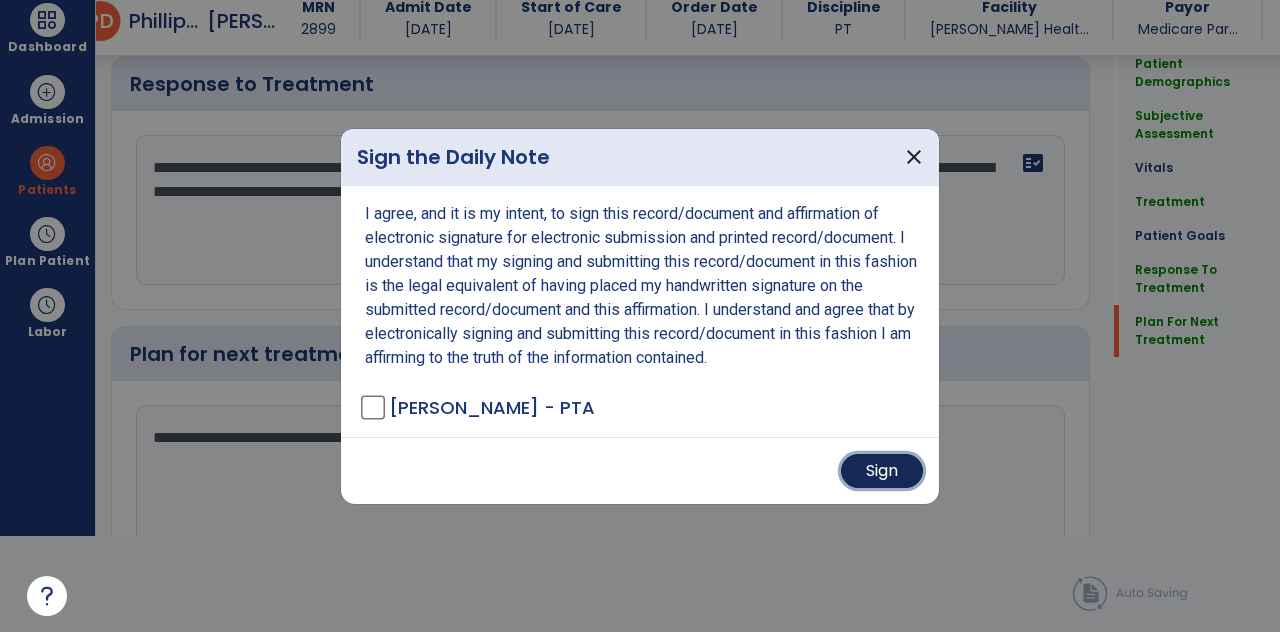 click on "Sign" at bounding box center [882, 471] 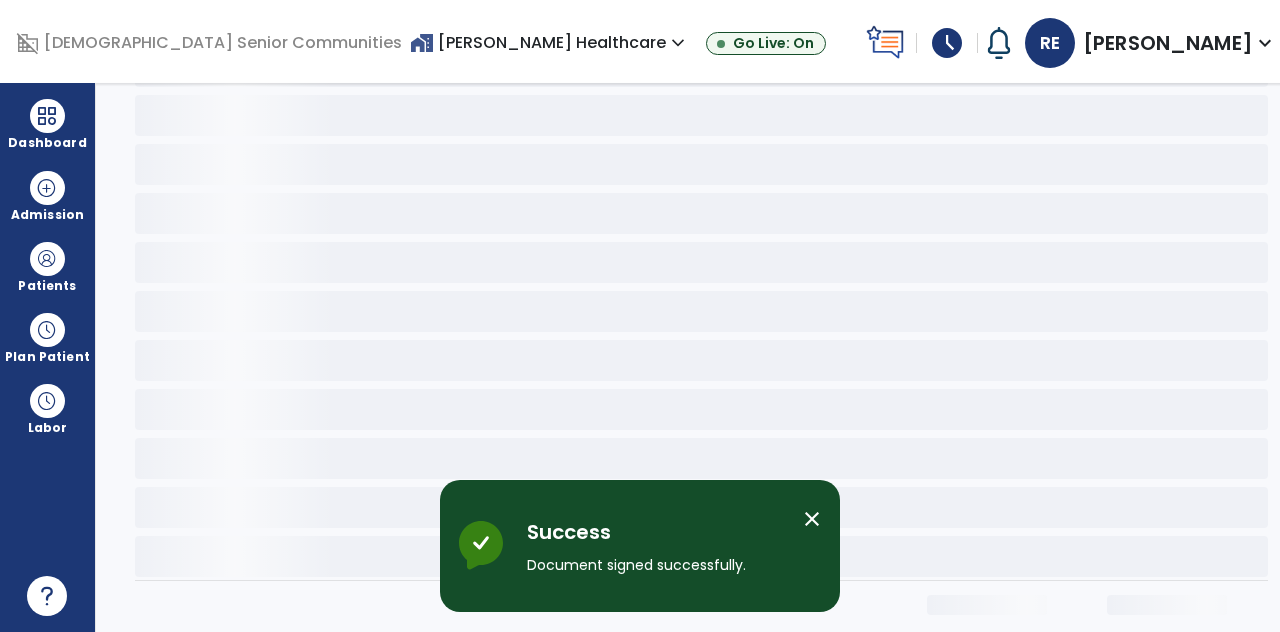scroll, scrollTop: 0, scrollLeft: 0, axis: both 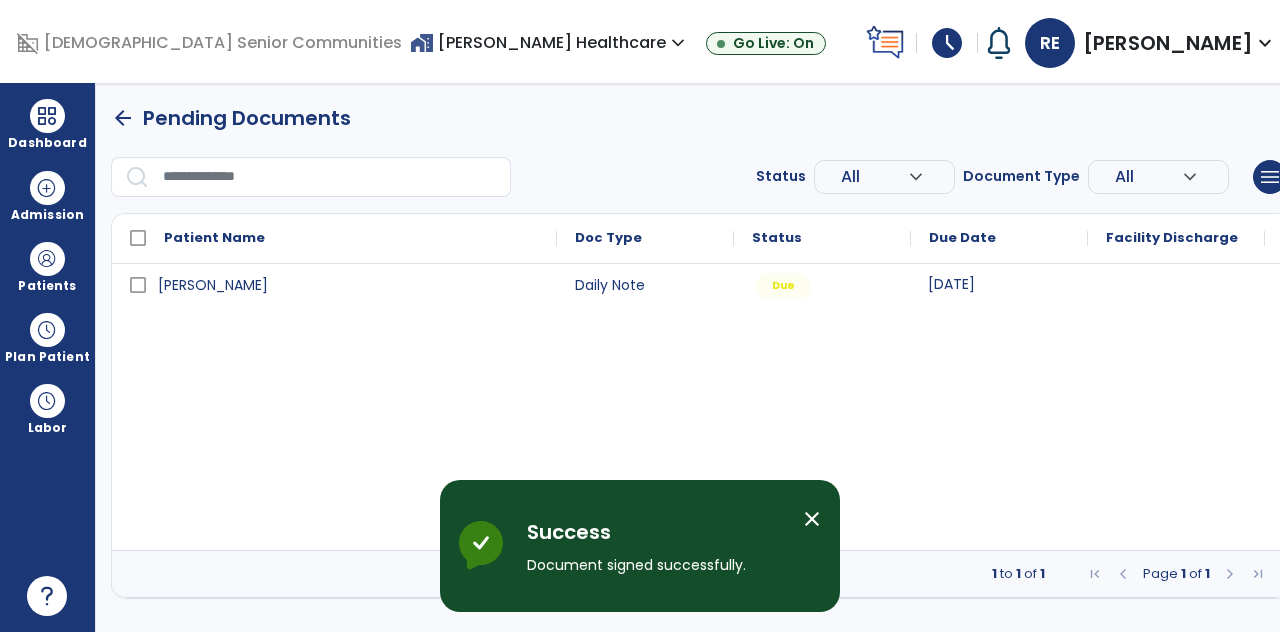 click on "[DATE]" at bounding box center [999, 284] 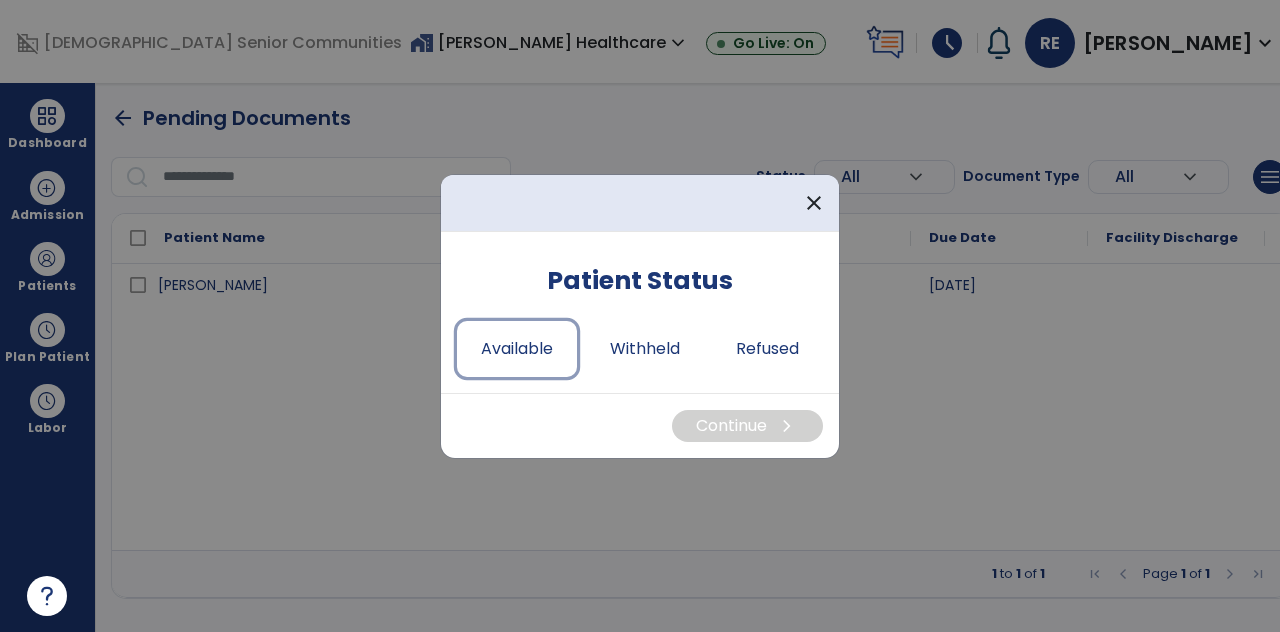 click on "Available" at bounding box center (517, 349) 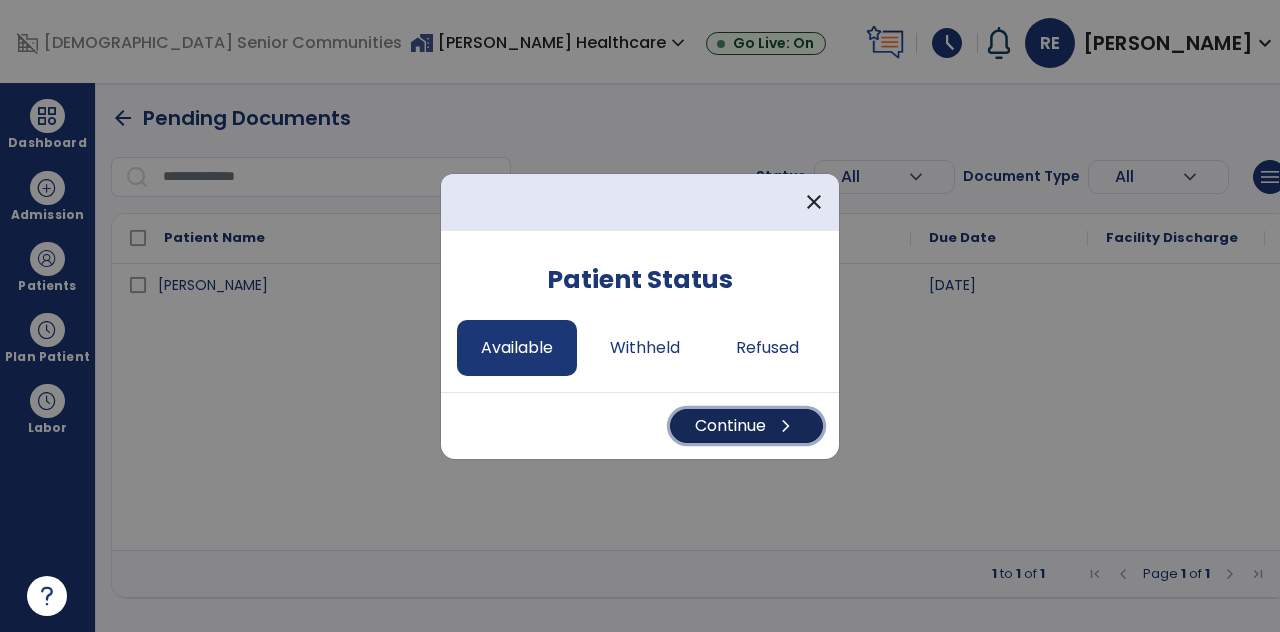 click on "Continue   chevron_right" at bounding box center [746, 426] 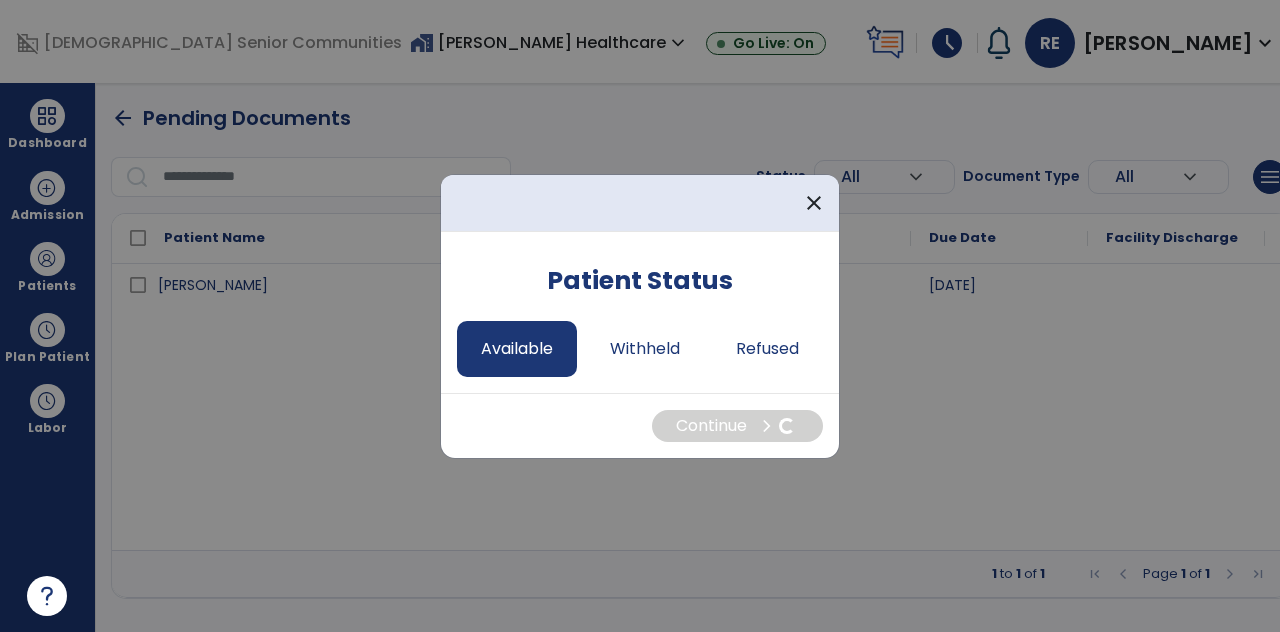 select on "*" 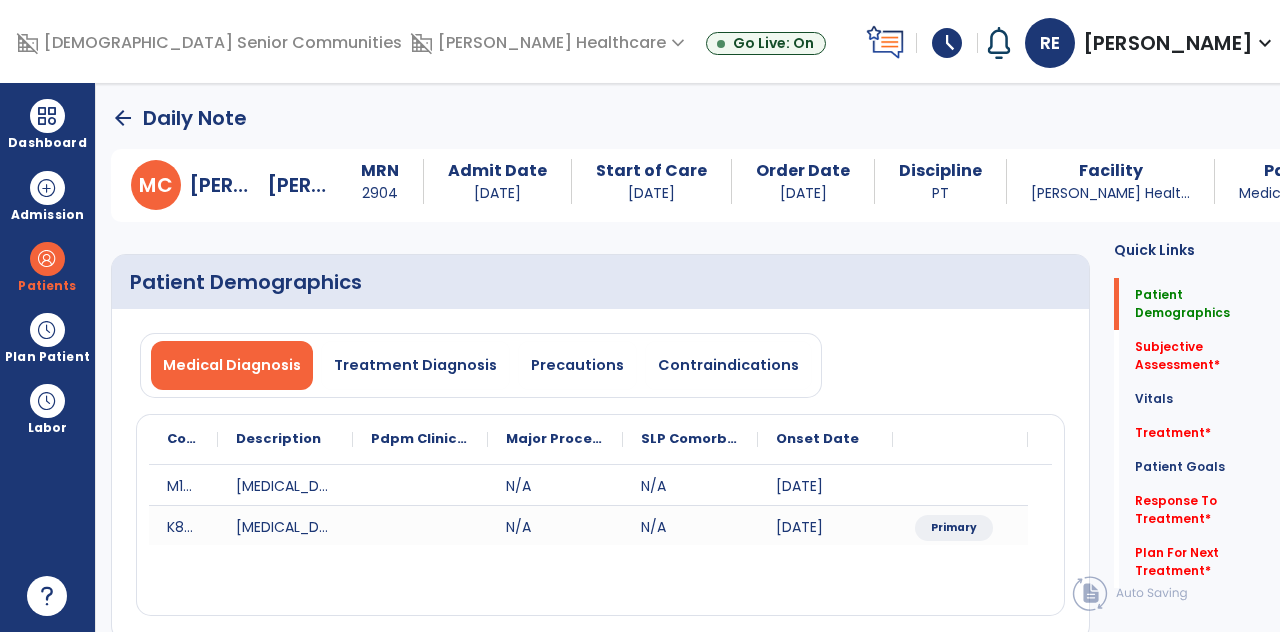 click on "Subjective Assessment   *" 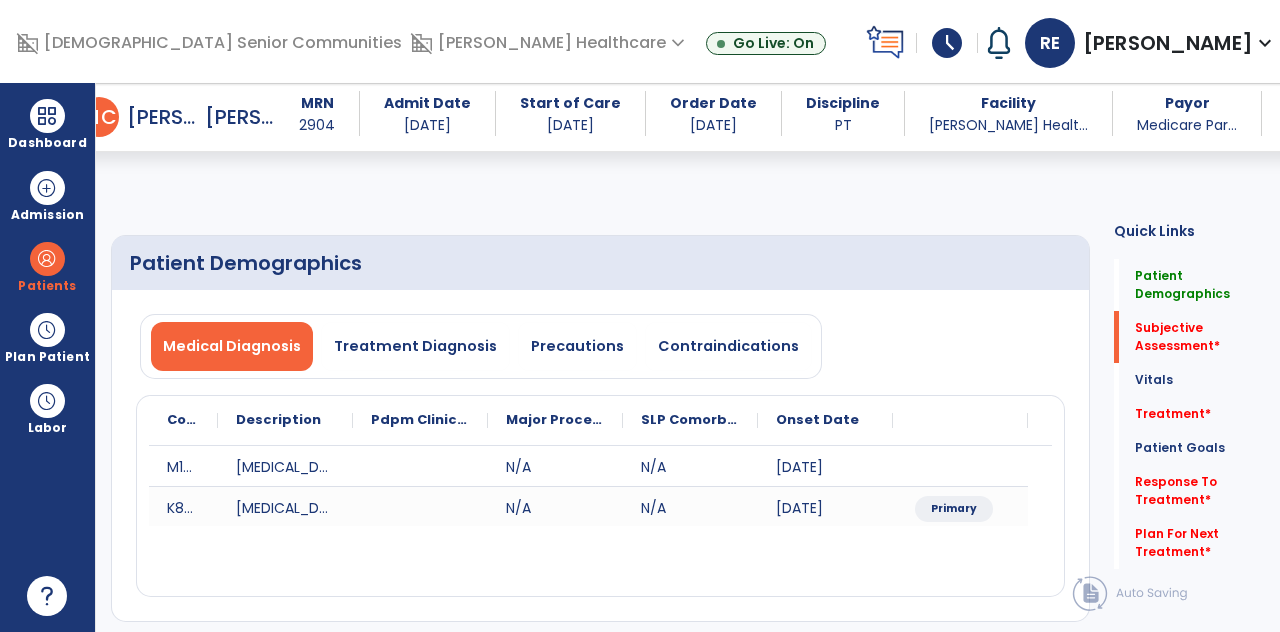 scroll, scrollTop: 390, scrollLeft: 0, axis: vertical 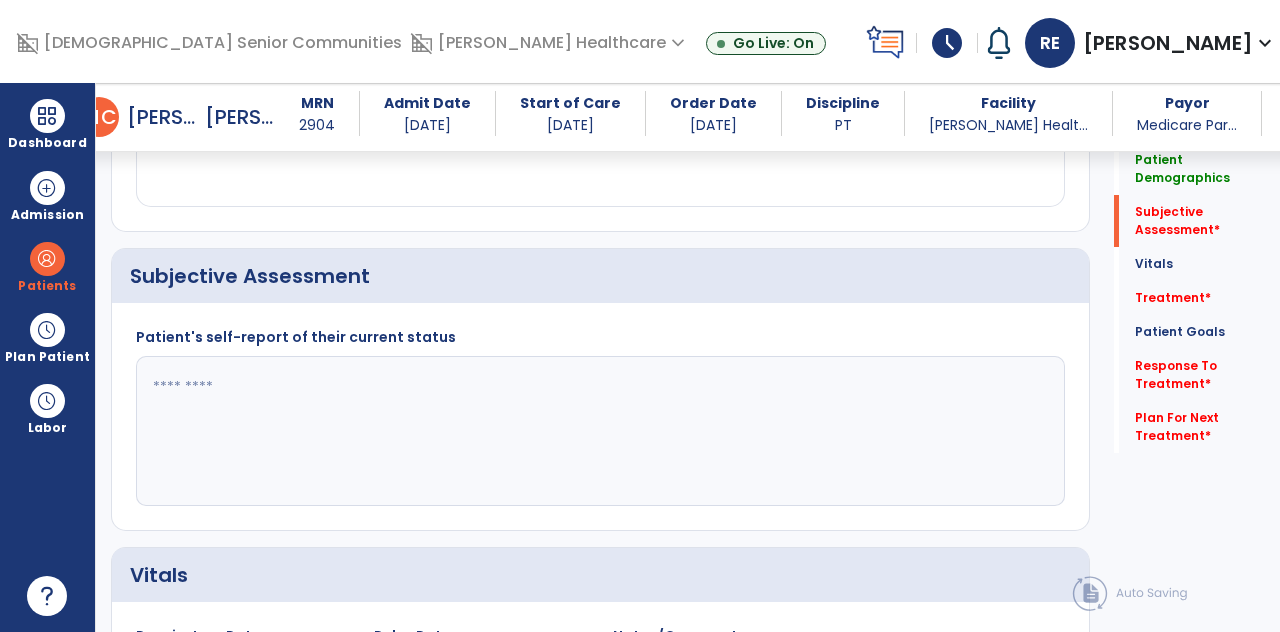 click 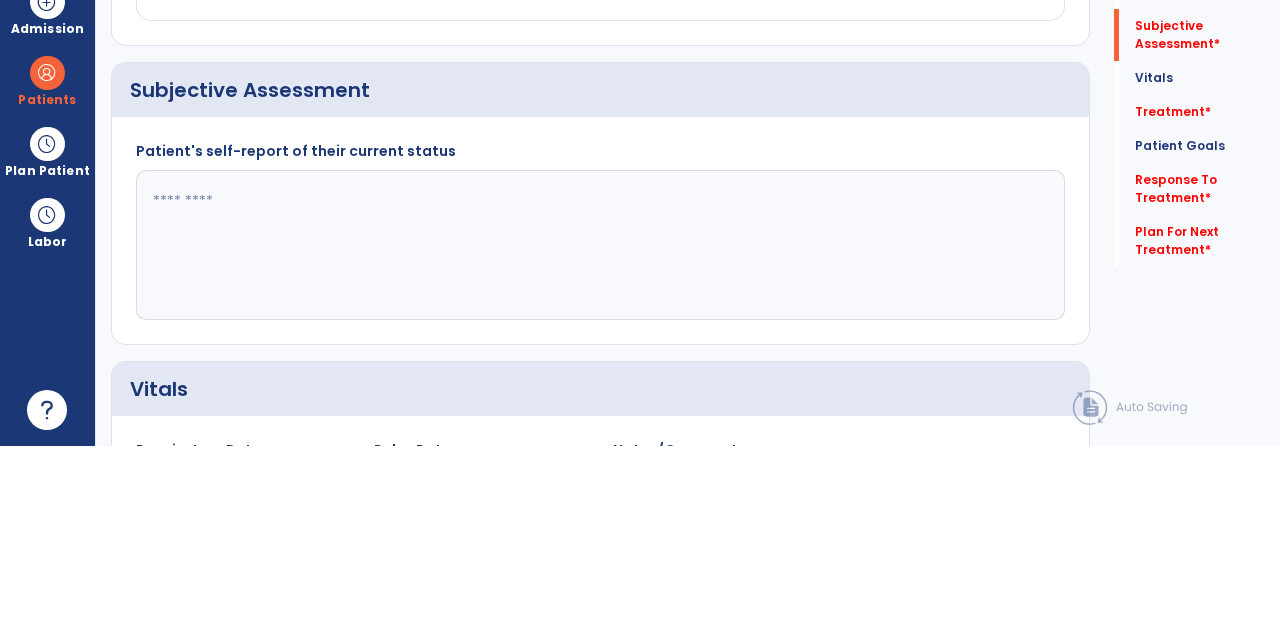 scroll, scrollTop: 89, scrollLeft: 0, axis: vertical 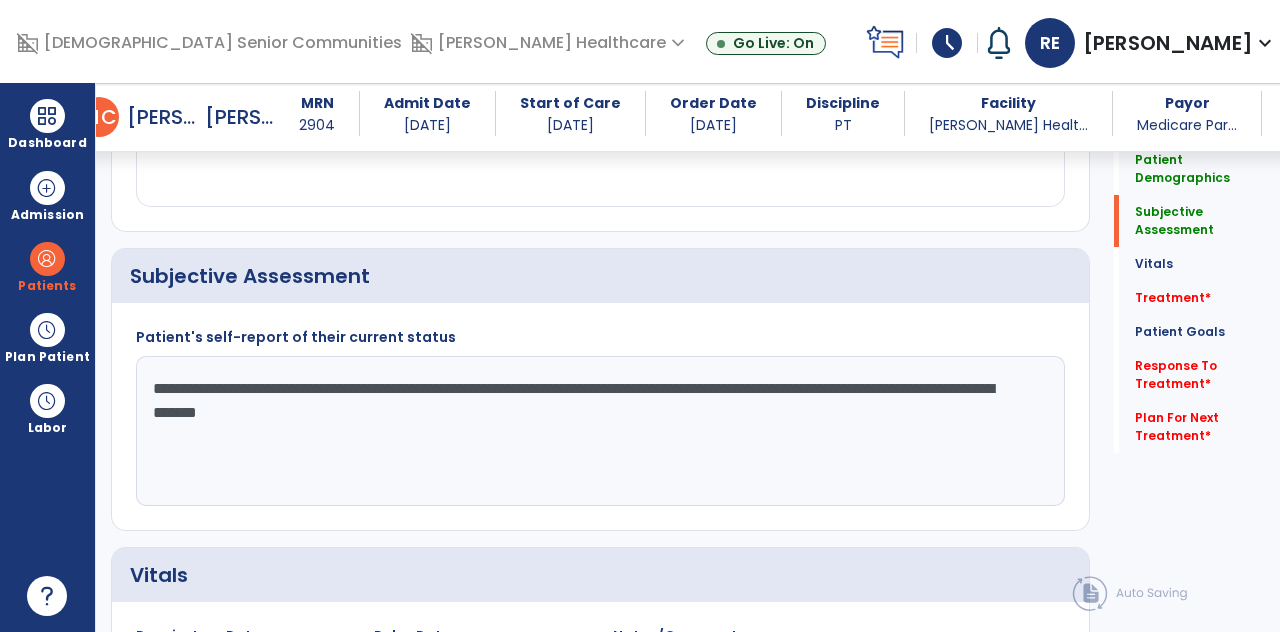 type on "**********" 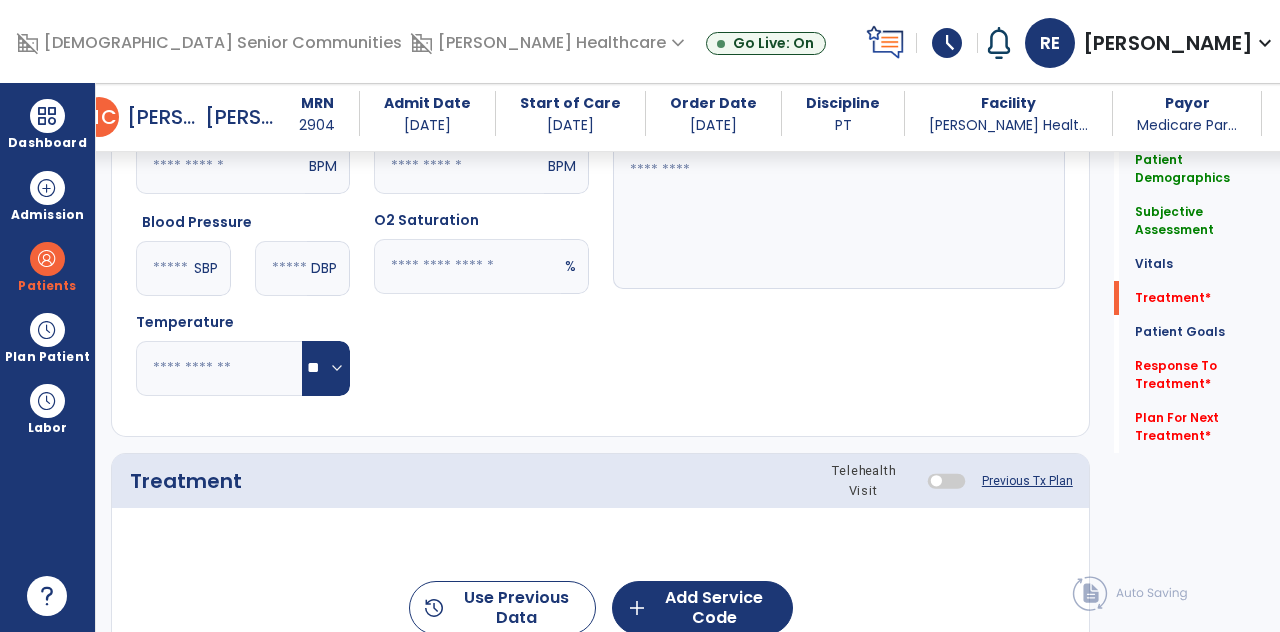 scroll, scrollTop: 1078, scrollLeft: 0, axis: vertical 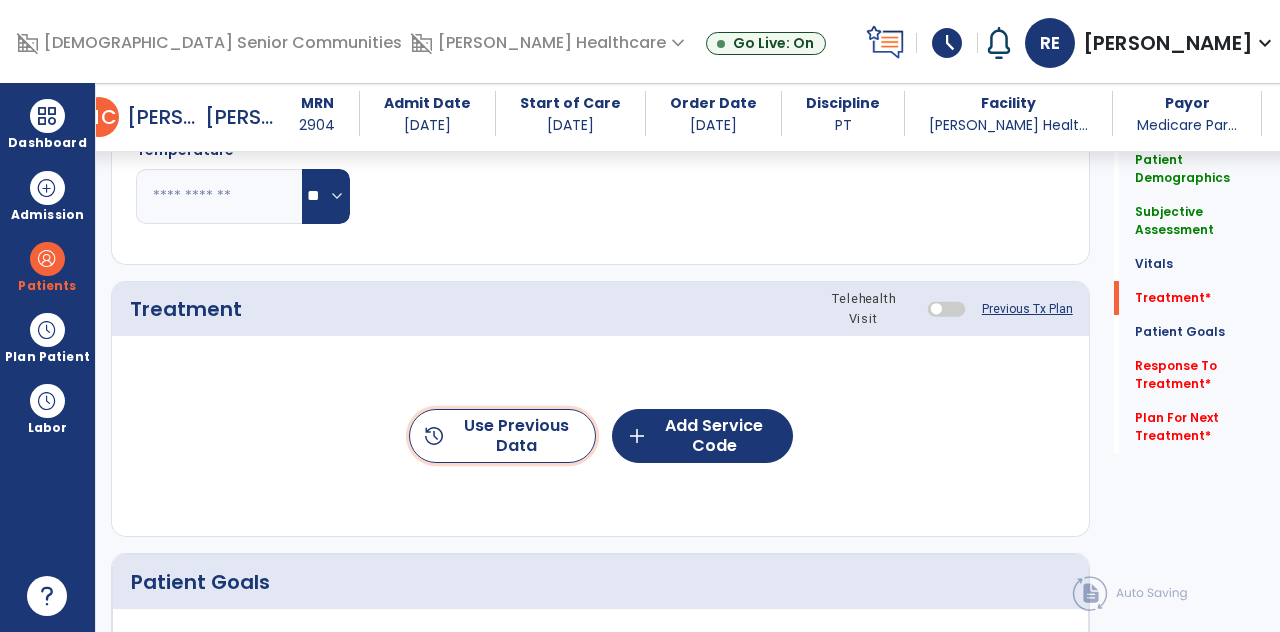 click on "history  Use Previous Data" 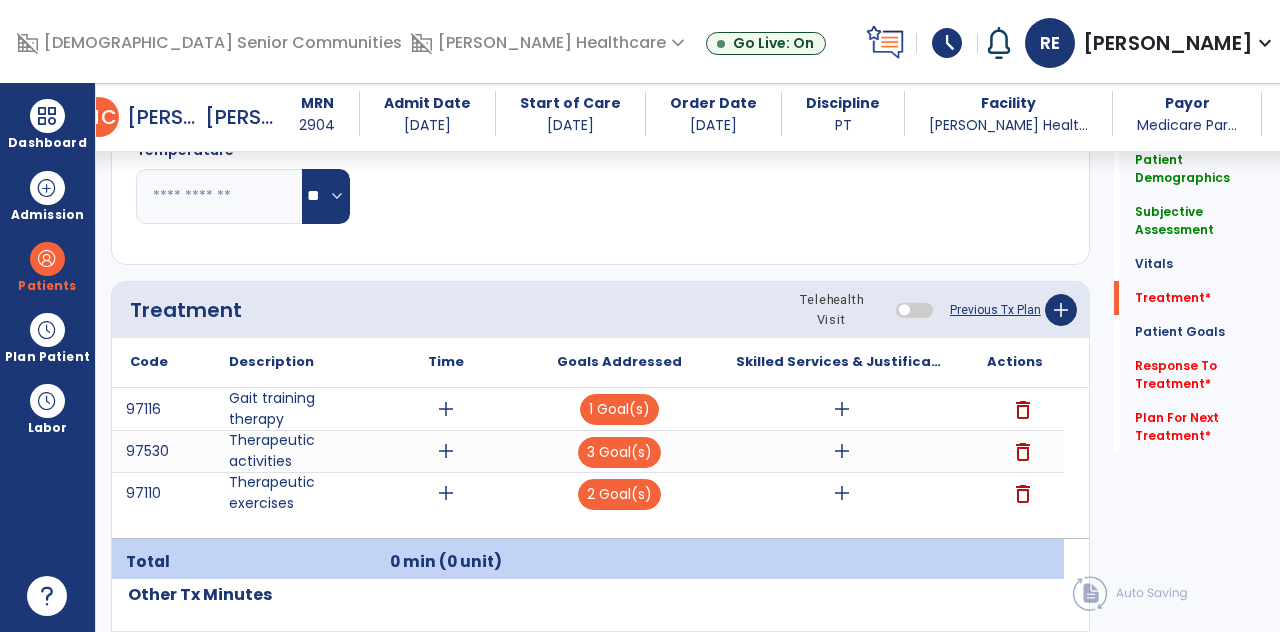 click on "add" at bounding box center (446, 409) 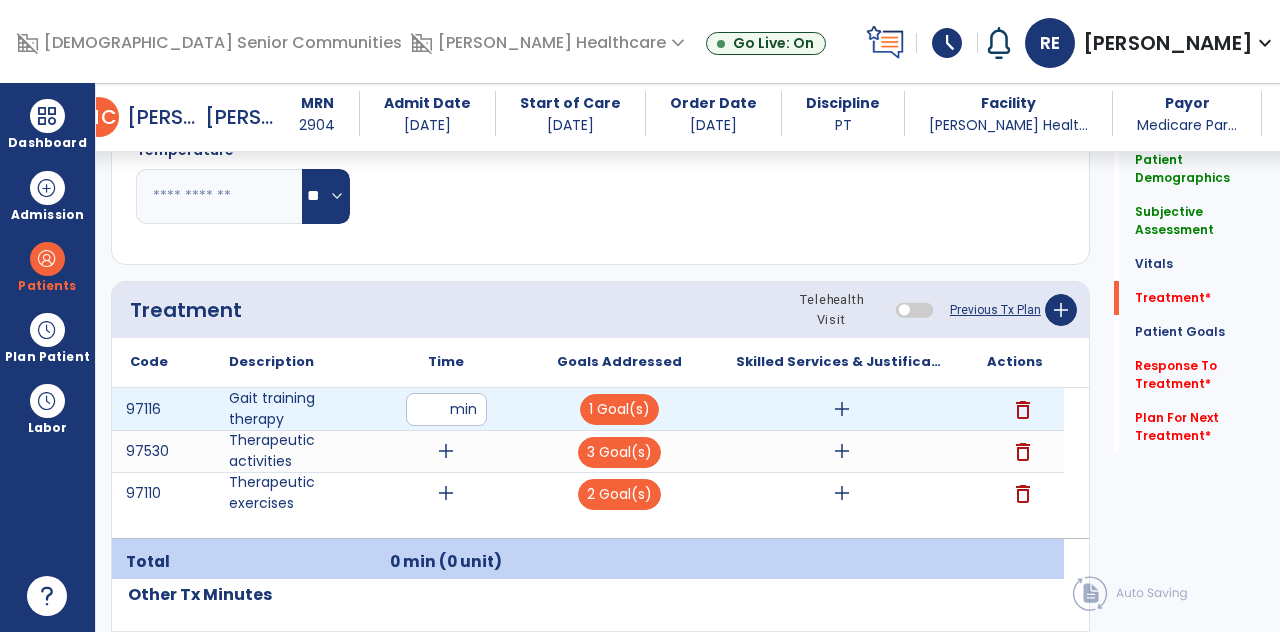 scroll, scrollTop: 89, scrollLeft: 0, axis: vertical 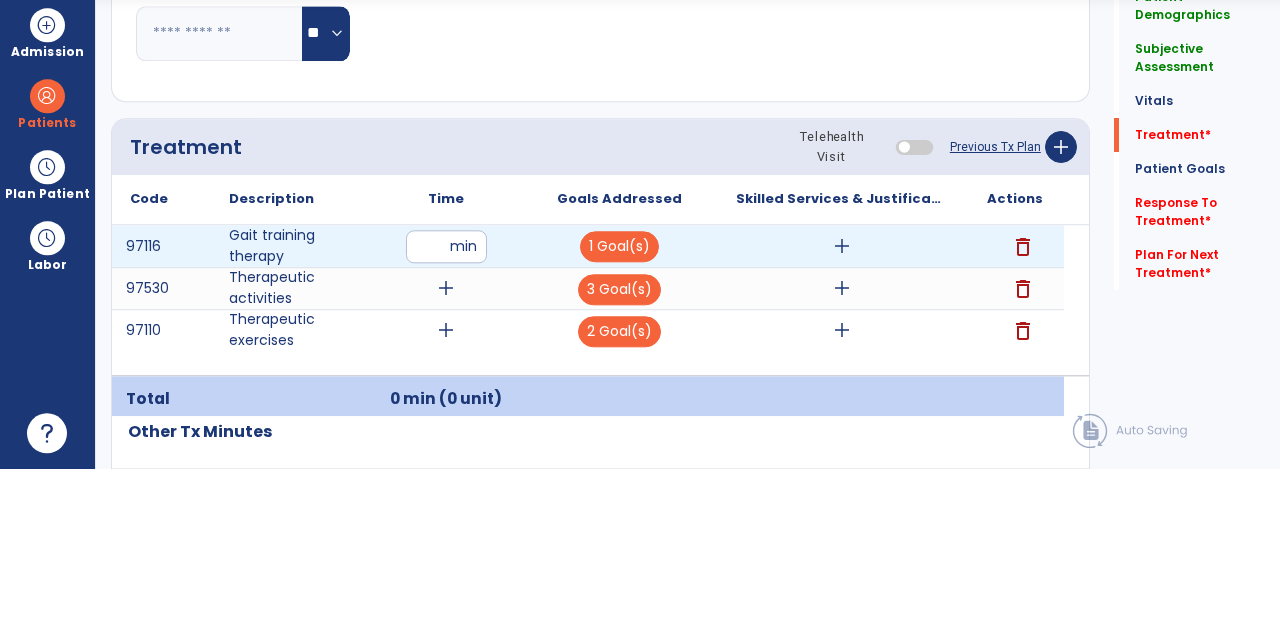 type on "**" 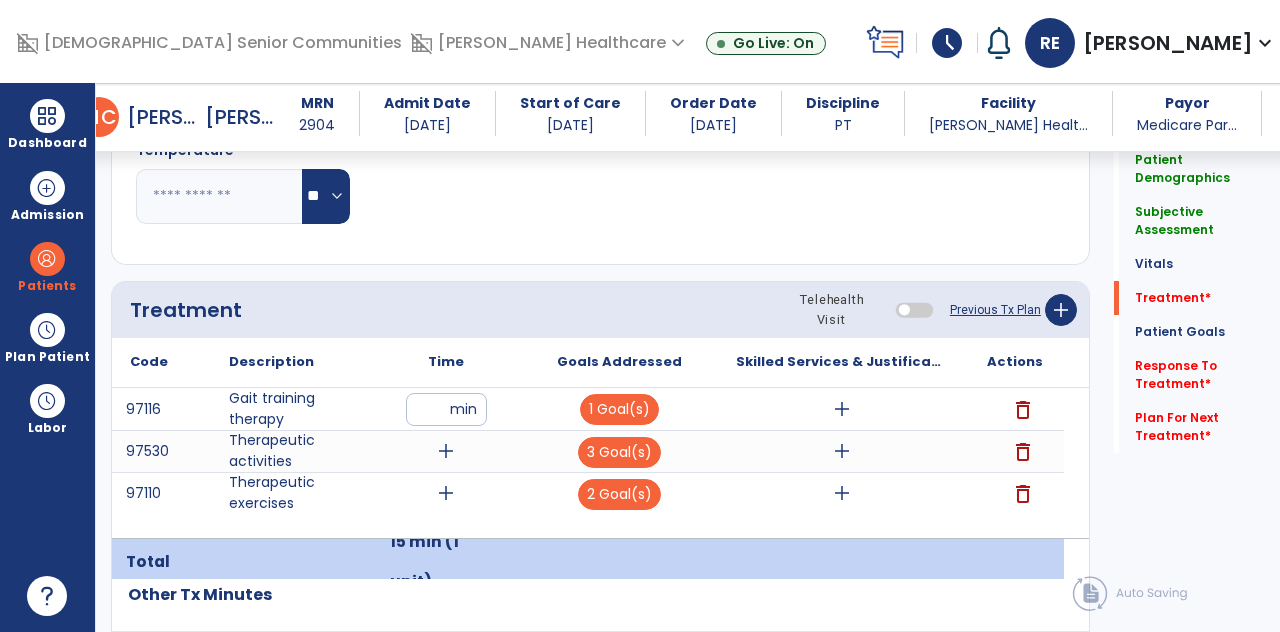 click on "add" at bounding box center [446, 451] 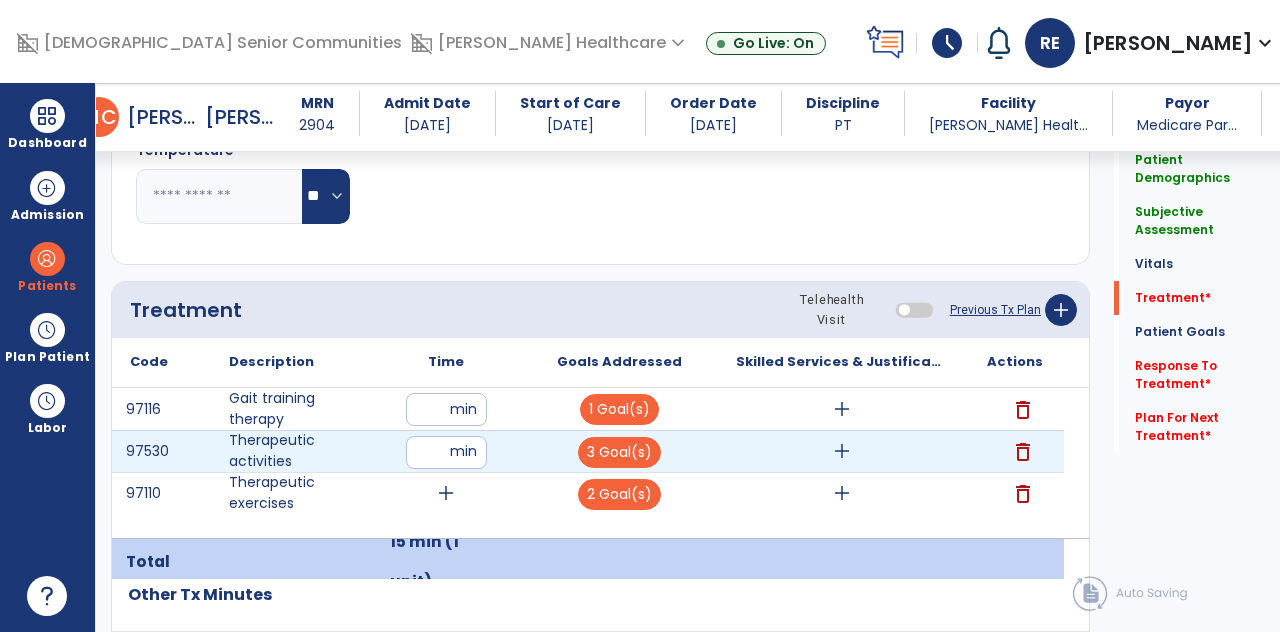 scroll, scrollTop: 89, scrollLeft: 0, axis: vertical 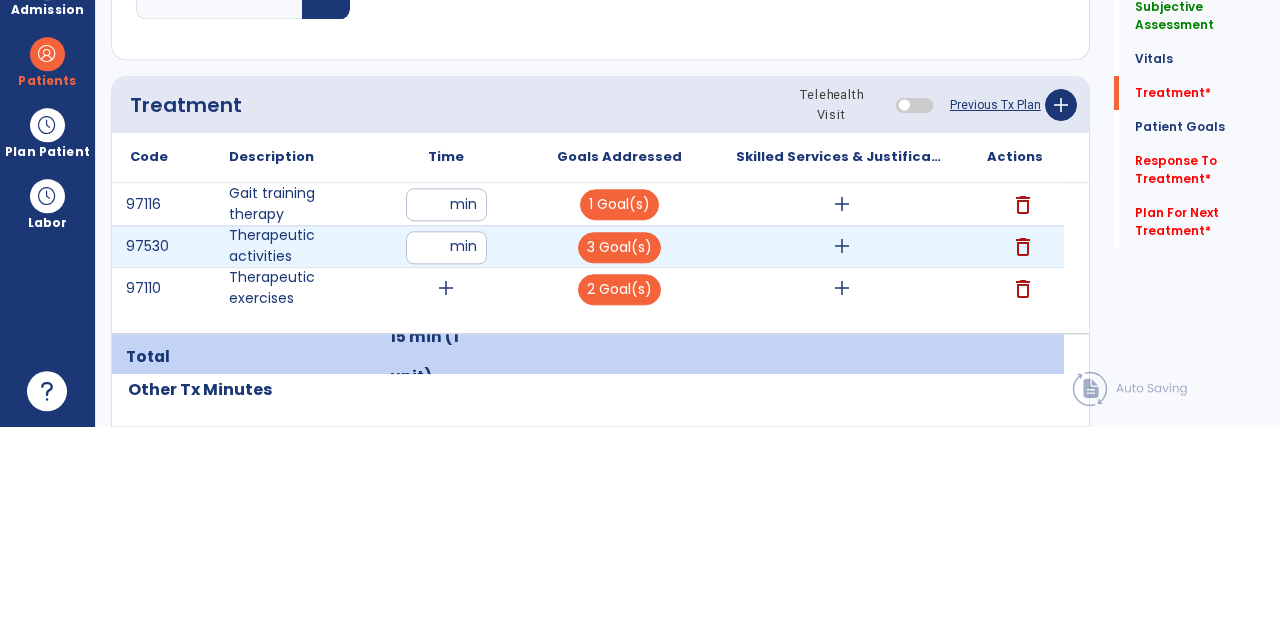 type on "**" 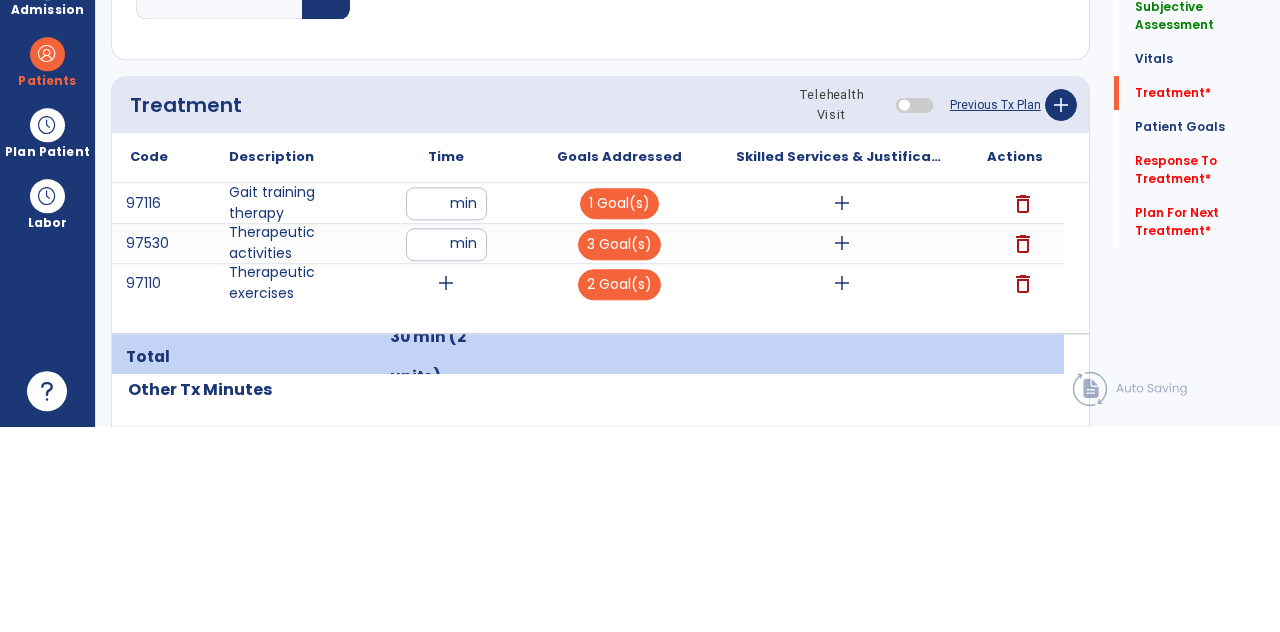 click on "Treatment Telehealth Visit  Previous Tx Plan   add" 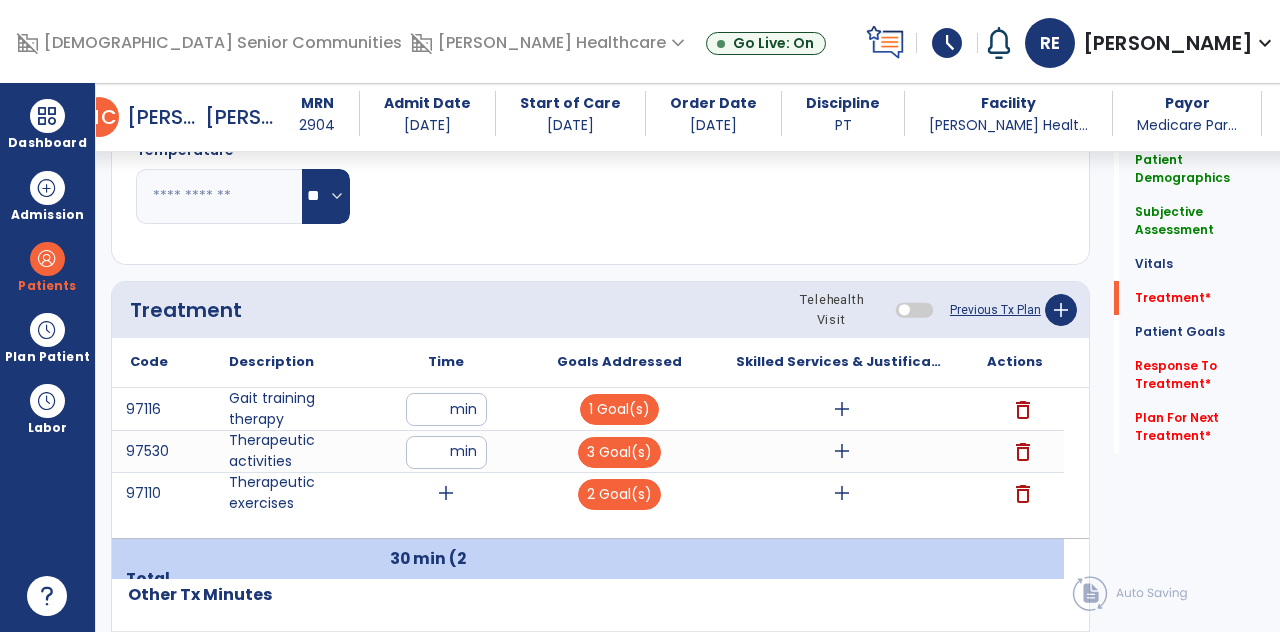 click on "add" at bounding box center [446, 493] 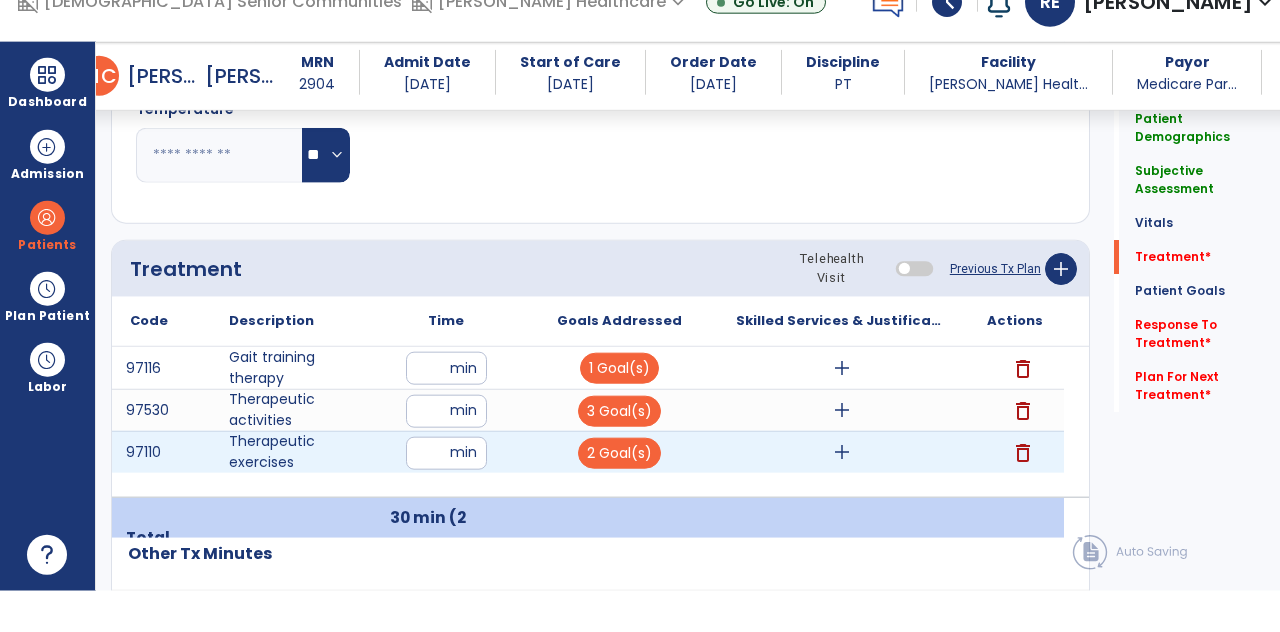 scroll, scrollTop: 89, scrollLeft: 0, axis: vertical 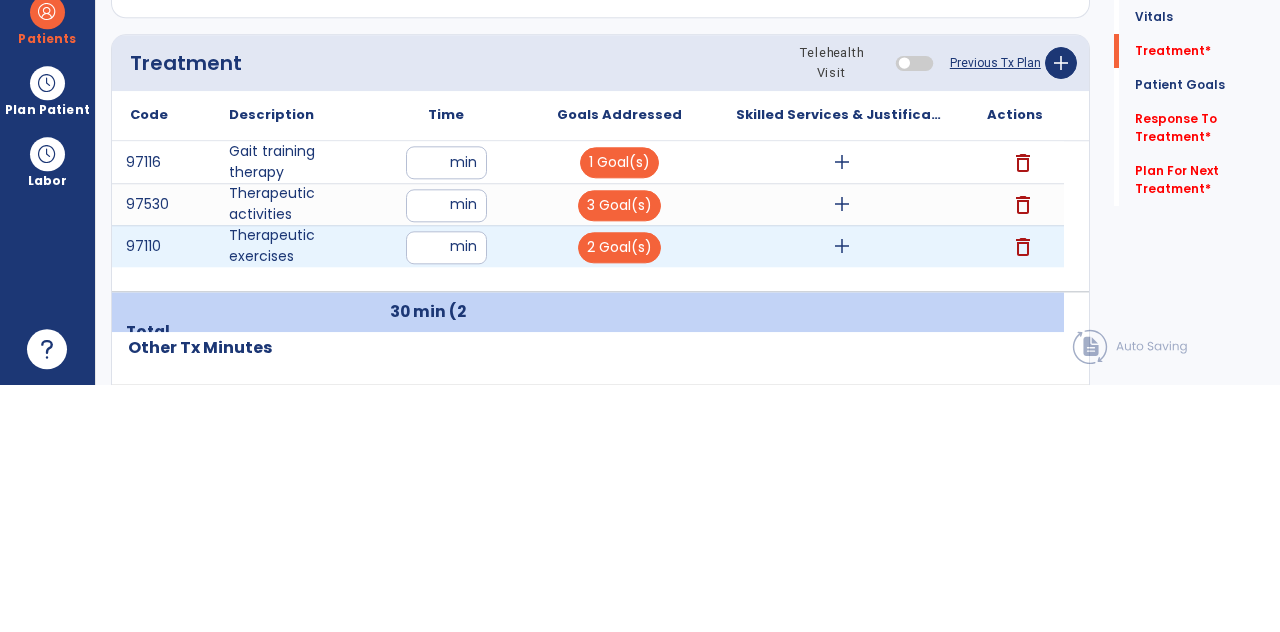 type on "**" 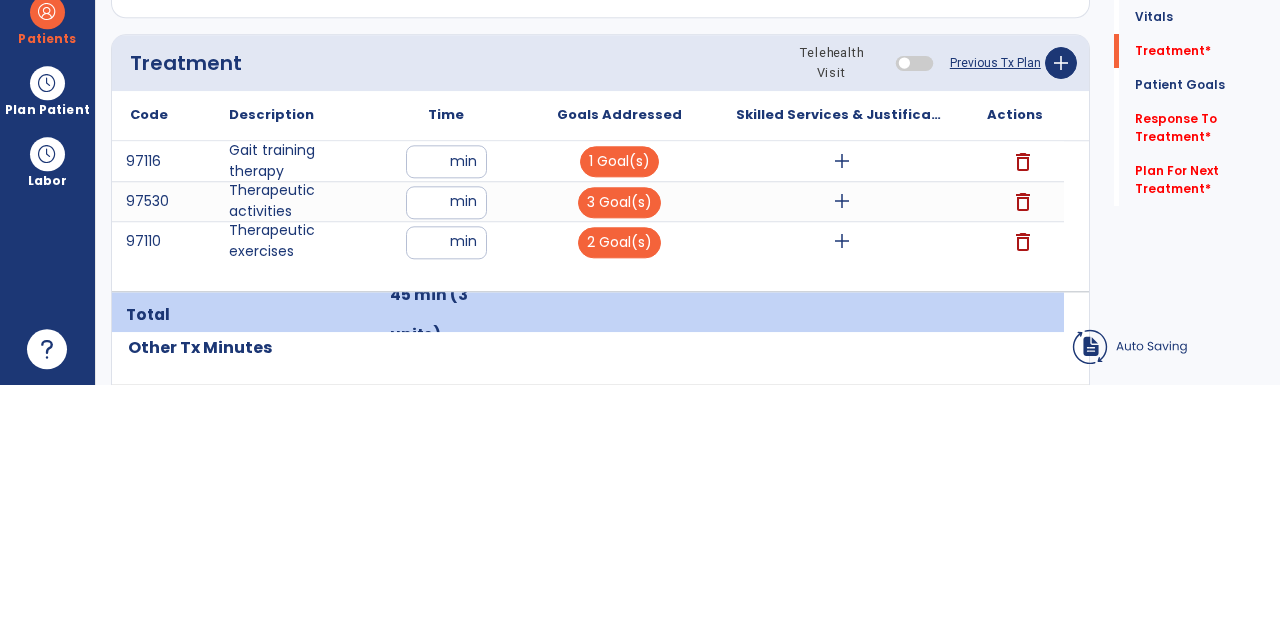 click on "Treatment Telehealth Visit  Previous Tx Plan   add" 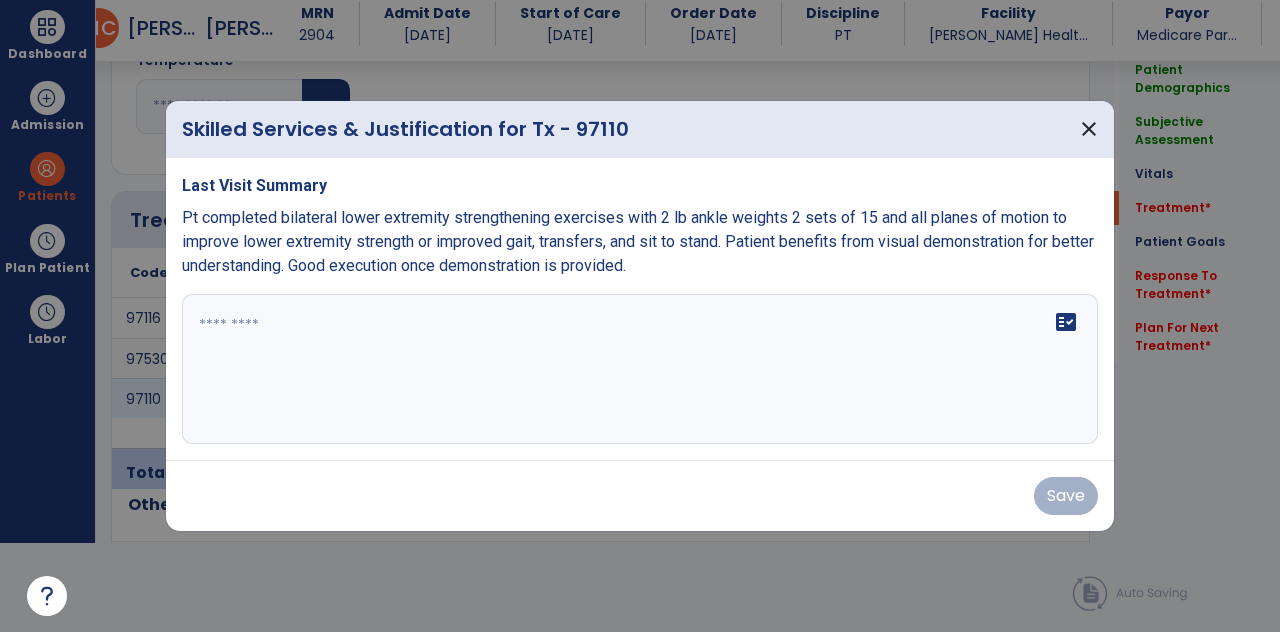 scroll, scrollTop: 1108, scrollLeft: 0, axis: vertical 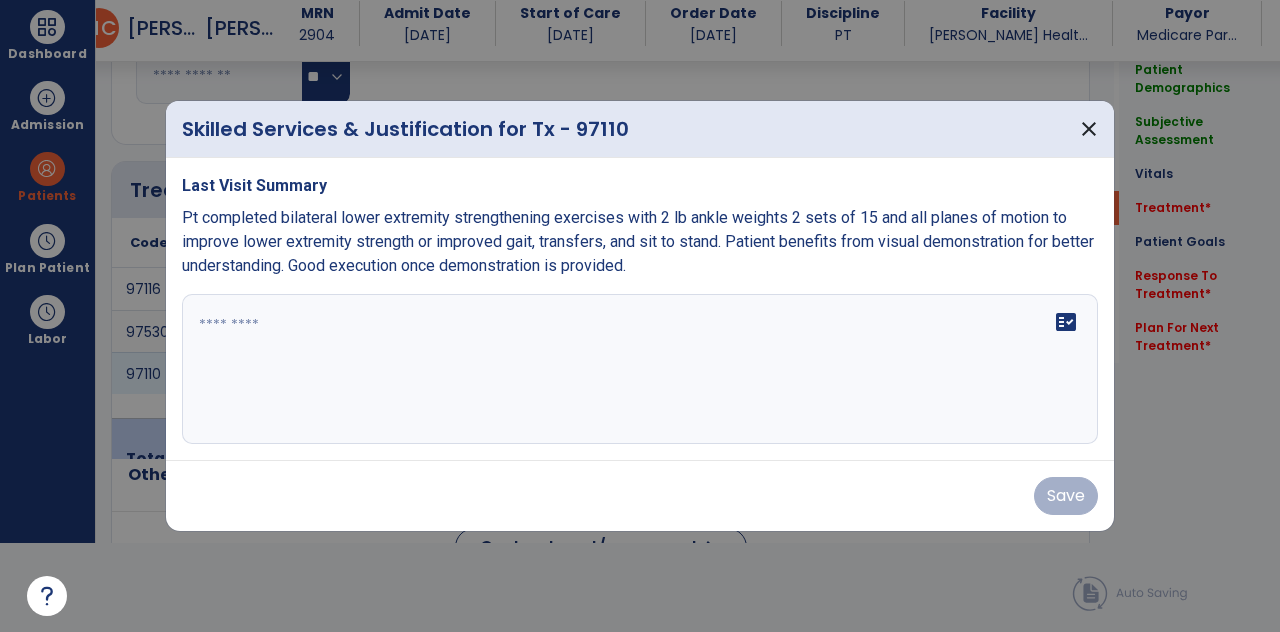 click on "fact_check" at bounding box center (640, 369) 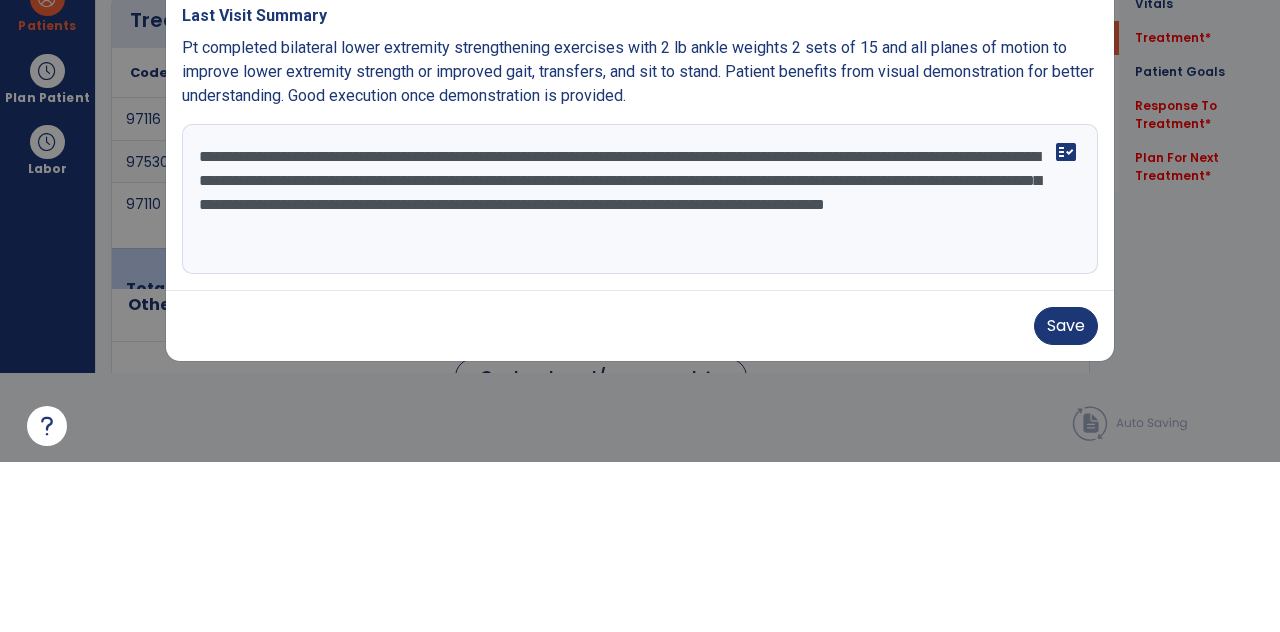 click on "**********" at bounding box center (640, 369) 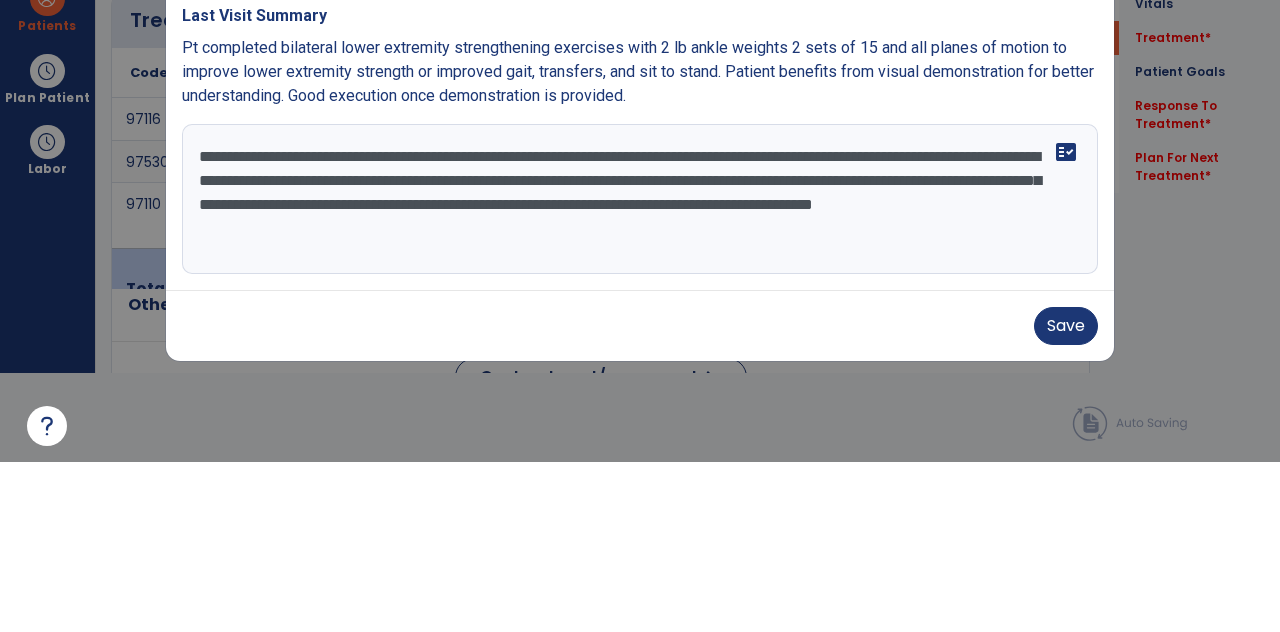 type on "**********" 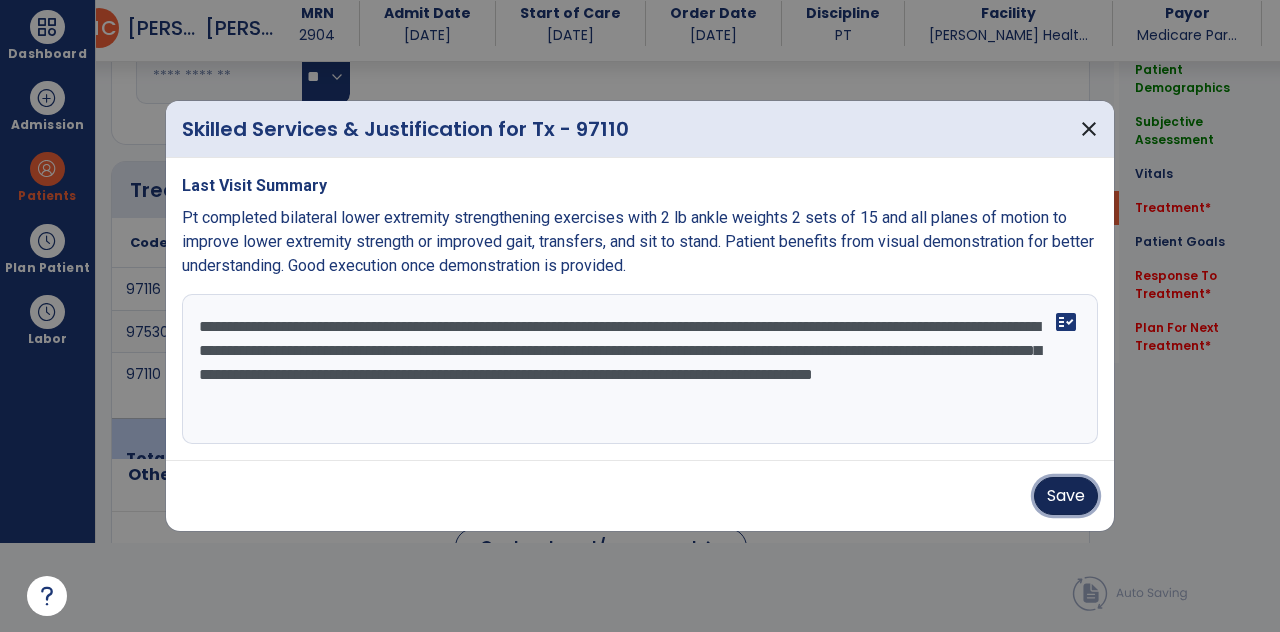 click on "Save" at bounding box center [1066, 496] 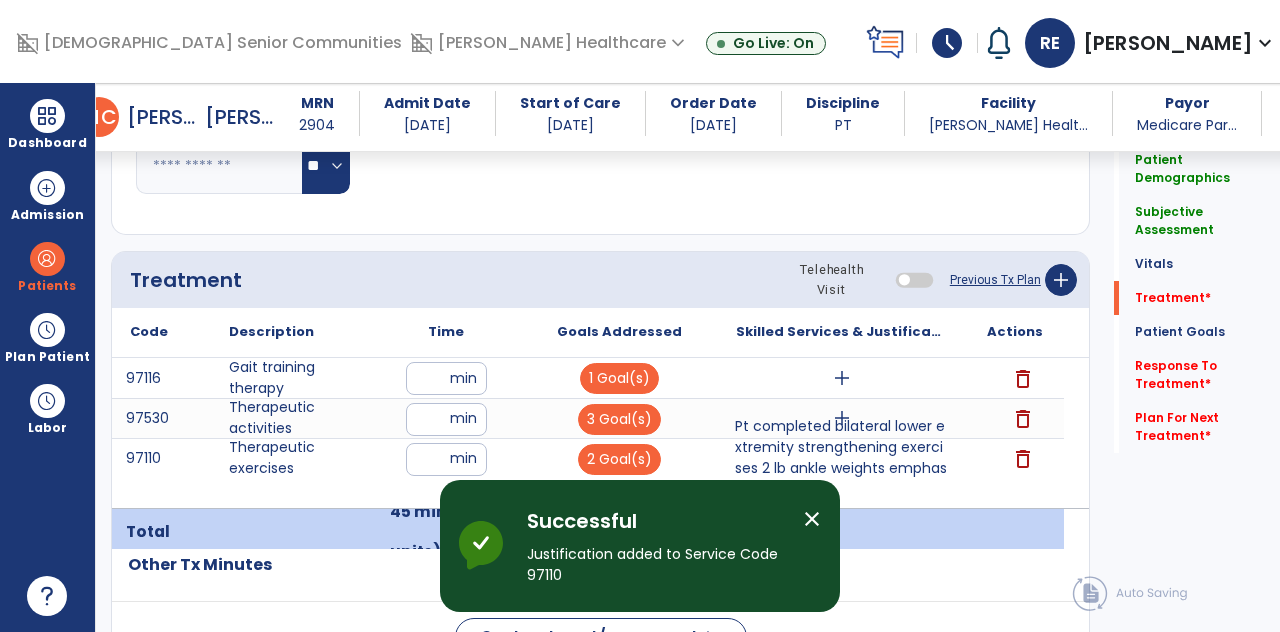 scroll, scrollTop: 89, scrollLeft: 0, axis: vertical 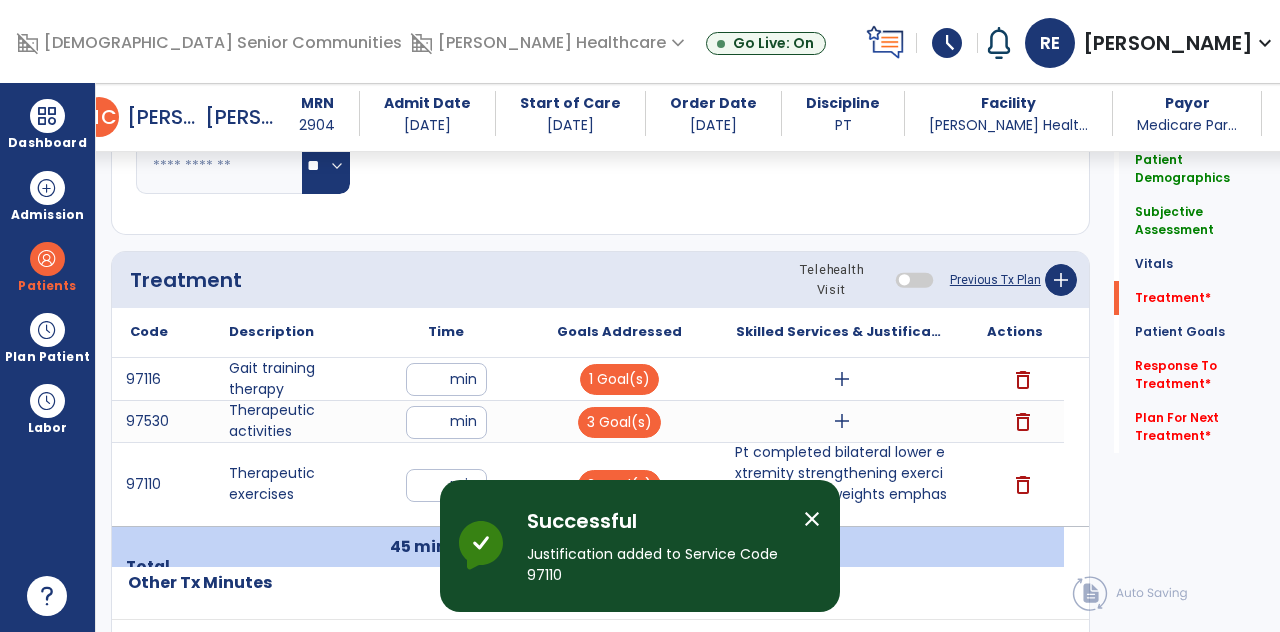 click on "add" at bounding box center (842, 421) 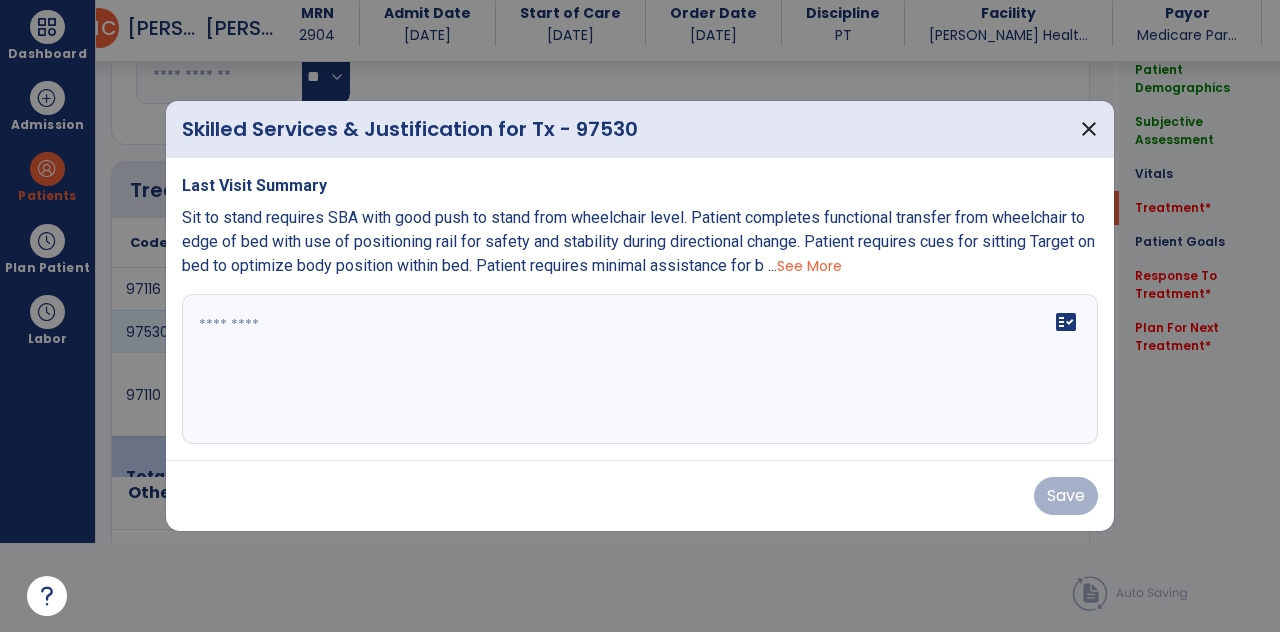 scroll, scrollTop: 0, scrollLeft: 0, axis: both 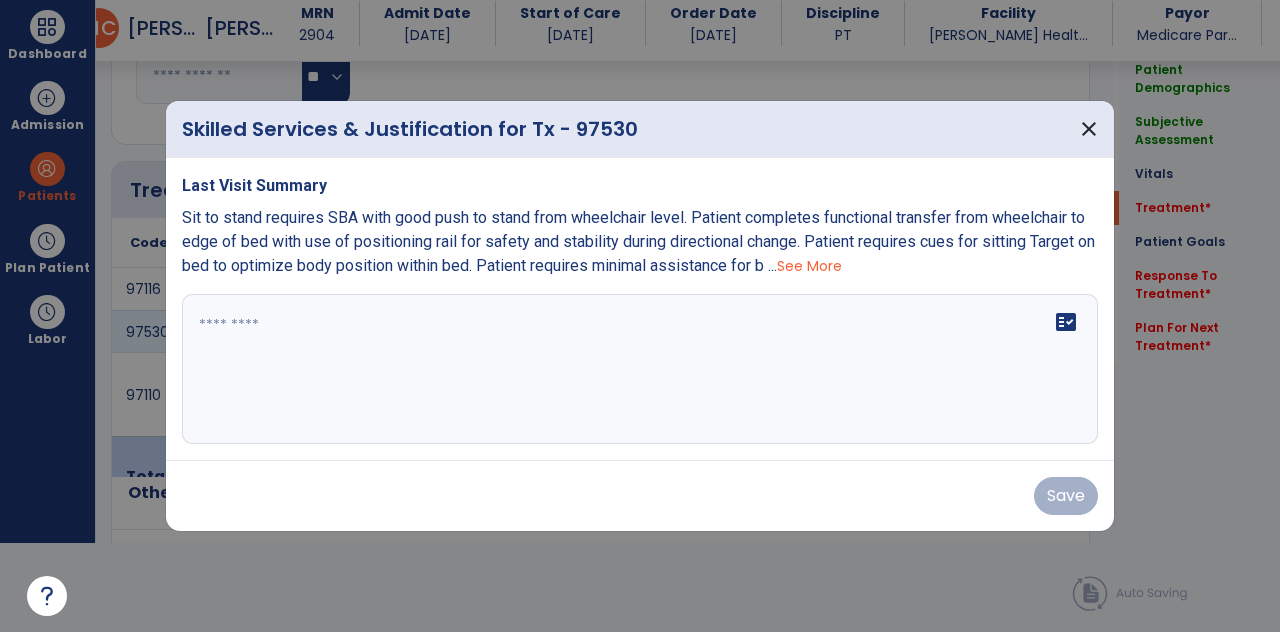click on "fact_check" at bounding box center [640, 369] 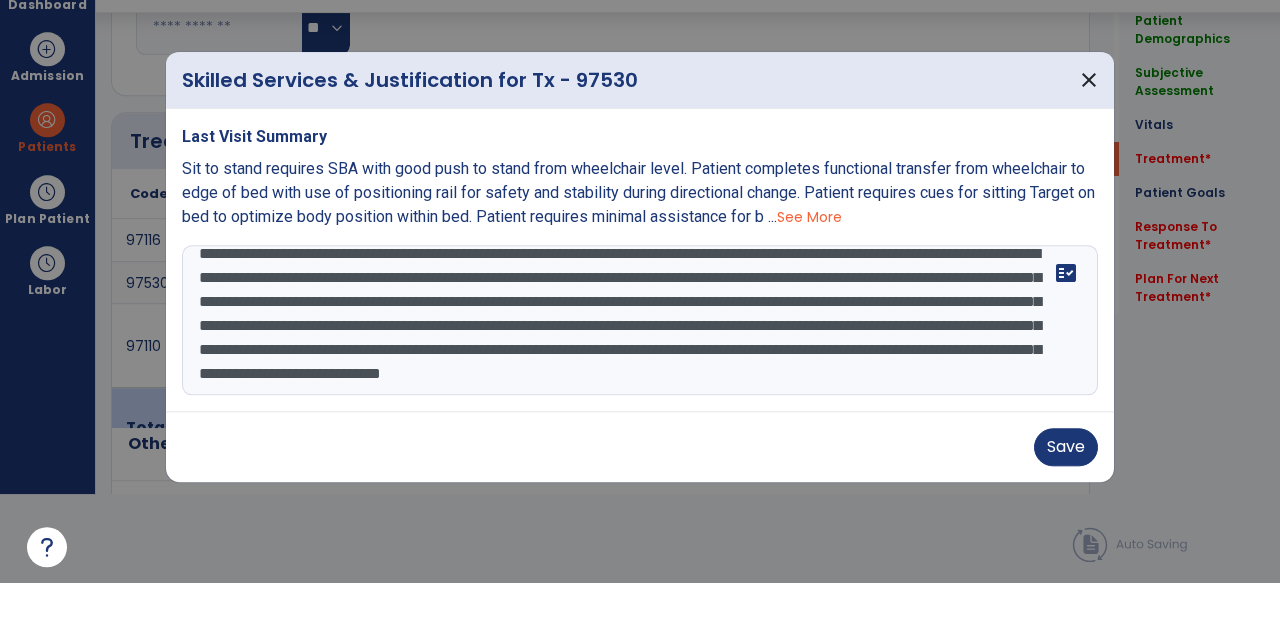 scroll, scrollTop: 63, scrollLeft: 0, axis: vertical 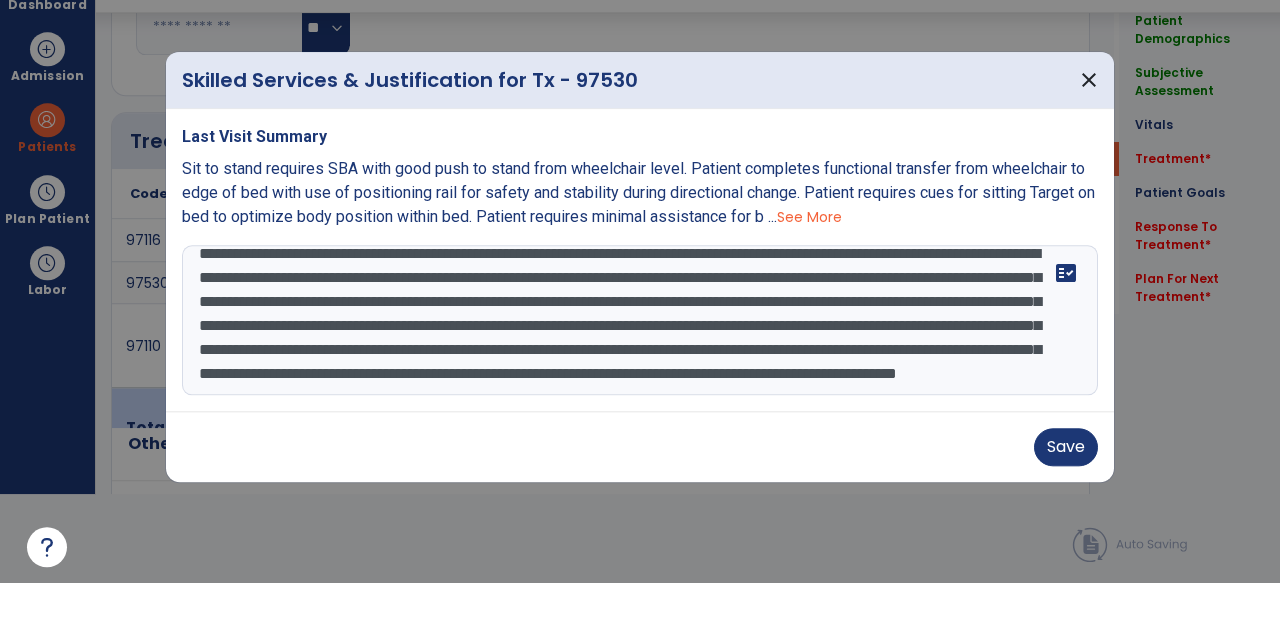 click at bounding box center (640, 316) 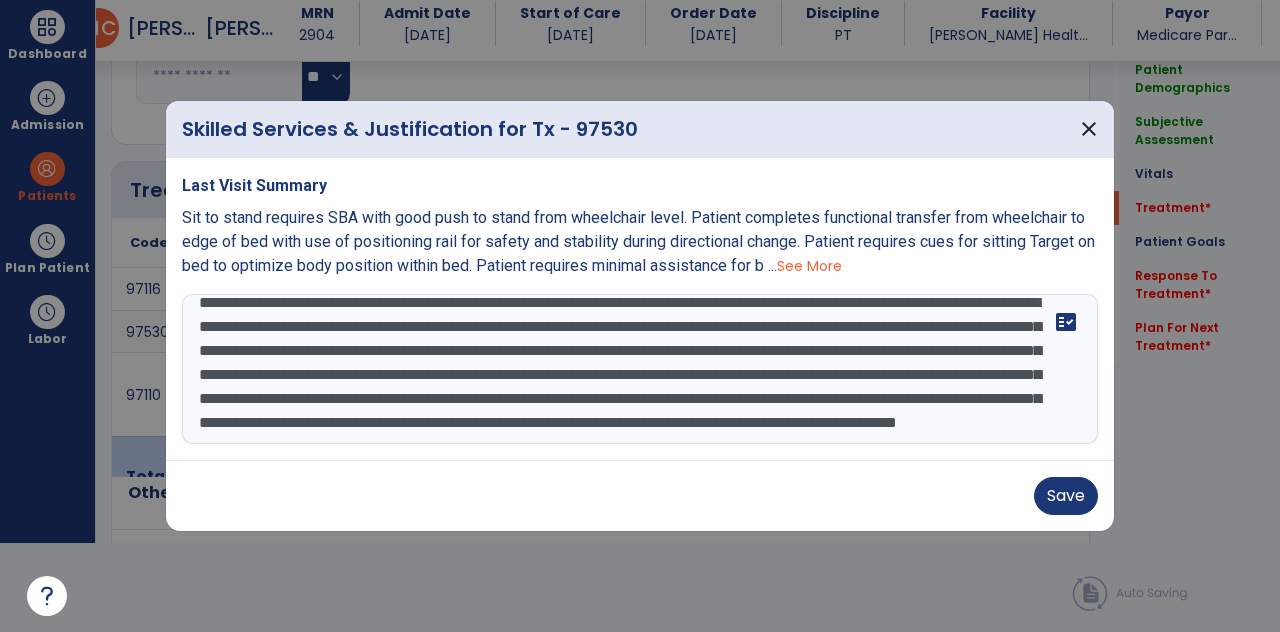 scroll, scrollTop: 0, scrollLeft: 0, axis: both 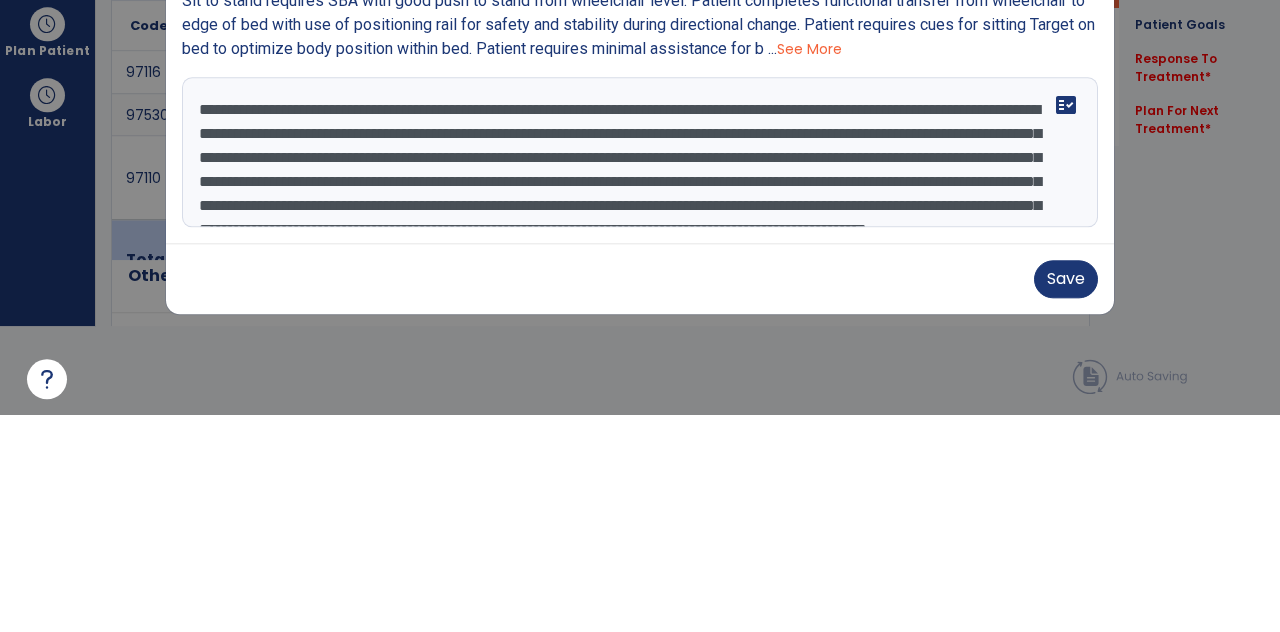 click on "**********" at bounding box center [640, 369] 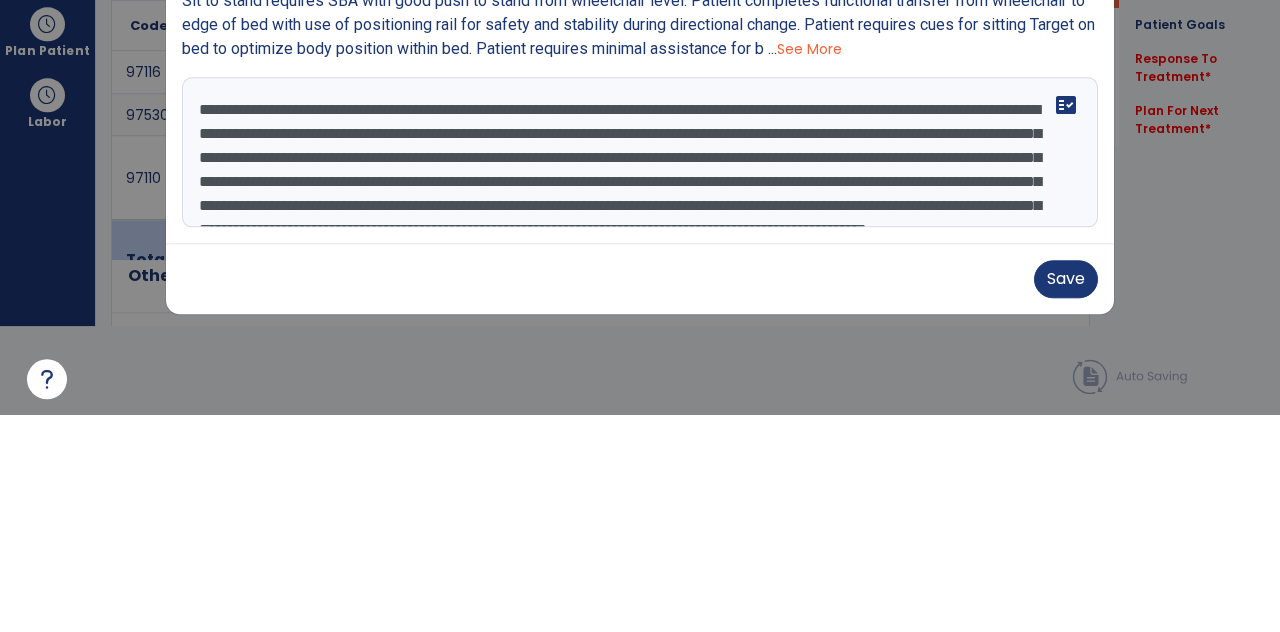 click on "**********" at bounding box center (640, 369) 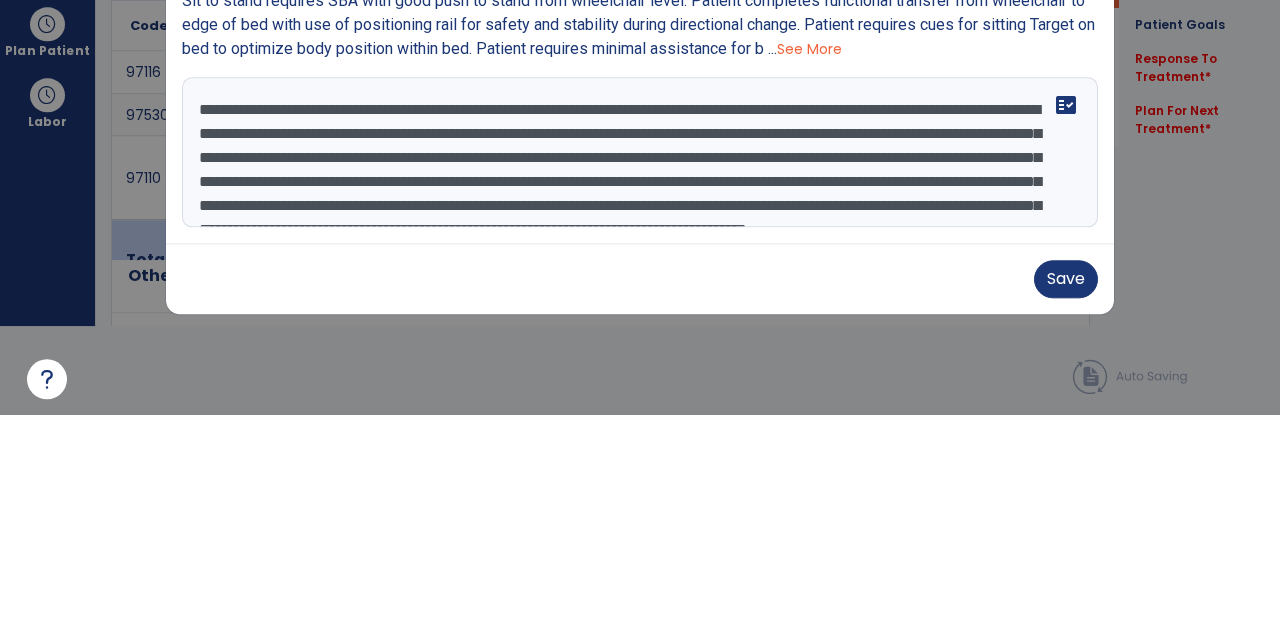 click on "**********" at bounding box center [640, 369] 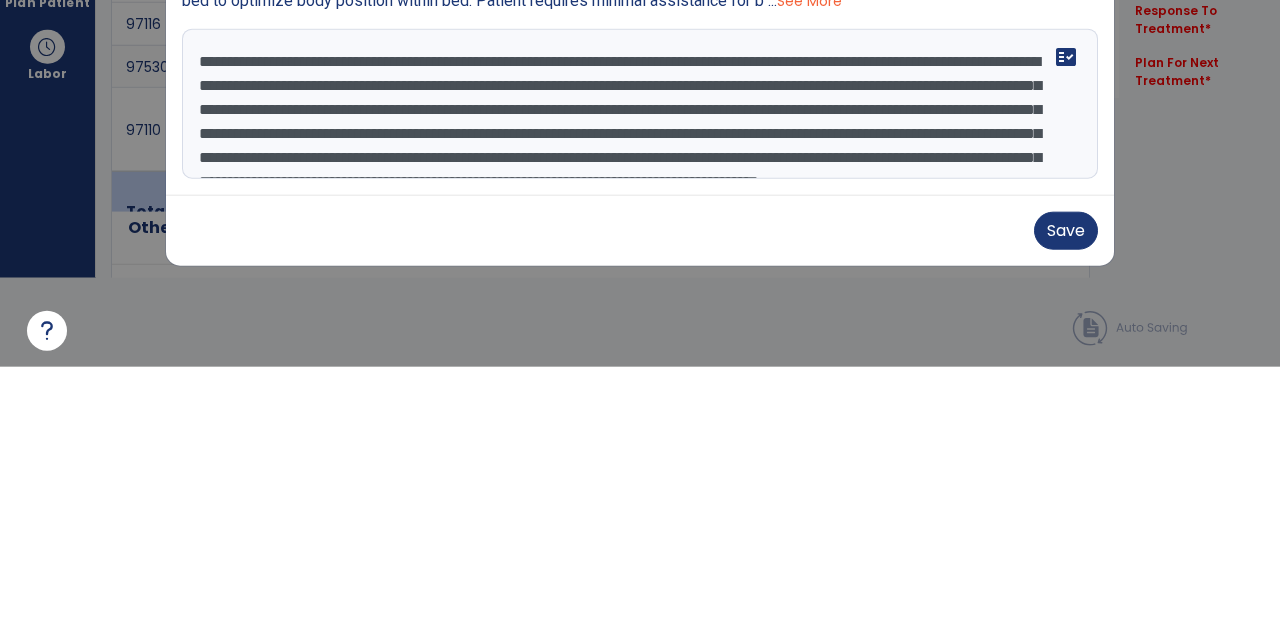 click at bounding box center [640, 316] 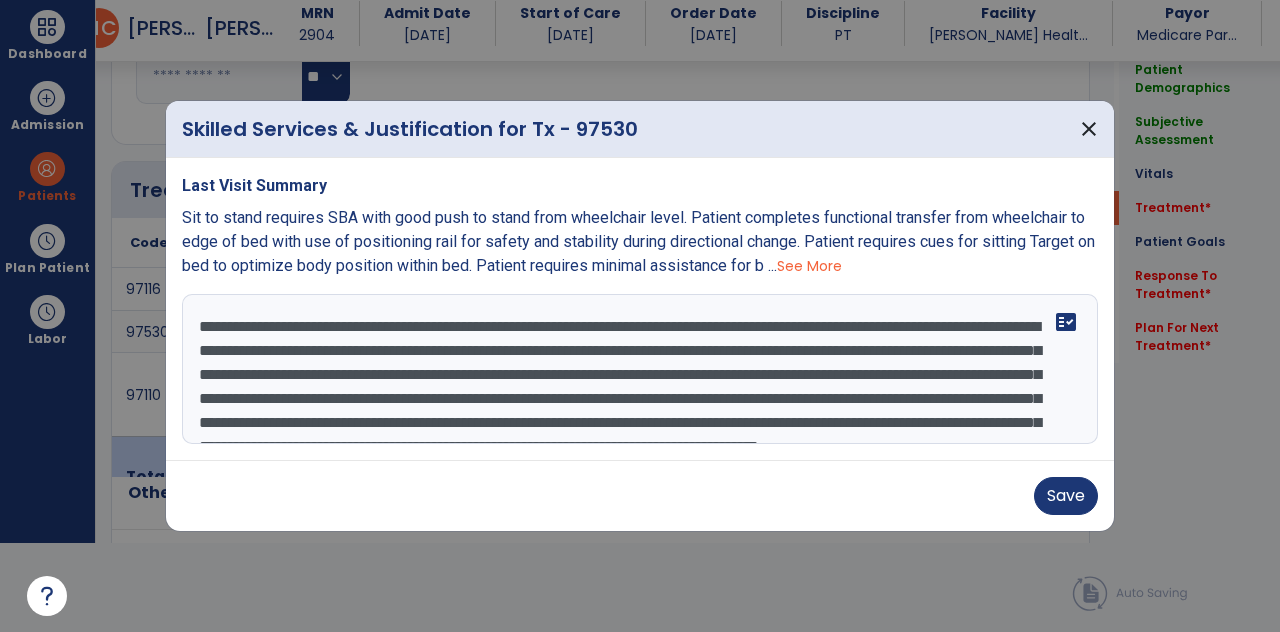 scroll, scrollTop: 38, scrollLeft: 0, axis: vertical 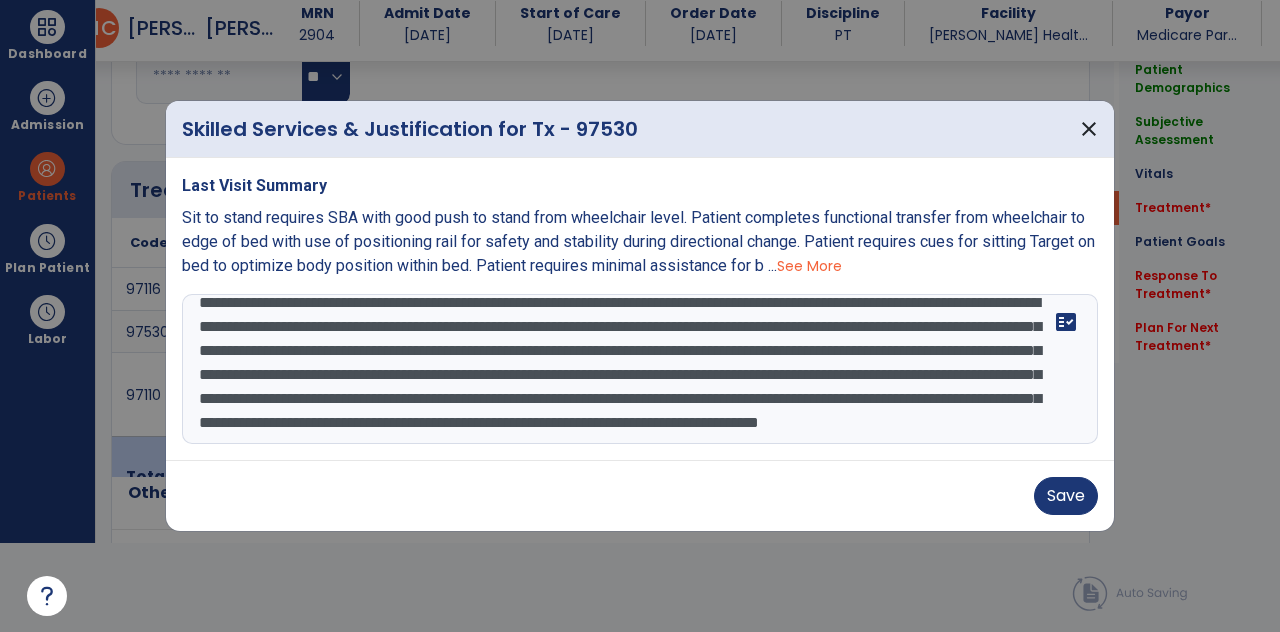 click on "**********" at bounding box center [640, 369] 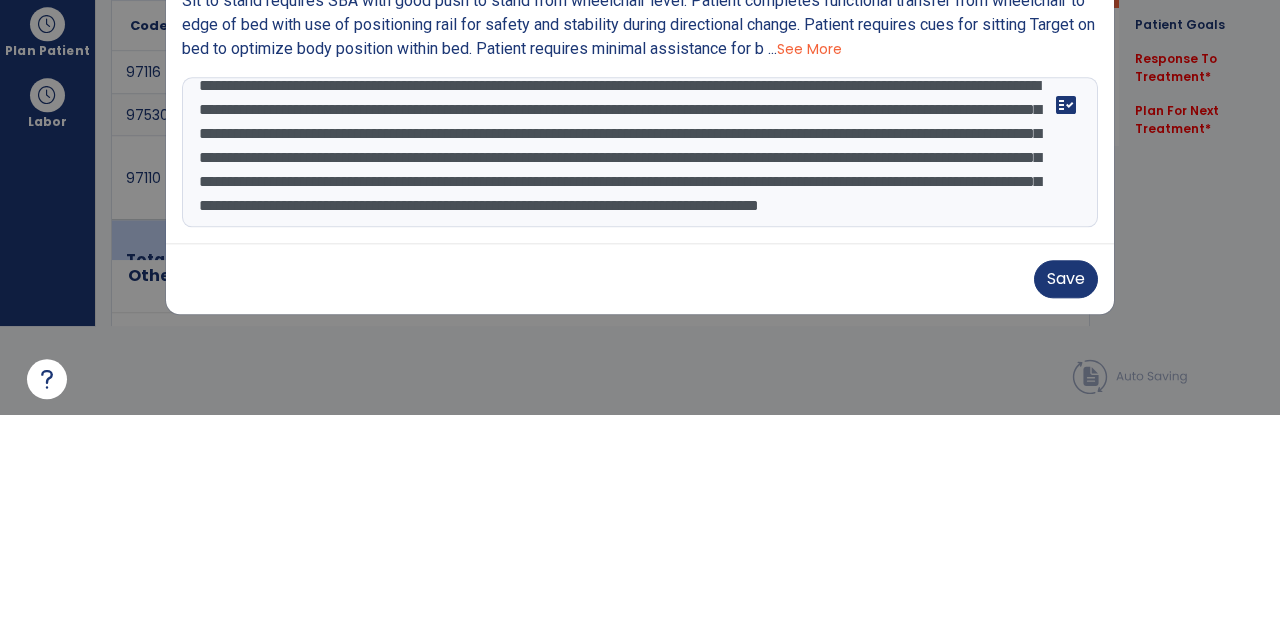 type on "**********" 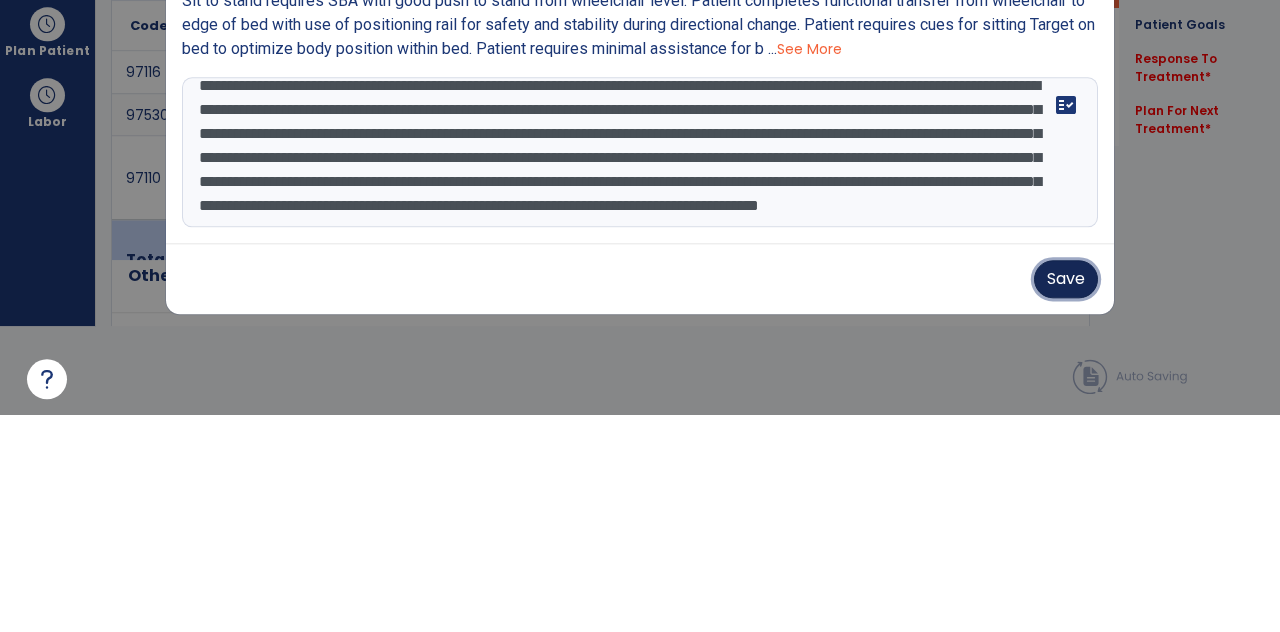 click on "Save" at bounding box center [1066, 496] 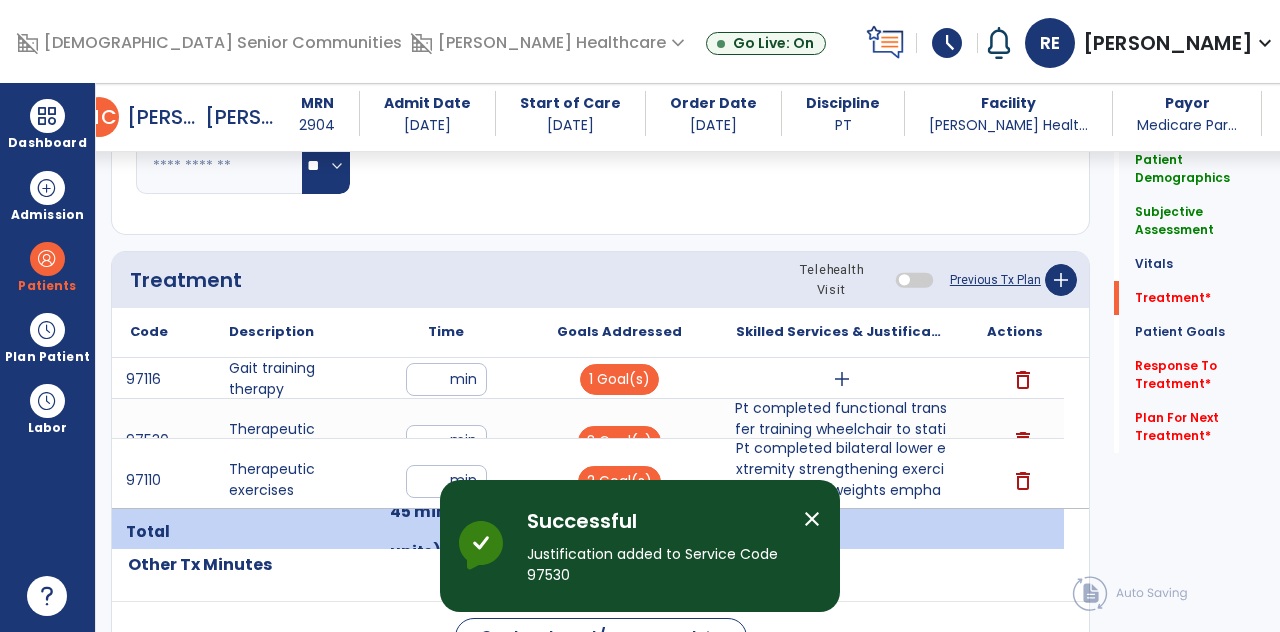 scroll, scrollTop: 89, scrollLeft: 0, axis: vertical 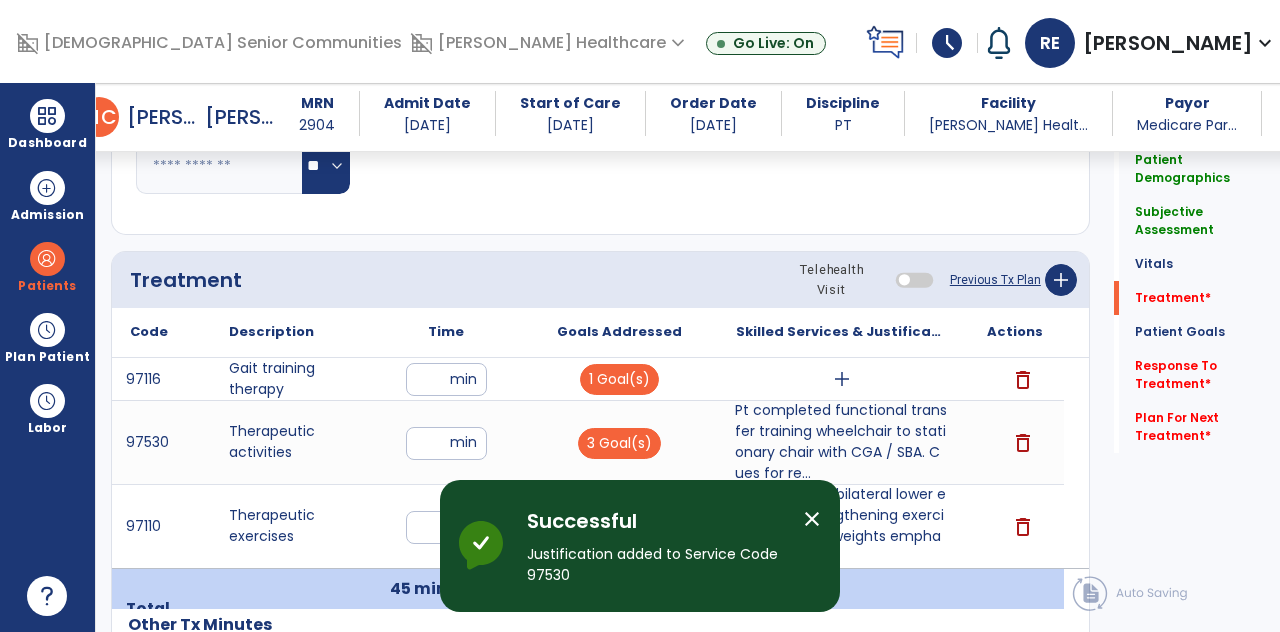 click on "add" at bounding box center [842, 379] 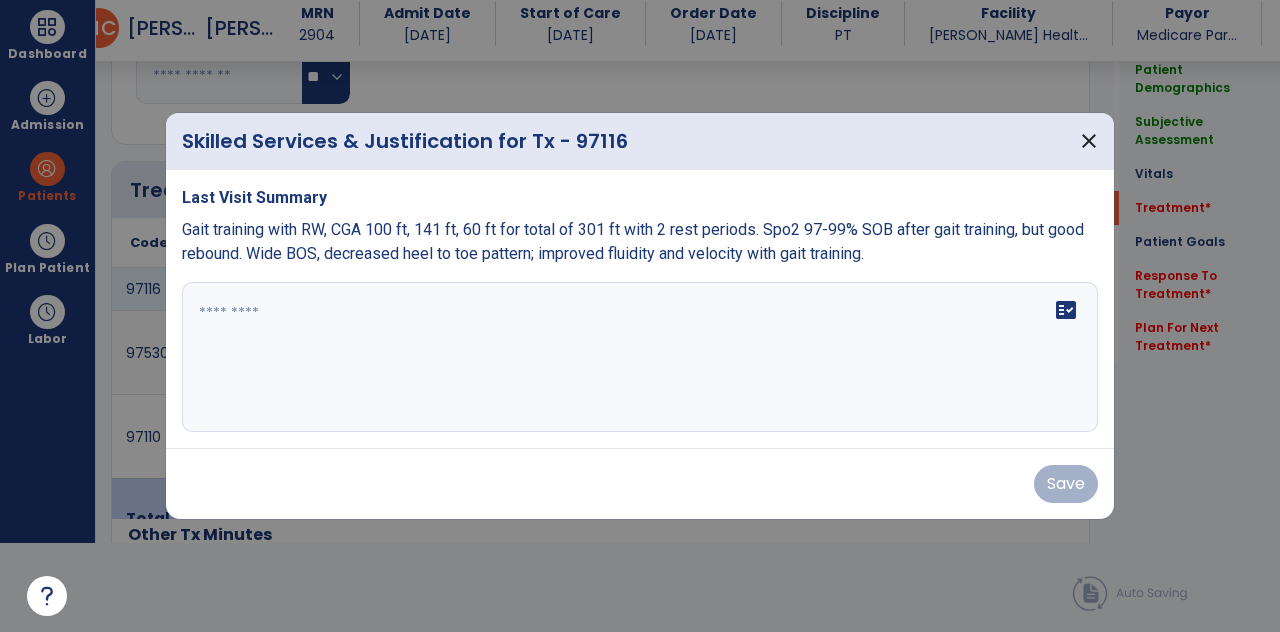 click on "fact_check" at bounding box center [640, 357] 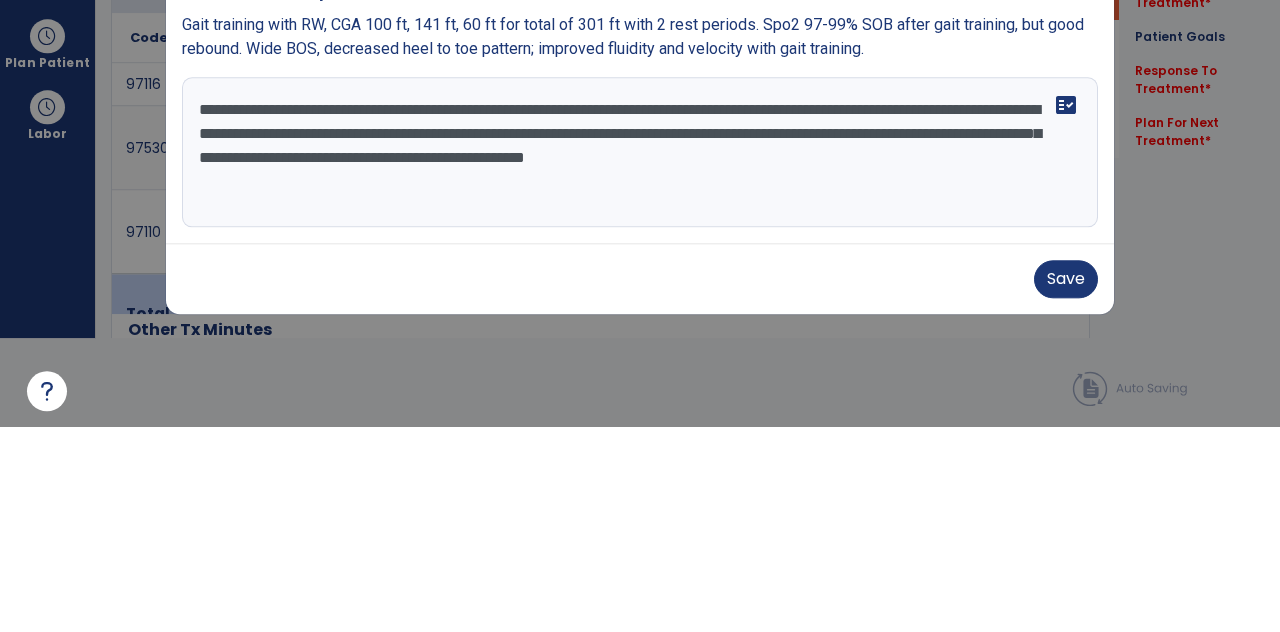 click on "**********" at bounding box center (640, 357) 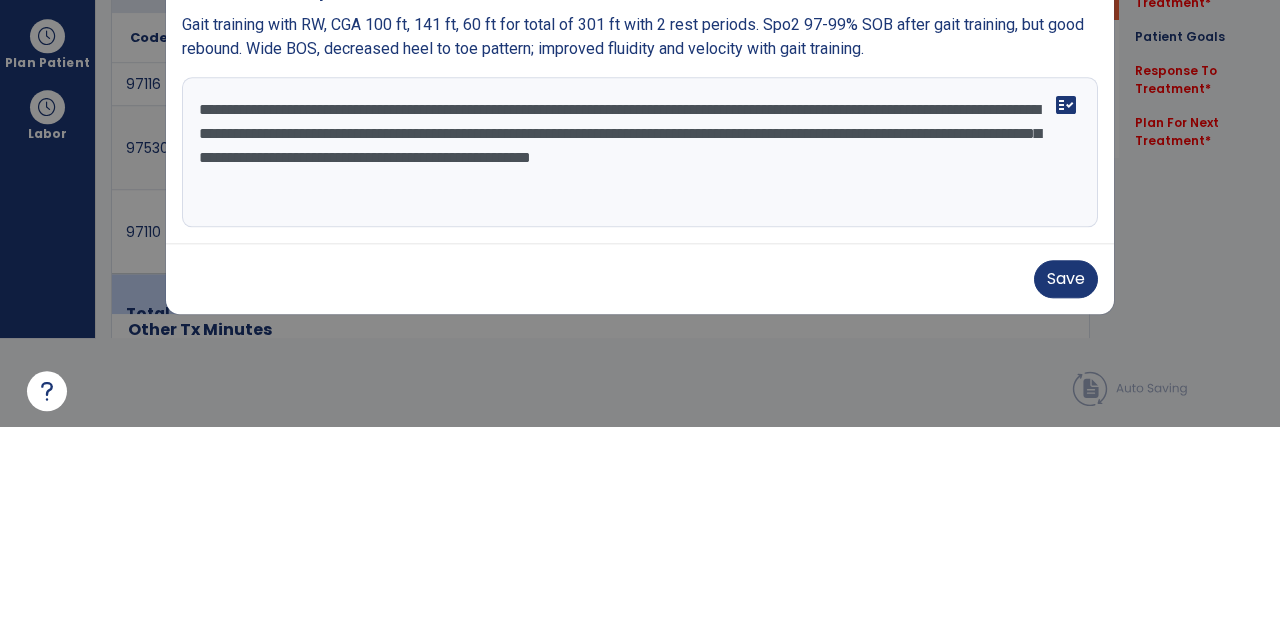 click on "**********" at bounding box center [640, 357] 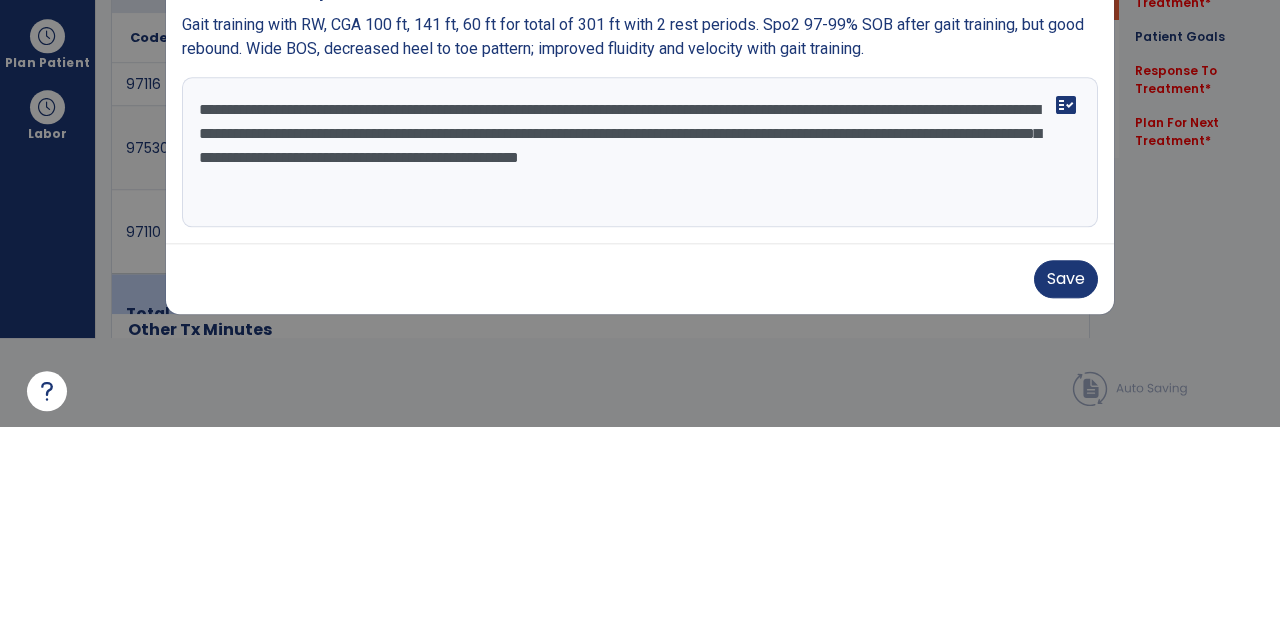 click on "**********" at bounding box center (640, 357) 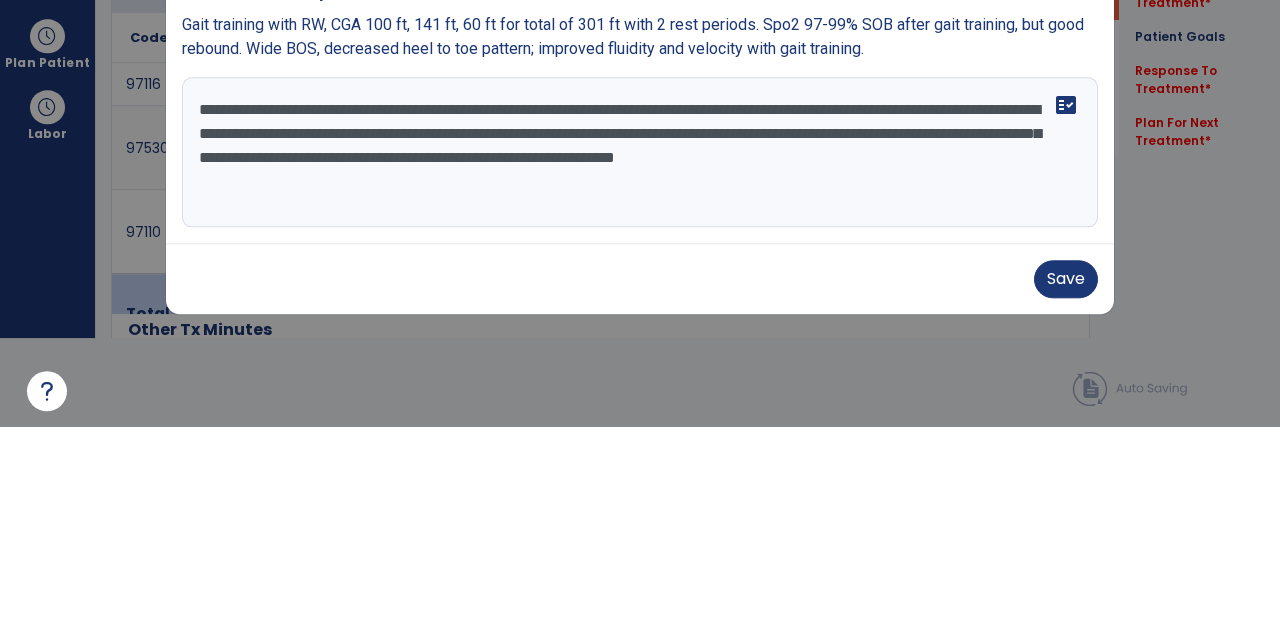 click on "**********" at bounding box center (640, 357) 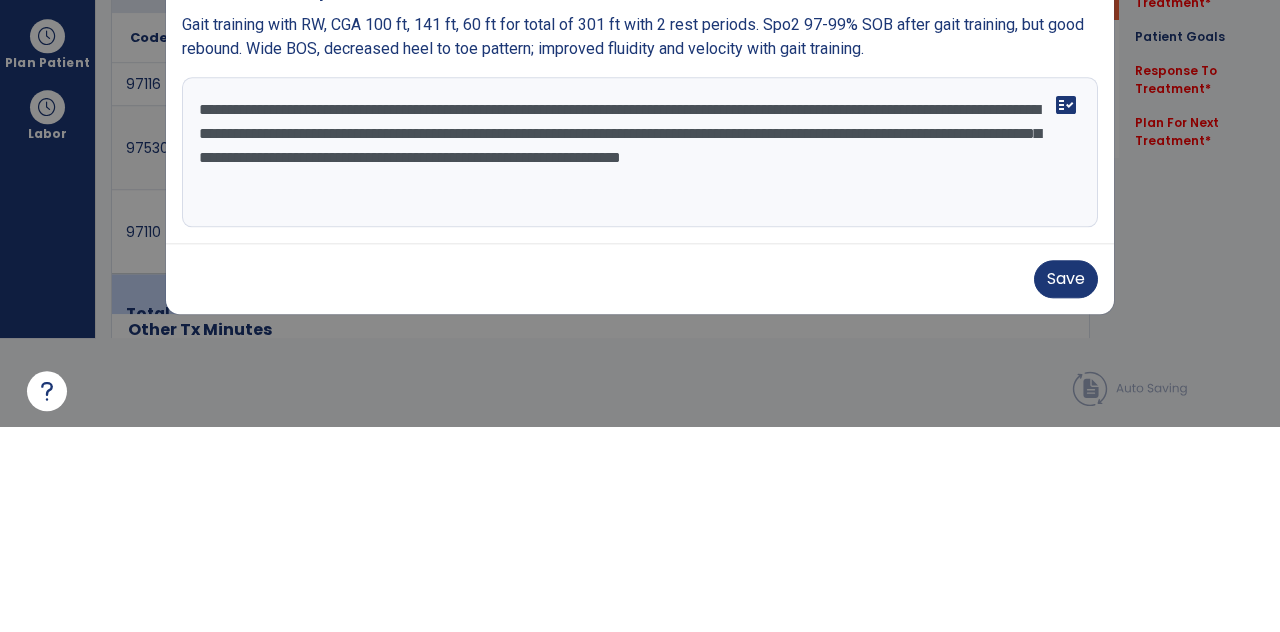 click on "**********" at bounding box center [640, 357] 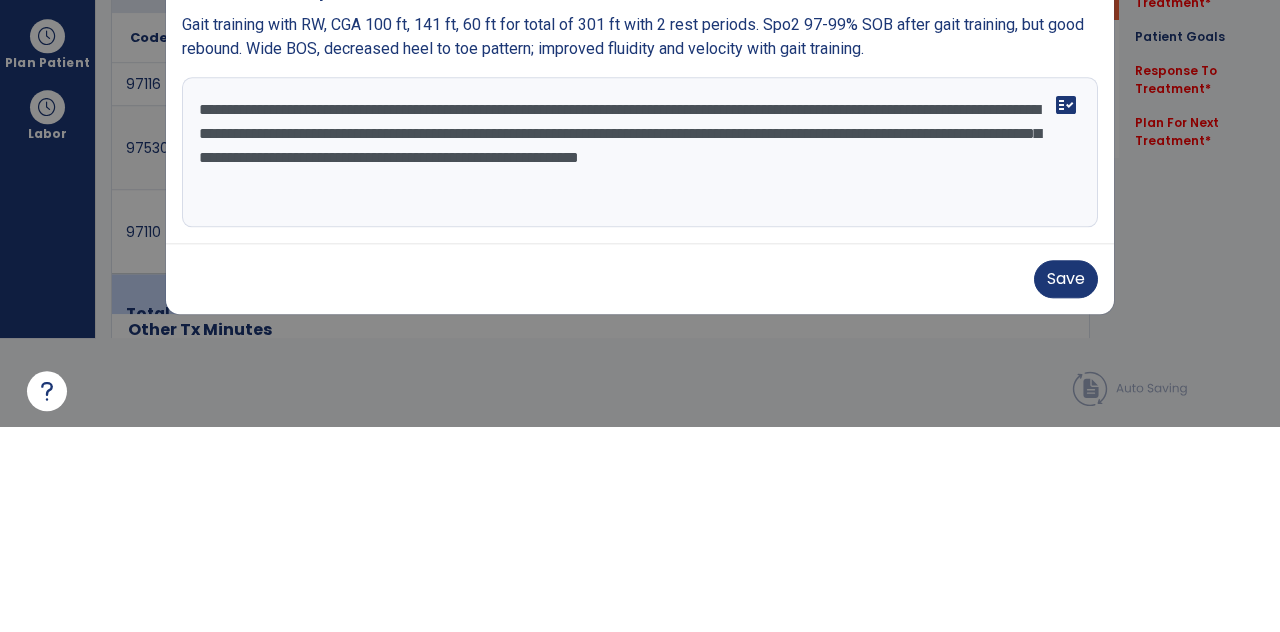 click on "**********" at bounding box center (640, 357) 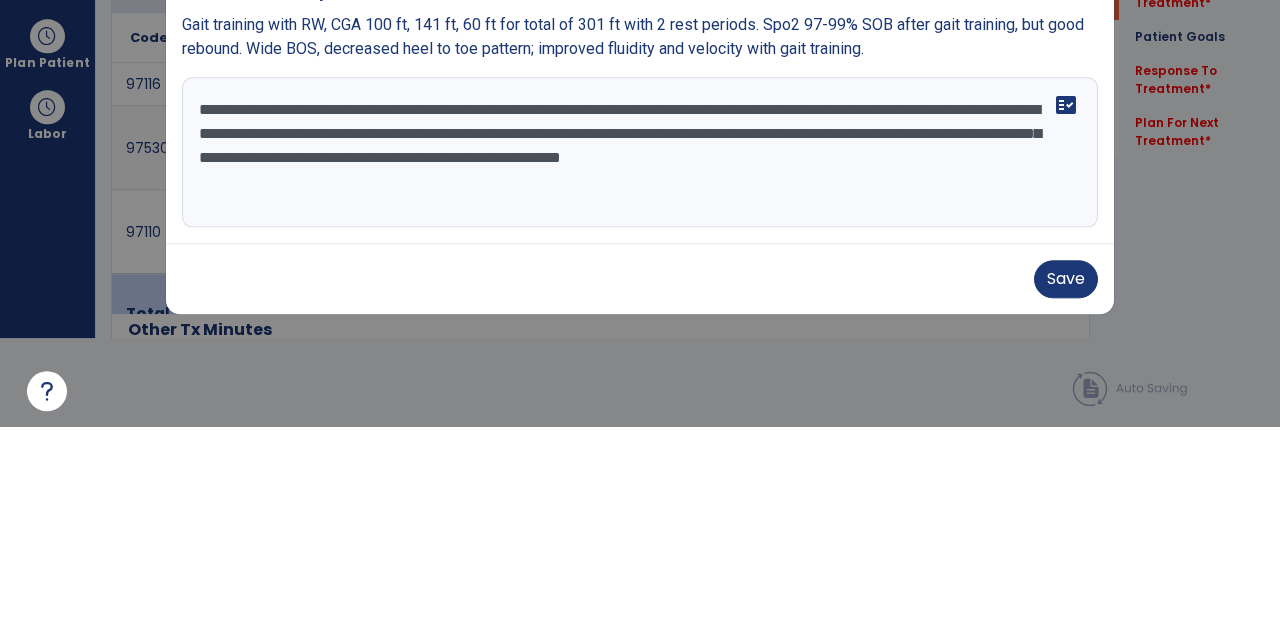 click on "**********" at bounding box center [640, 357] 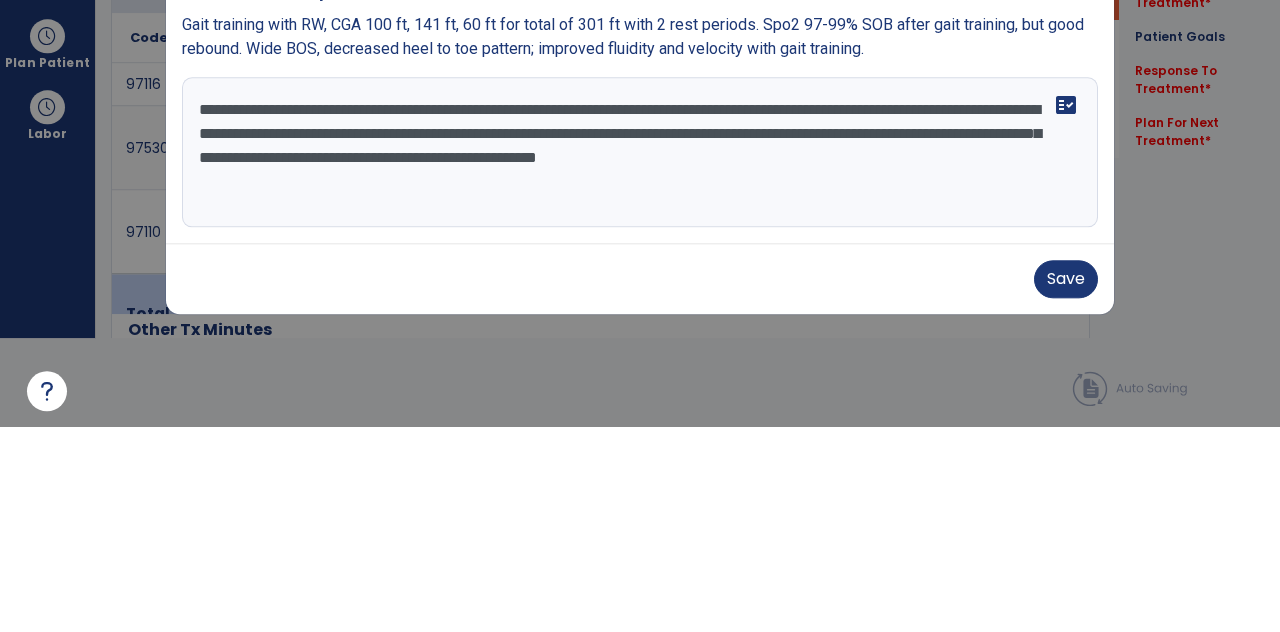 type on "**********" 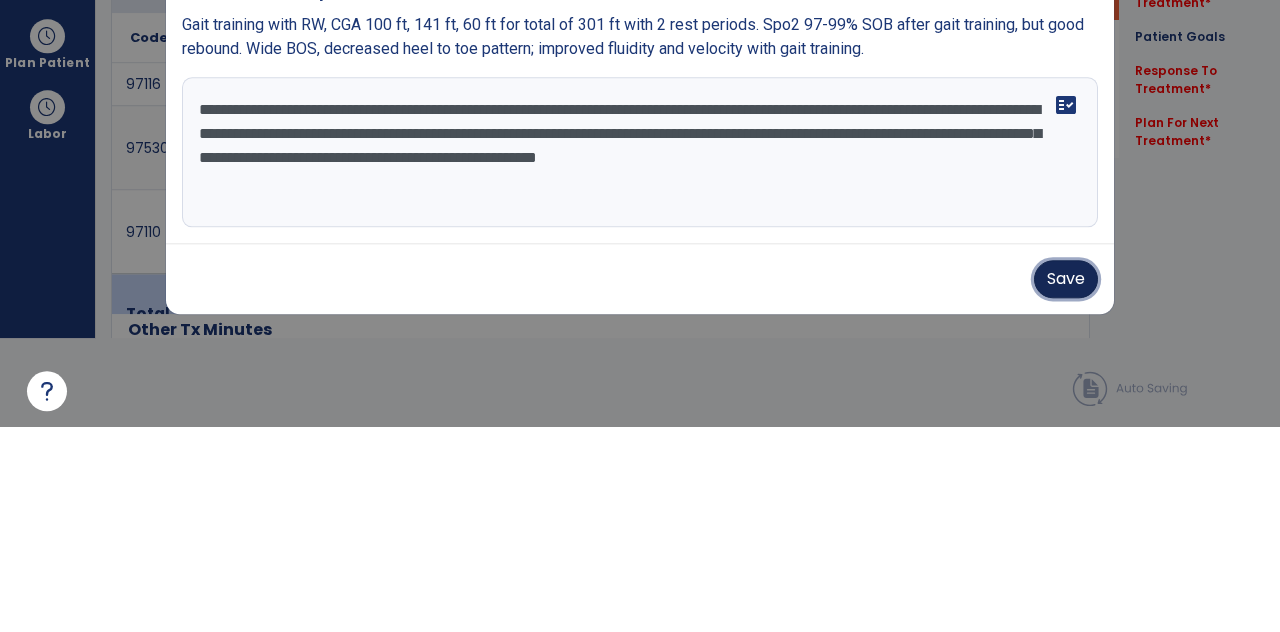 click on "Save" at bounding box center [1066, 484] 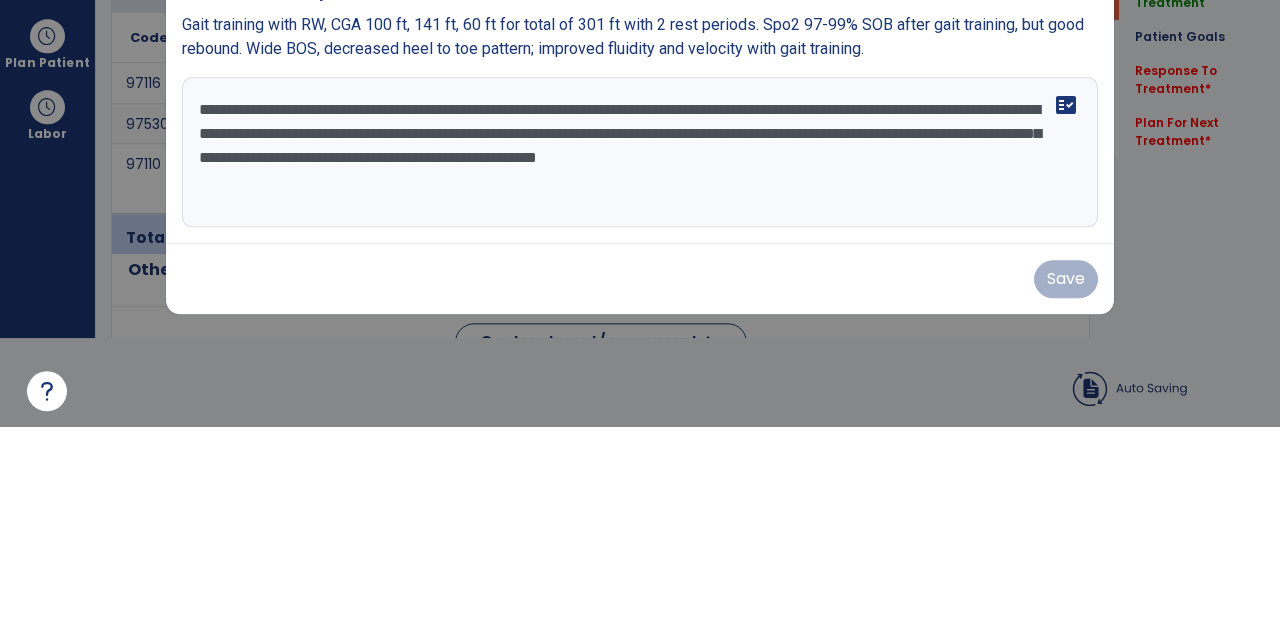 click on "**********" at bounding box center [640, 357] 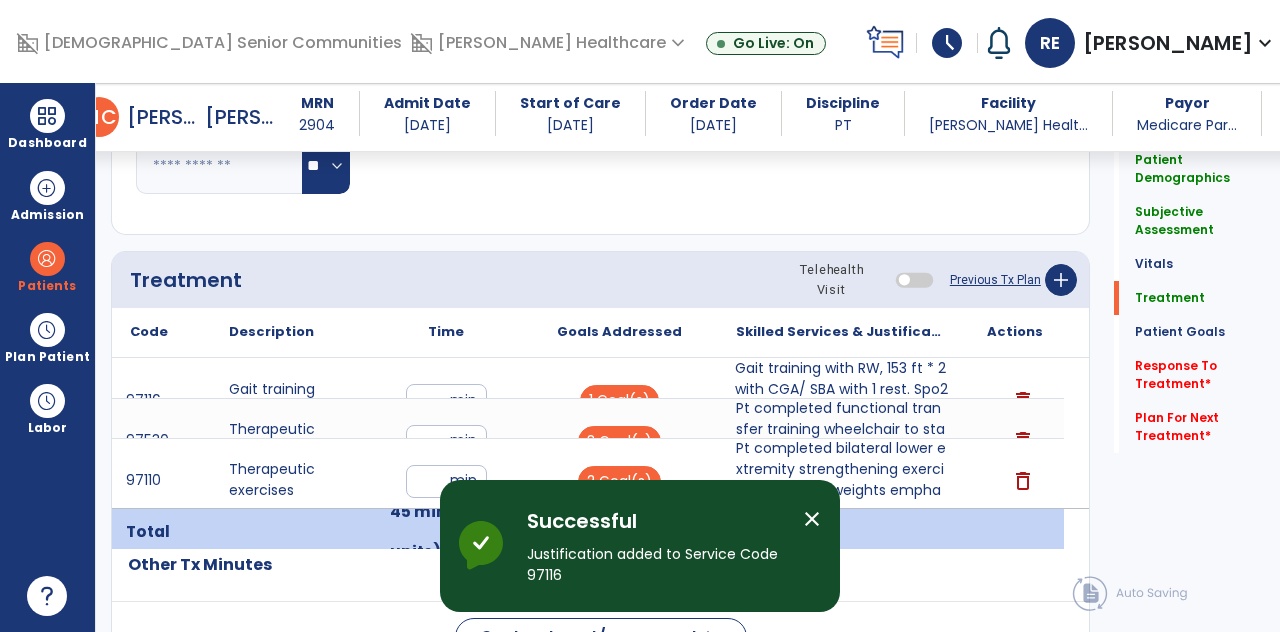 scroll, scrollTop: 89, scrollLeft: 0, axis: vertical 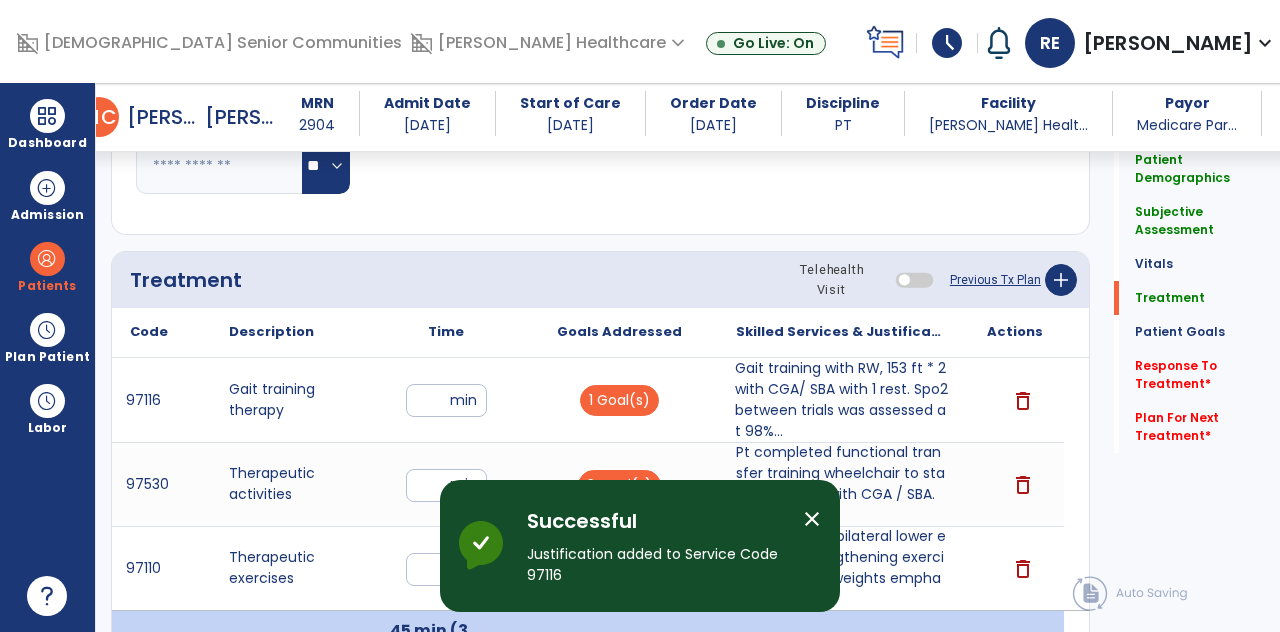 click on "Response To Treatment   *" 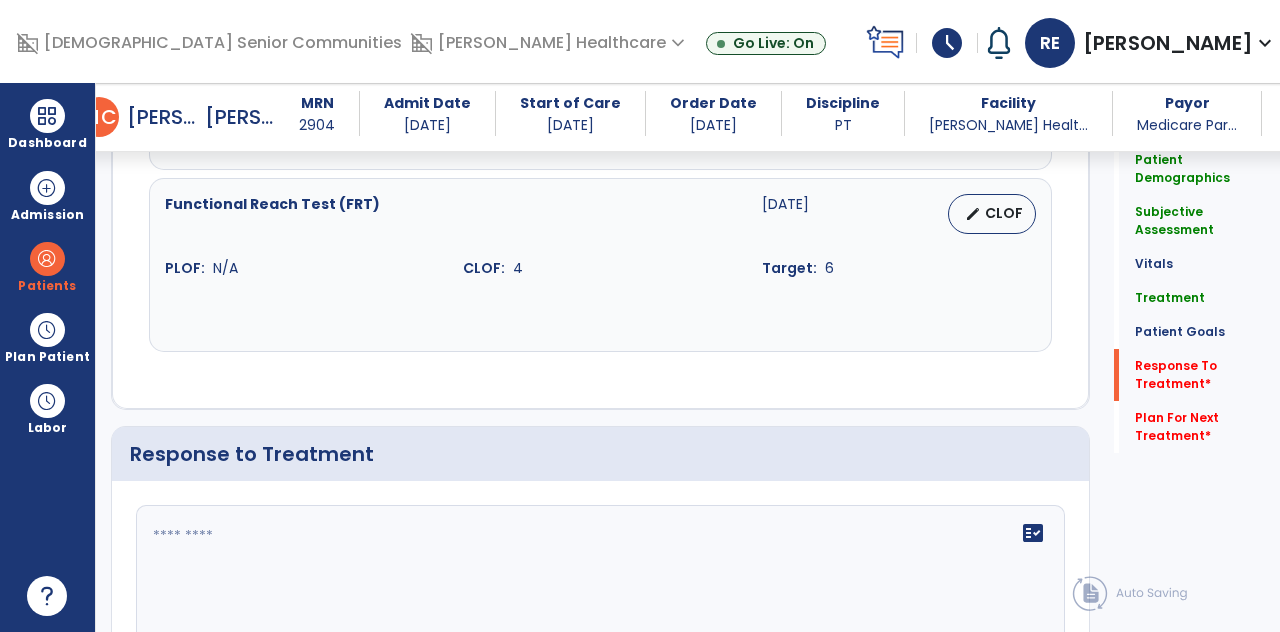 scroll, scrollTop: 2962, scrollLeft: 0, axis: vertical 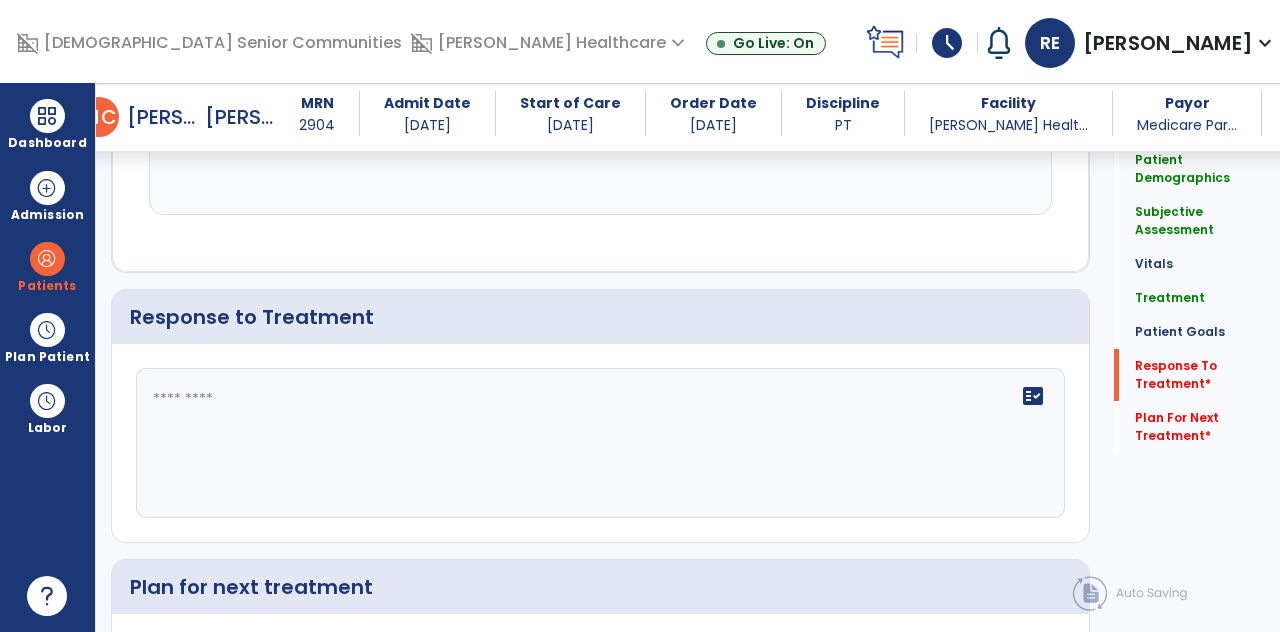 click on "fact_check" 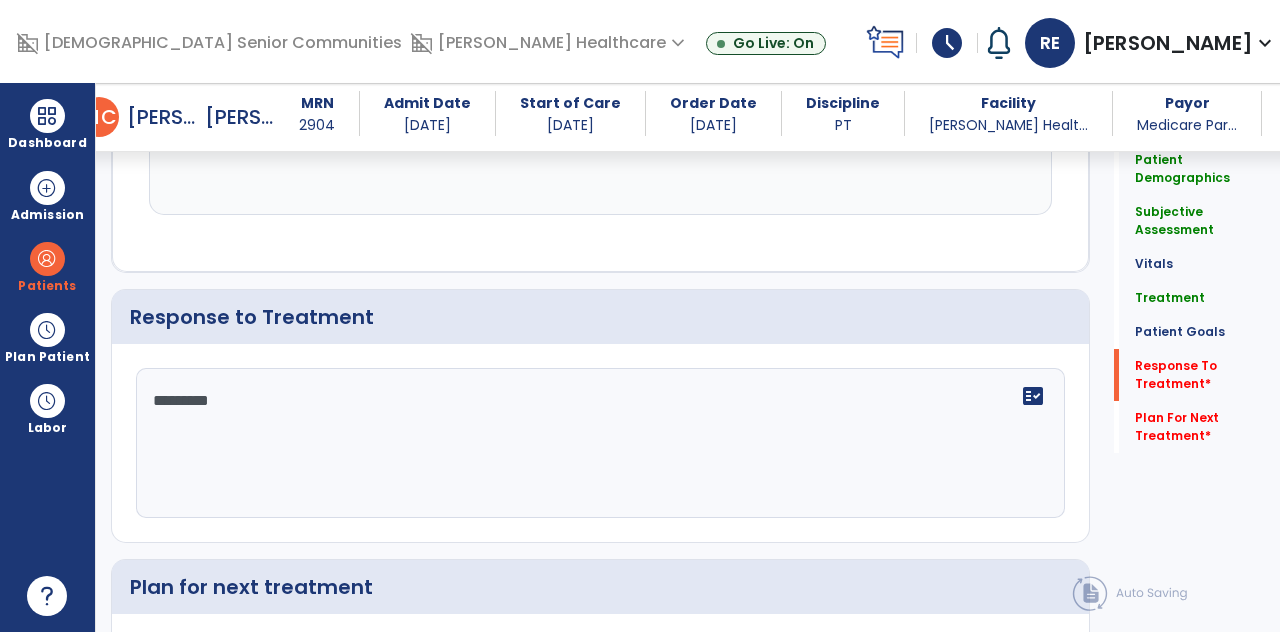 scroll, scrollTop: 89, scrollLeft: 0, axis: vertical 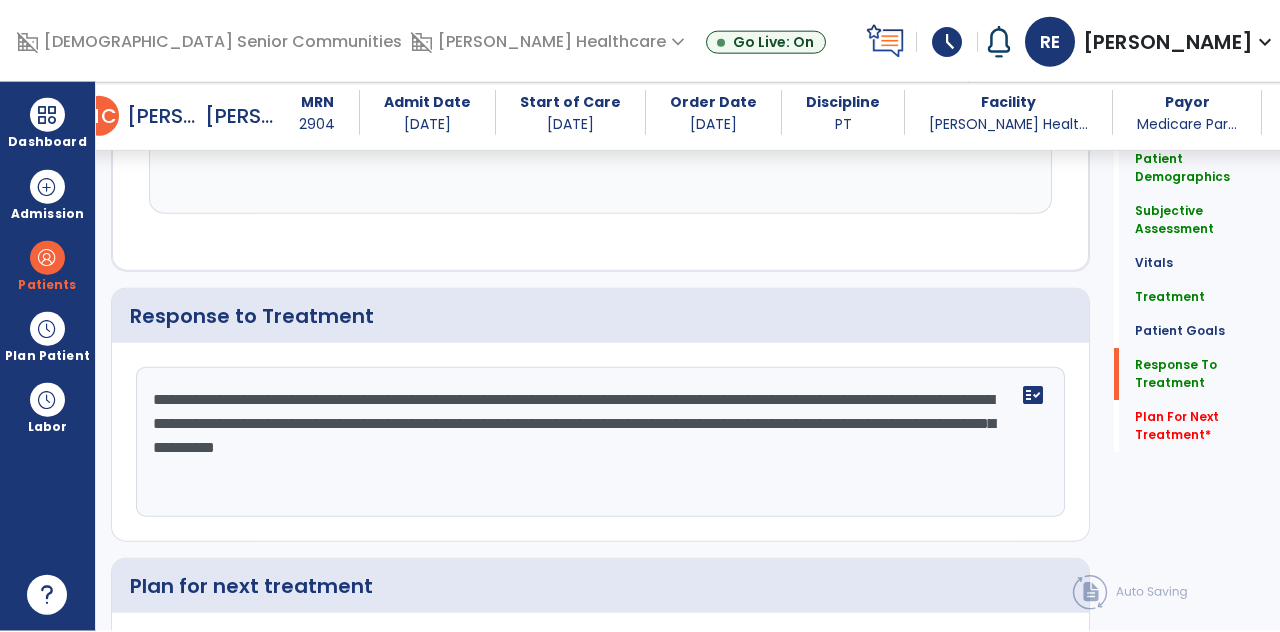 click on "**********" 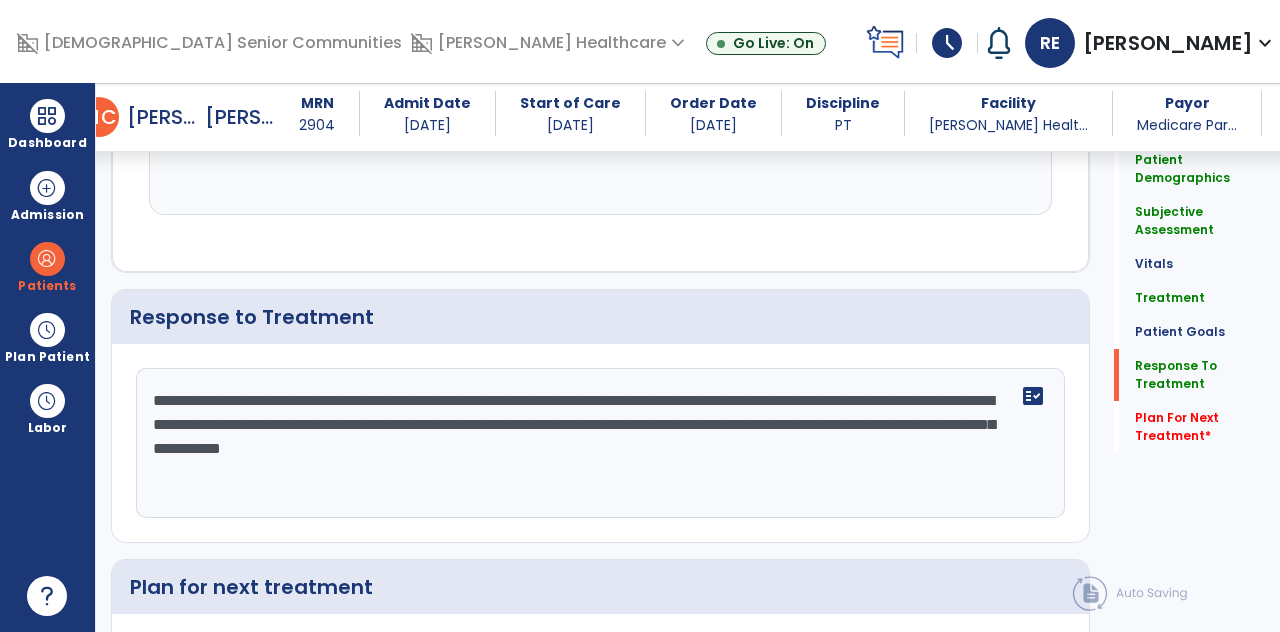scroll, scrollTop: 89, scrollLeft: 0, axis: vertical 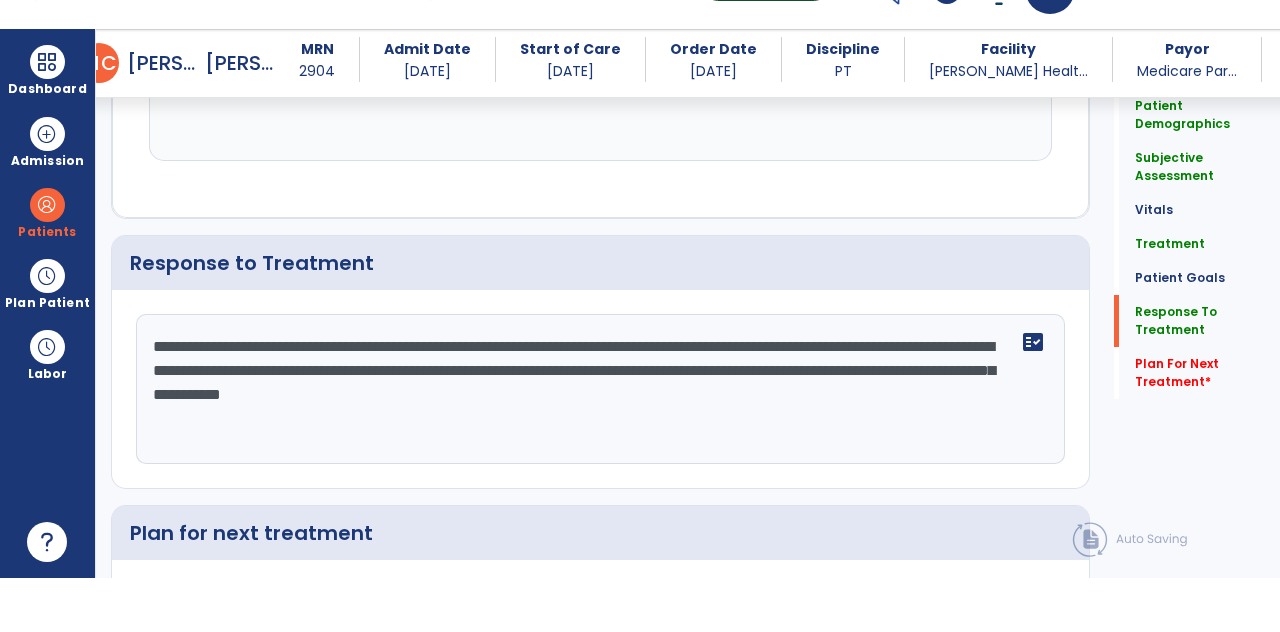 type on "**********" 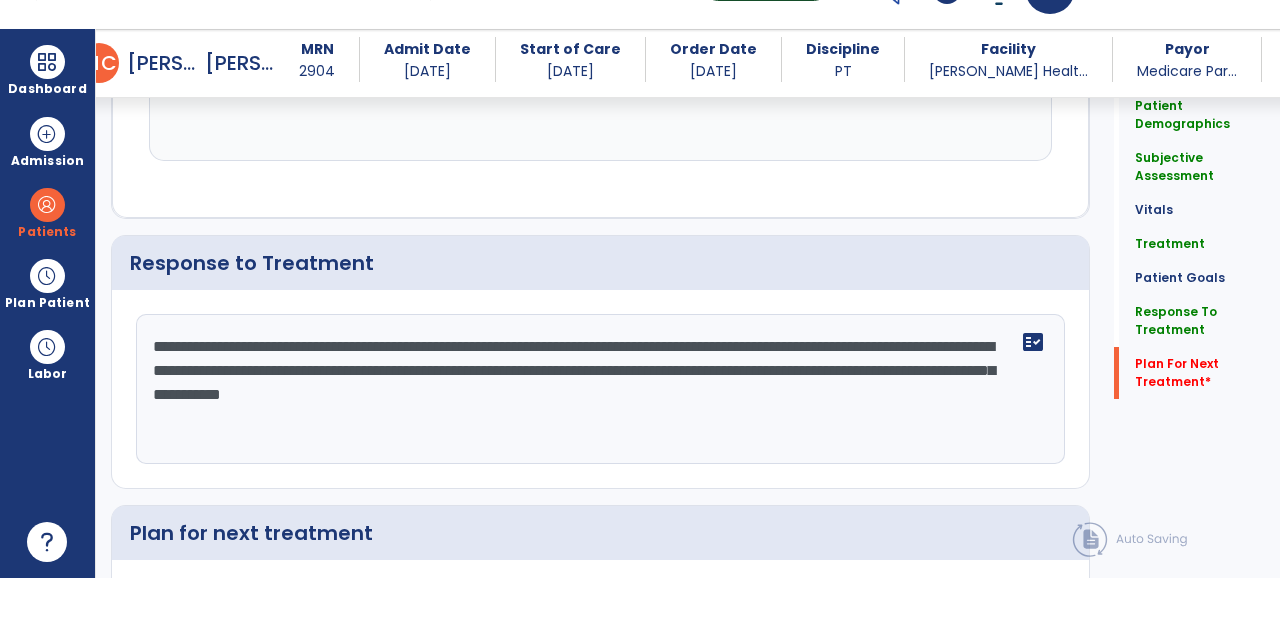 scroll, scrollTop: 94, scrollLeft: 0, axis: vertical 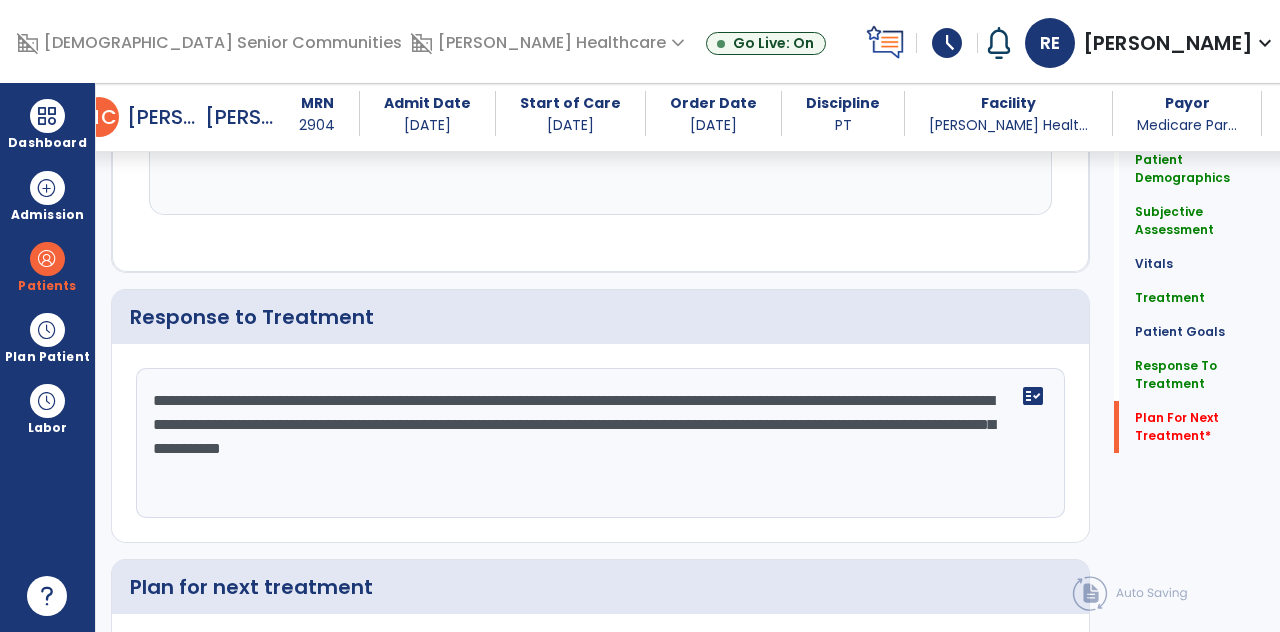 click 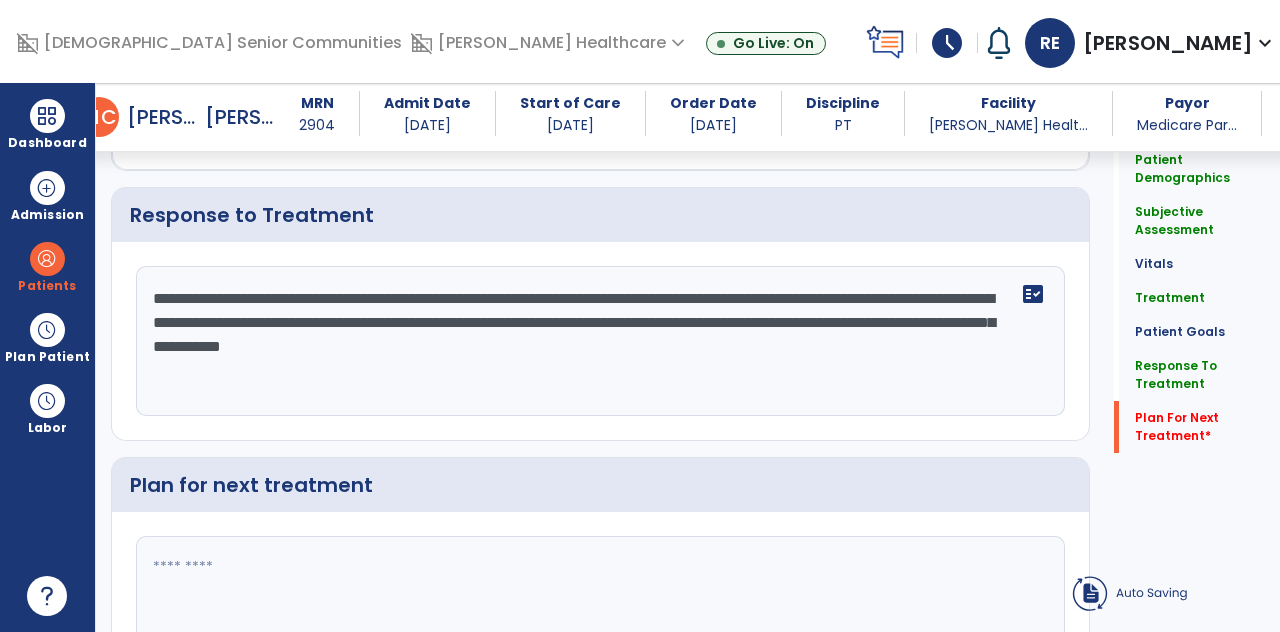 scroll, scrollTop: 2998, scrollLeft: 0, axis: vertical 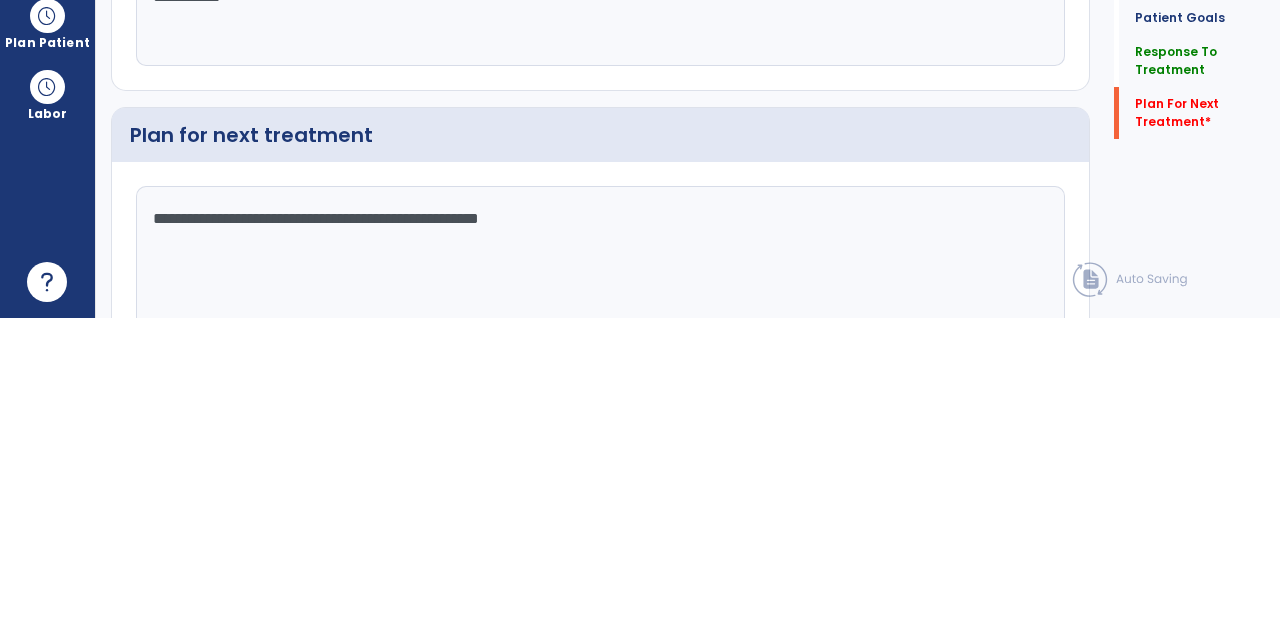 type on "**********" 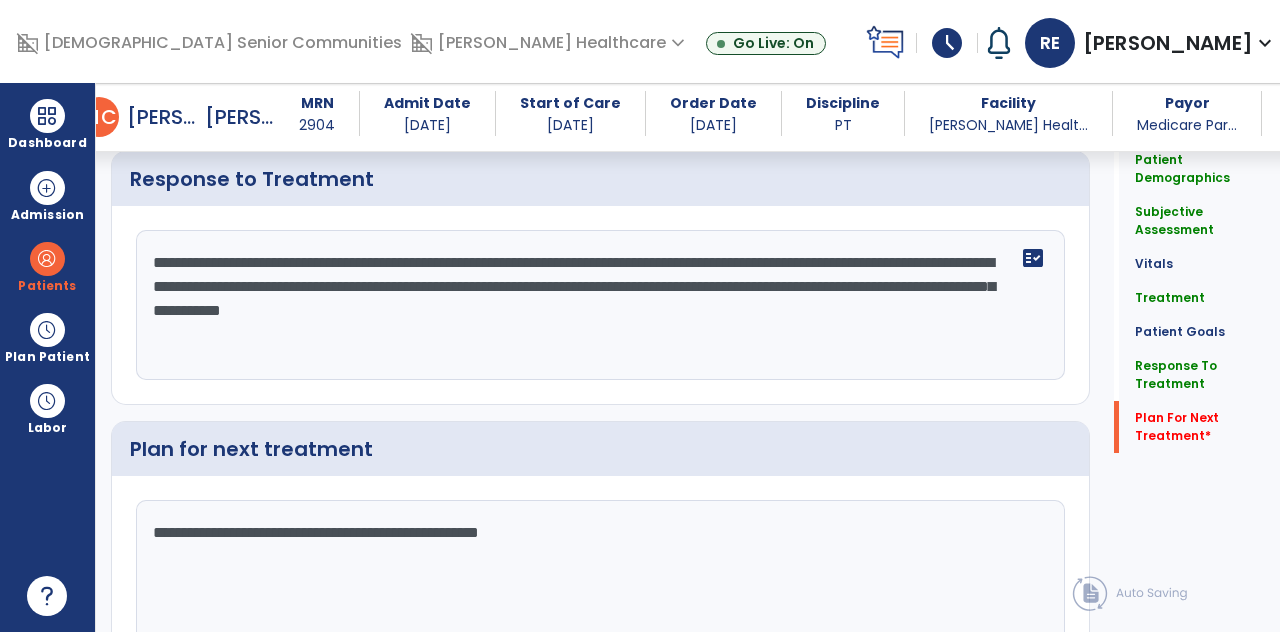 click on "Quick Links  Patient Demographics   Patient Demographics   Subjective Assessment   Subjective Assessment   Vitals   Vitals   Treatment   Treatment   Patient Goals   Patient Goals   Response To Treatment   Response To Treatment   Plan For Next Treatment   *  Plan For Next Treatment   *" 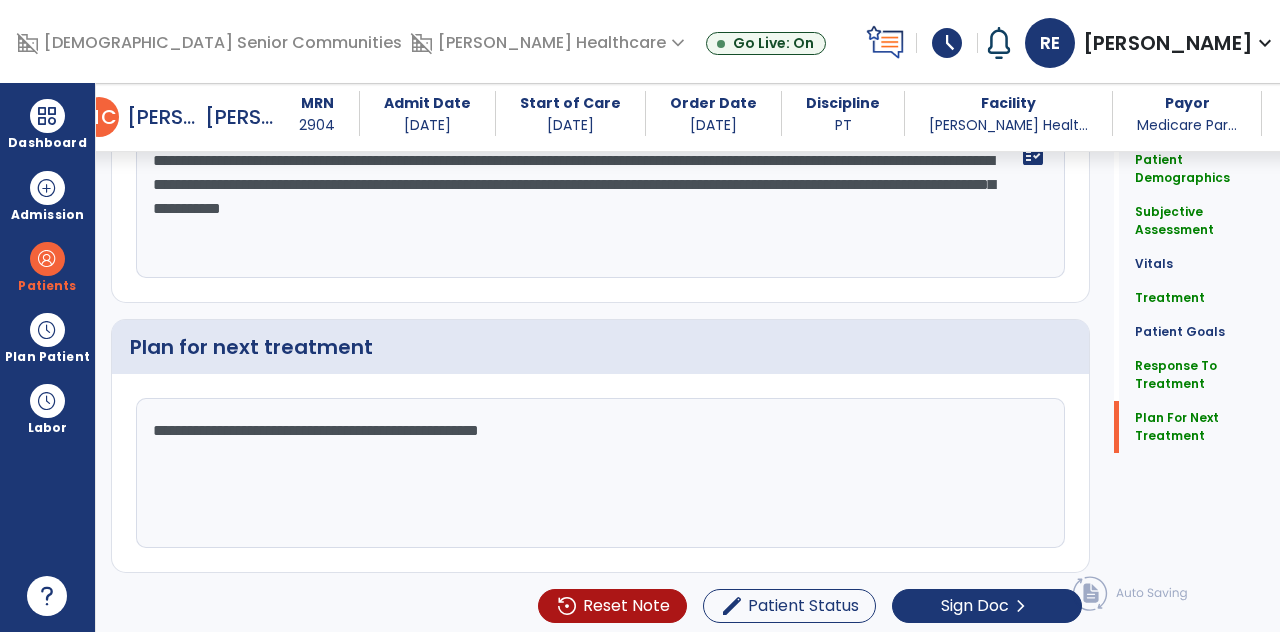 scroll, scrollTop: 2998, scrollLeft: 0, axis: vertical 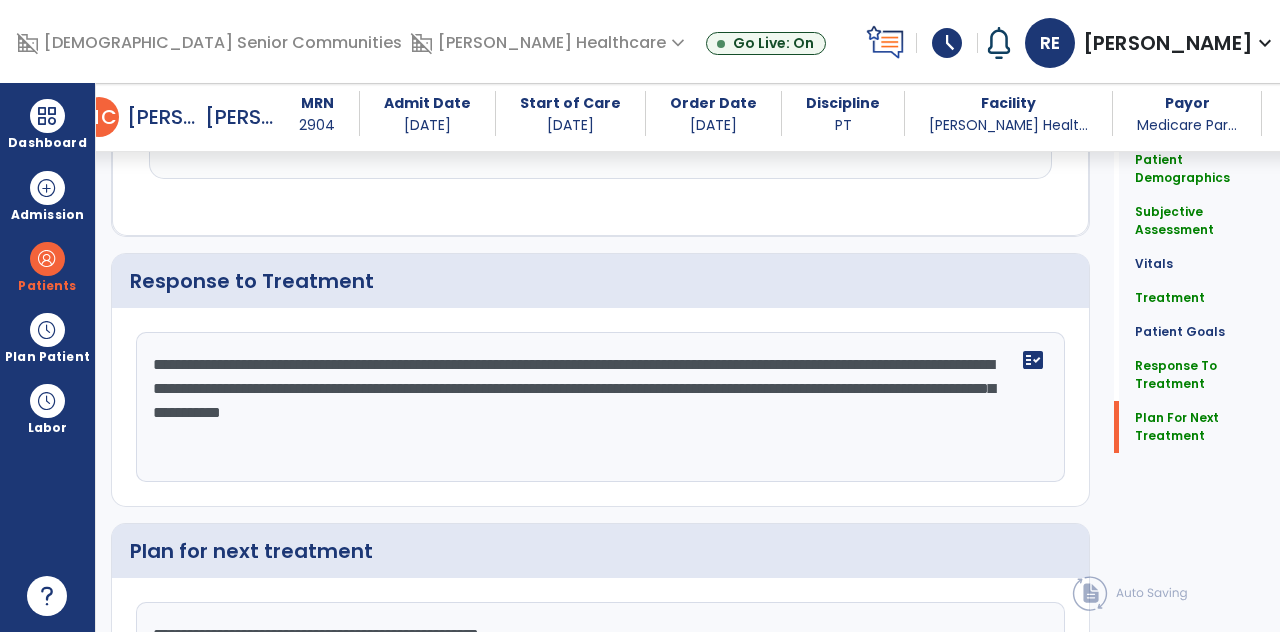 click on "Sign Doc" 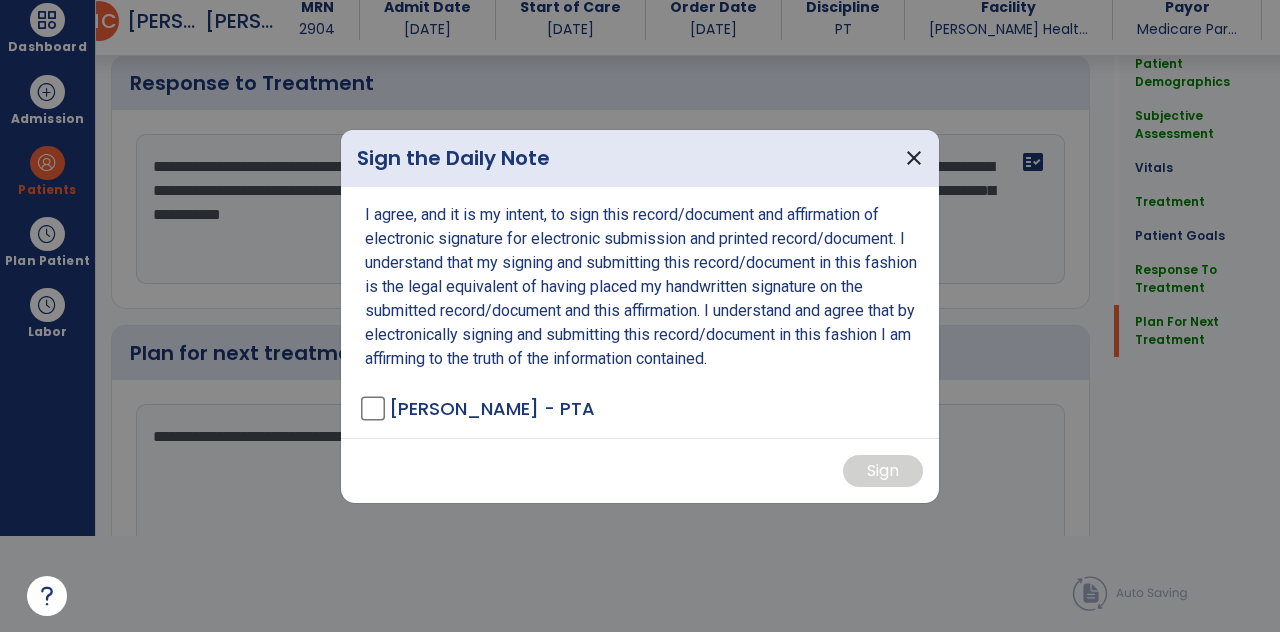 click on "[PERSON_NAME]  - PTA" at bounding box center [492, 408] 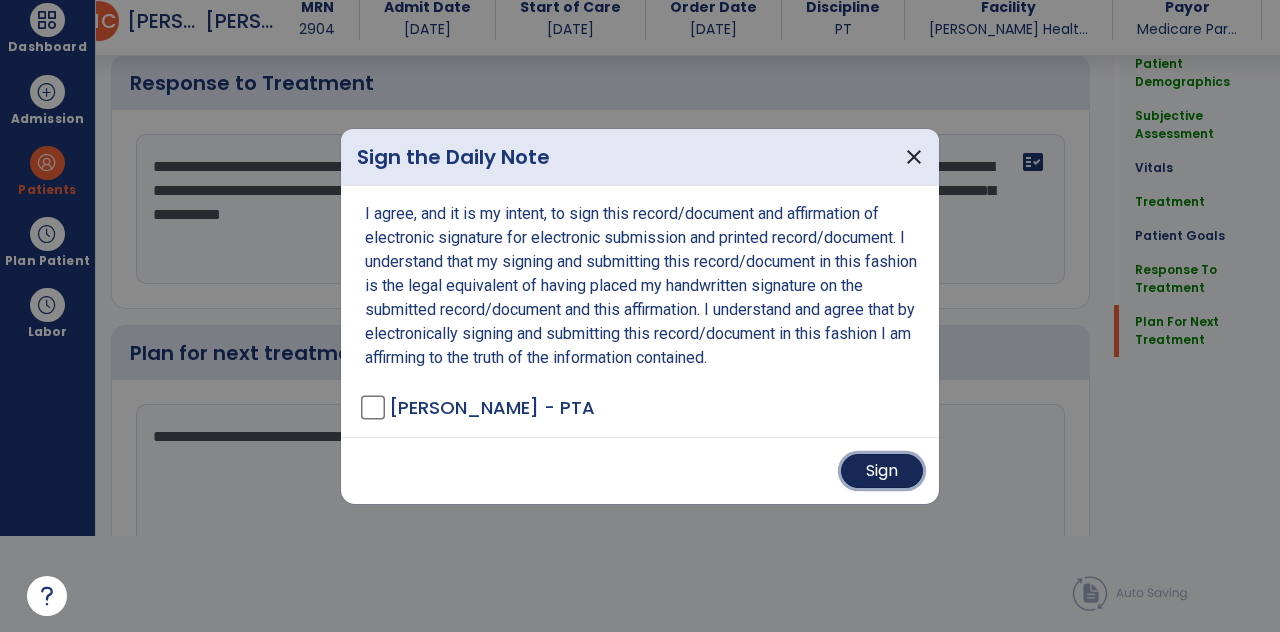 click on "Sign" at bounding box center (882, 471) 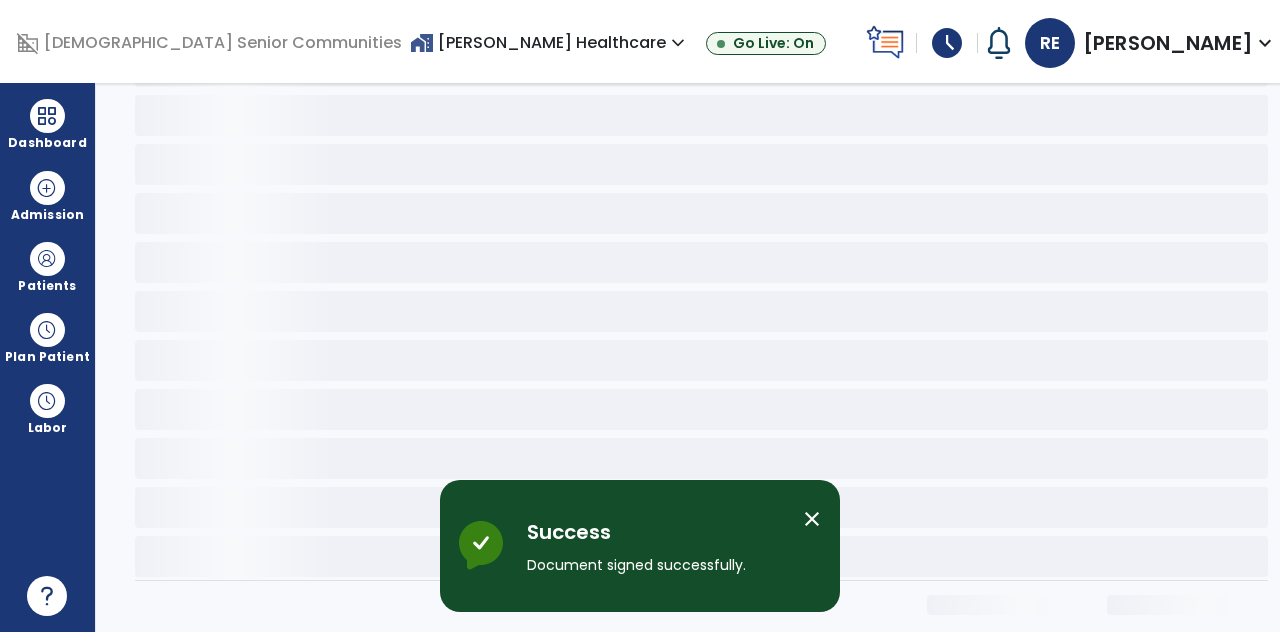 scroll, scrollTop: 0, scrollLeft: 0, axis: both 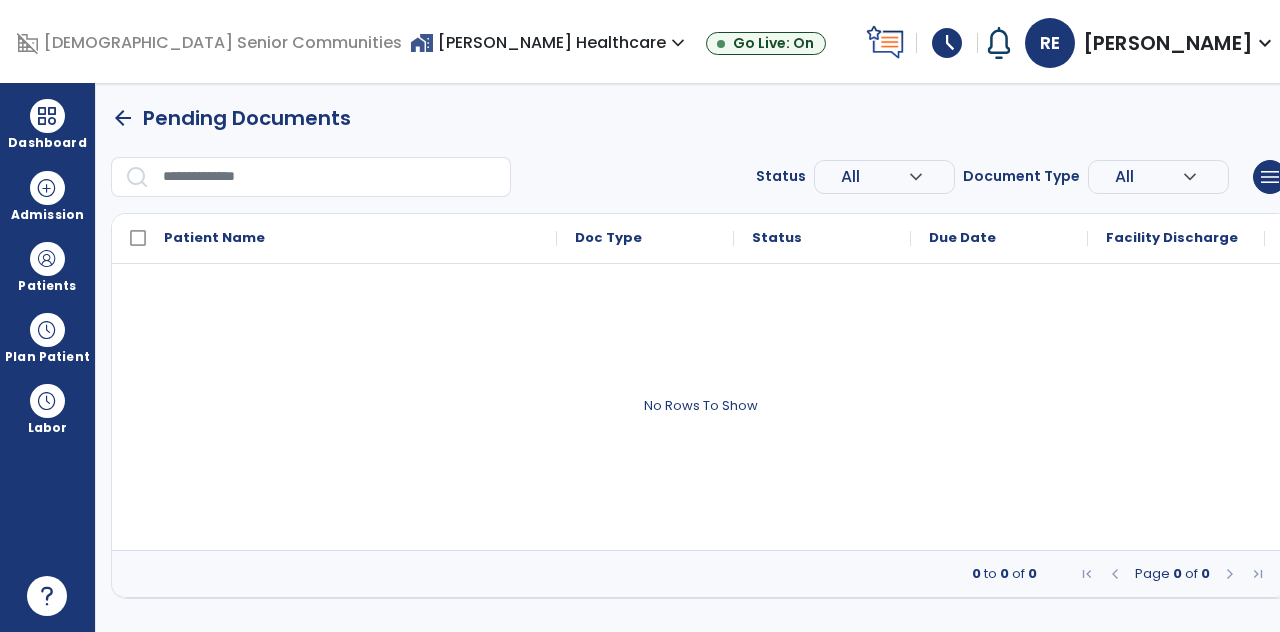 click at bounding box center (47, 259) 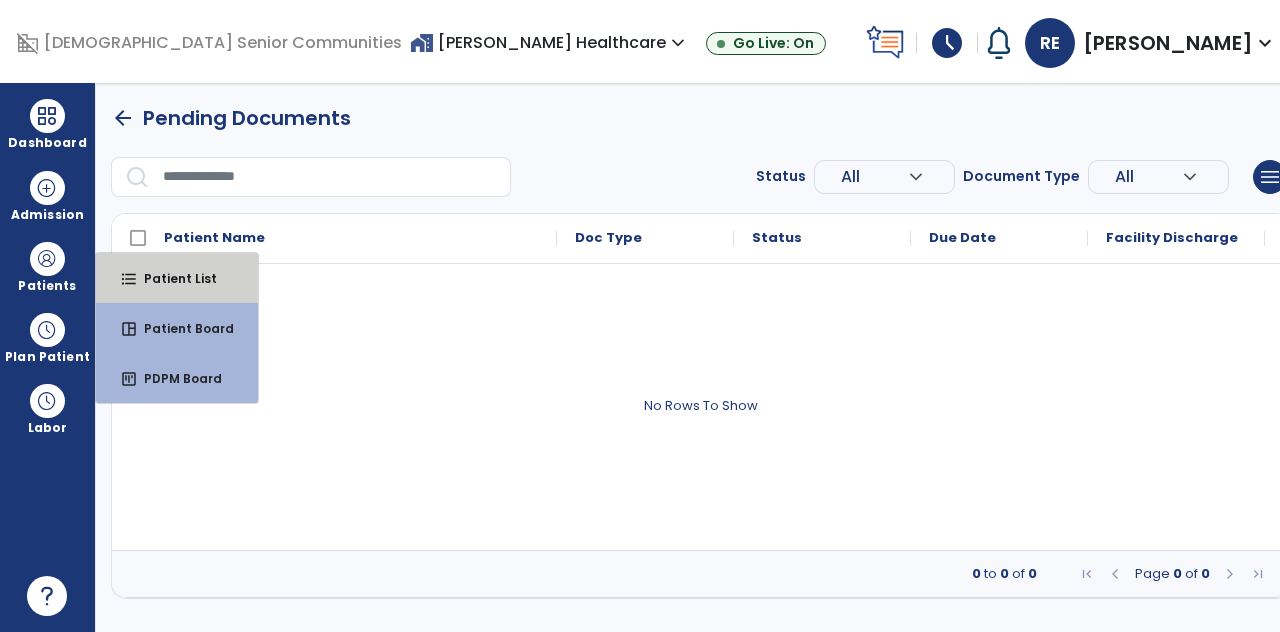 click on "Patient List" at bounding box center (172, 278) 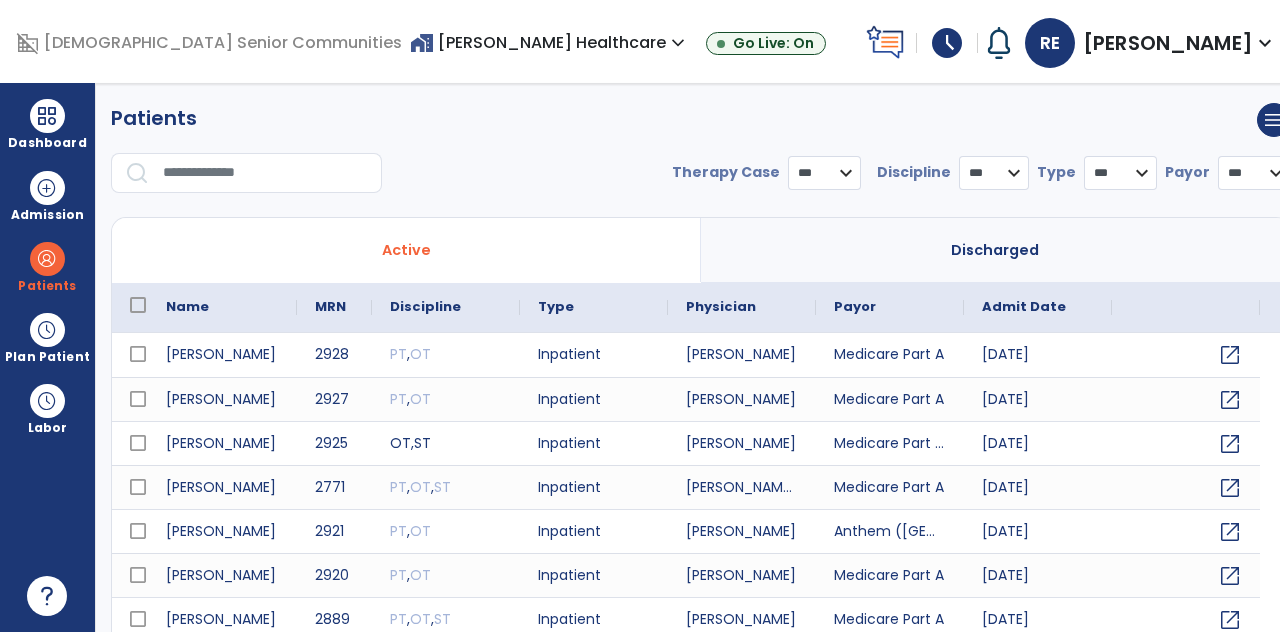 click at bounding box center (265, 173) 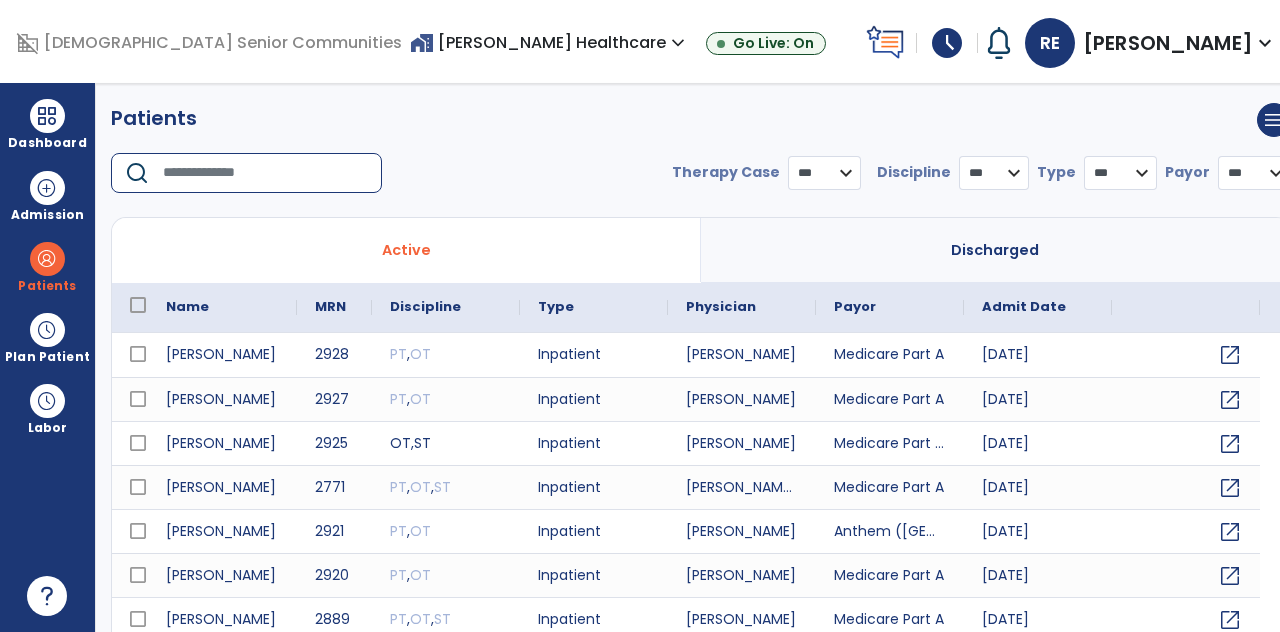 select on "***" 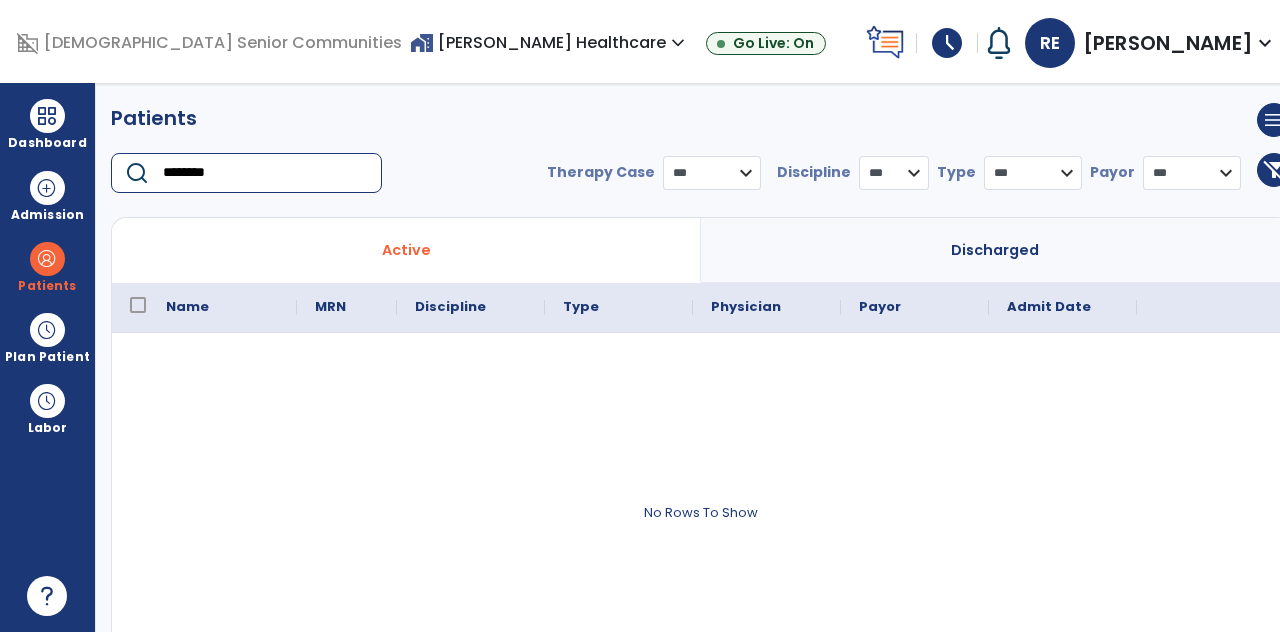 scroll, scrollTop: 14, scrollLeft: 0, axis: vertical 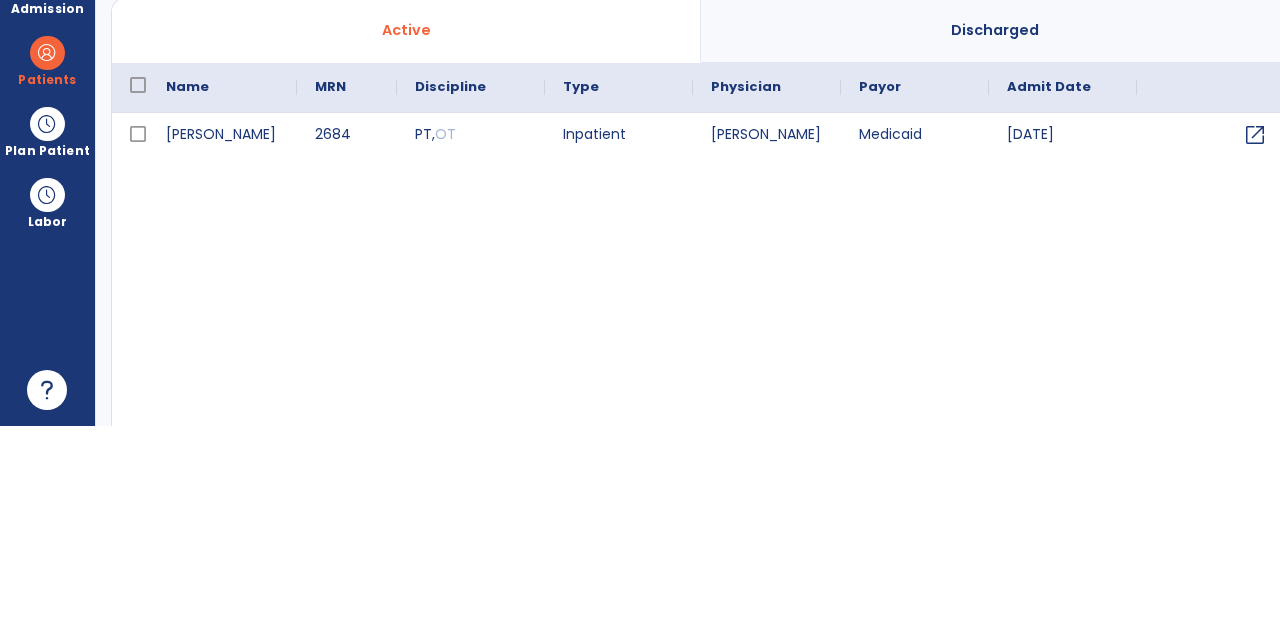 type on "*******" 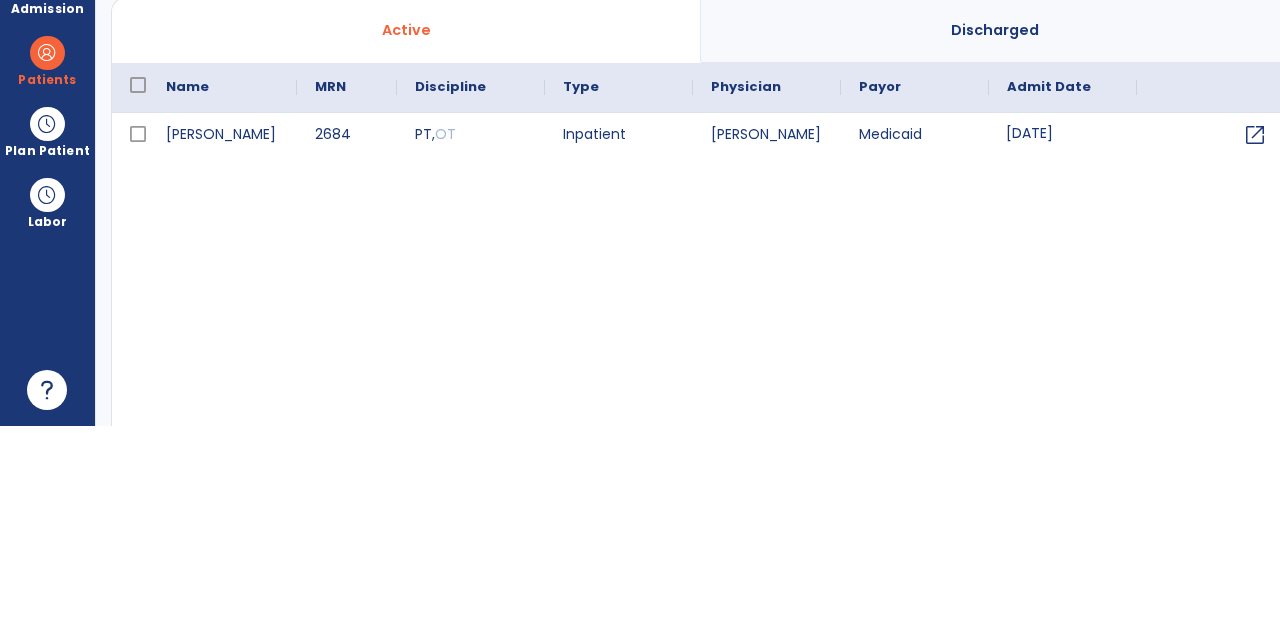 click on "[DATE]" at bounding box center [1063, 341] 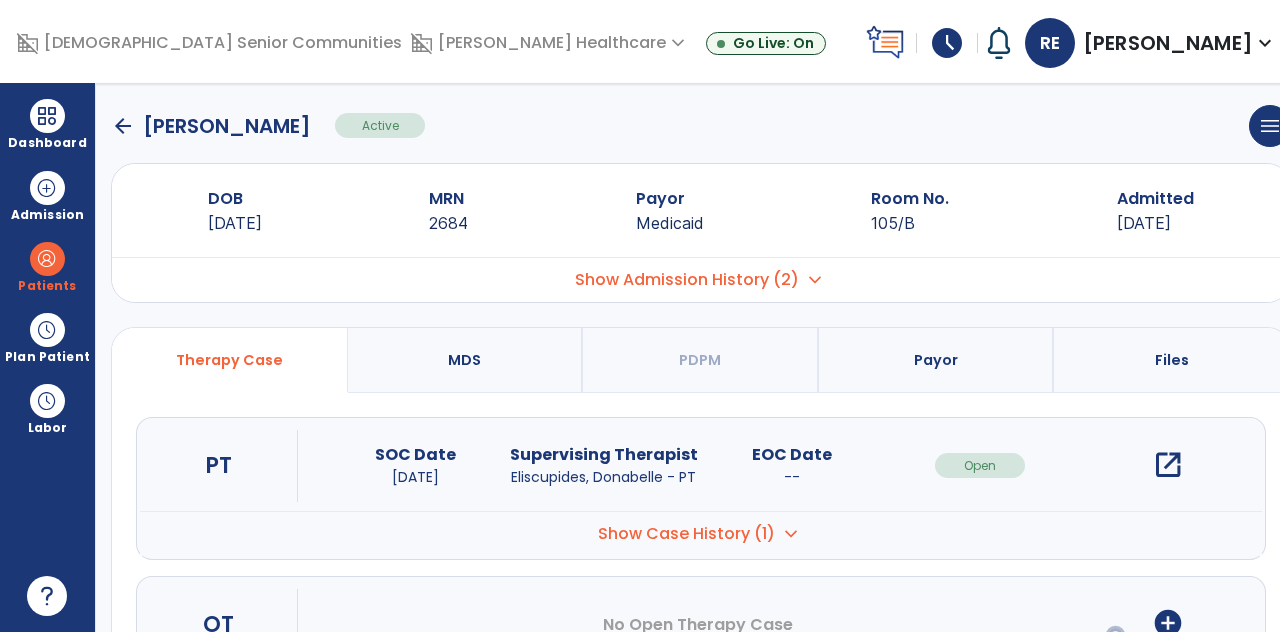 scroll, scrollTop: 0, scrollLeft: 0, axis: both 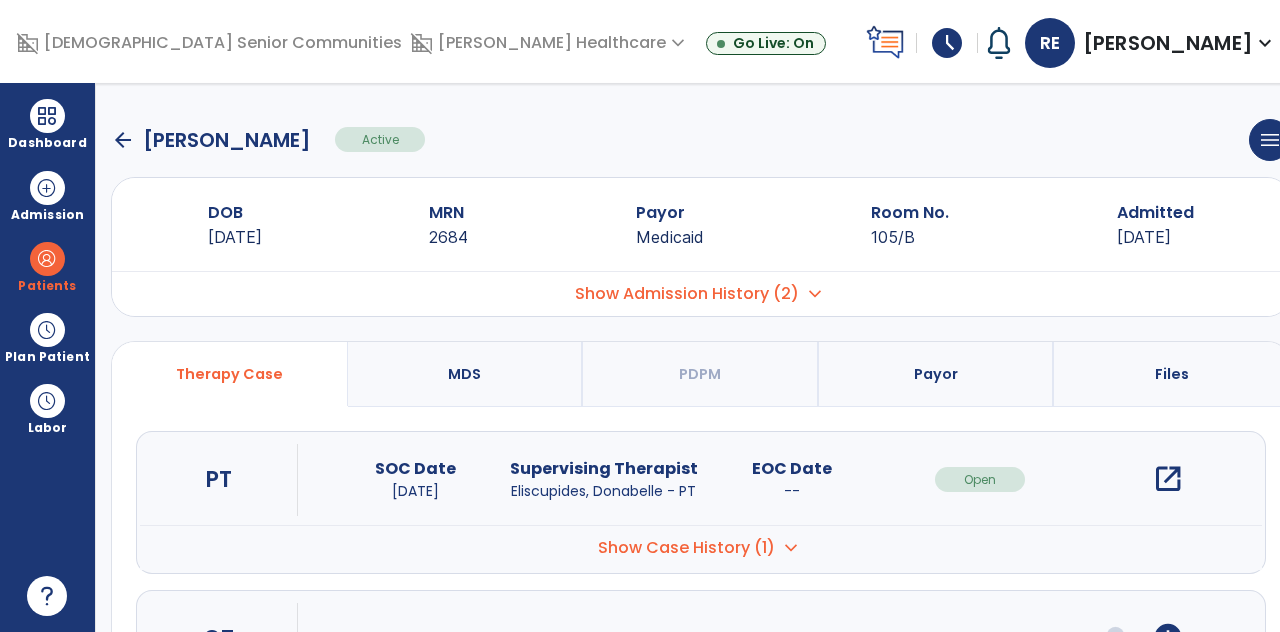 click on "open_in_new" at bounding box center [1168, 479] 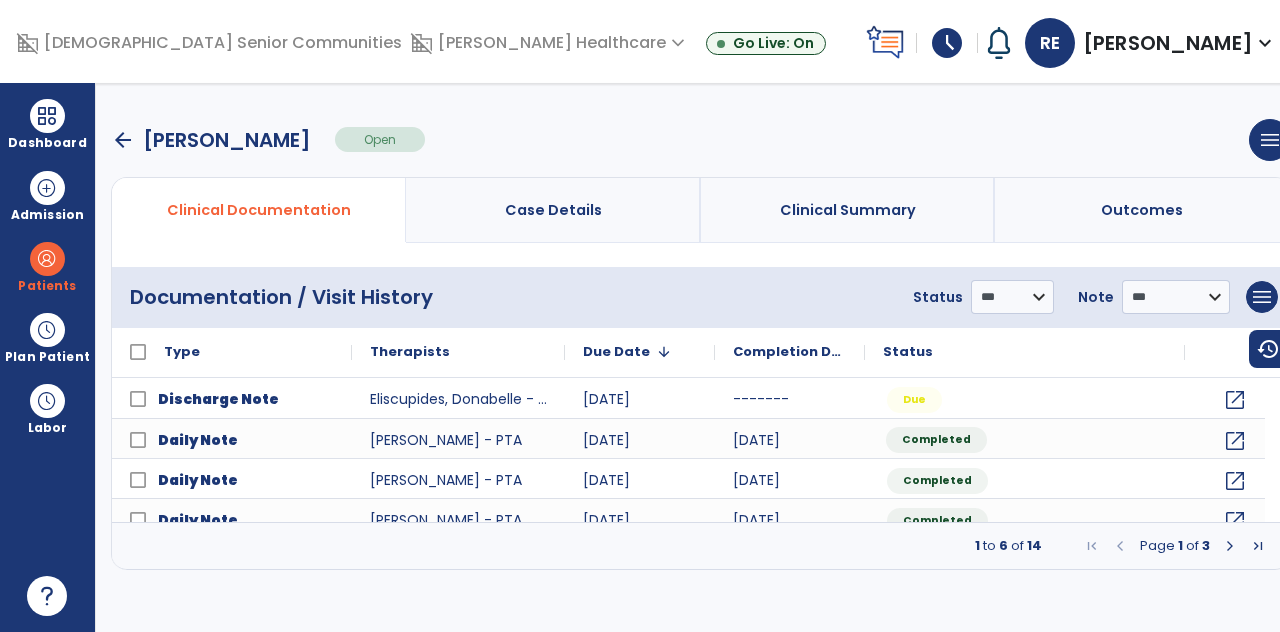 click on "Completed" 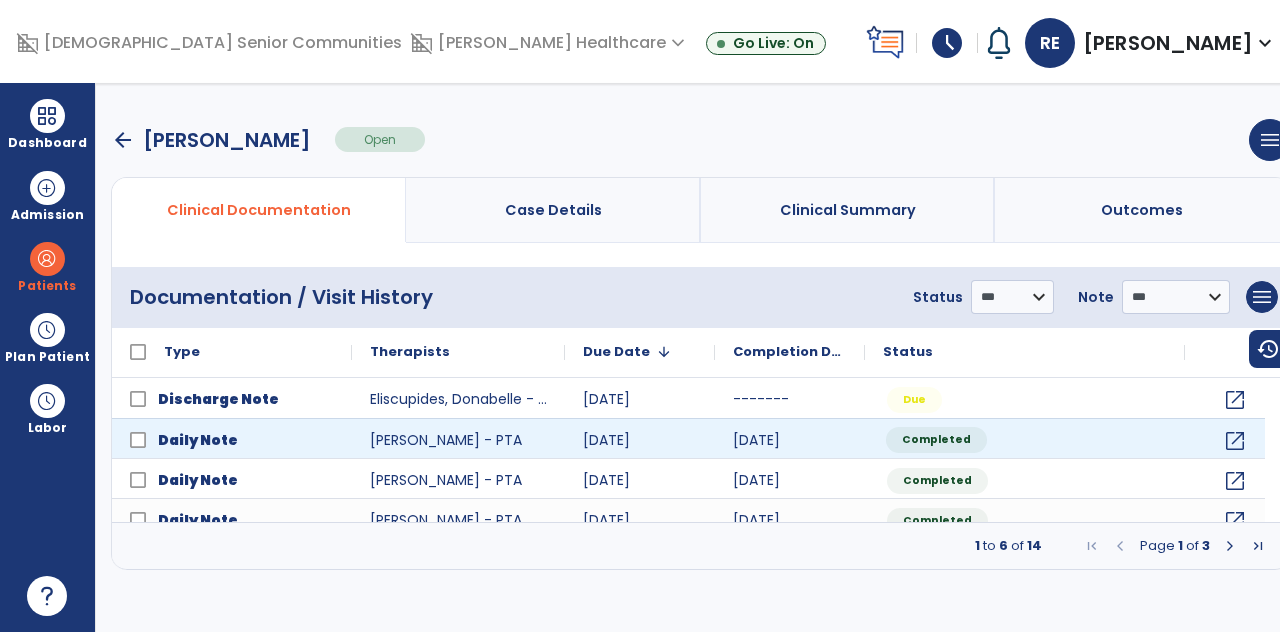 click on "Completed" 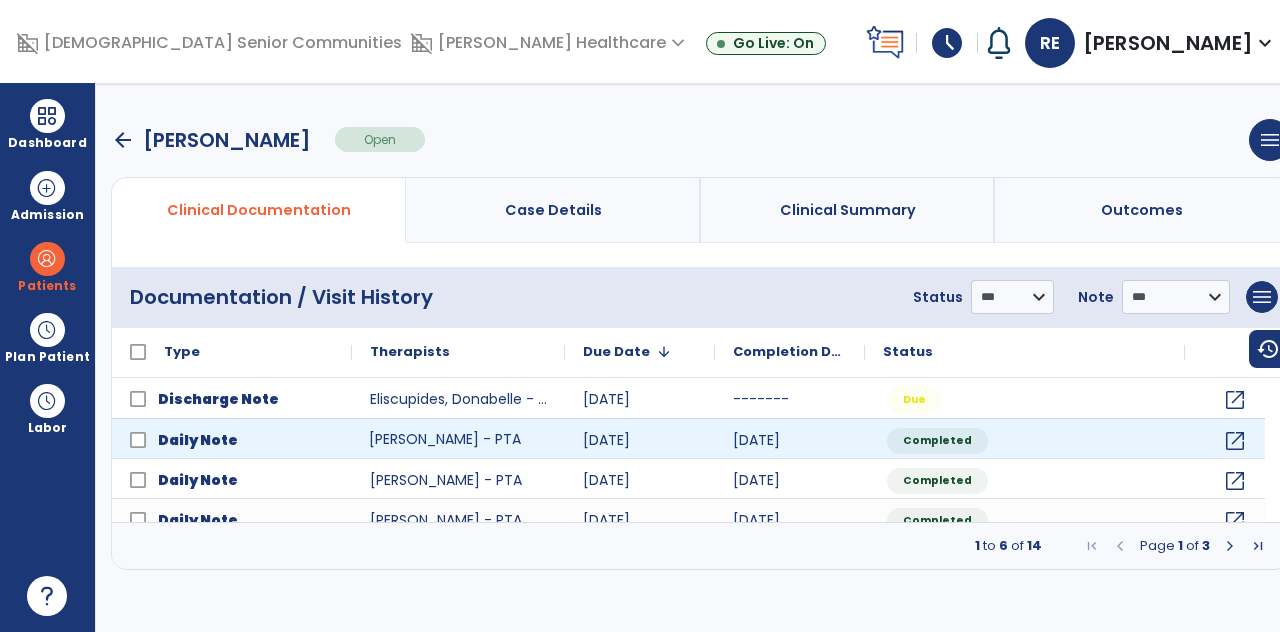 click on "[PERSON_NAME] - PTA" 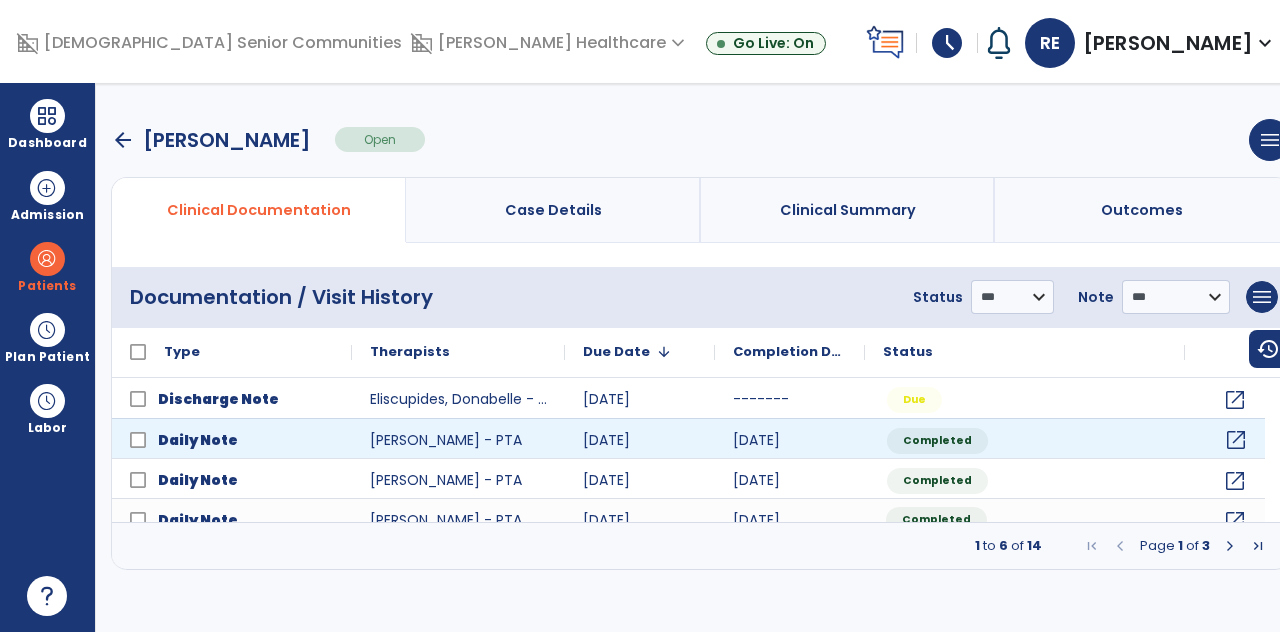 click on "open_in_new" 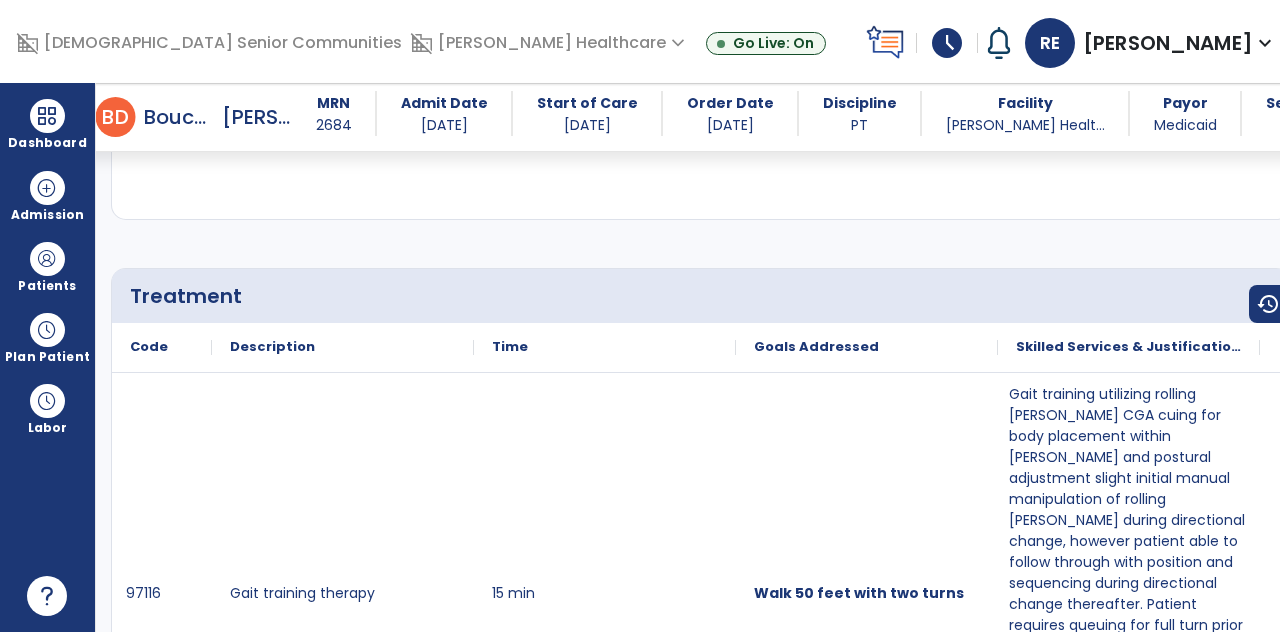 scroll, scrollTop: 940, scrollLeft: 0, axis: vertical 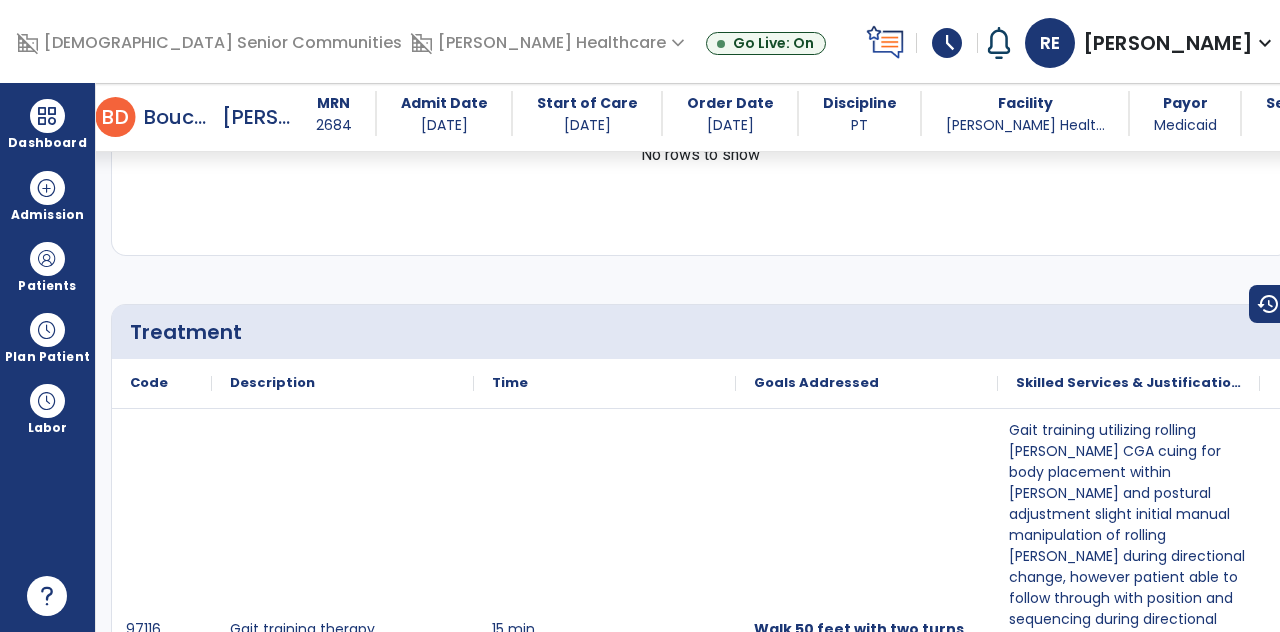click at bounding box center (47, 116) 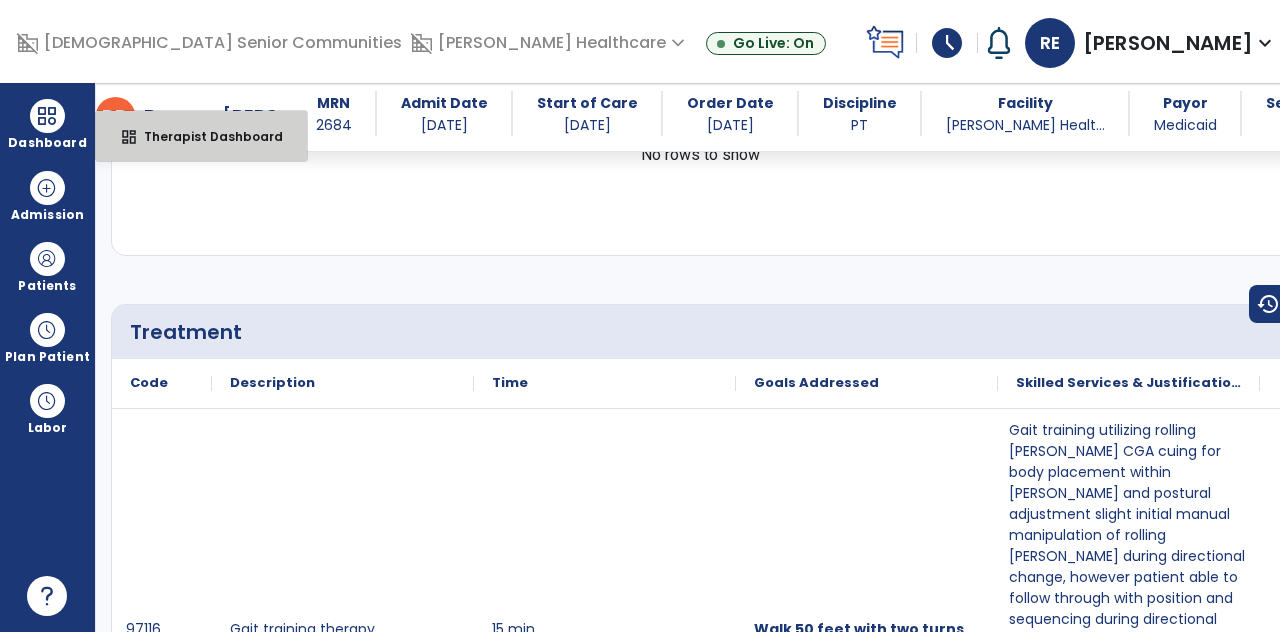 click on "Therapist Dashboard" at bounding box center (205, 136) 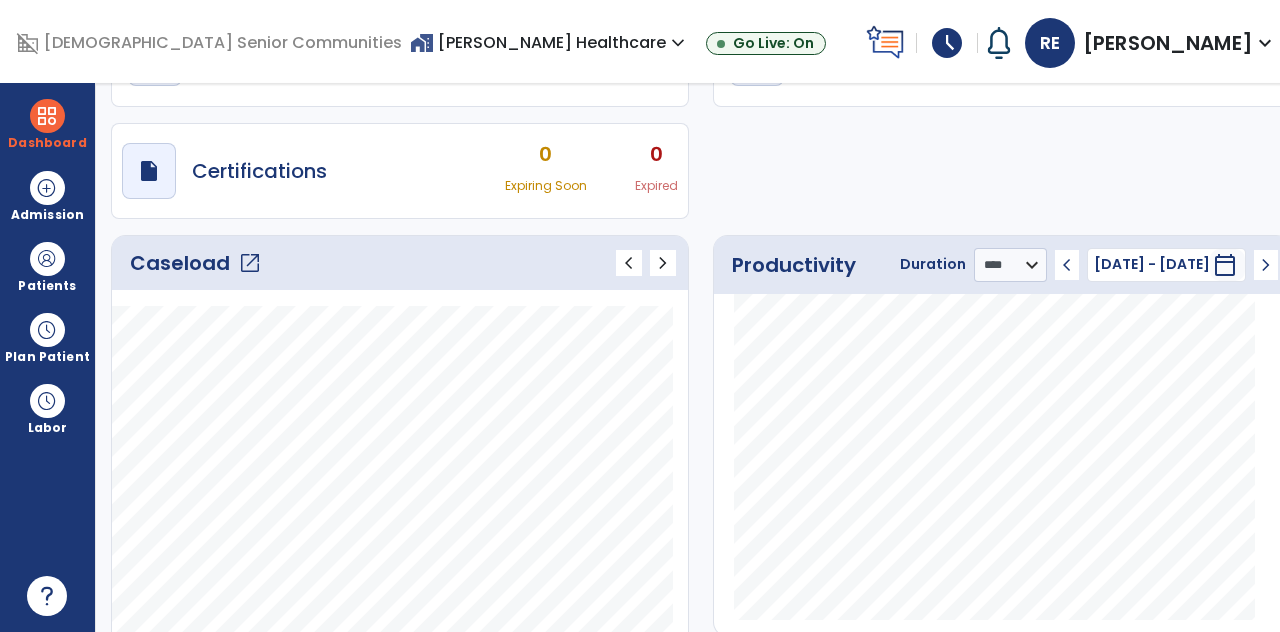 scroll, scrollTop: 130, scrollLeft: 0, axis: vertical 